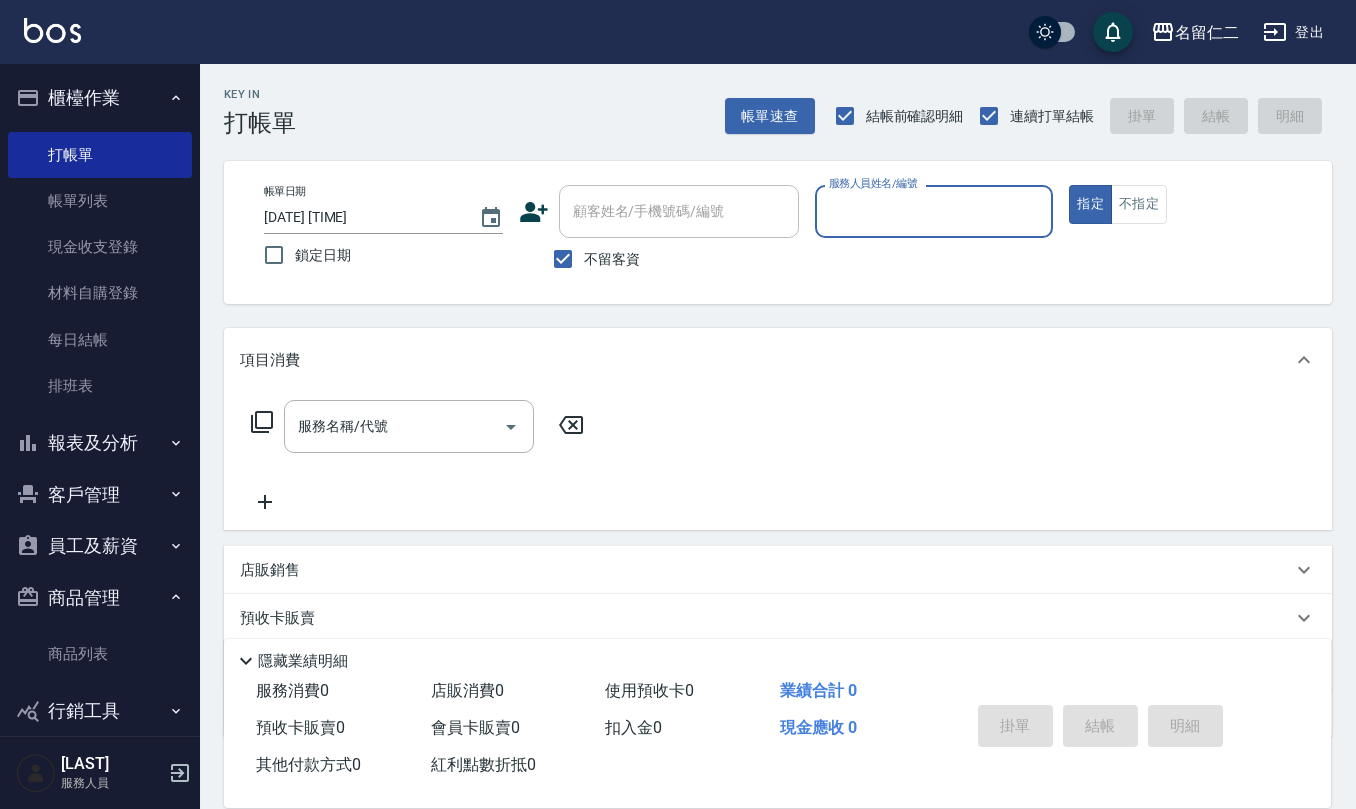 scroll, scrollTop: 0, scrollLeft: 0, axis: both 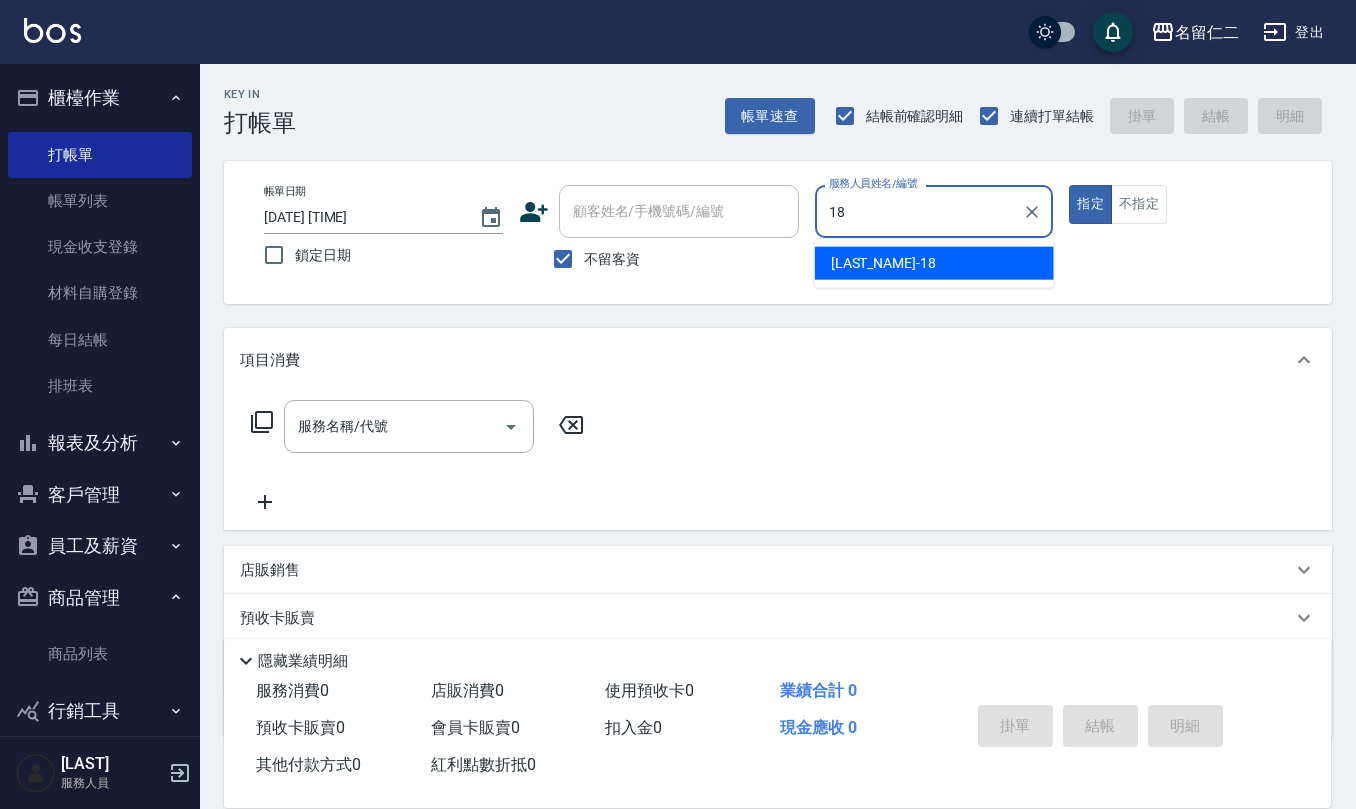 type on "吳婉如-18" 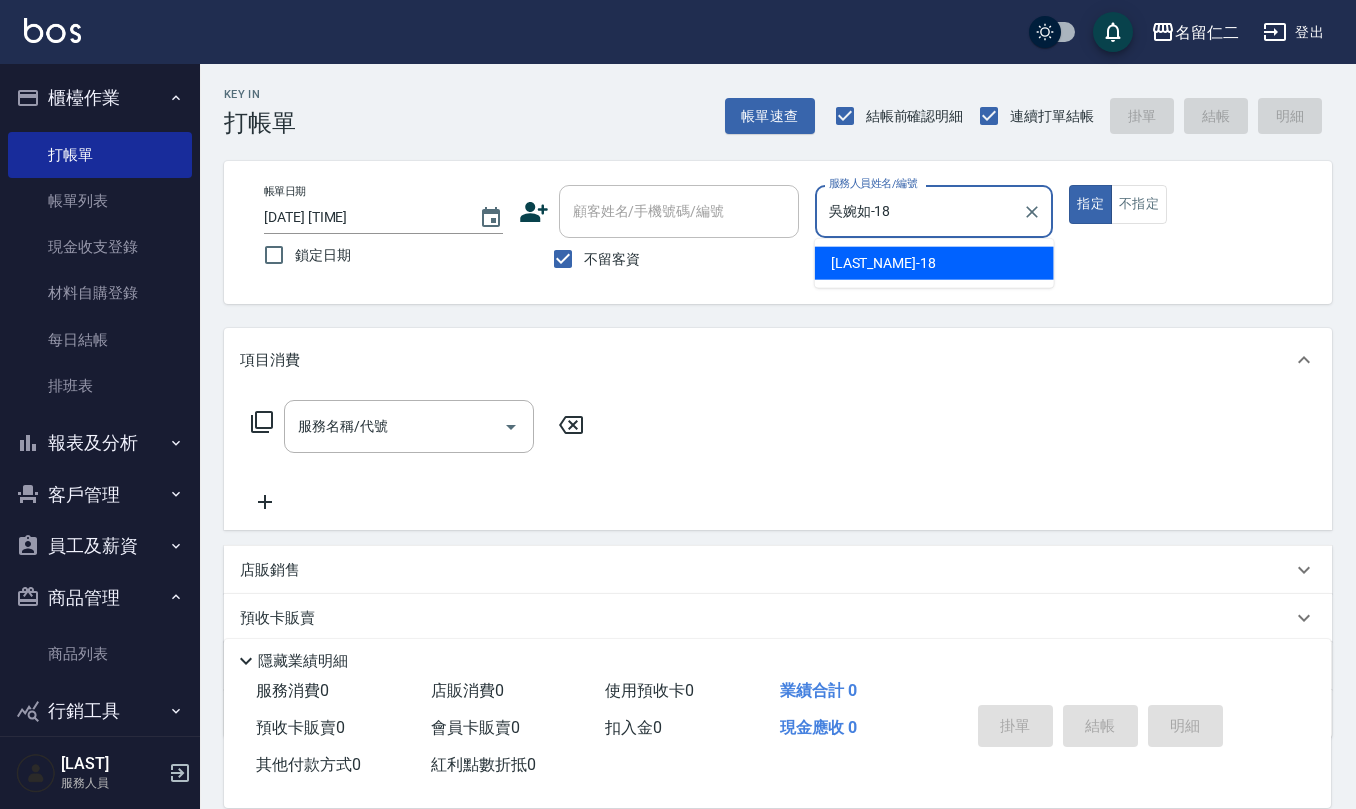 type on "true" 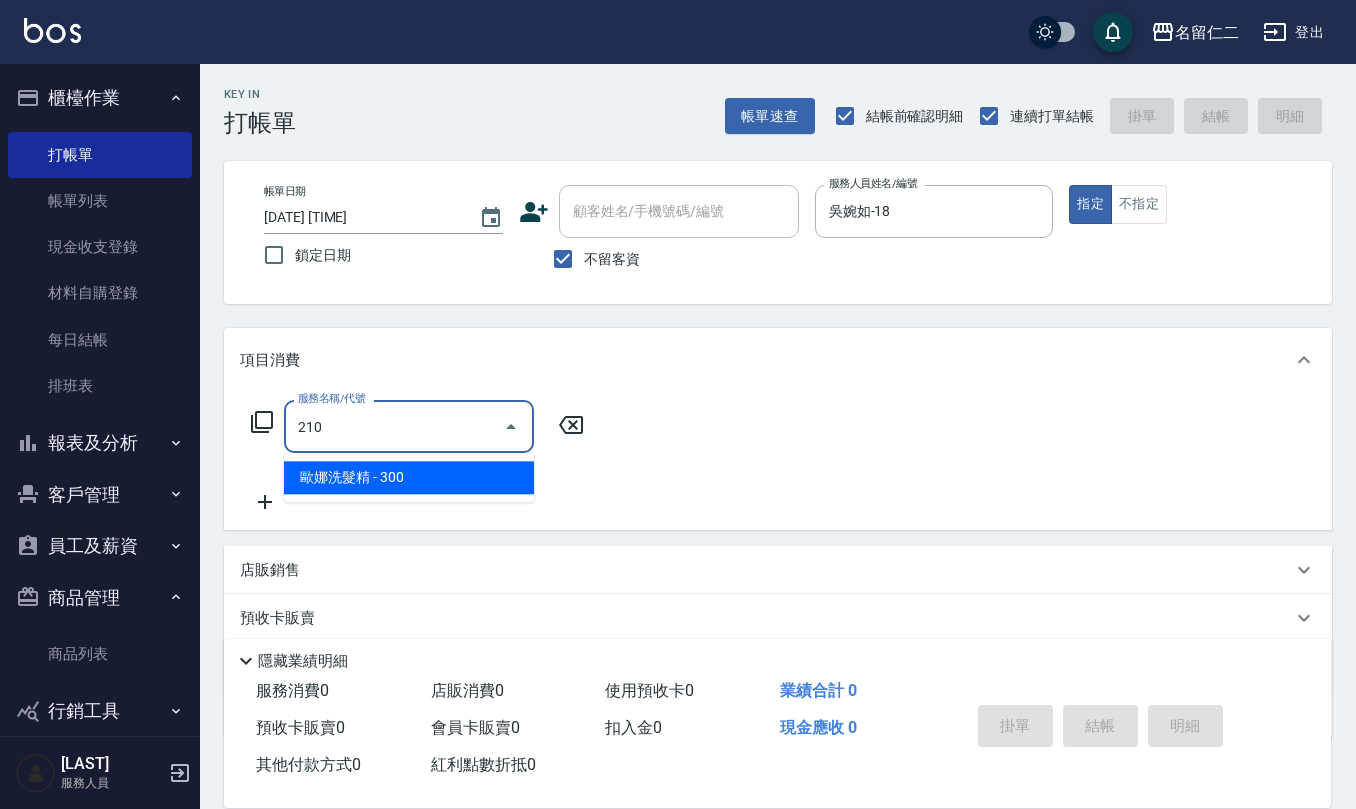 type on "歐娜洗髮精(210)" 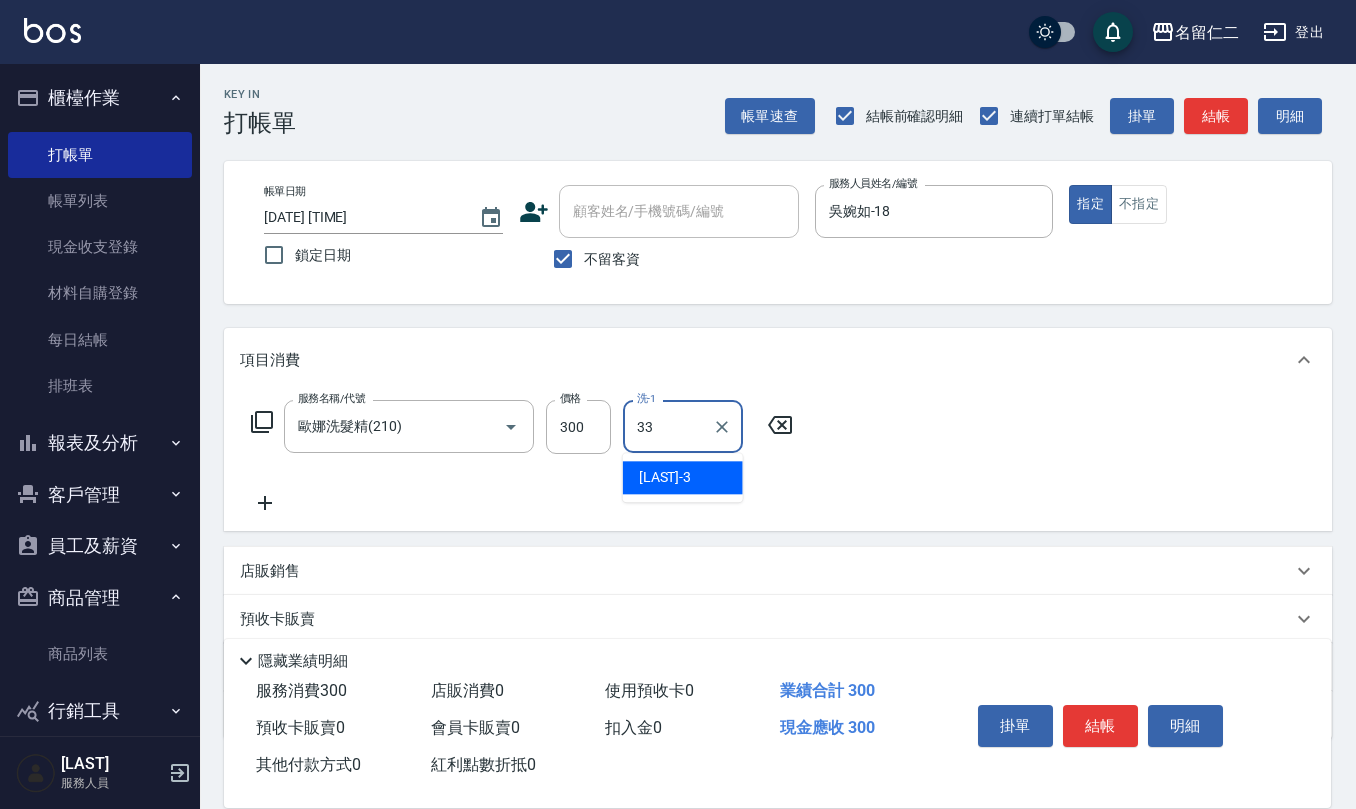 type on "竹儀-33" 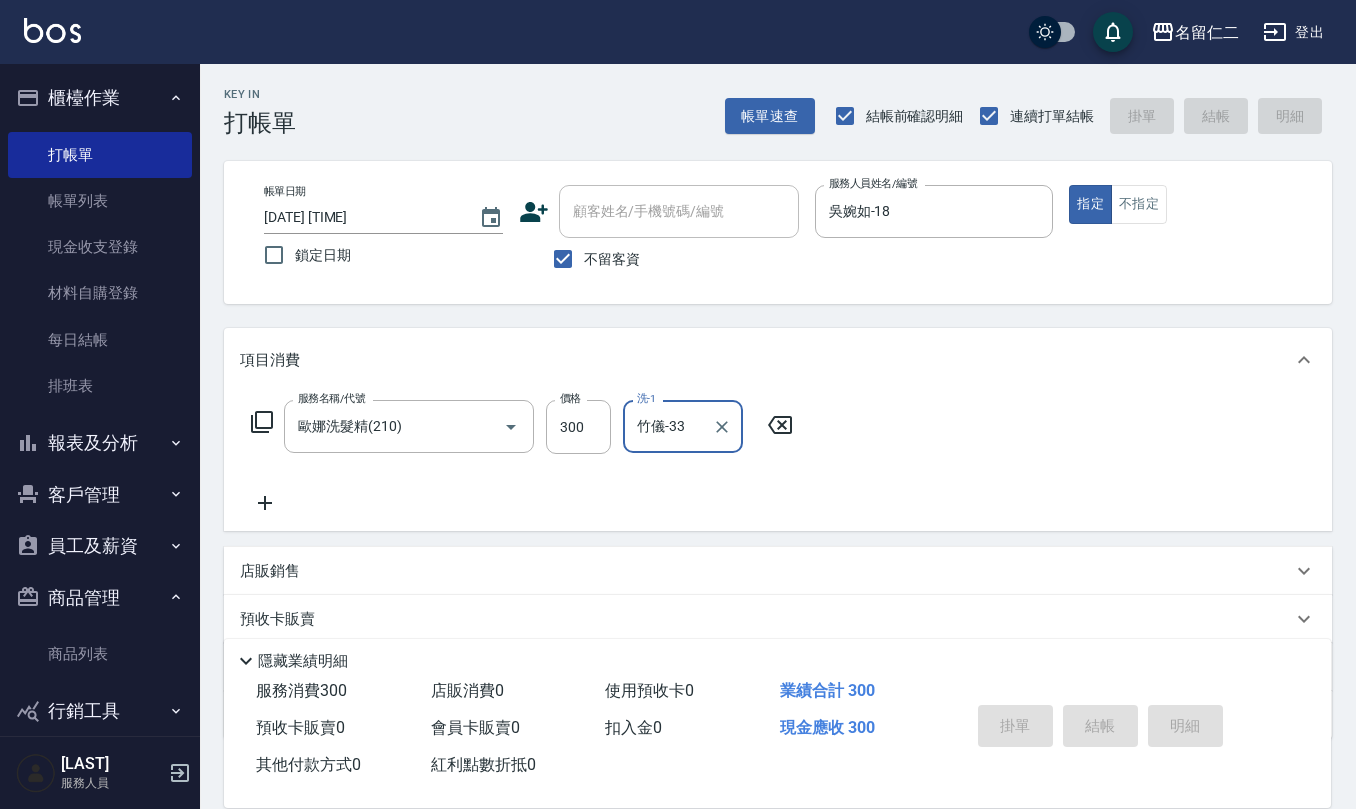 type on "[DATE] [TIME]" 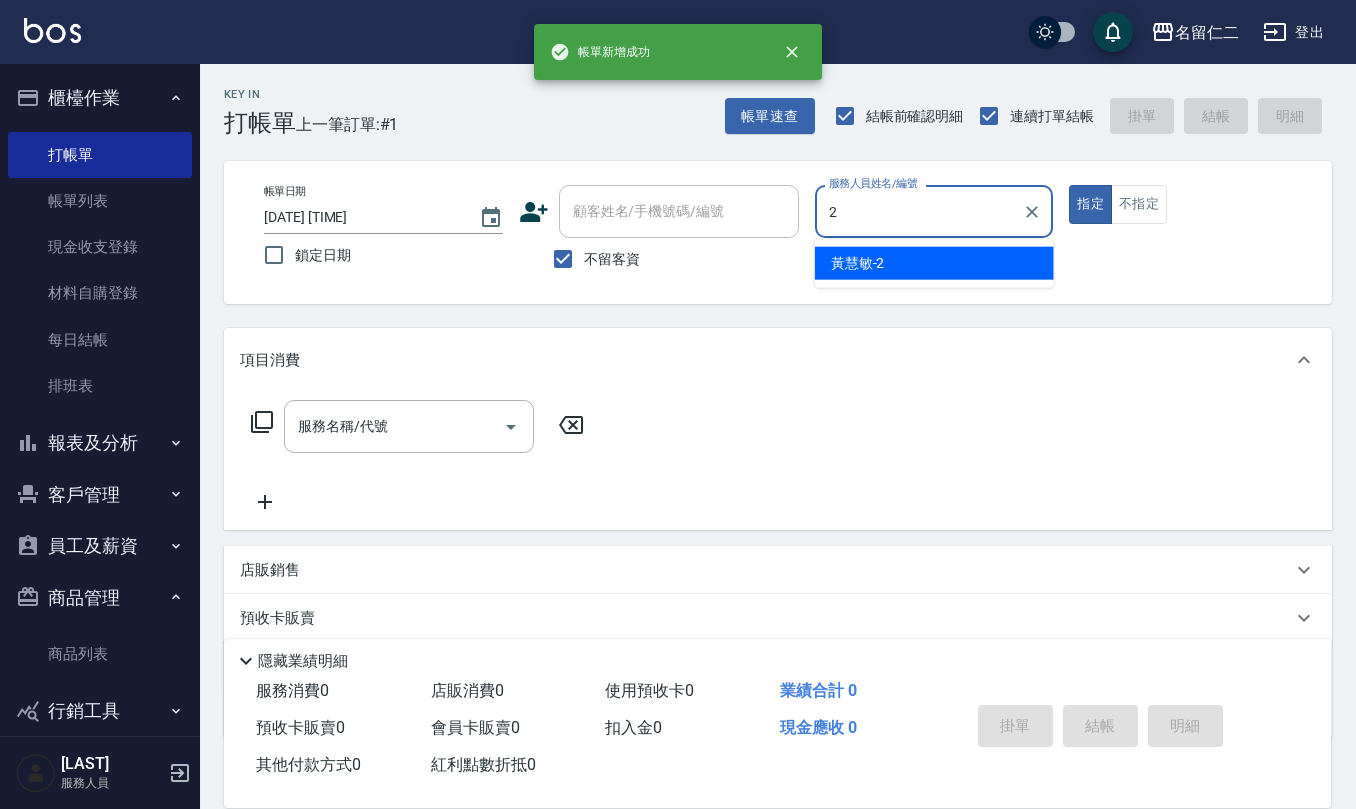 type on "[LAST_NAME]-2" 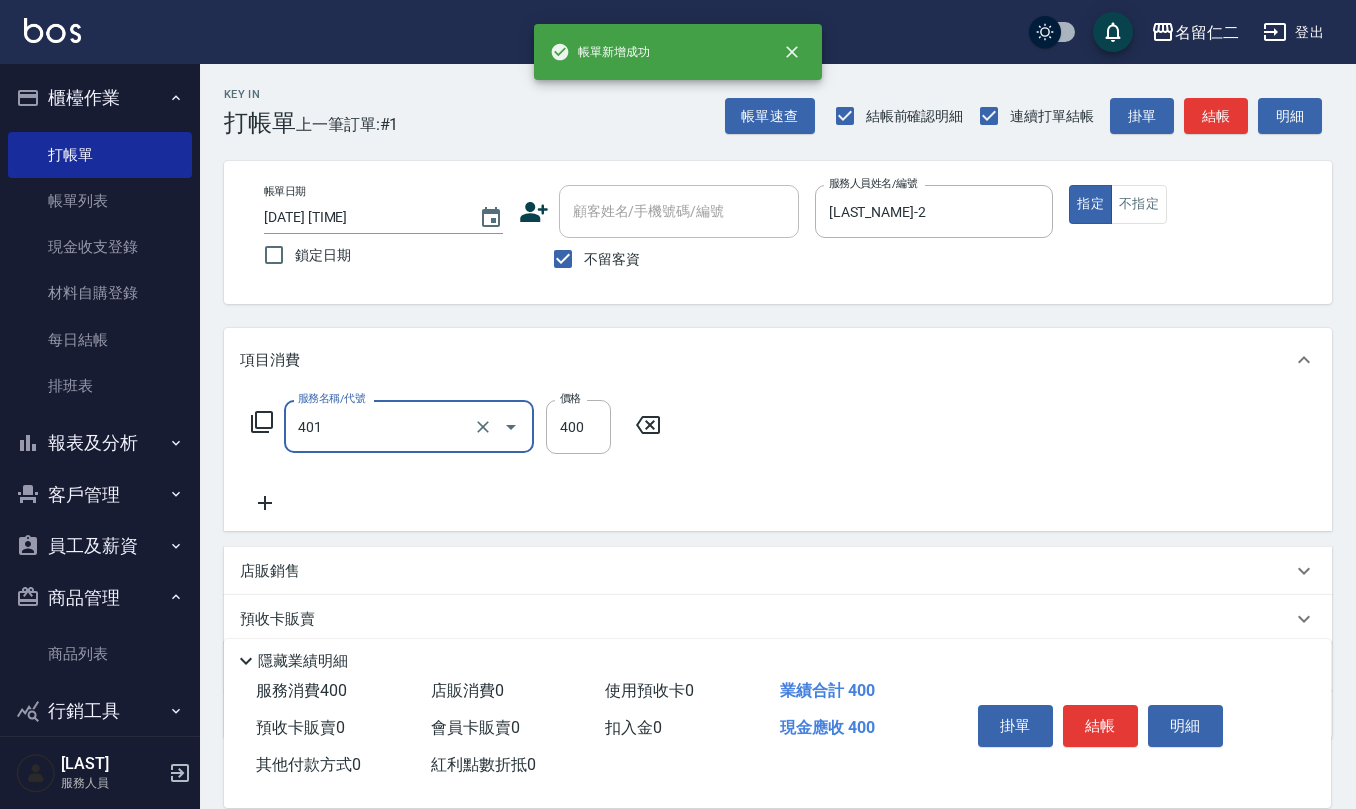 type on "剪髮(401)" 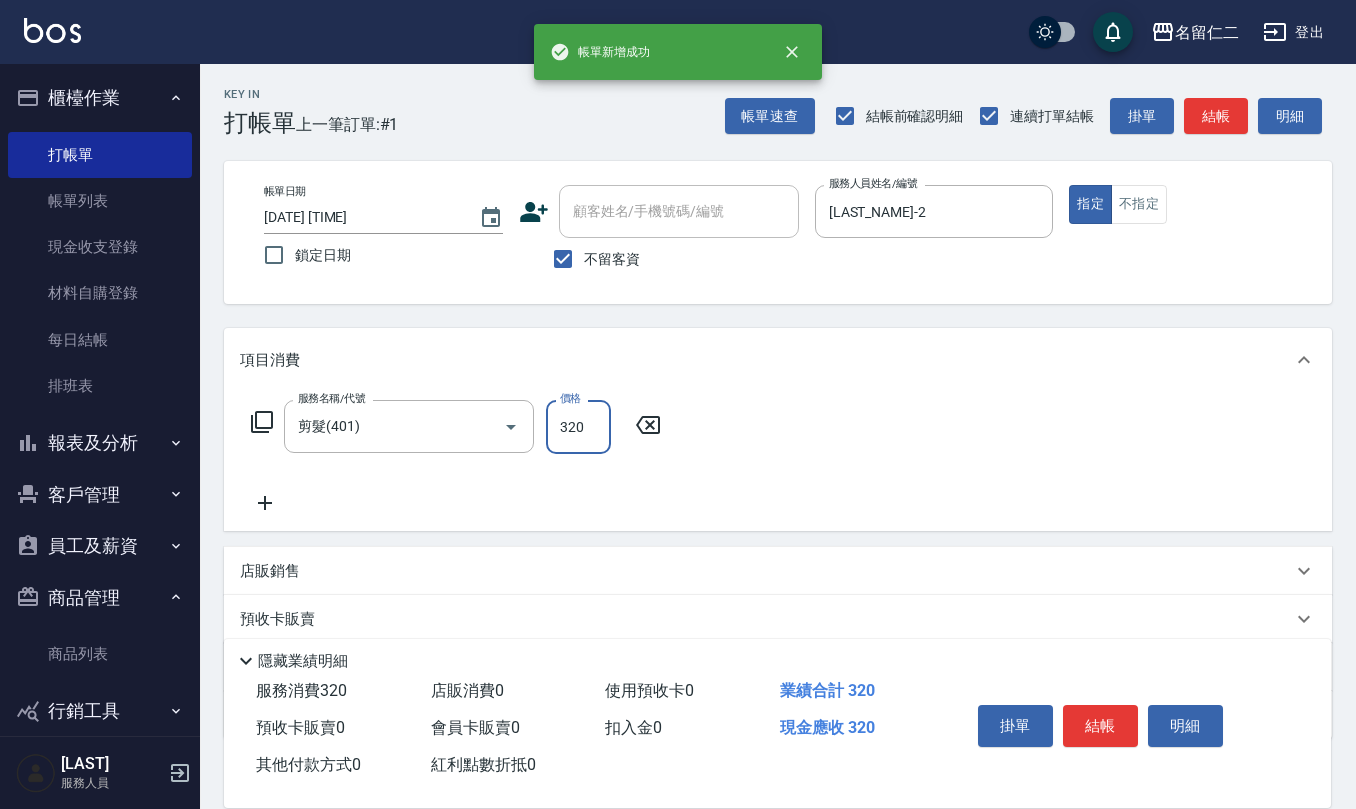 type on "320" 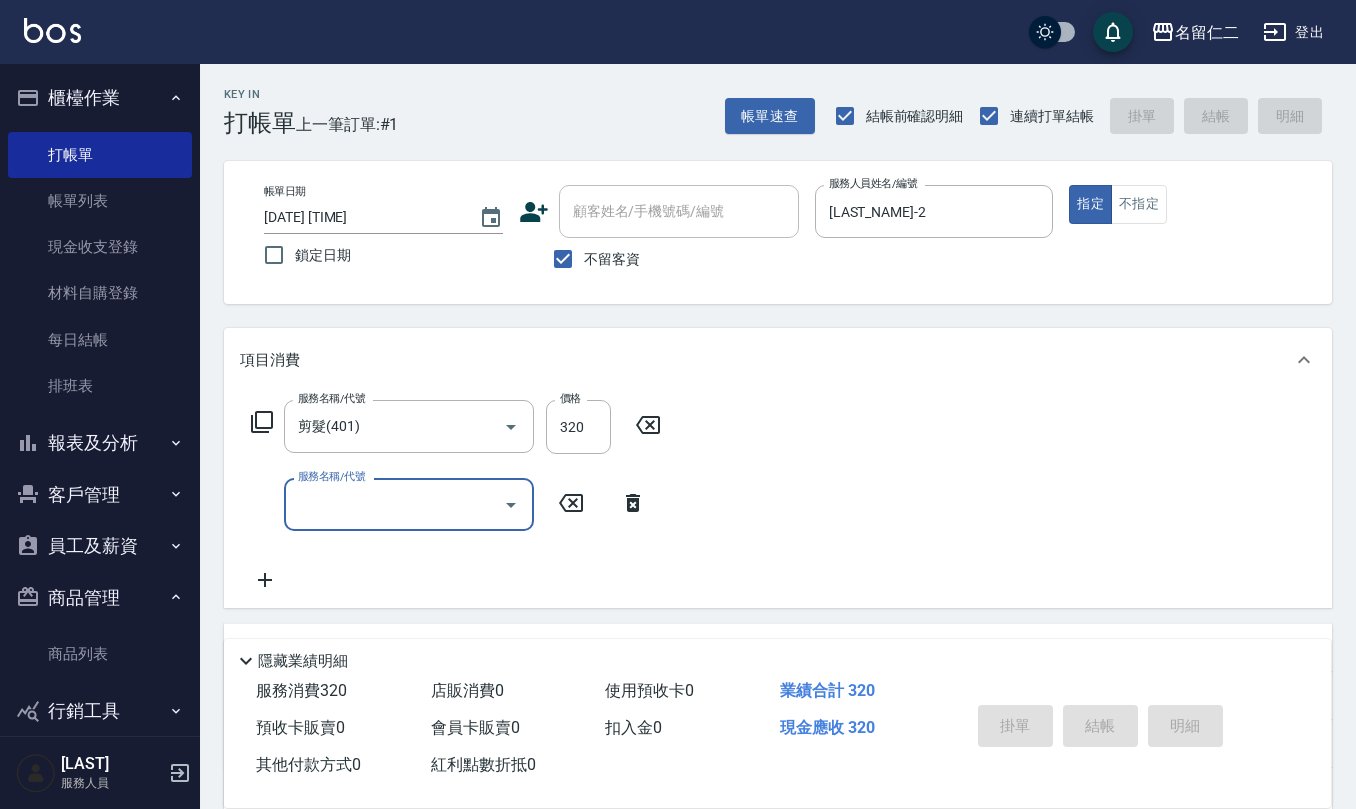 type 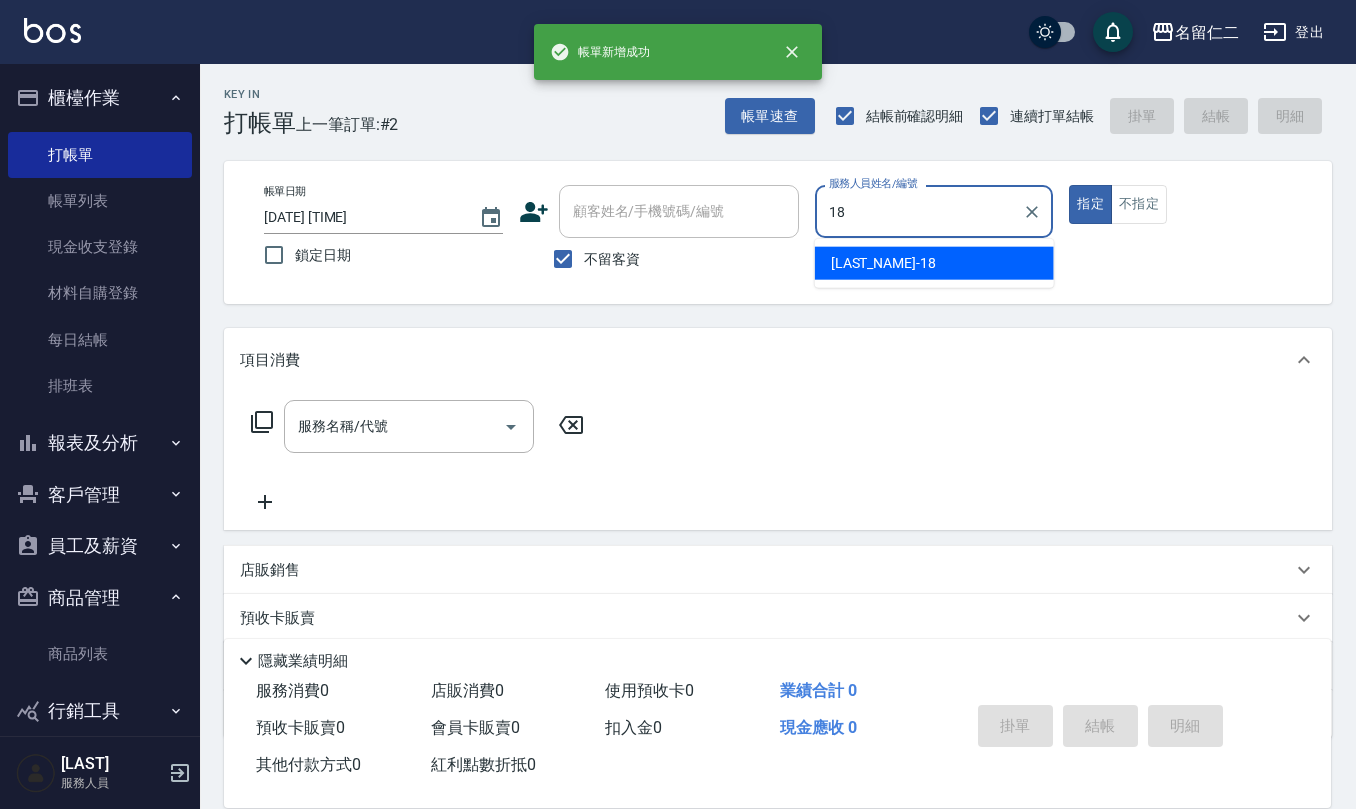 type on "吳婉如-18" 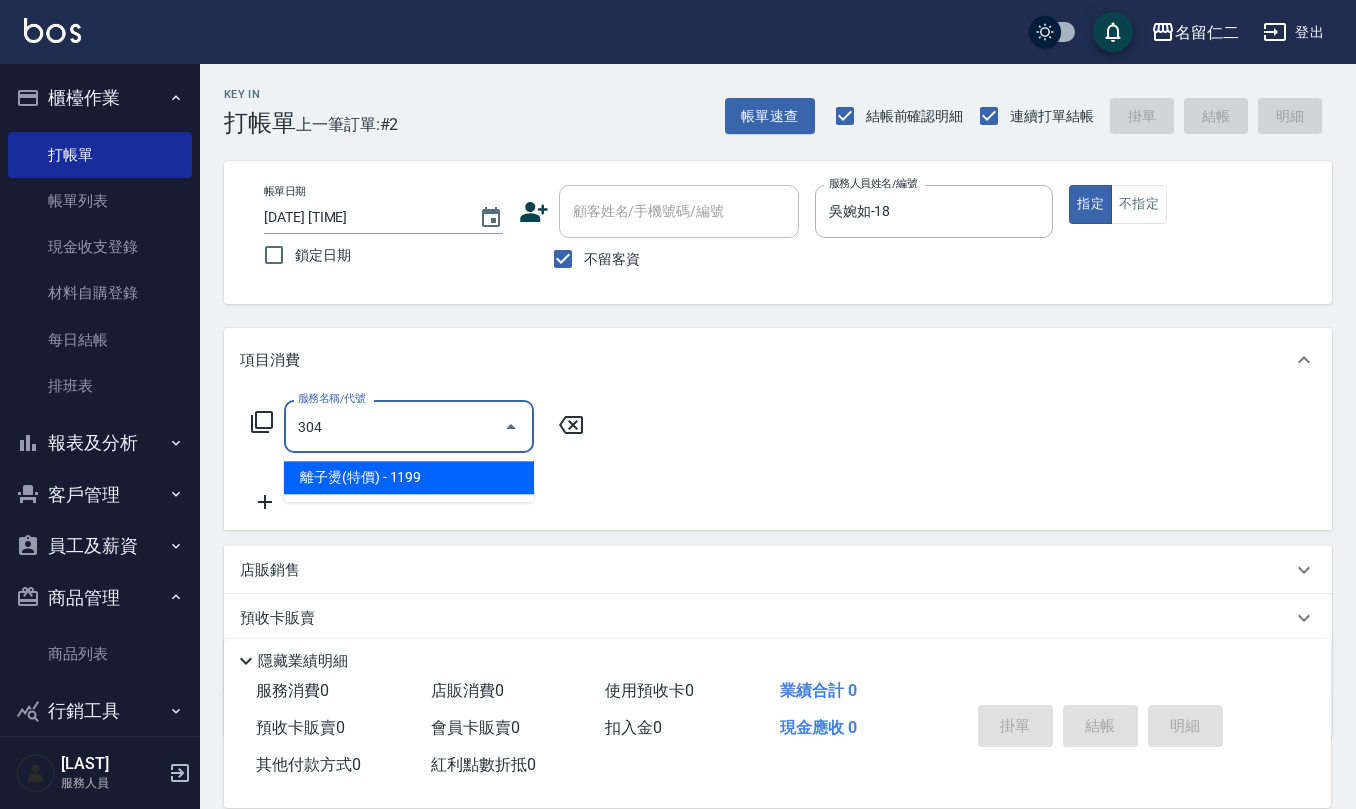 type on "離子燙(特價)(304)" 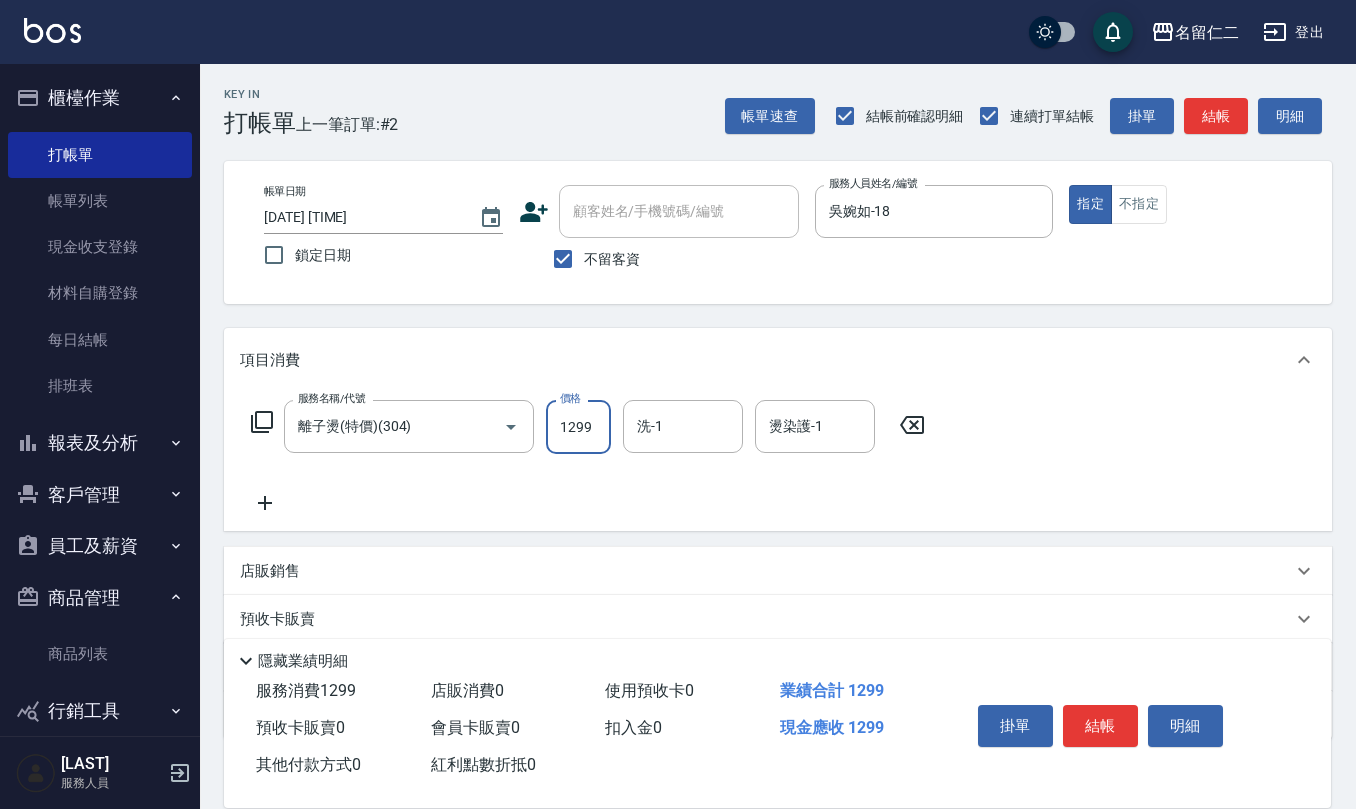 type on "1299" 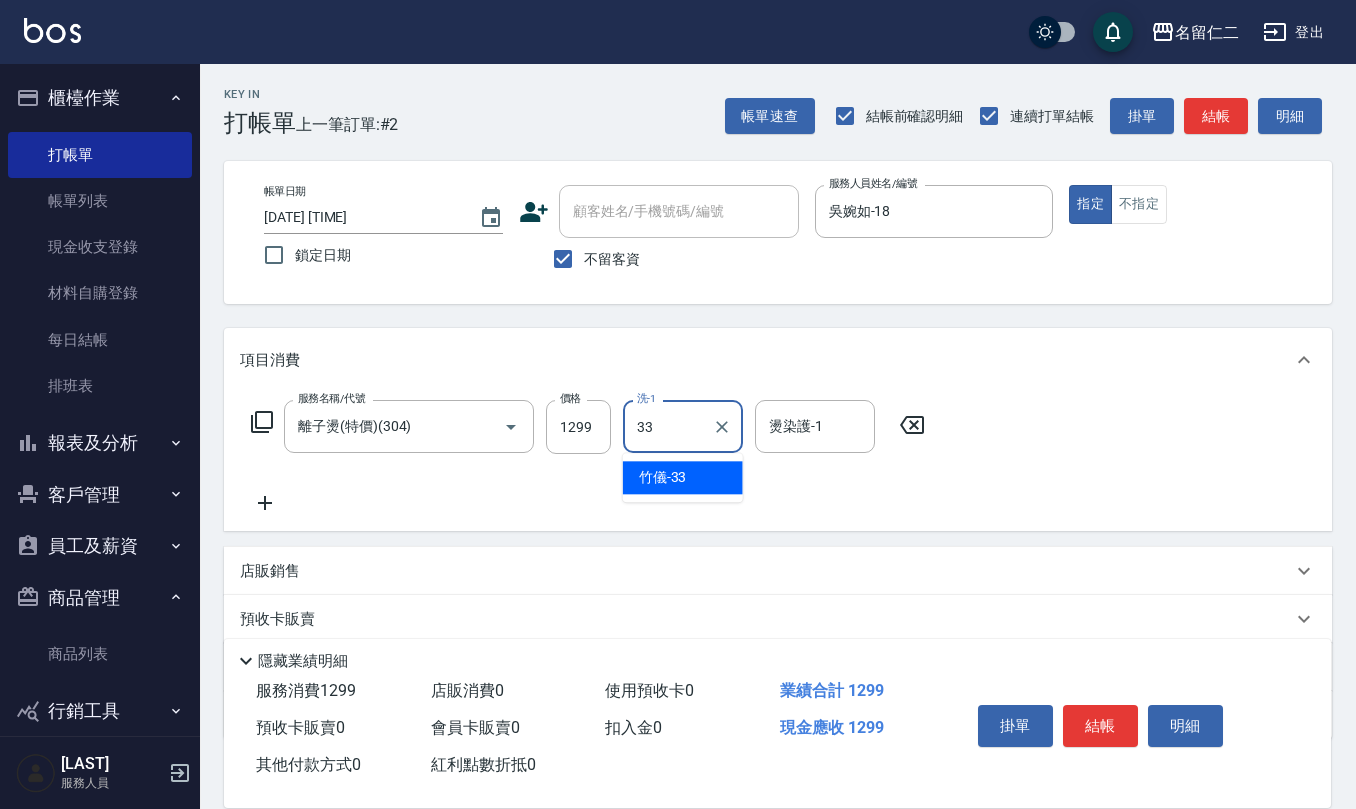 type on "竹儀-33" 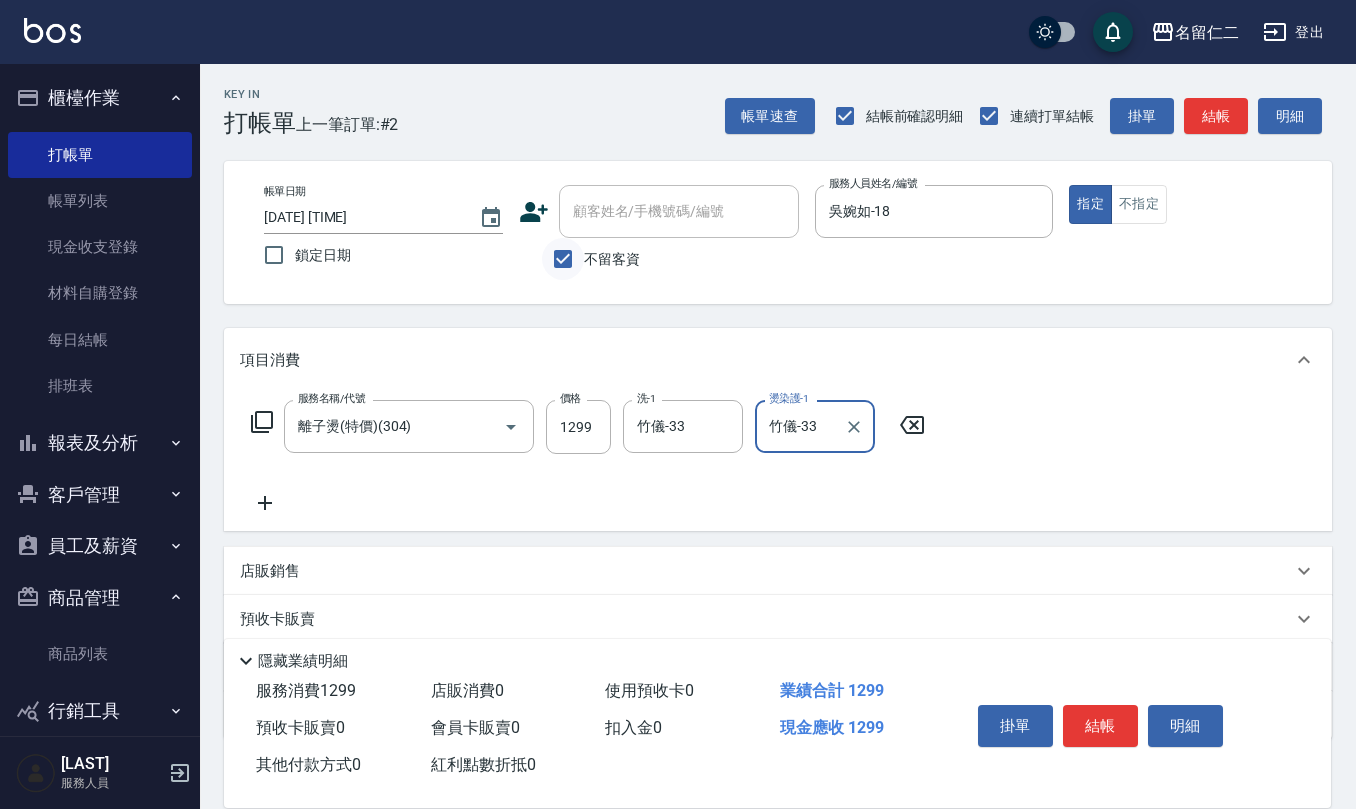 type on "竹儀-33" 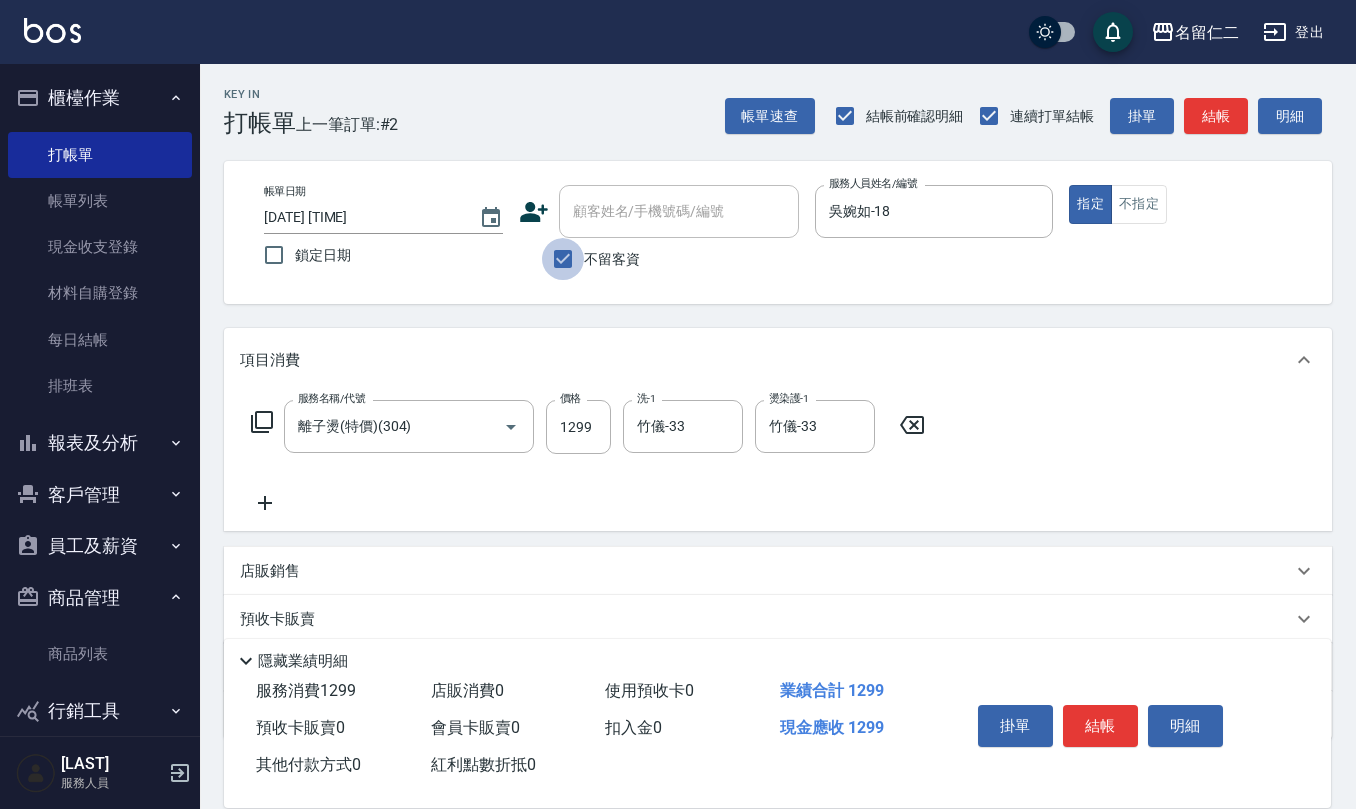 click on "不留客資" at bounding box center (563, 259) 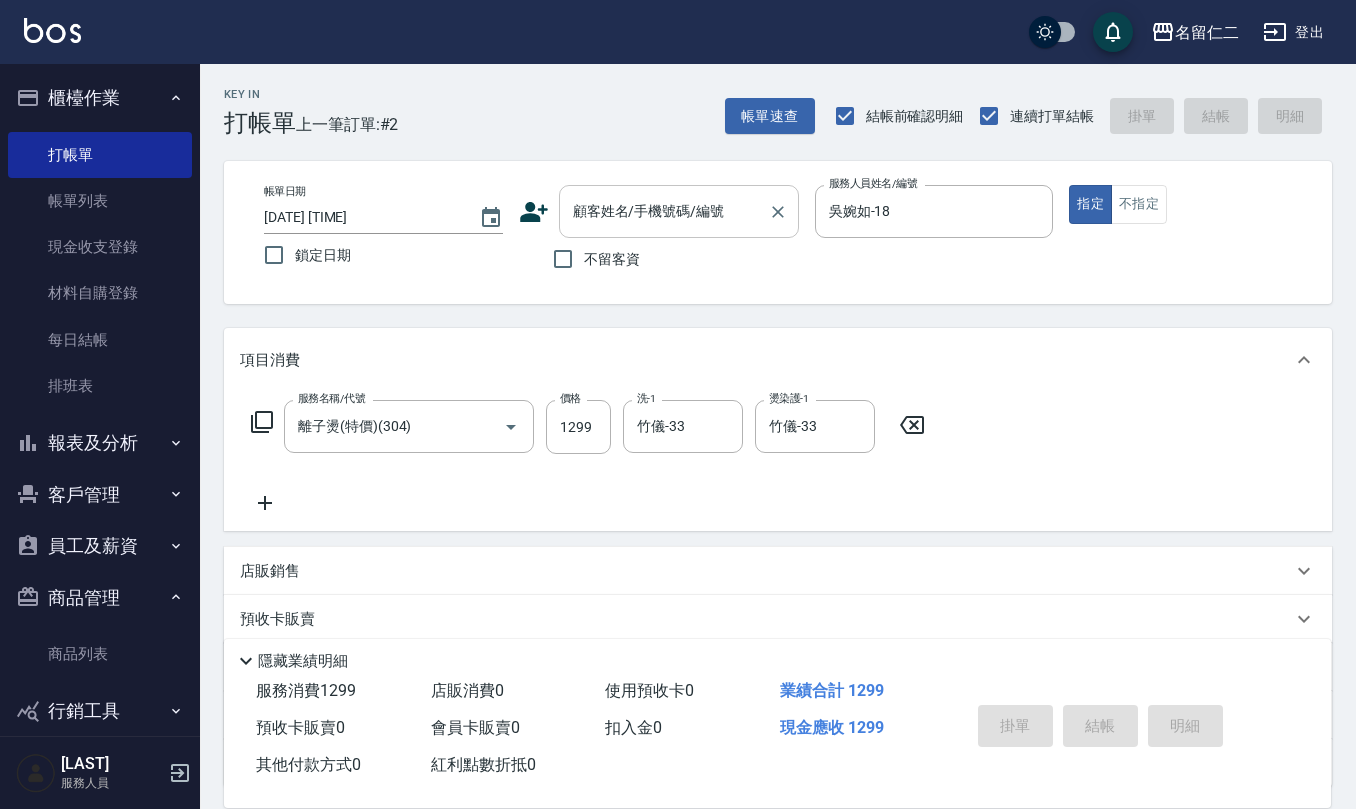 click on "顧客姓名/手機號碼/編號" at bounding box center (664, 211) 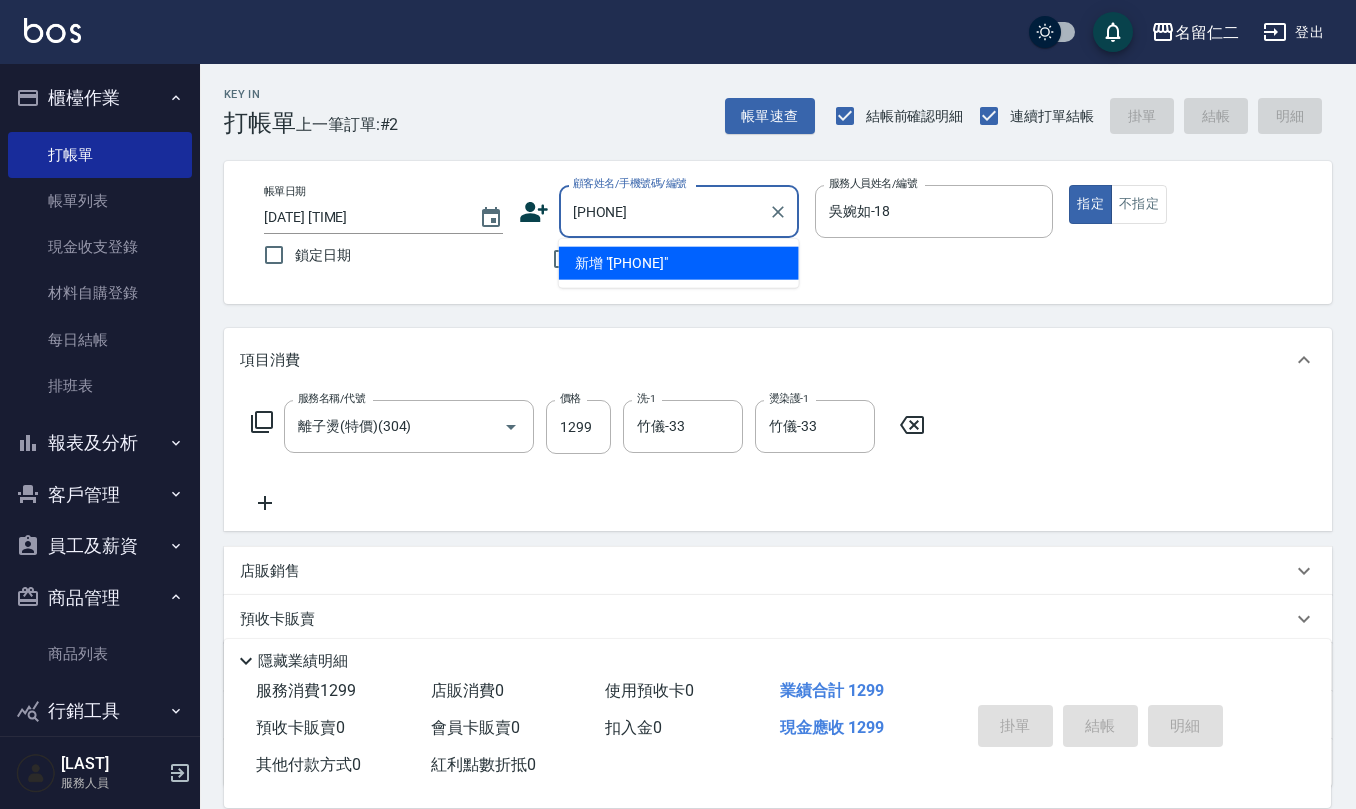 drag, startPoint x: 668, startPoint y: 220, endPoint x: 196, endPoint y: 204, distance: 472.27112 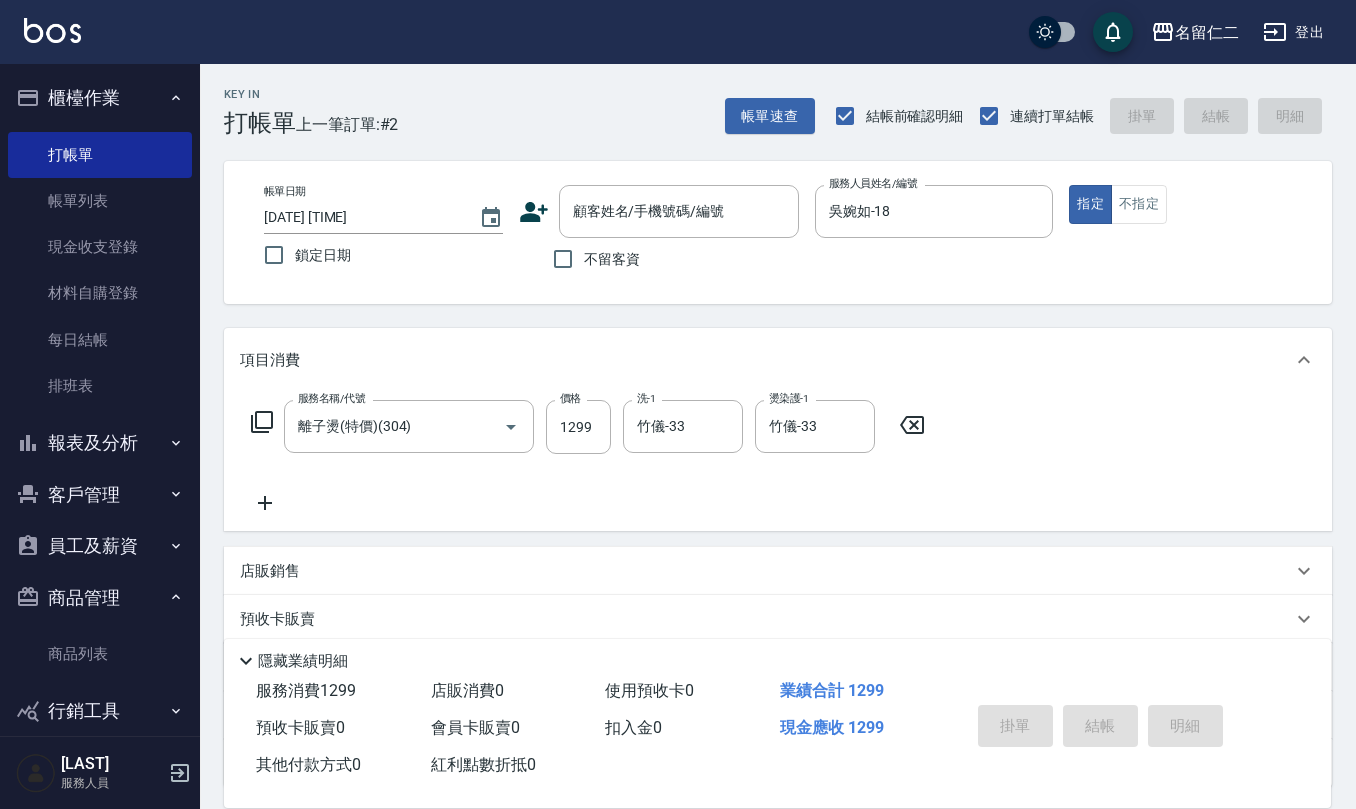 click 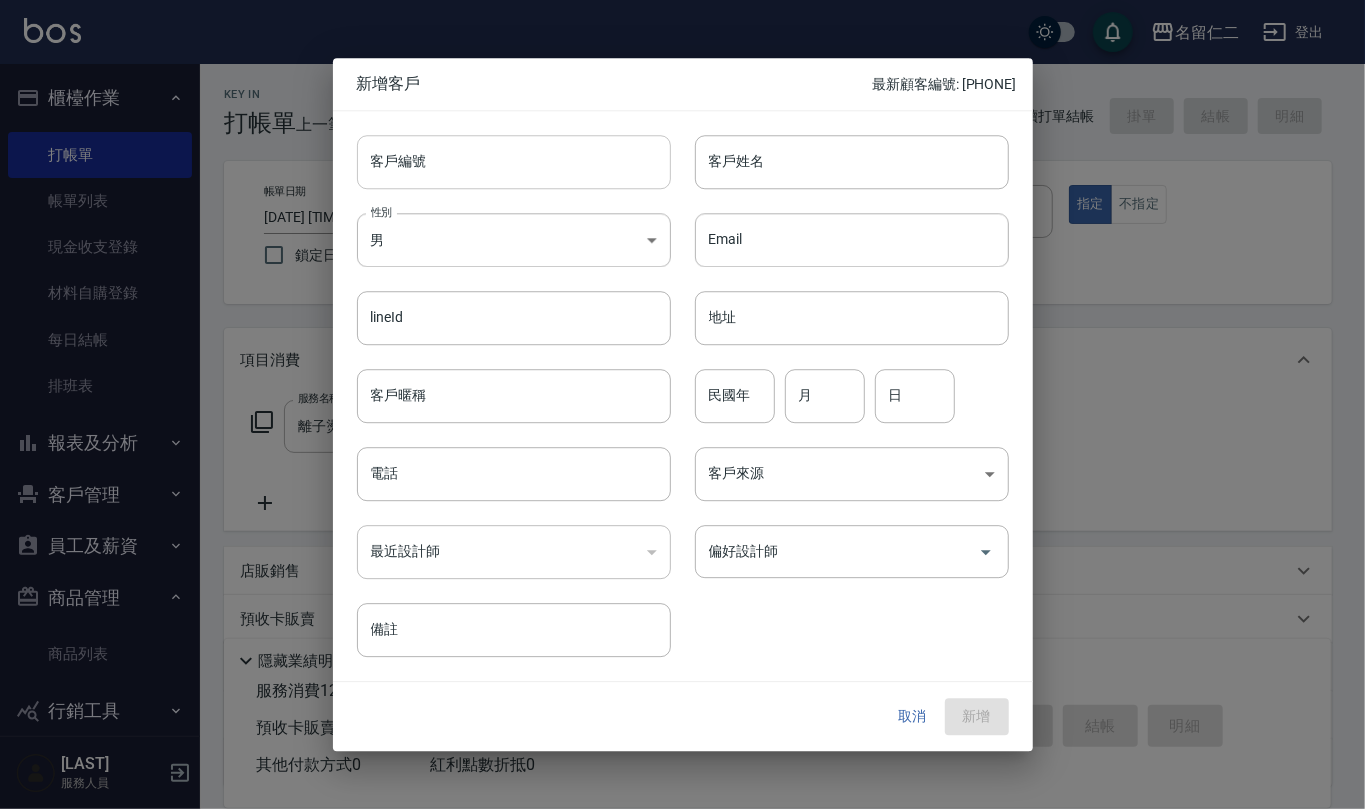 click on "客戶編號" at bounding box center (514, 162) 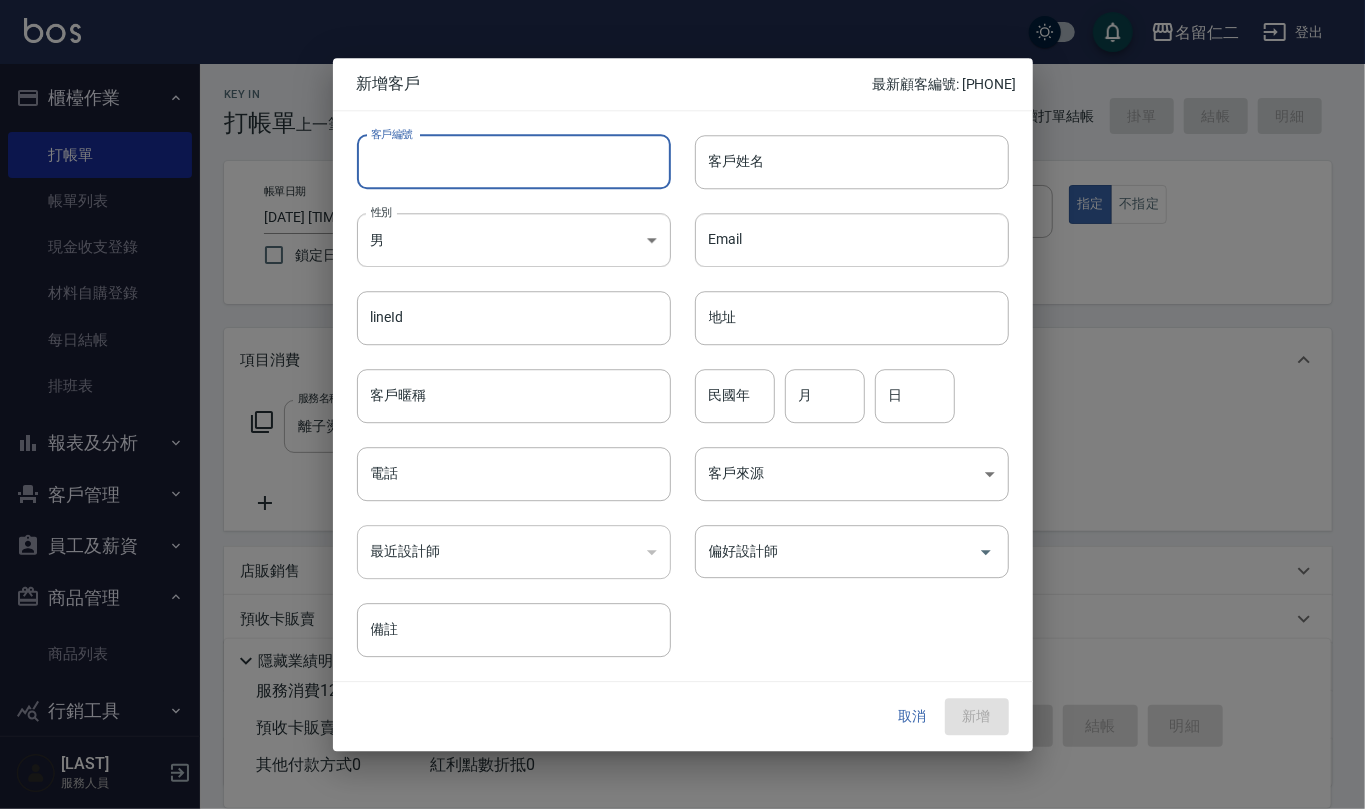 paste on "[PHONE]" 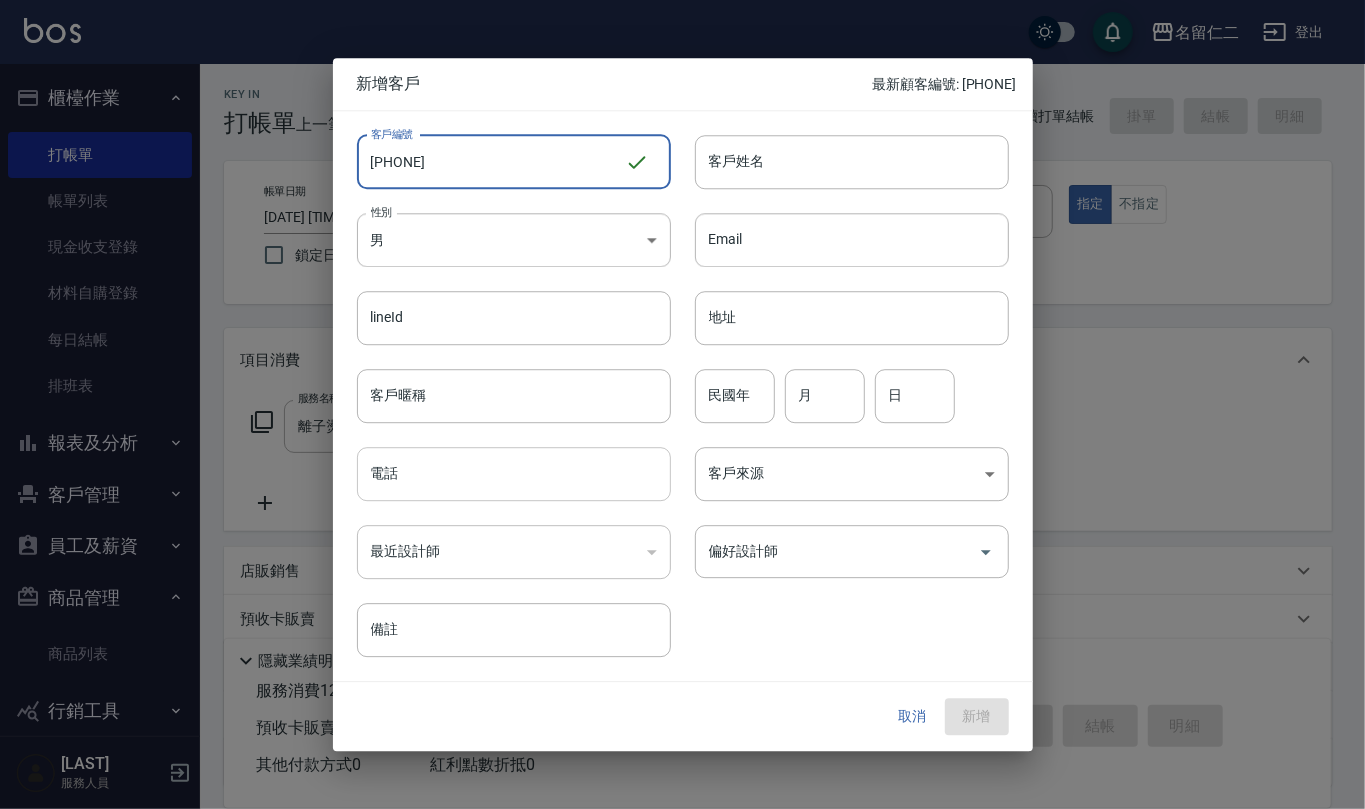 type on "[PHONE]" 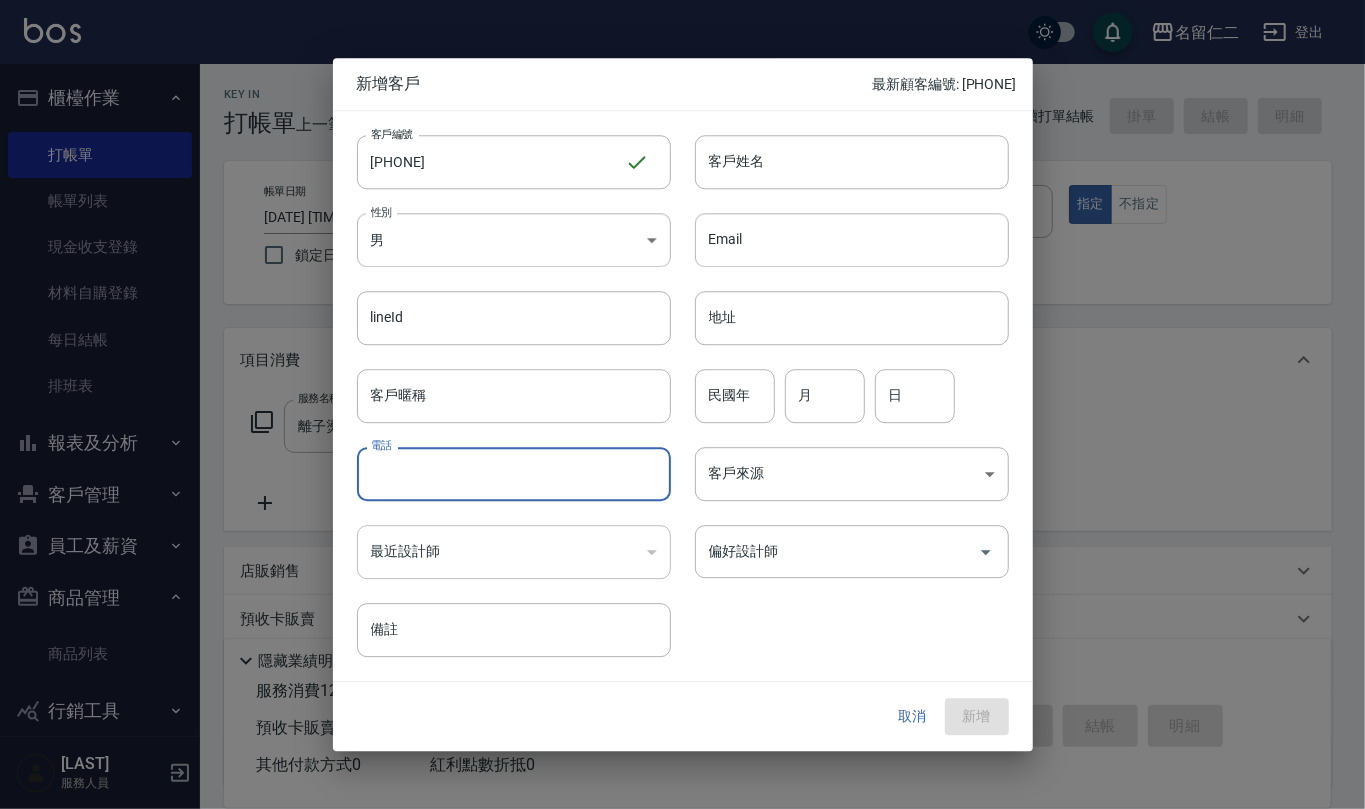 paste on "[PHONE]" 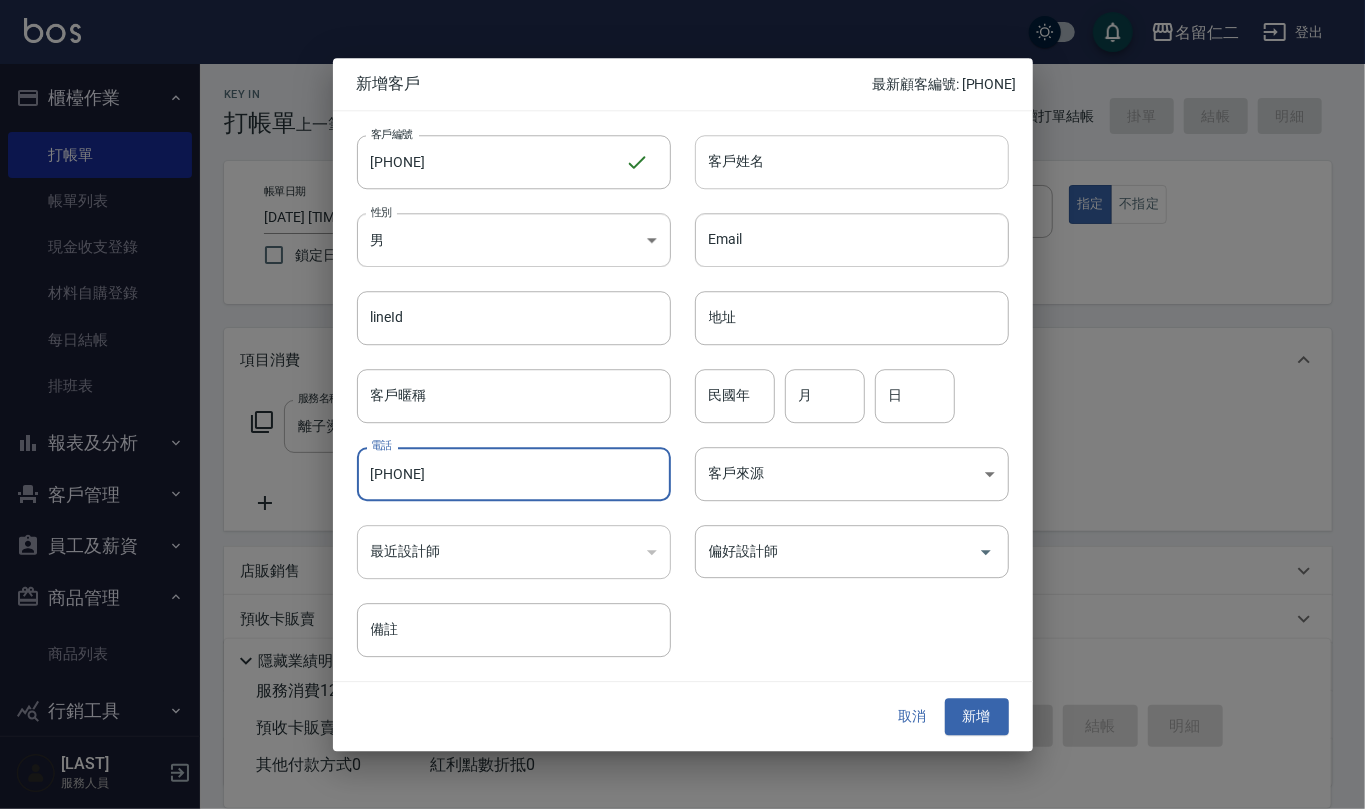 type on "[PHONE]" 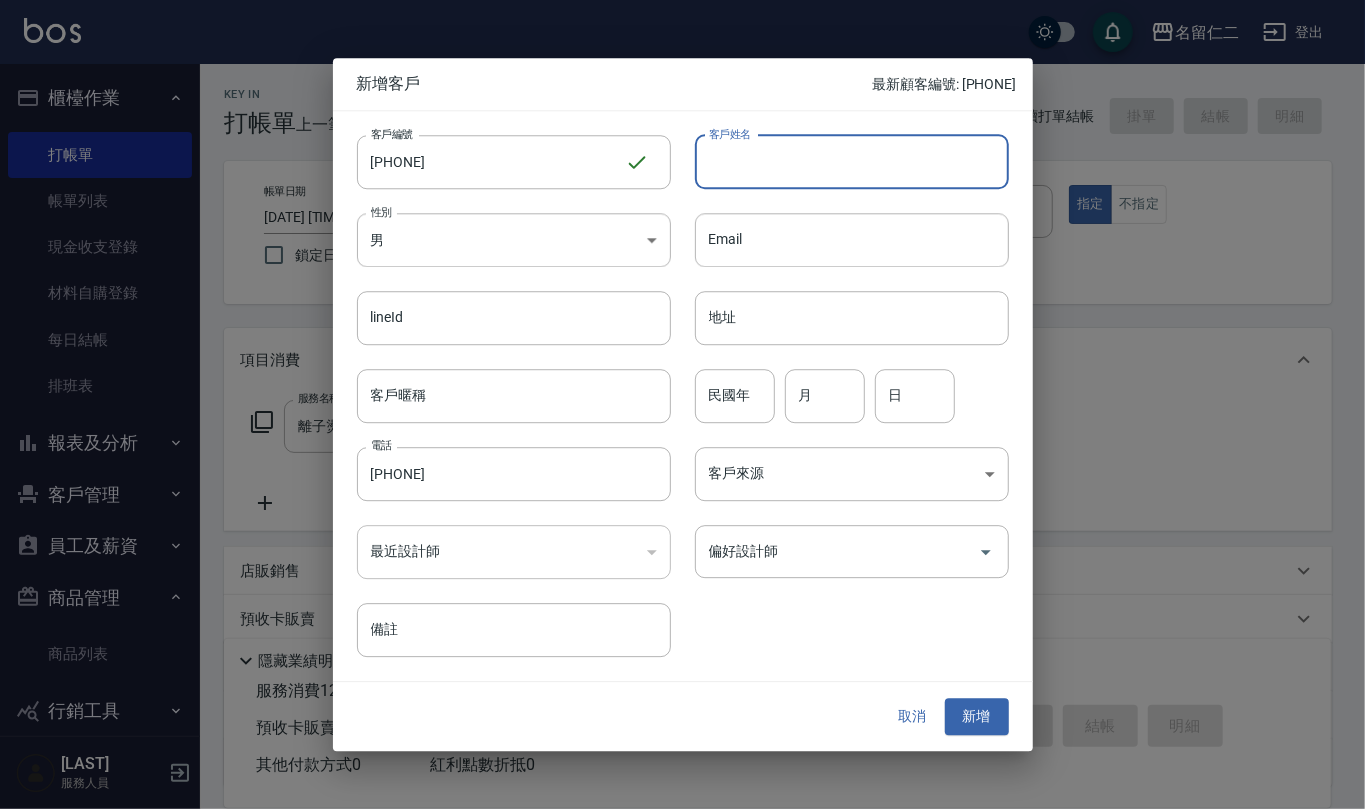 click on "客戶姓名" at bounding box center (852, 162) 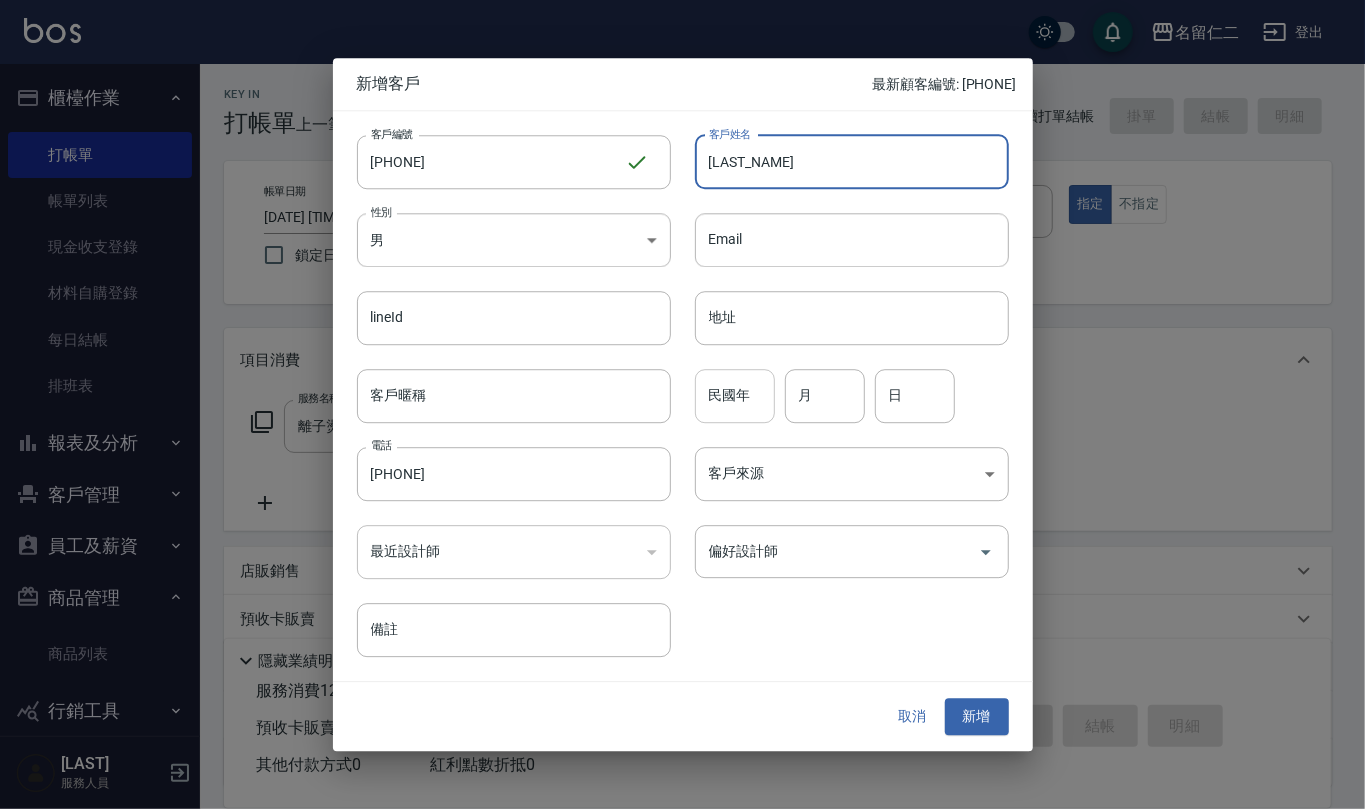type on "[LAST_NAME]" 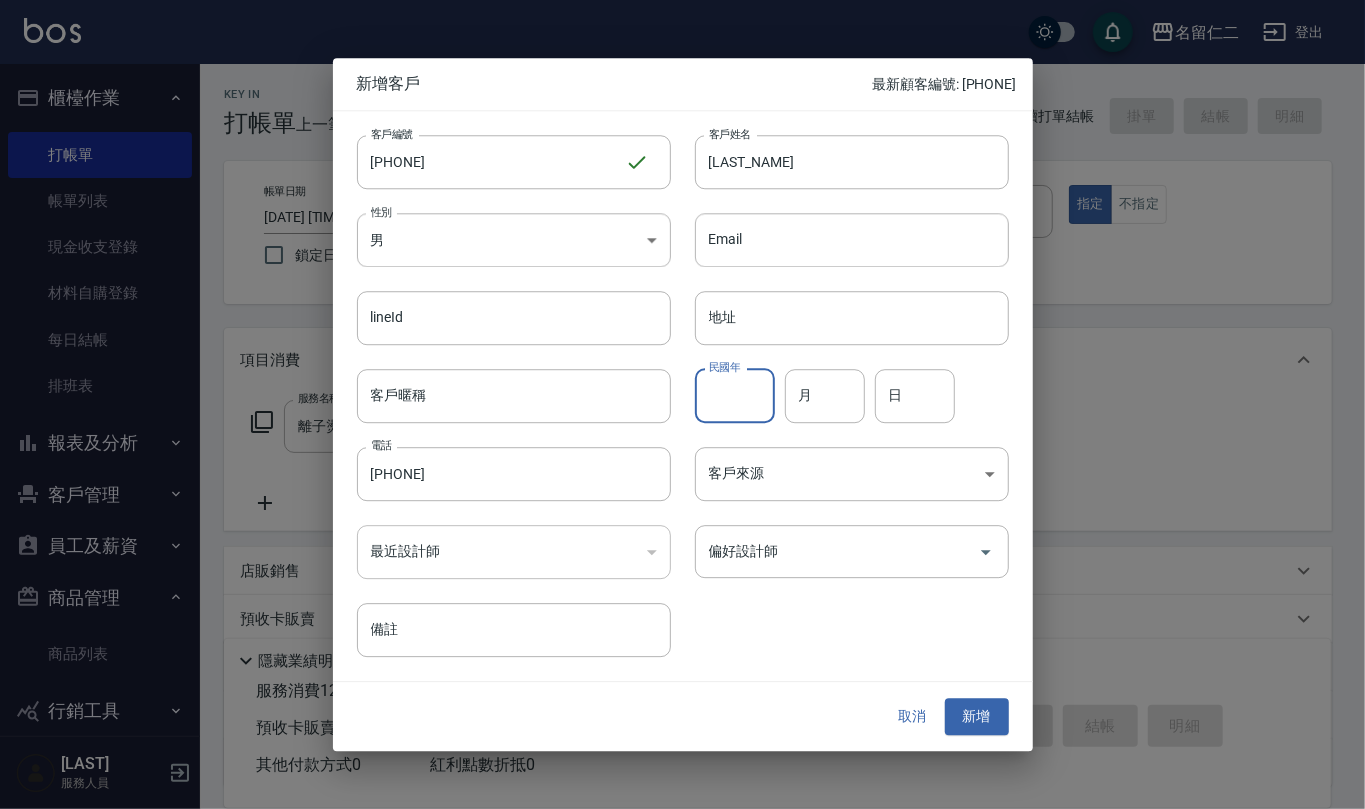 click on "民國年" at bounding box center [735, 396] 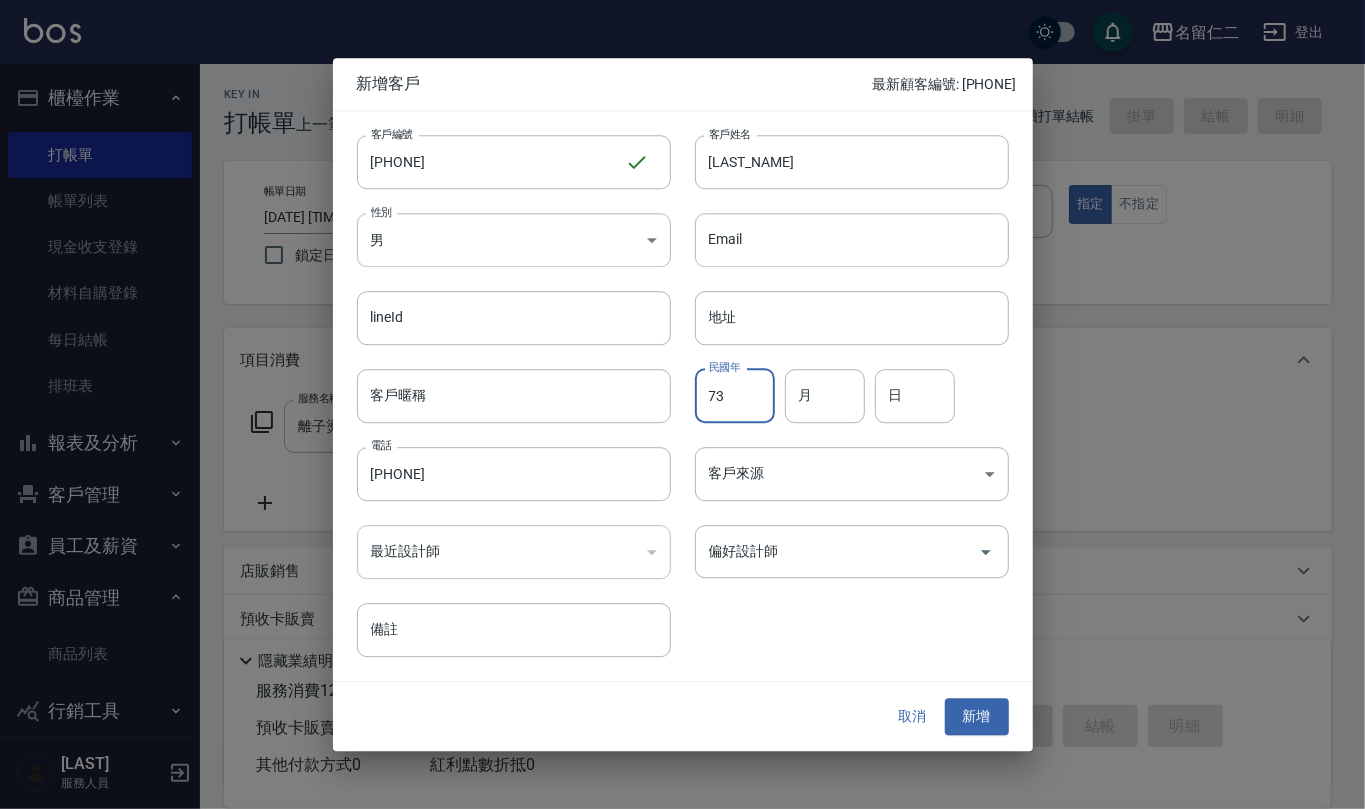 type on "73" 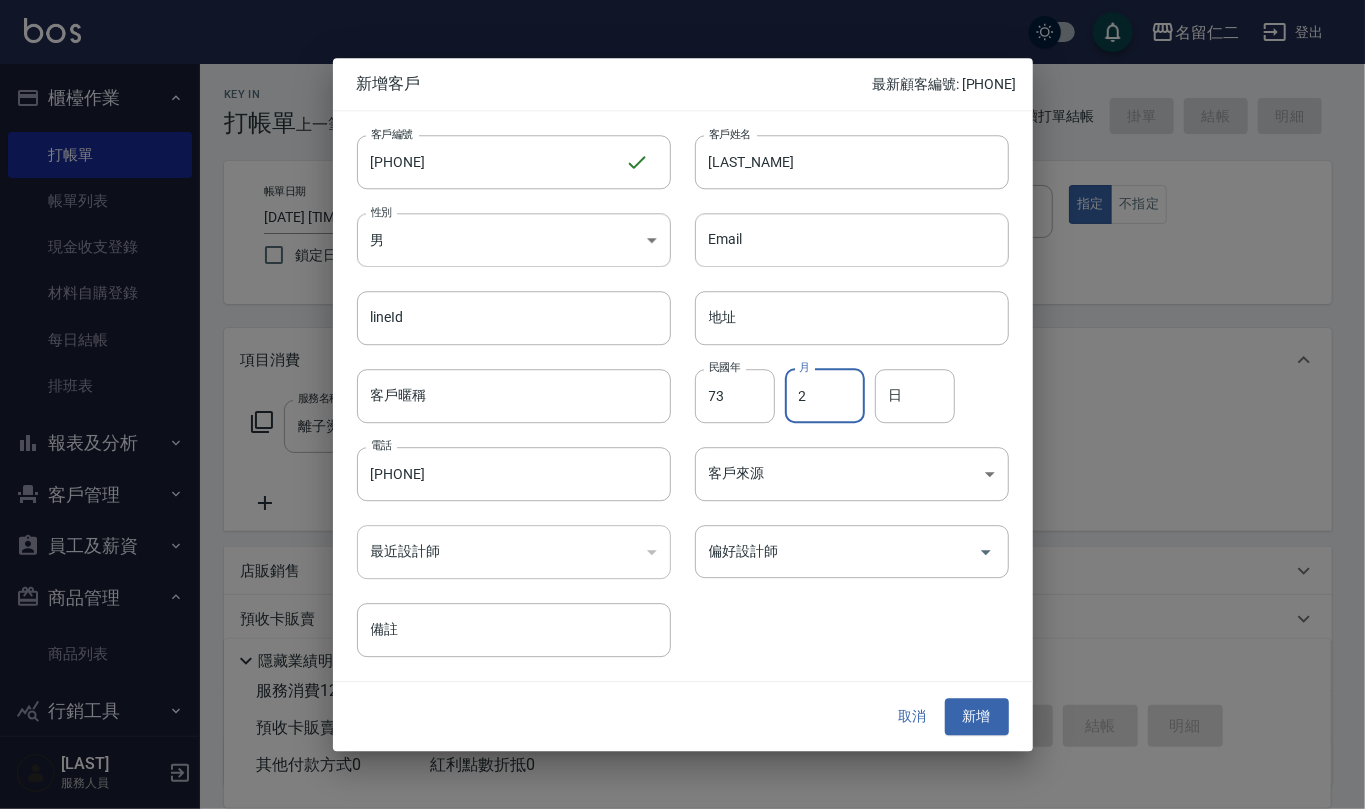 type on "2" 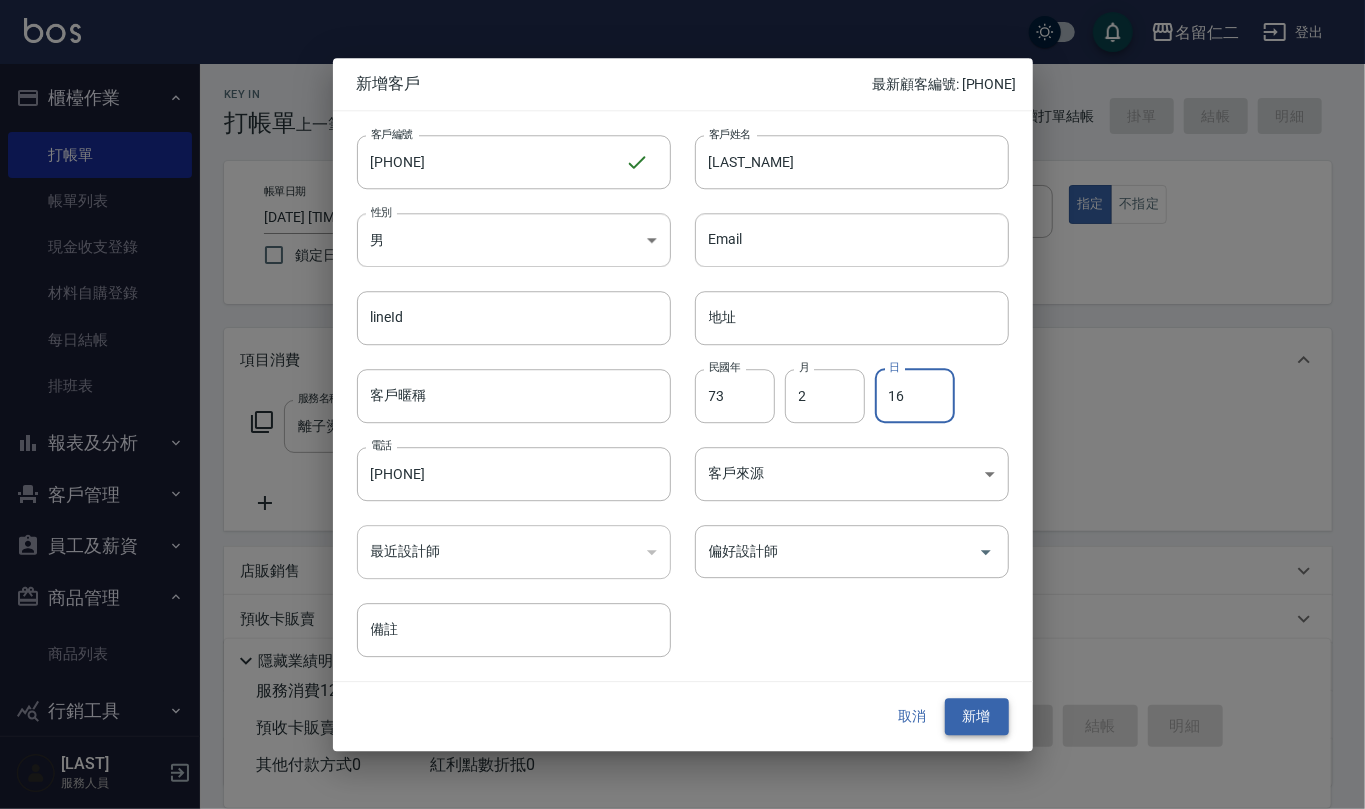 type on "16" 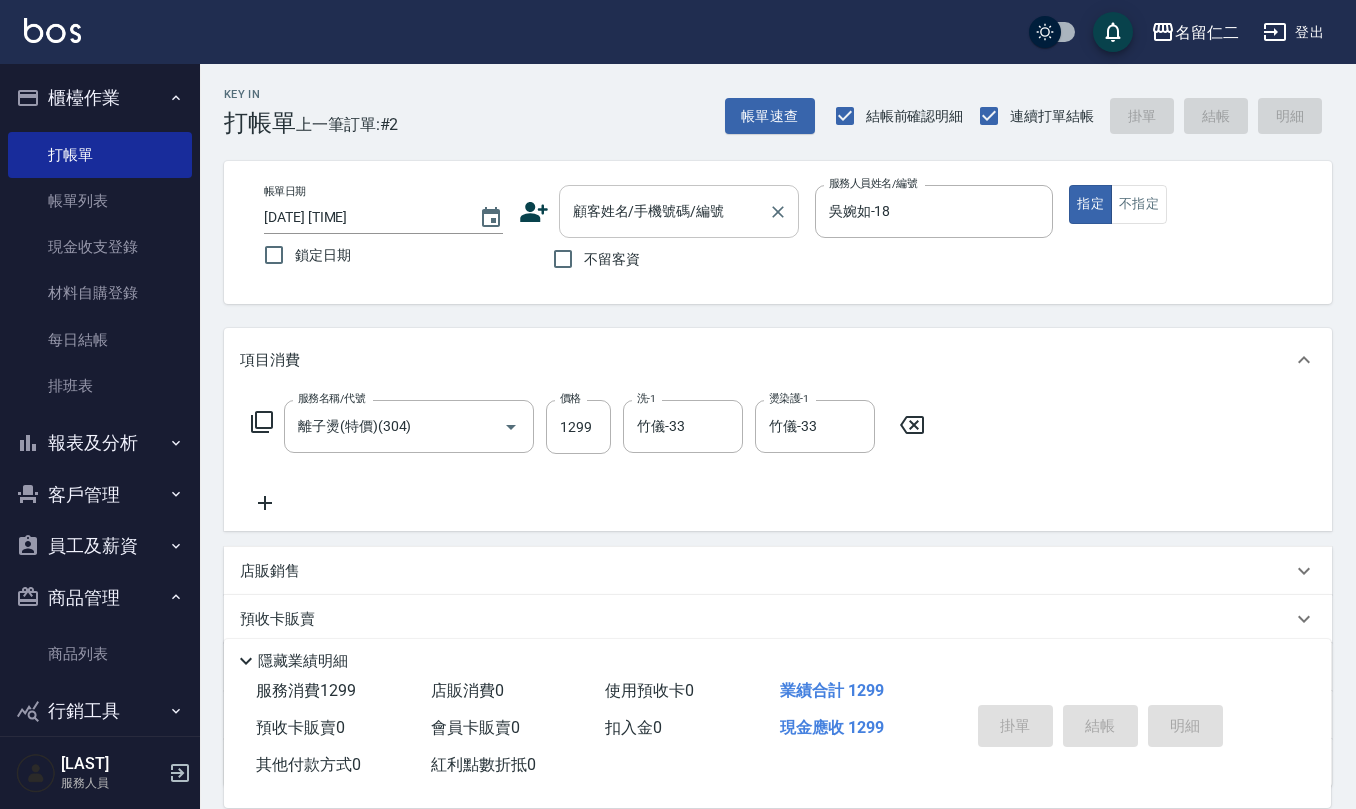 click on "顧客姓名/手機號碼/編號" at bounding box center (664, 211) 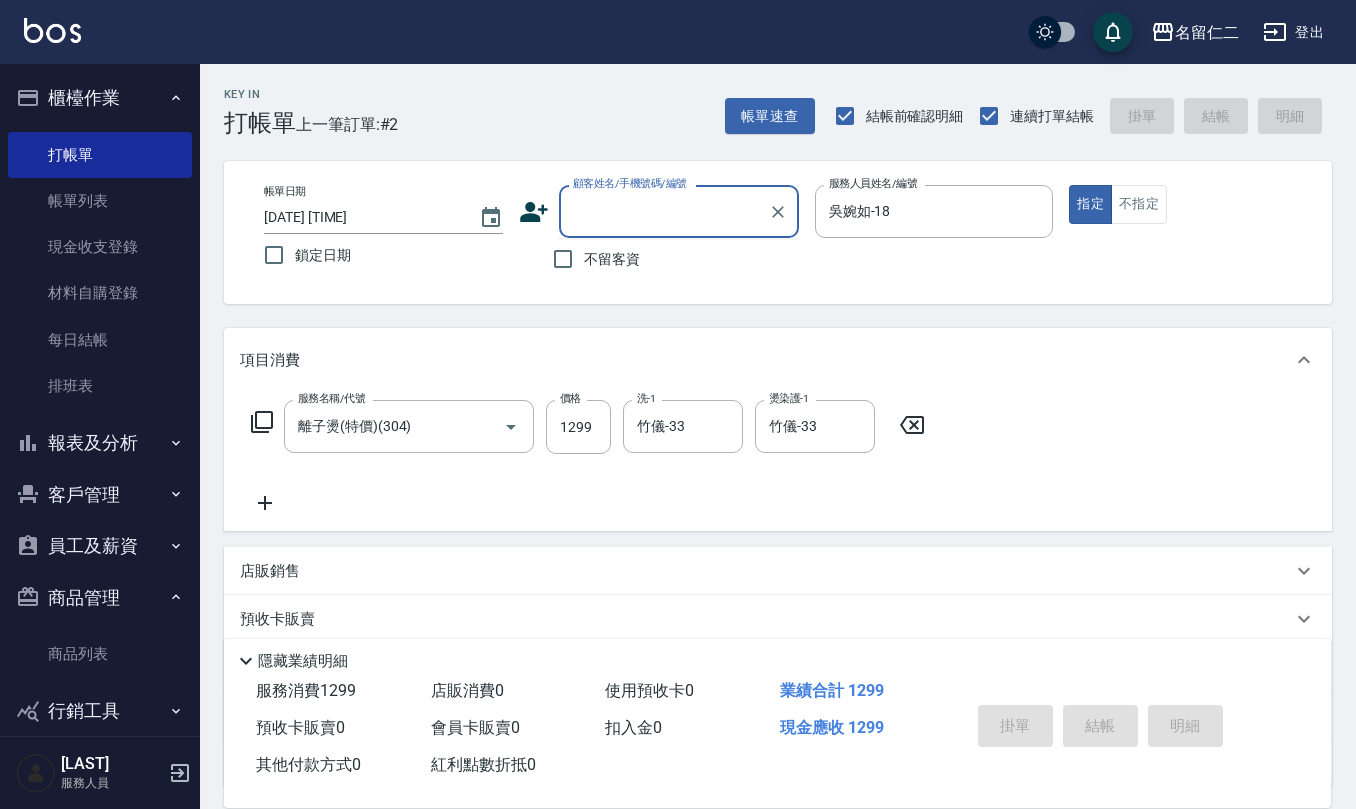 paste on "[PHONE]" 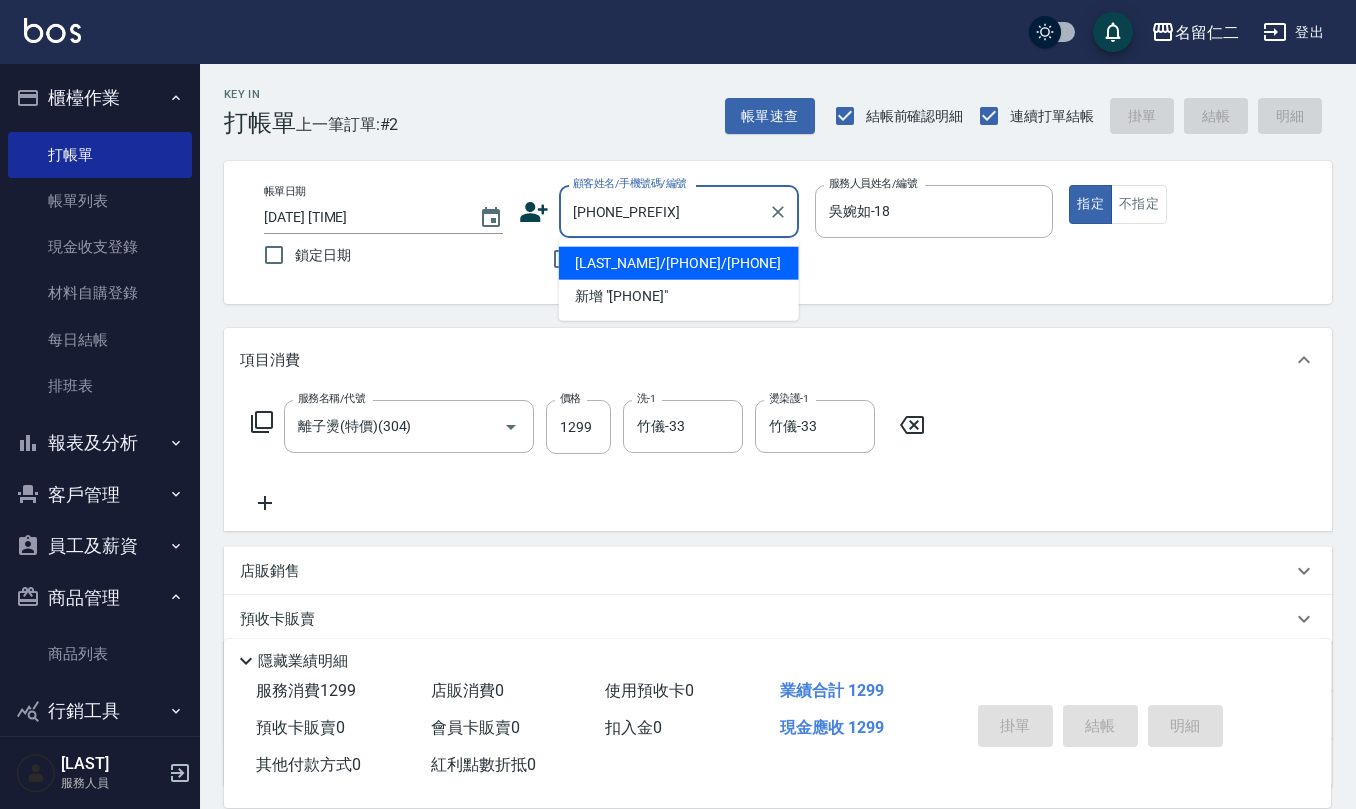 type on "[LAST_NAME]/[PHONE]/[PHONE]" 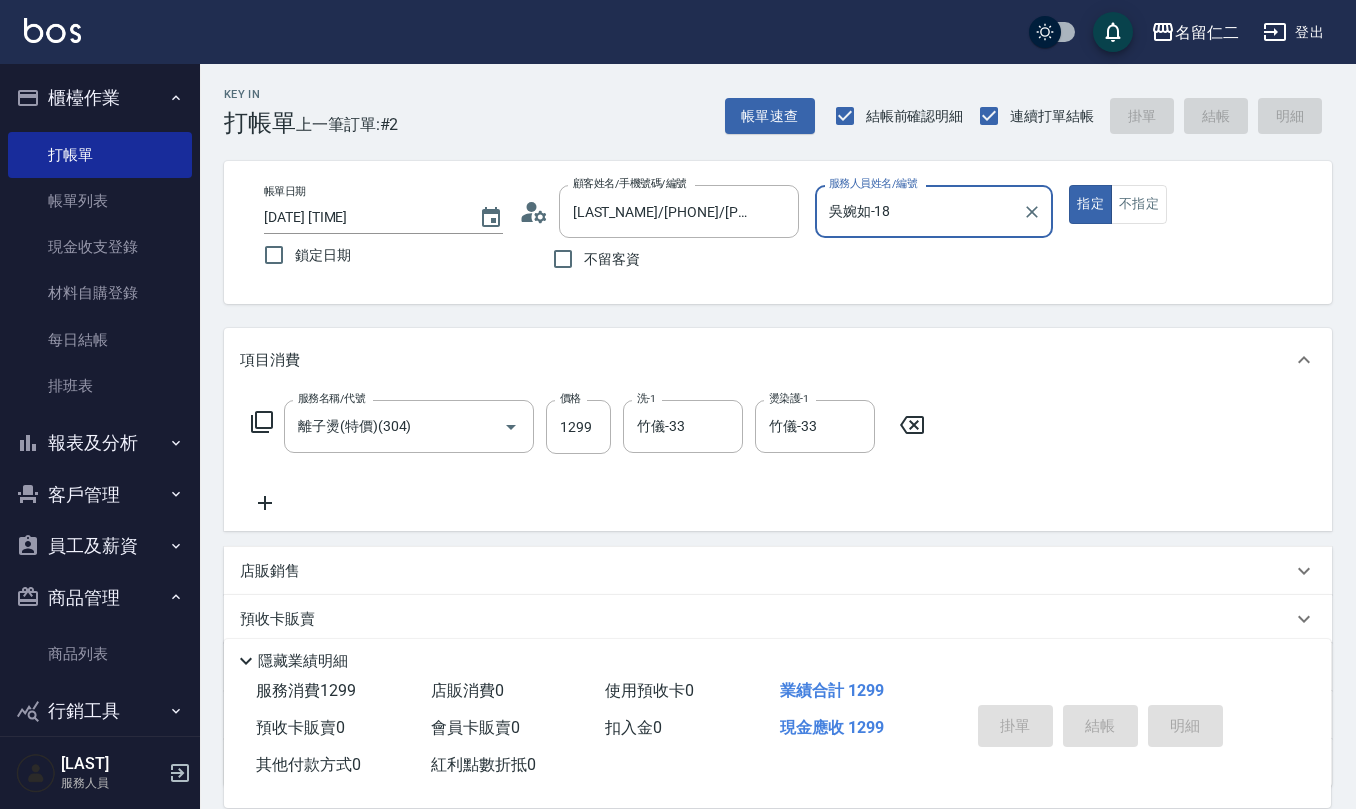 type on "[DATE] [TIME]" 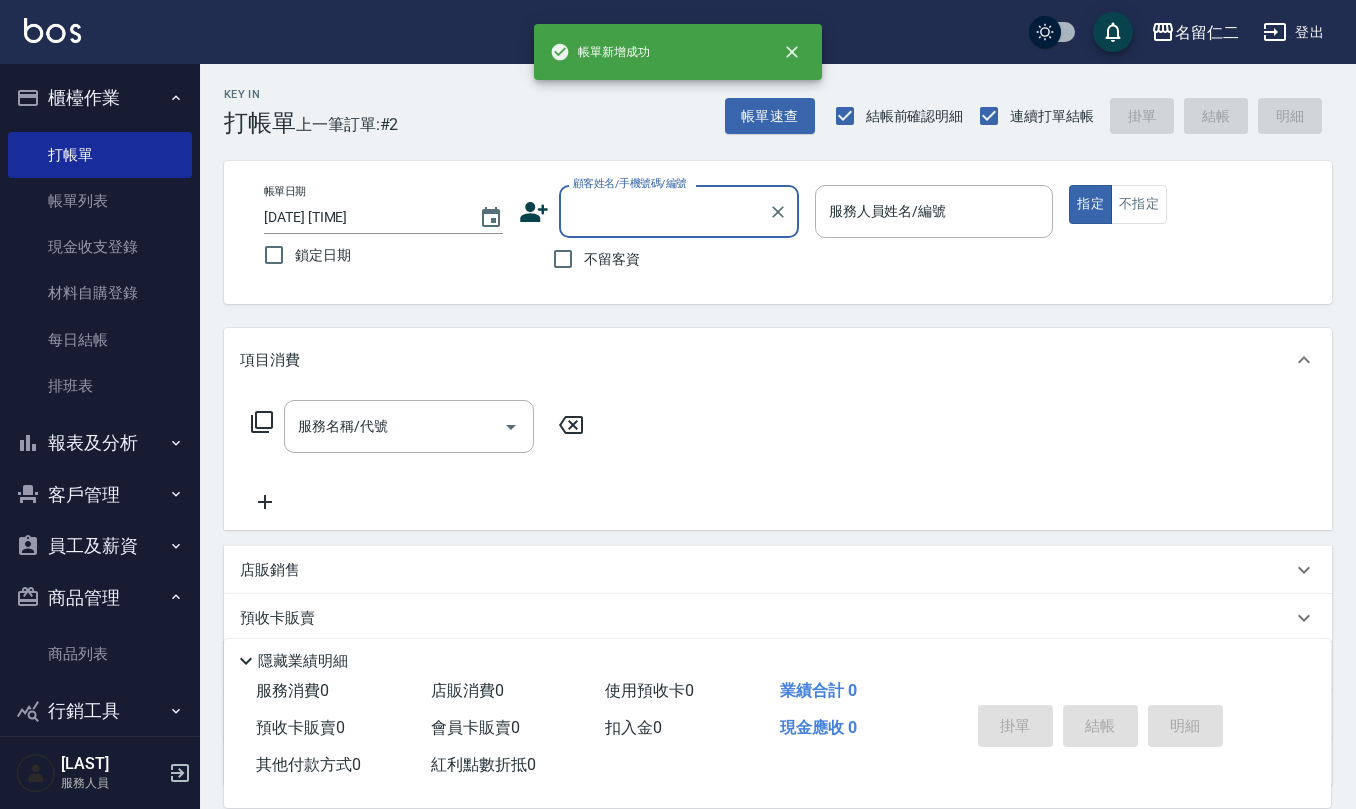 scroll, scrollTop: 0, scrollLeft: 0, axis: both 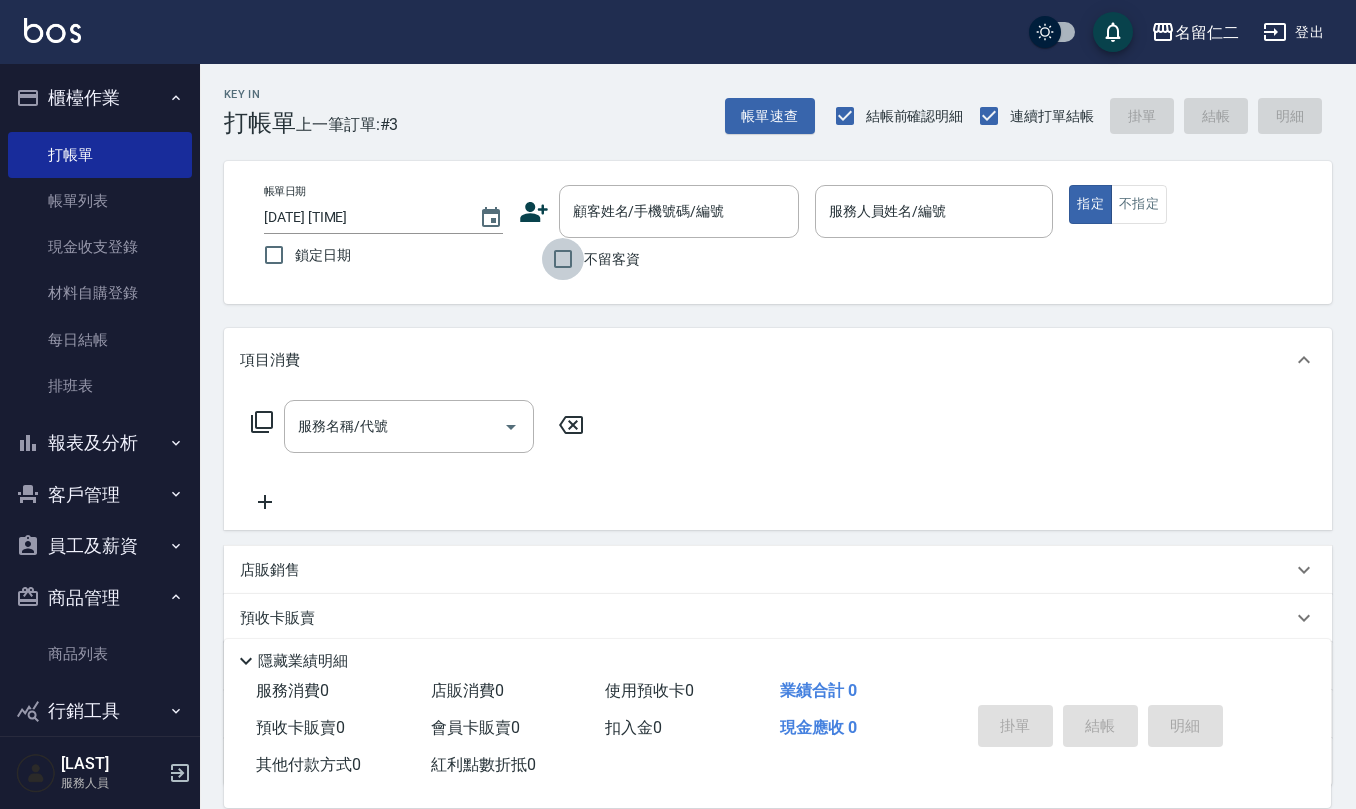 click on "不留客資" at bounding box center [563, 259] 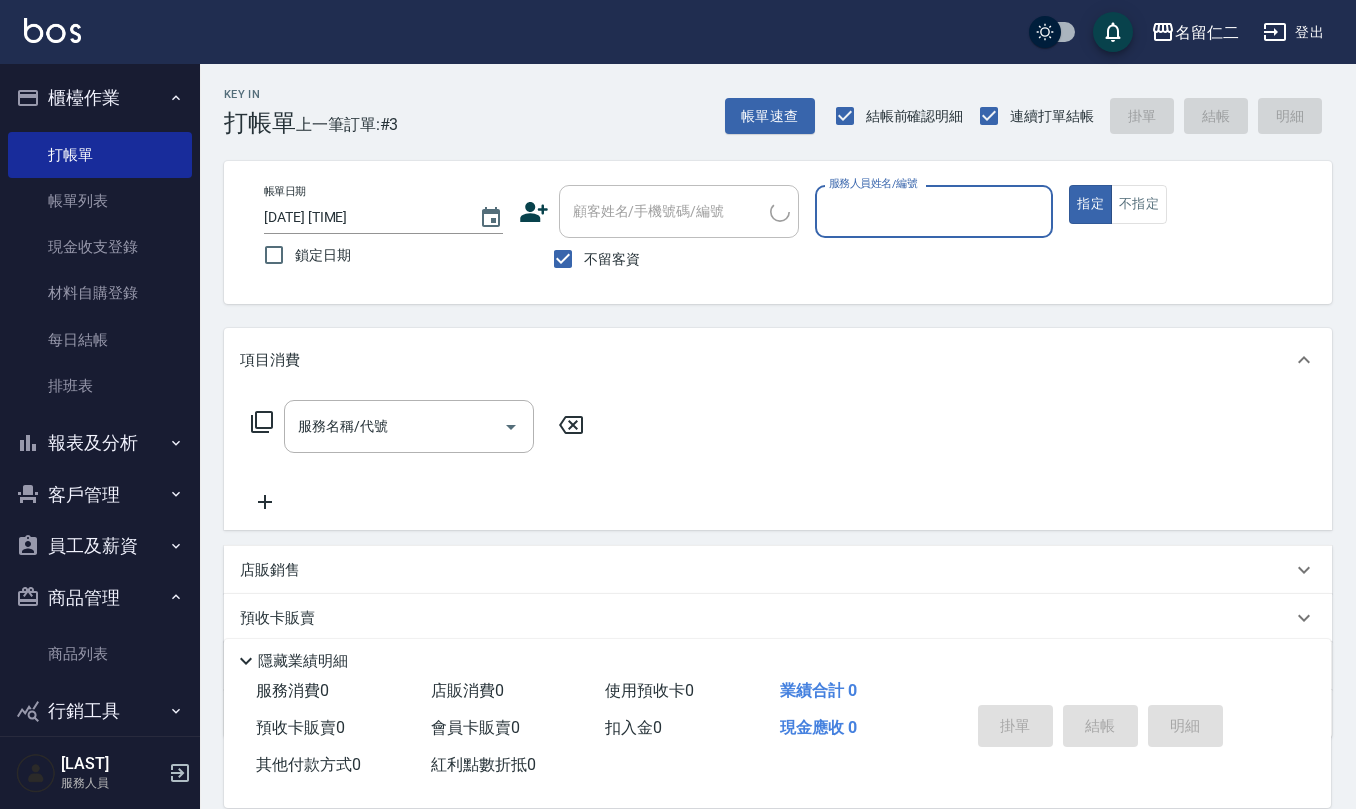 type on "1" 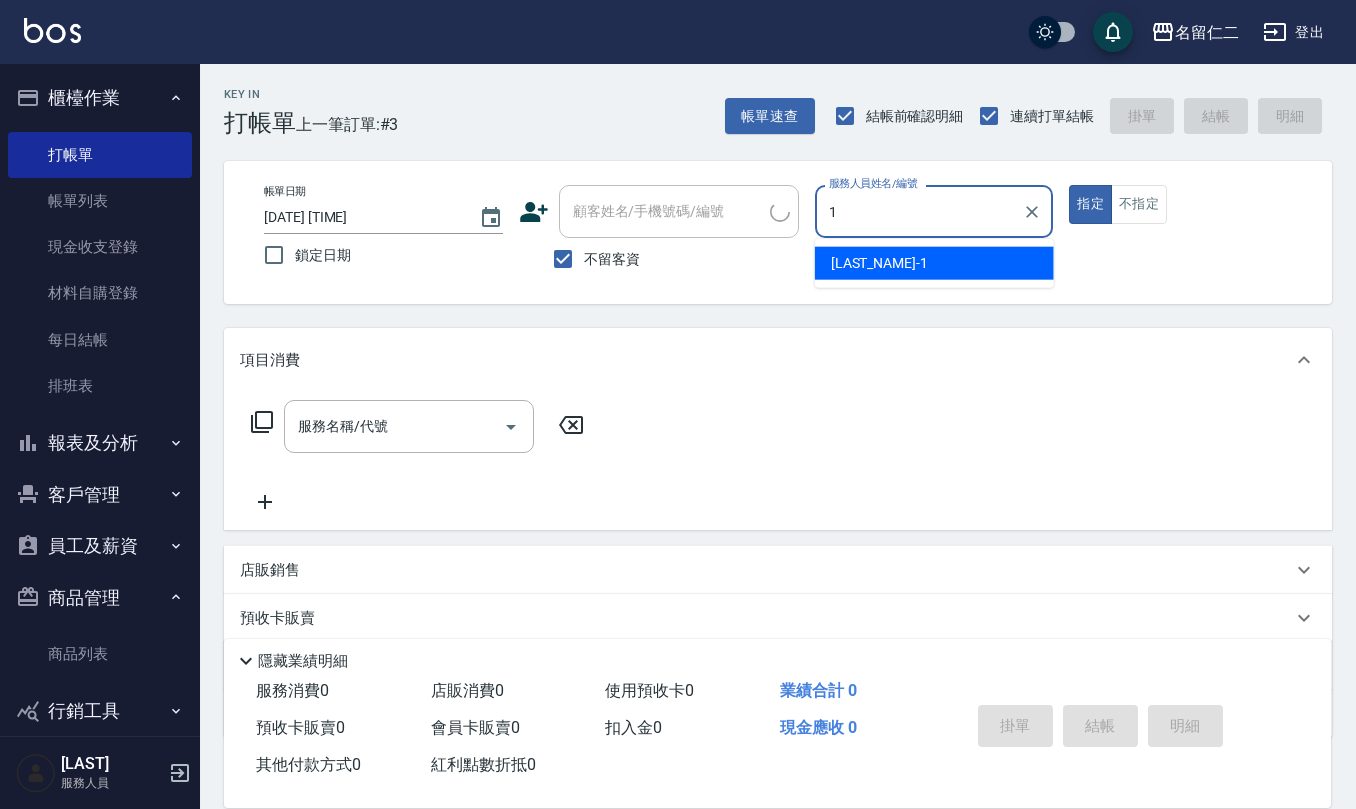 type on "[LAST]/[PHONE]" 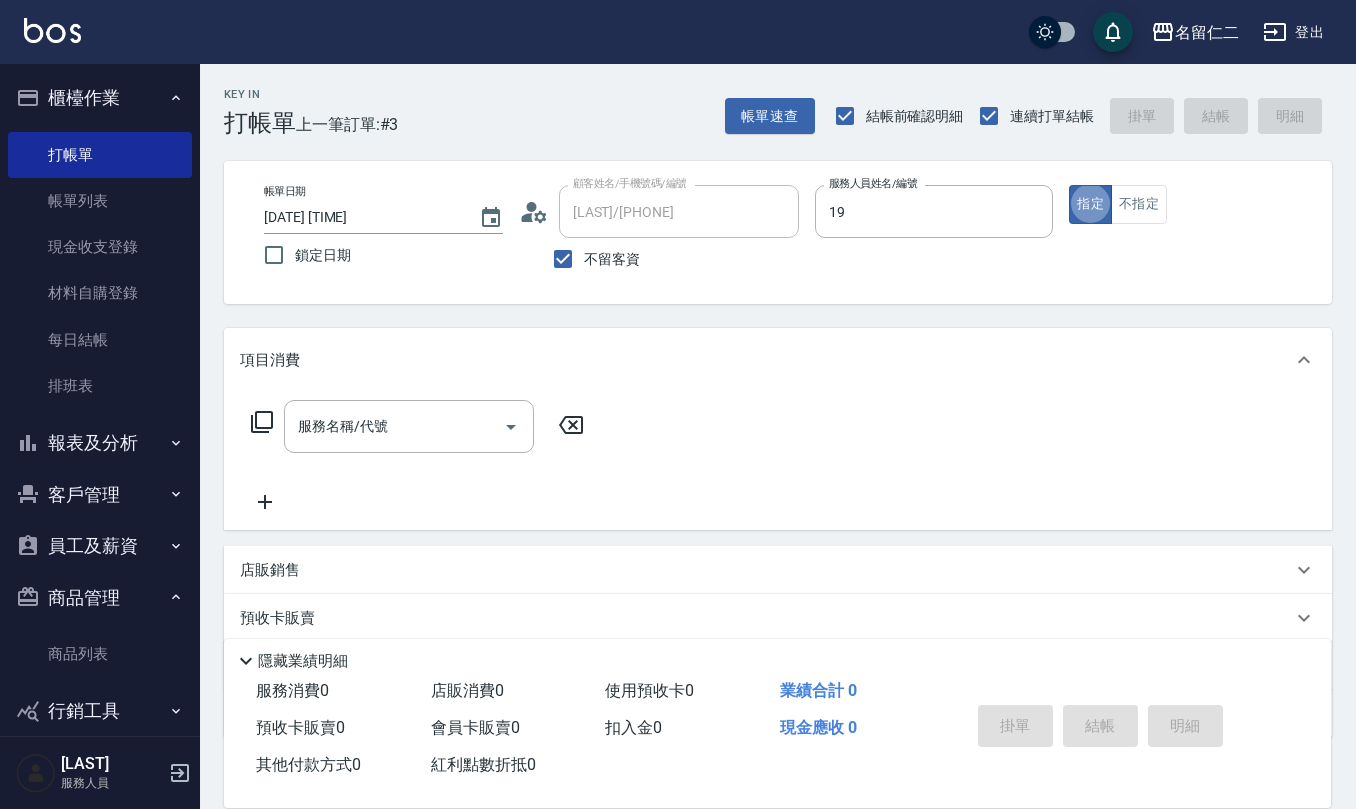 type on "[LAST]-[AGE]" 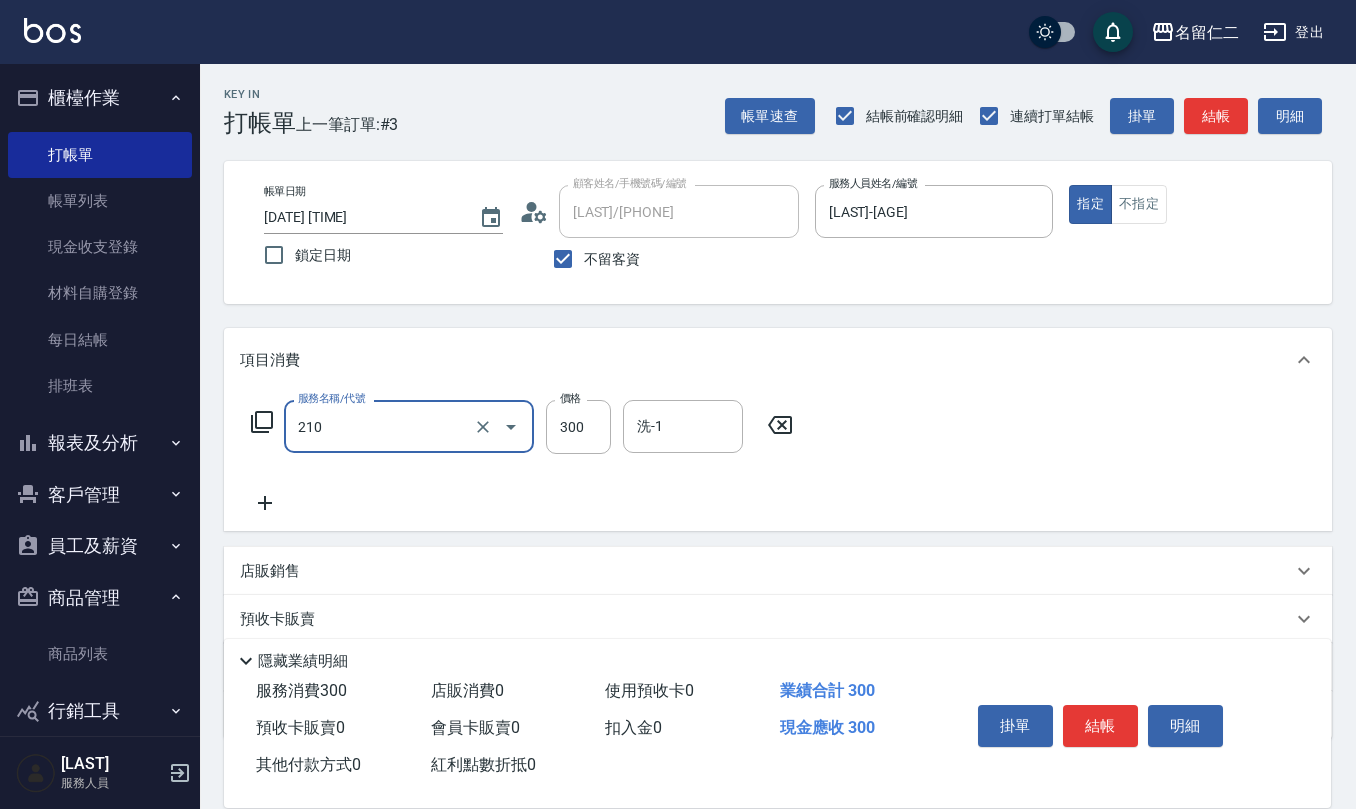 type on "歐娜洗髮精(210)" 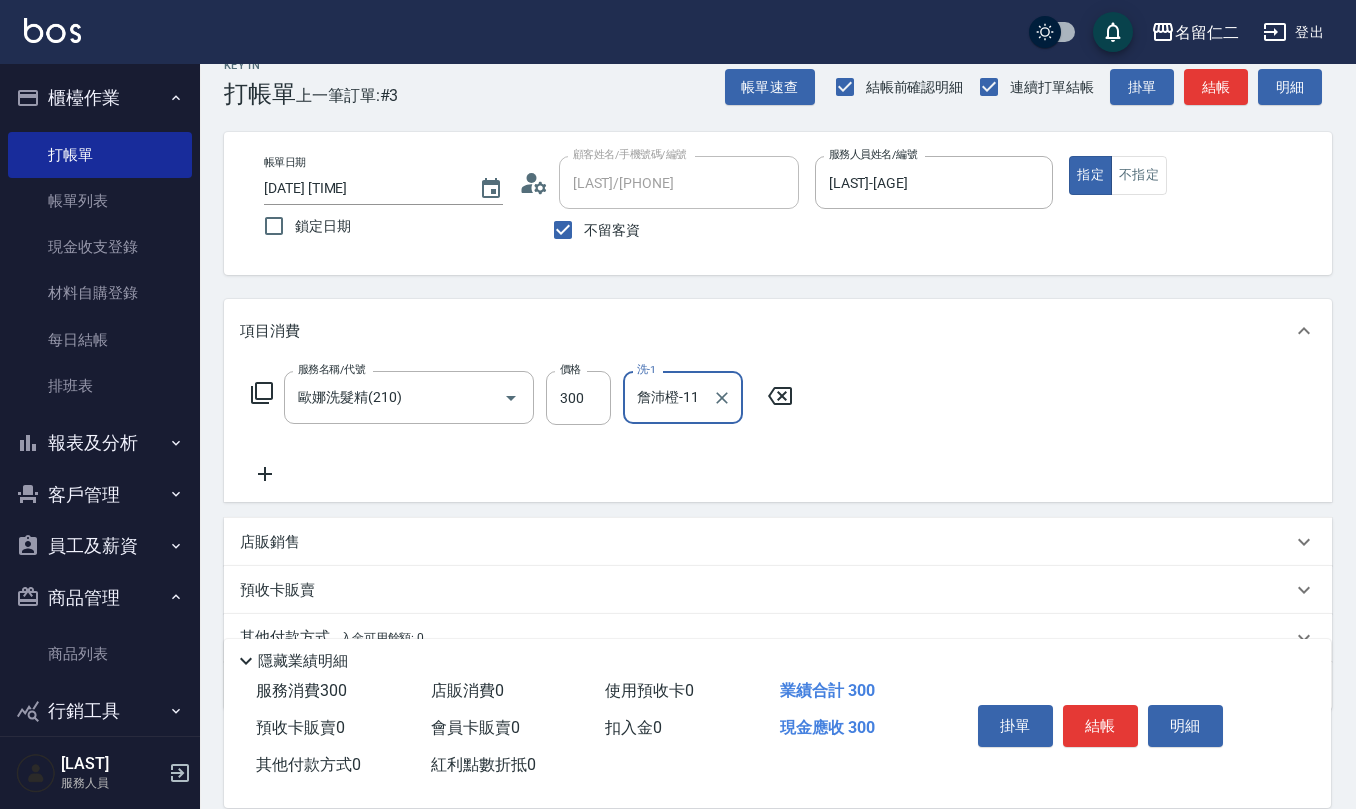 scroll, scrollTop: 117, scrollLeft: 0, axis: vertical 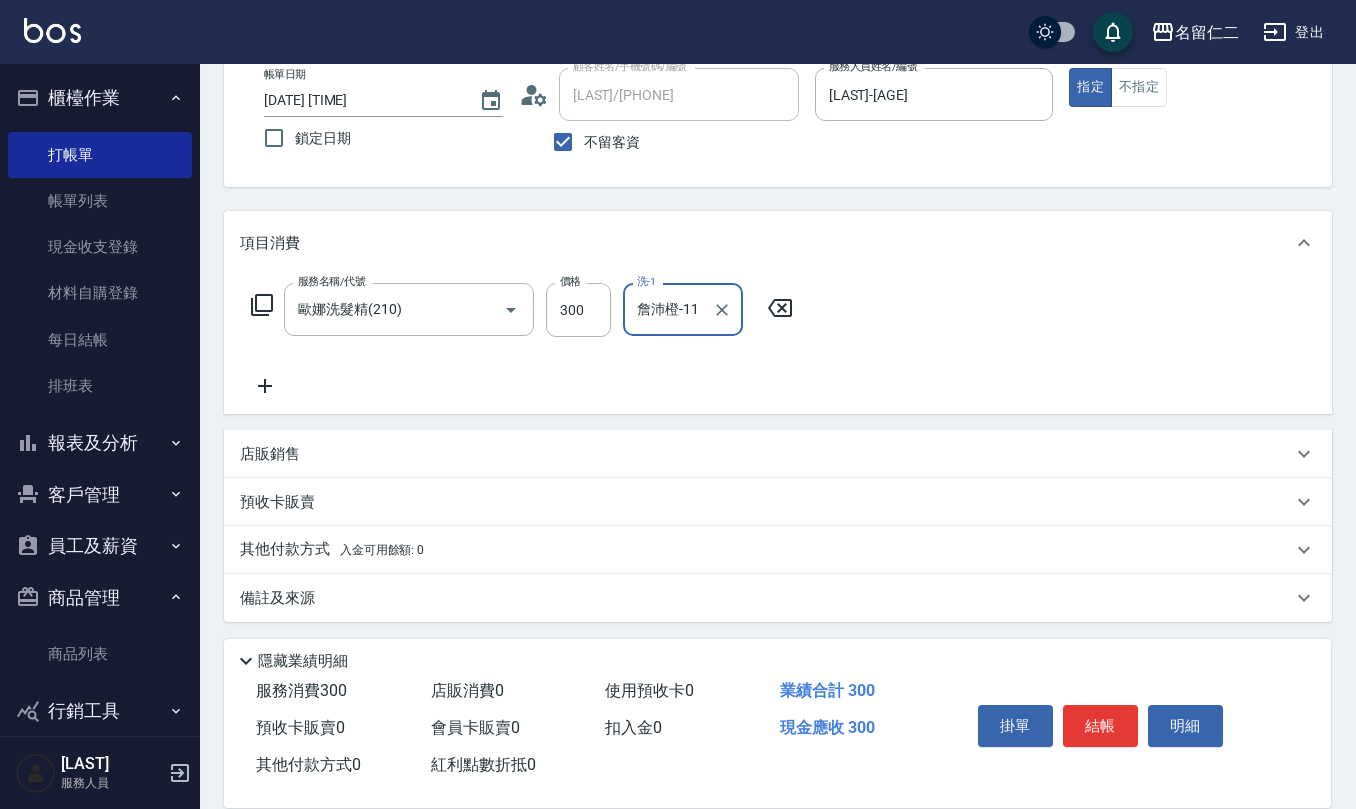 type on "詹沛橙-11" 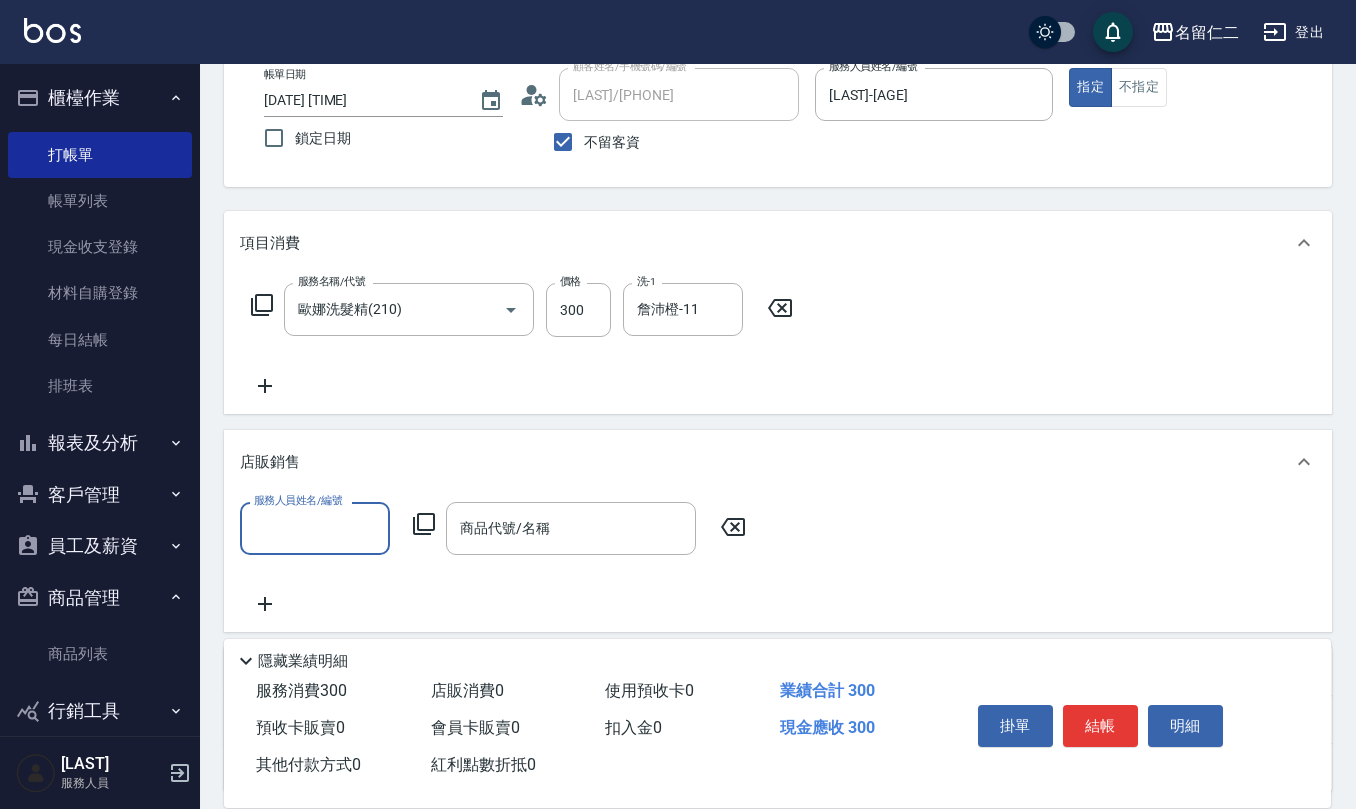 scroll, scrollTop: 0, scrollLeft: 0, axis: both 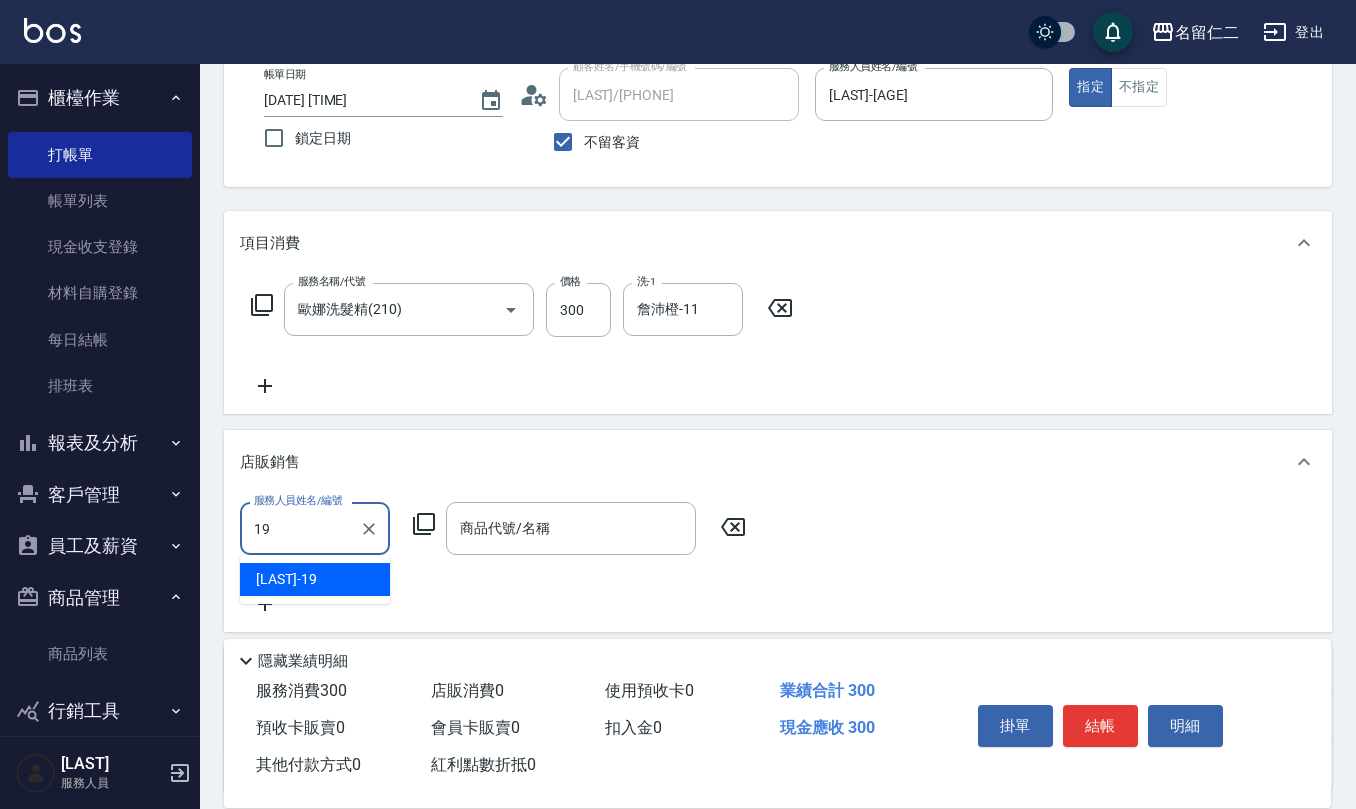 type on "[LAST]-[AGE]" 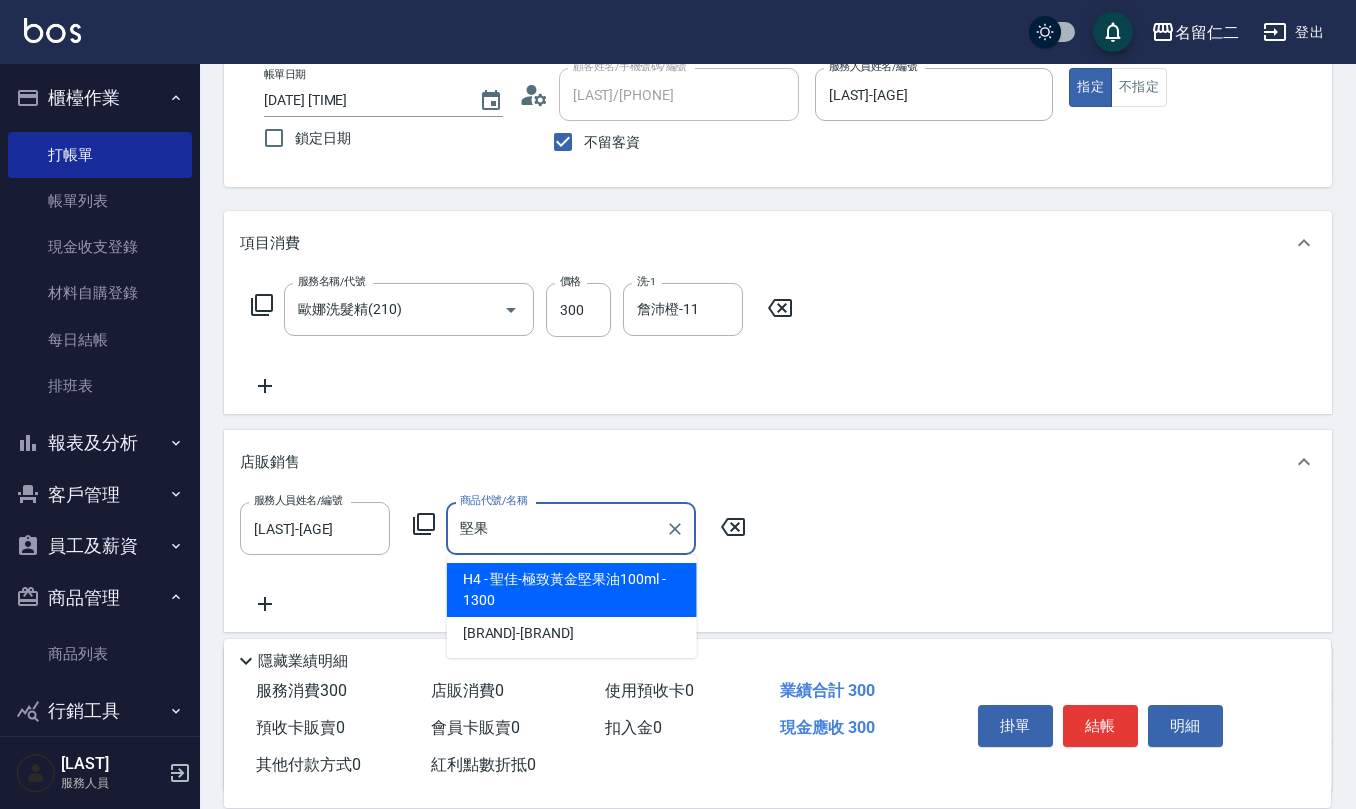 type on "[BRAND]-[BRAND]" 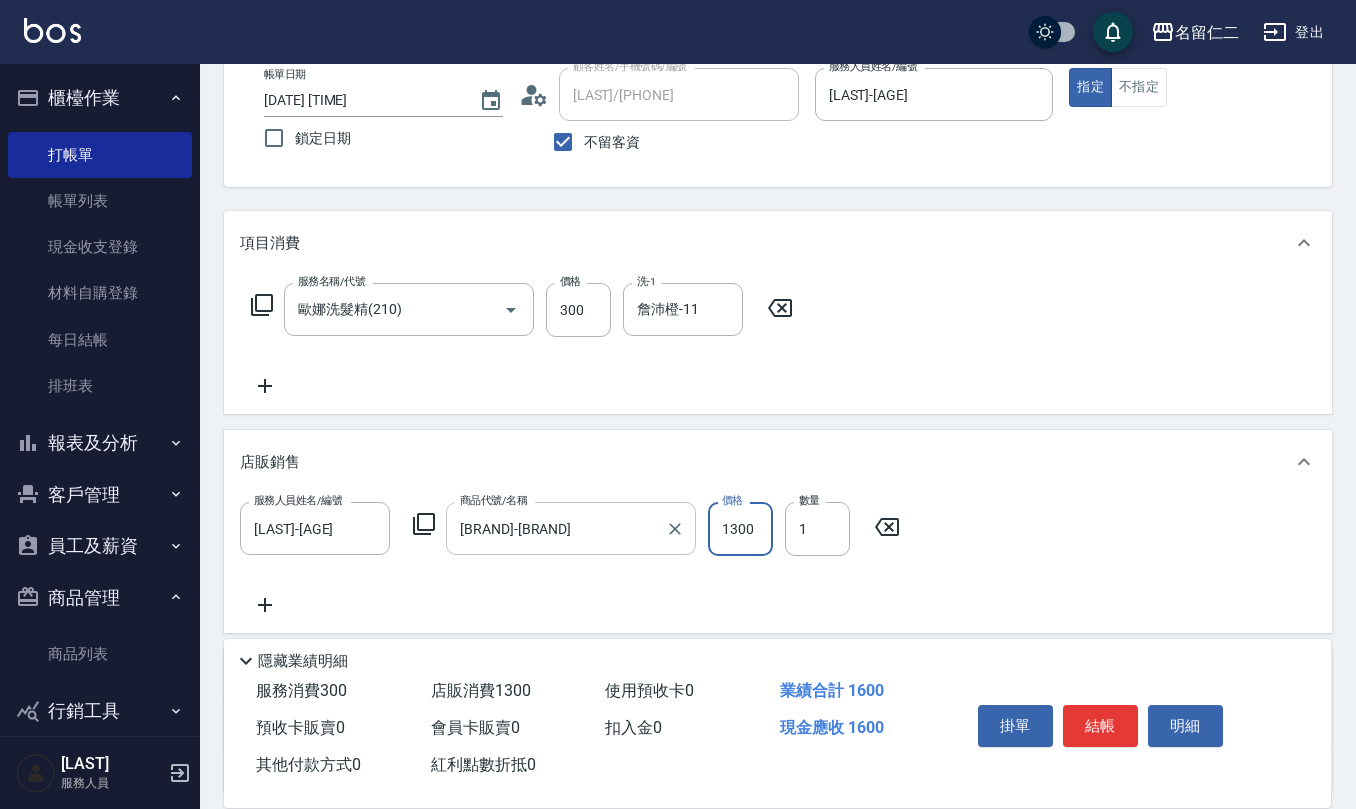drag, startPoint x: 673, startPoint y: 532, endPoint x: 625, endPoint y: 542, distance: 49.0306 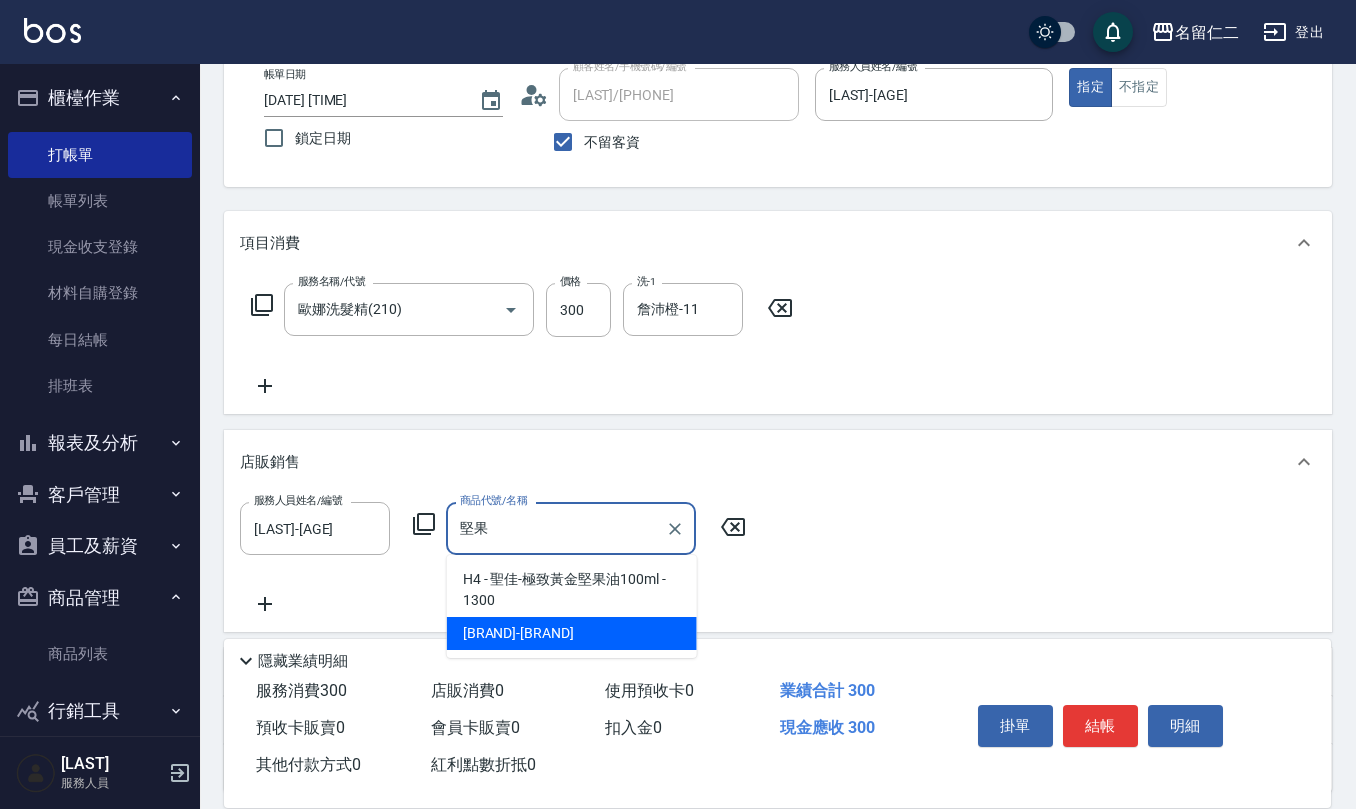 type on "TIGI-虎堅果水感霜150ml" 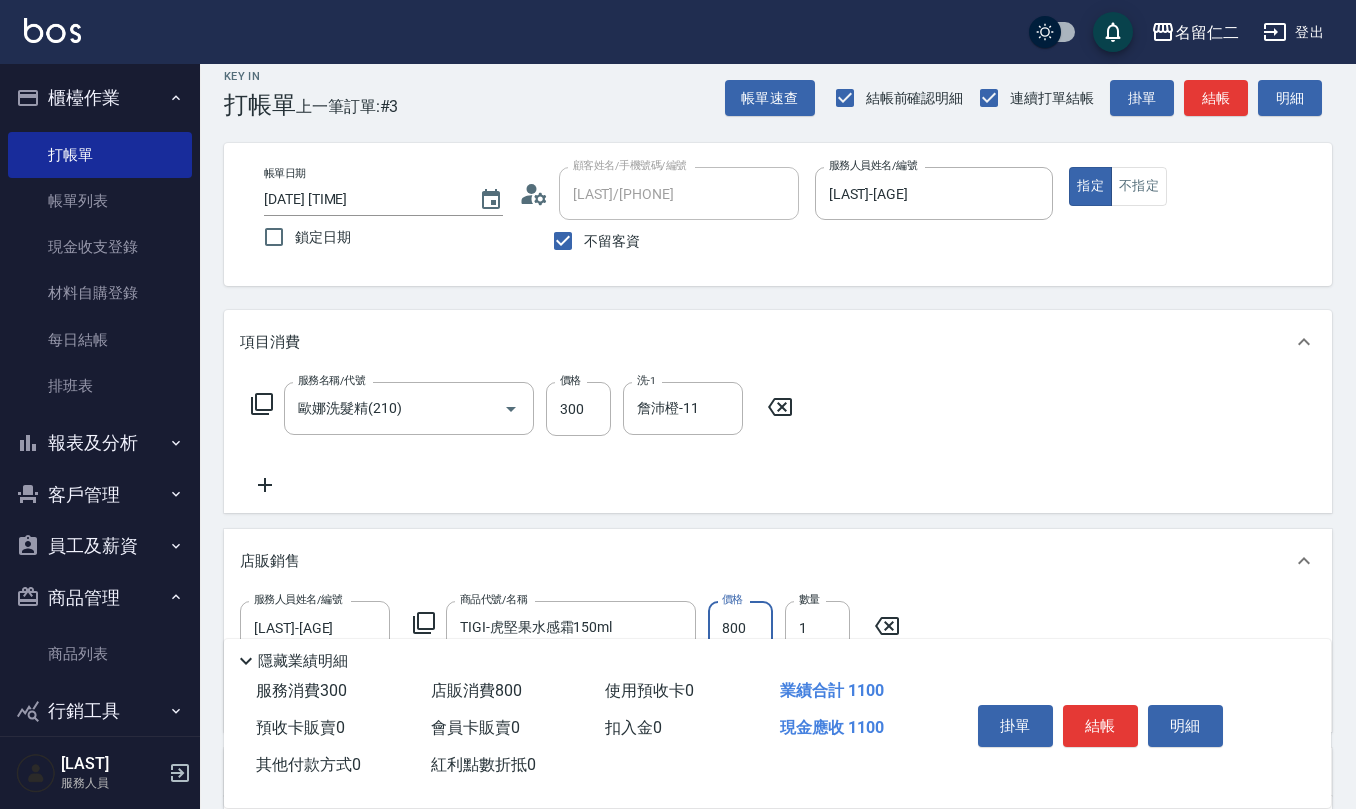 scroll, scrollTop: 0, scrollLeft: 0, axis: both 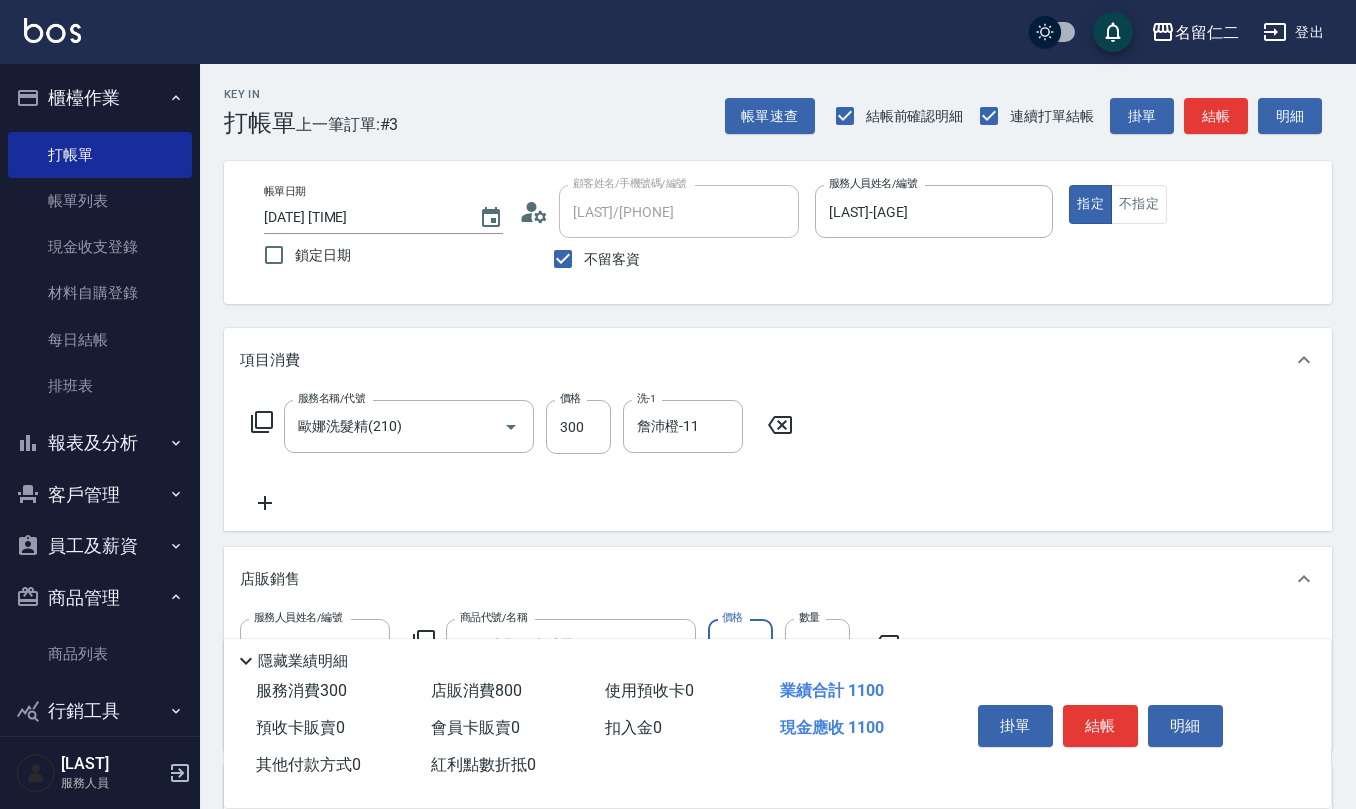 type on "800" 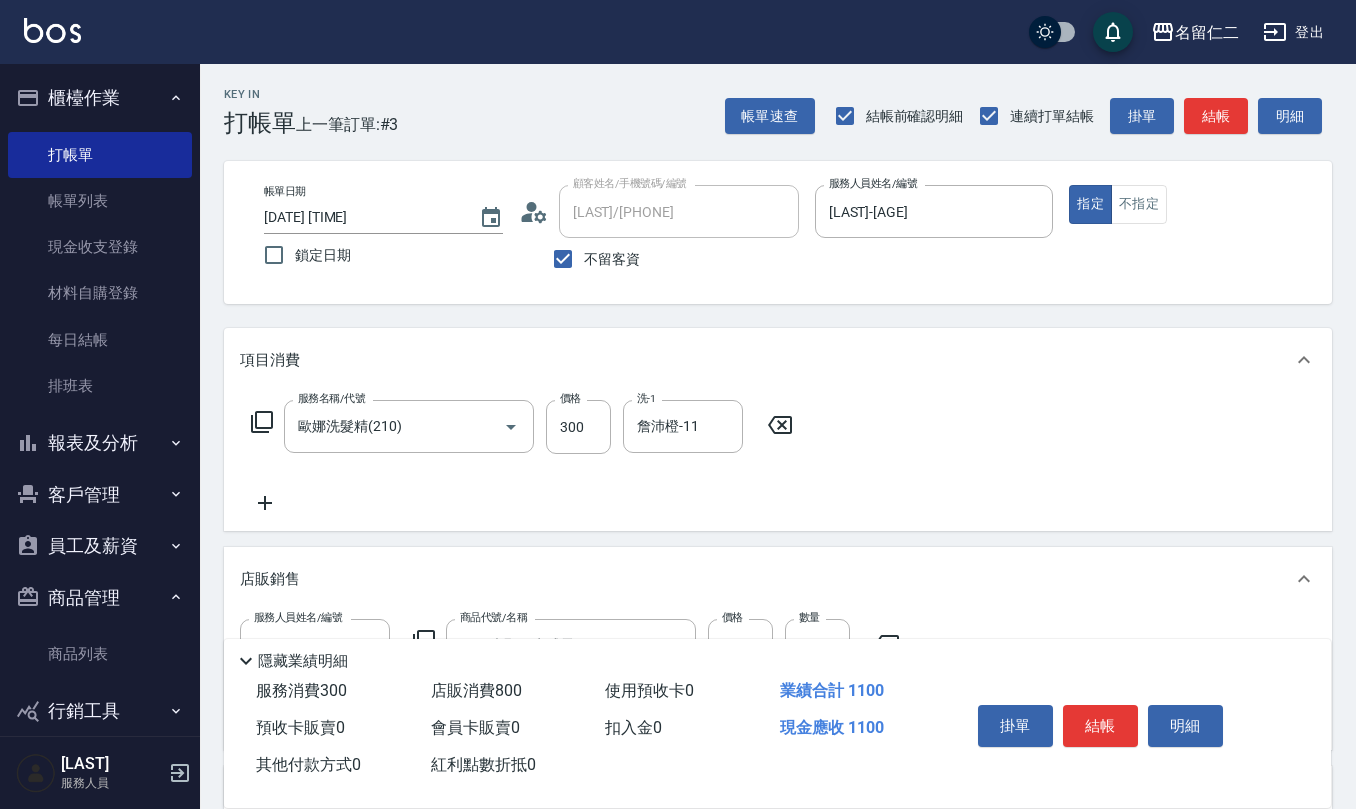 click 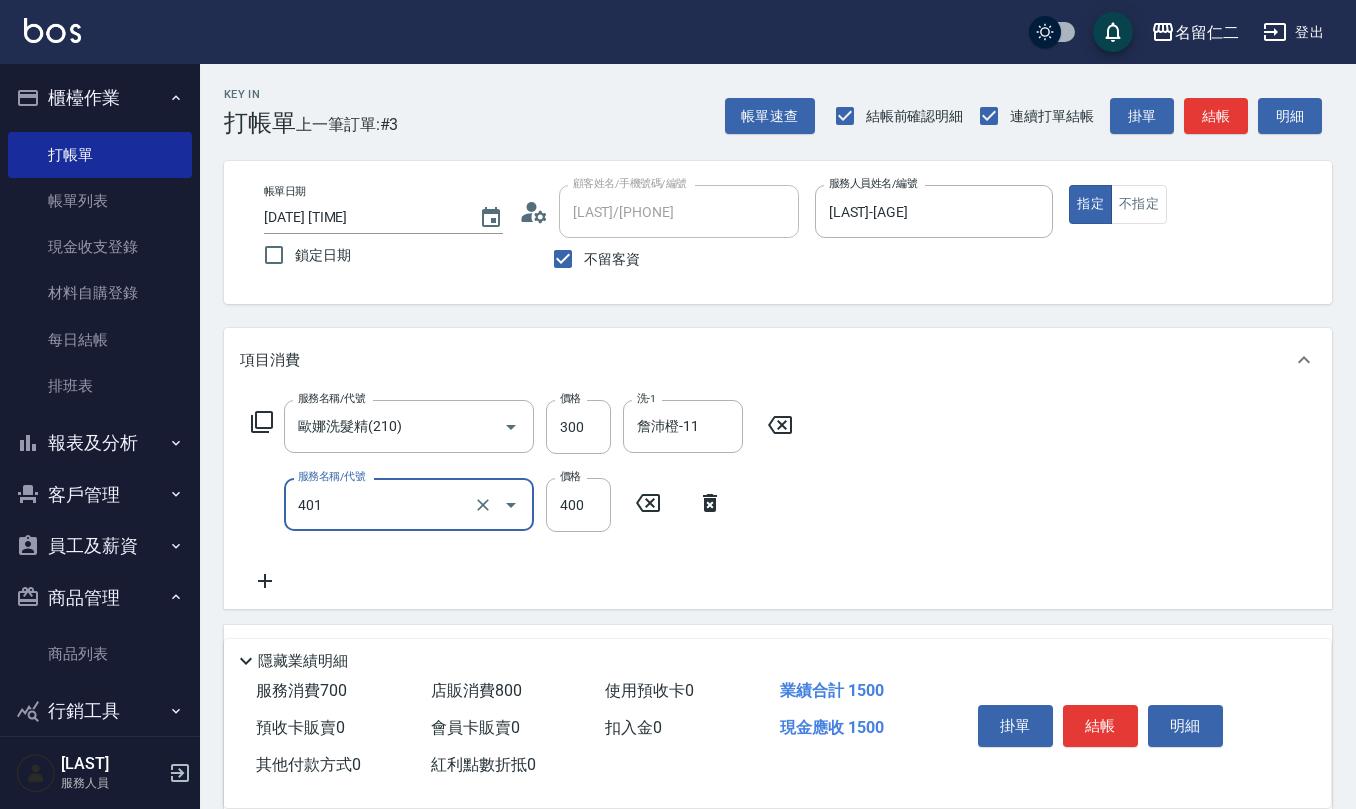 type on "剪髮(401)" 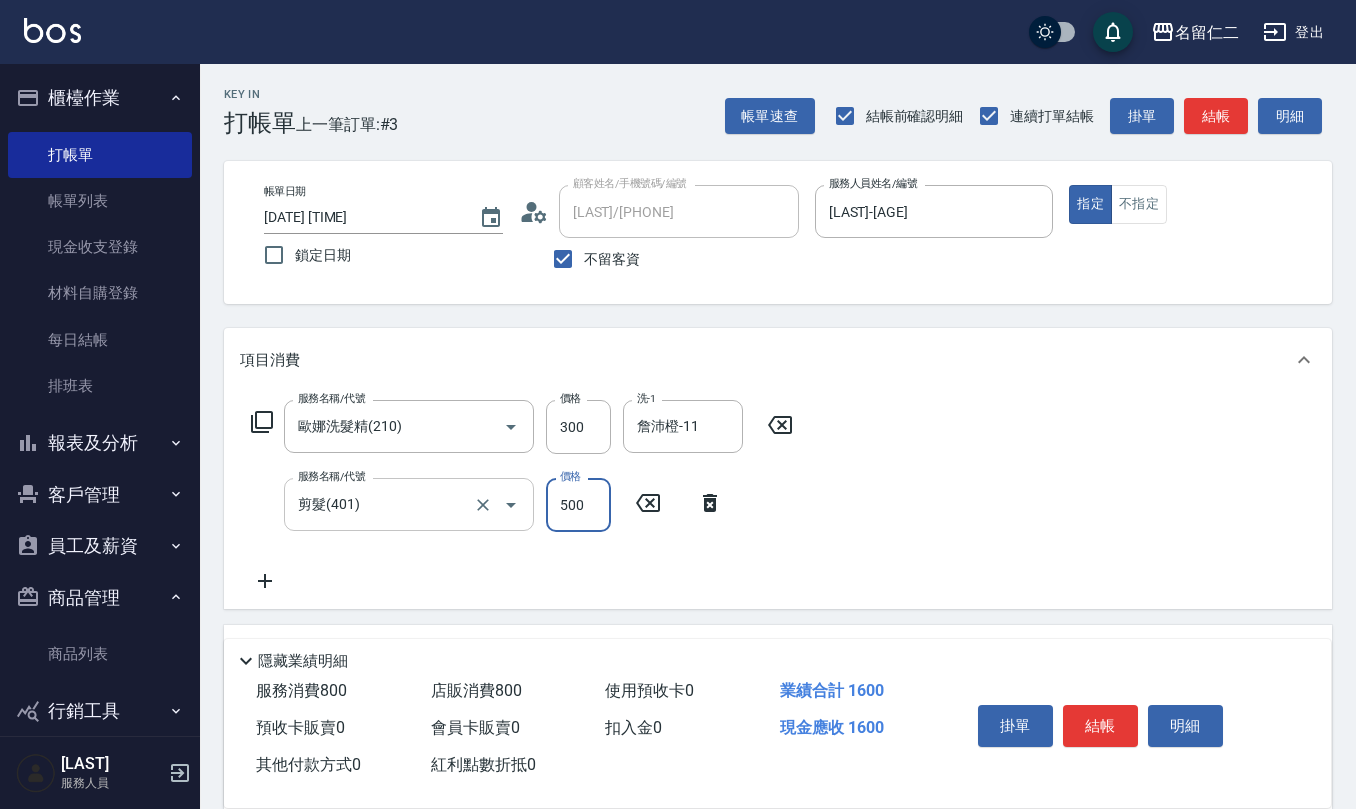 type on "500" 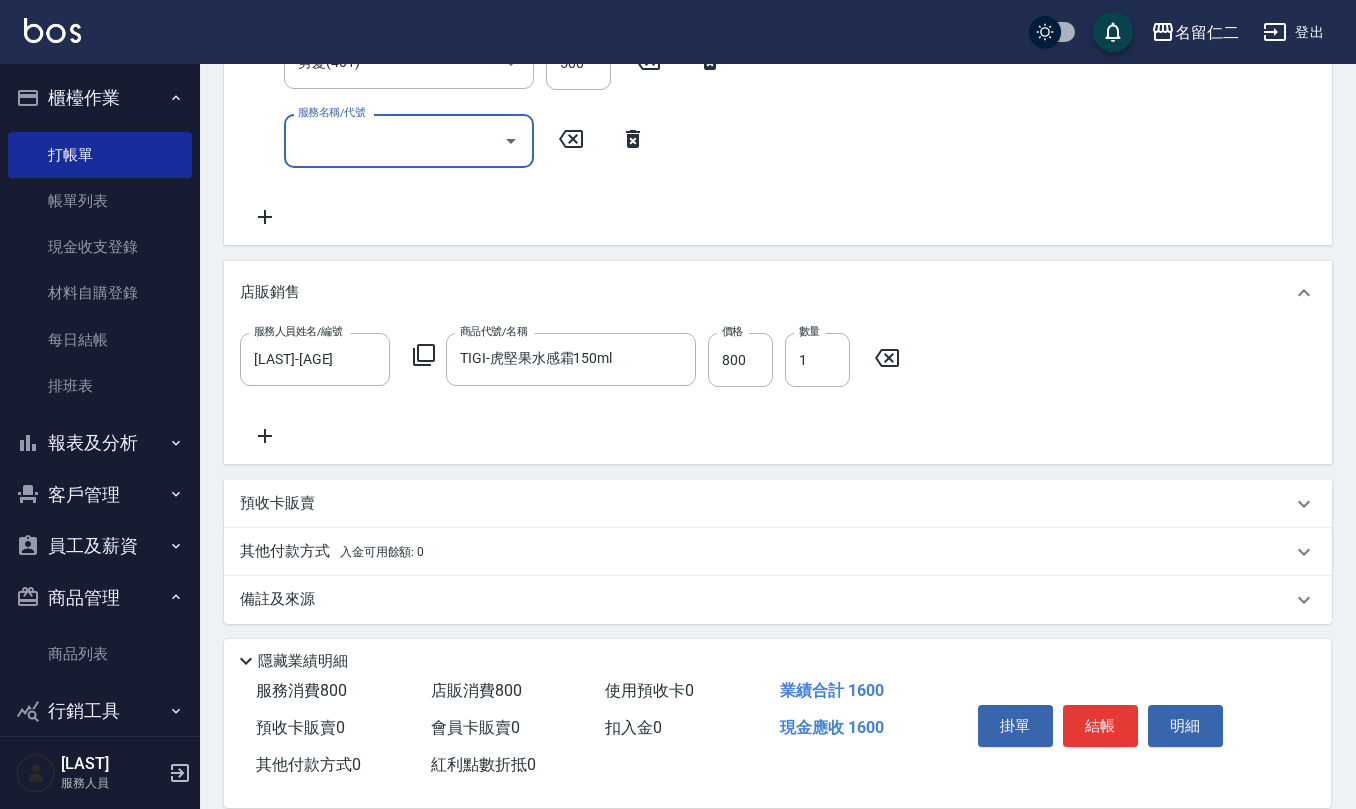 scroll, scrollTop: 444, scrollLeft: 0, axis: vertical 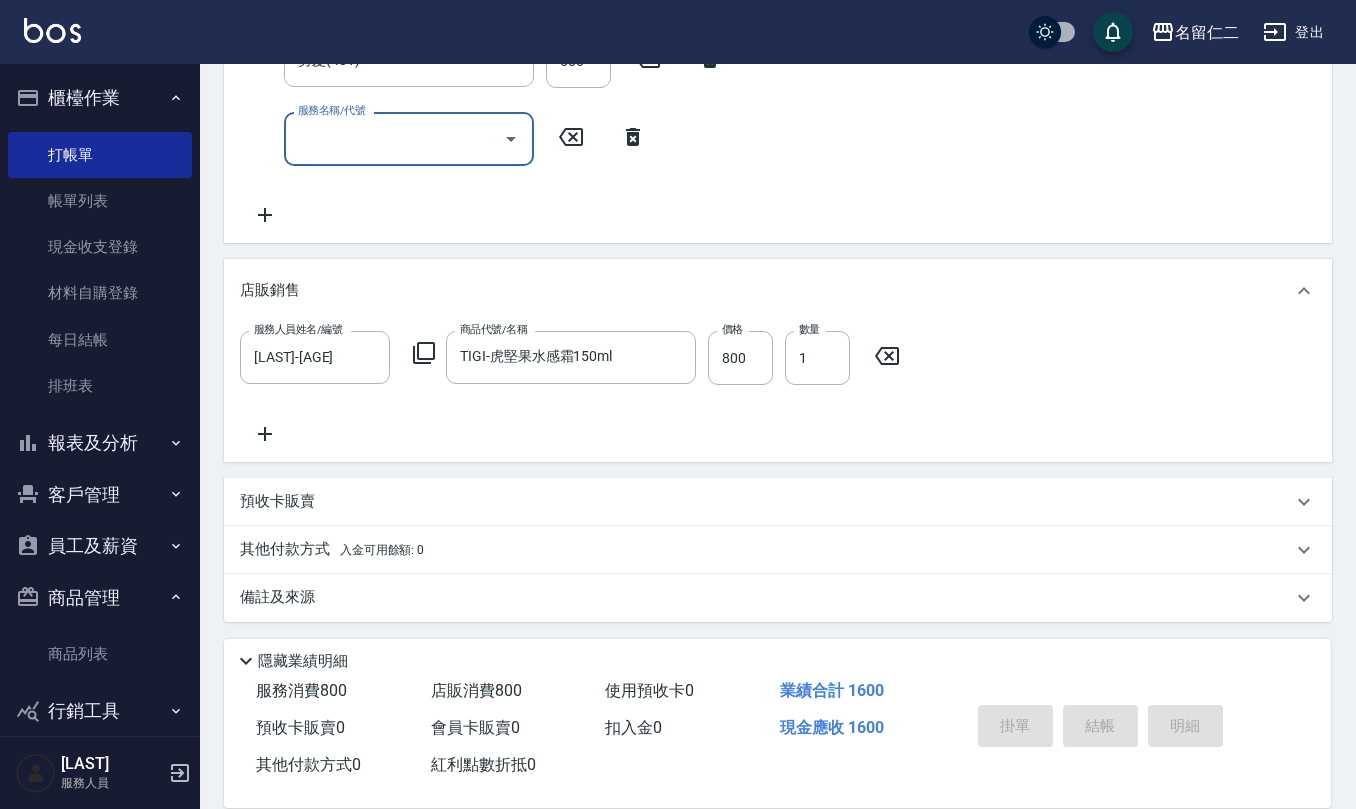 type on "[DATE] [TIME]" 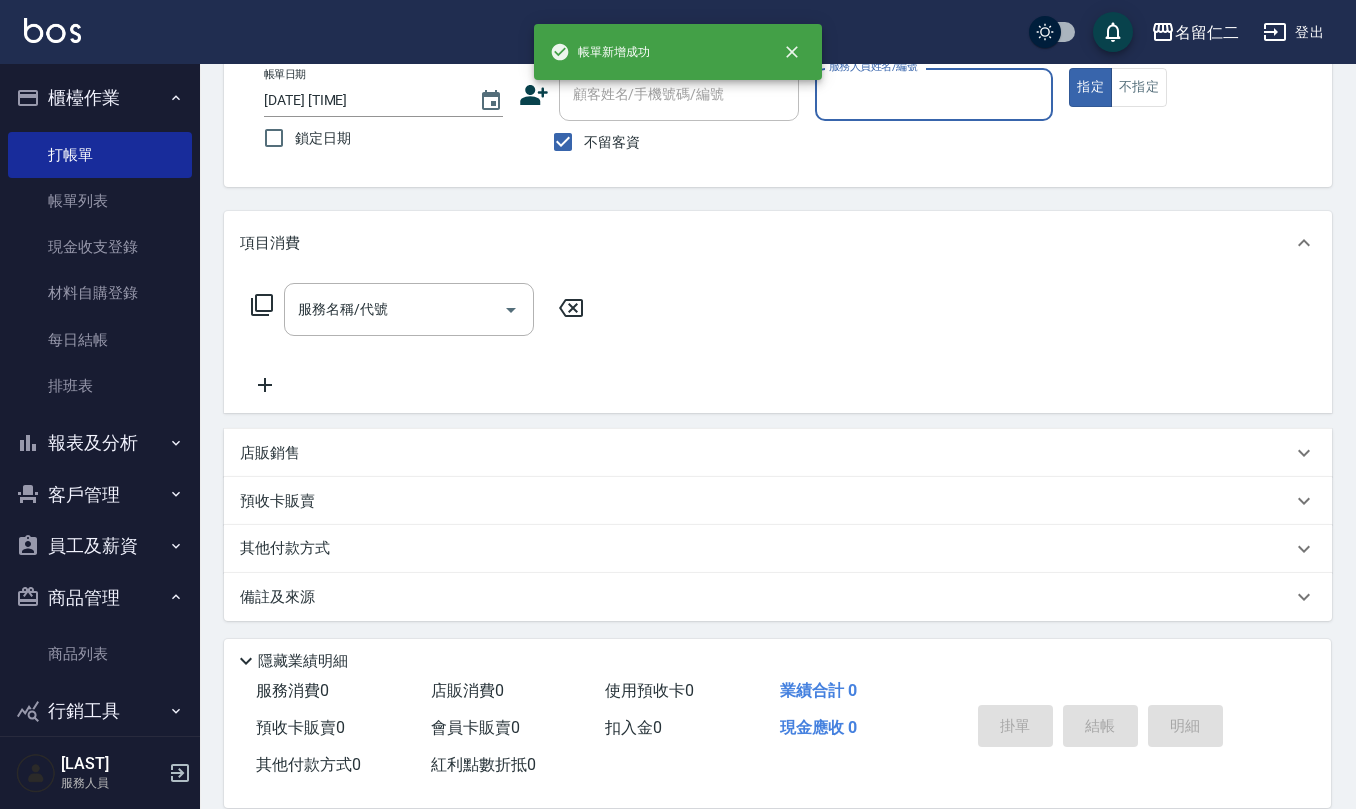 scroll, scrollTop: 0, scrollLeft: 0, axis: both 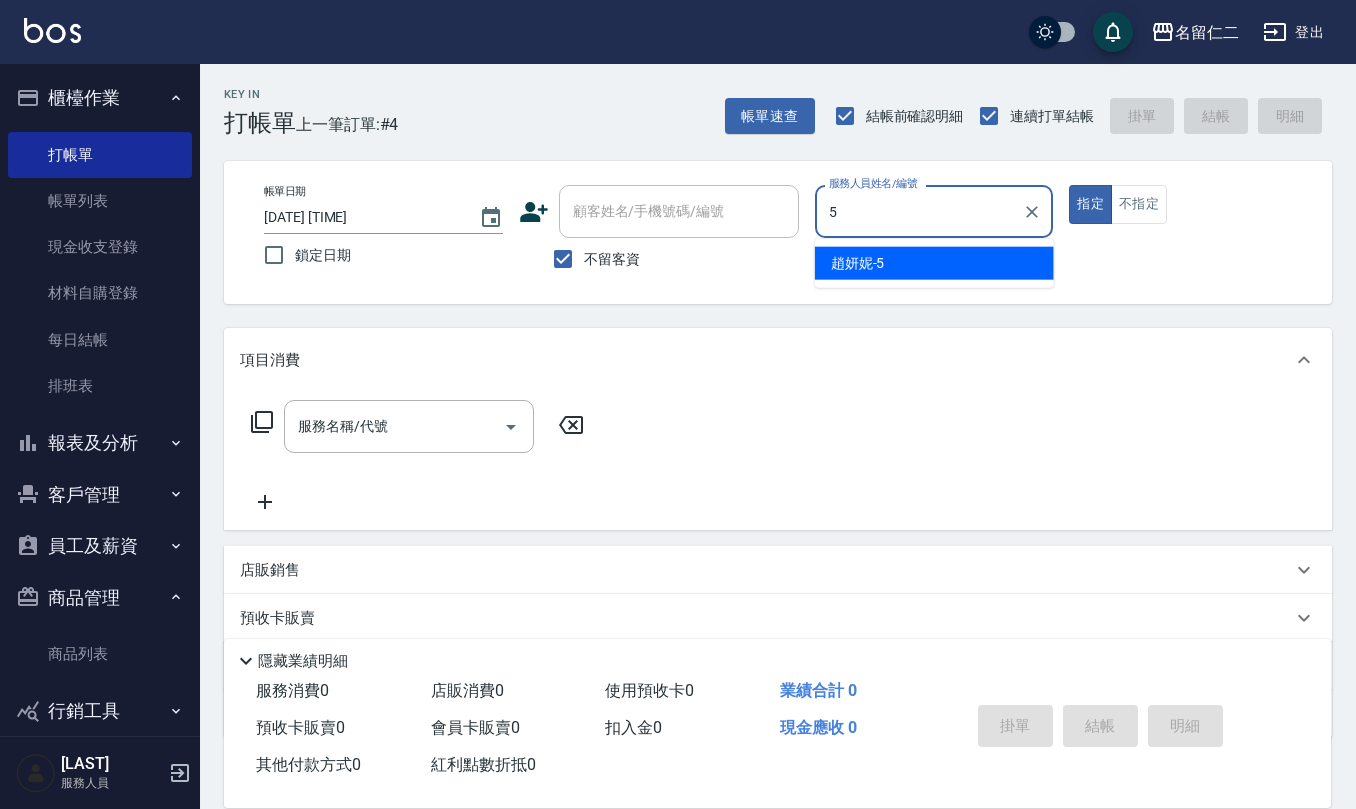 type on "趙妍妮-5" 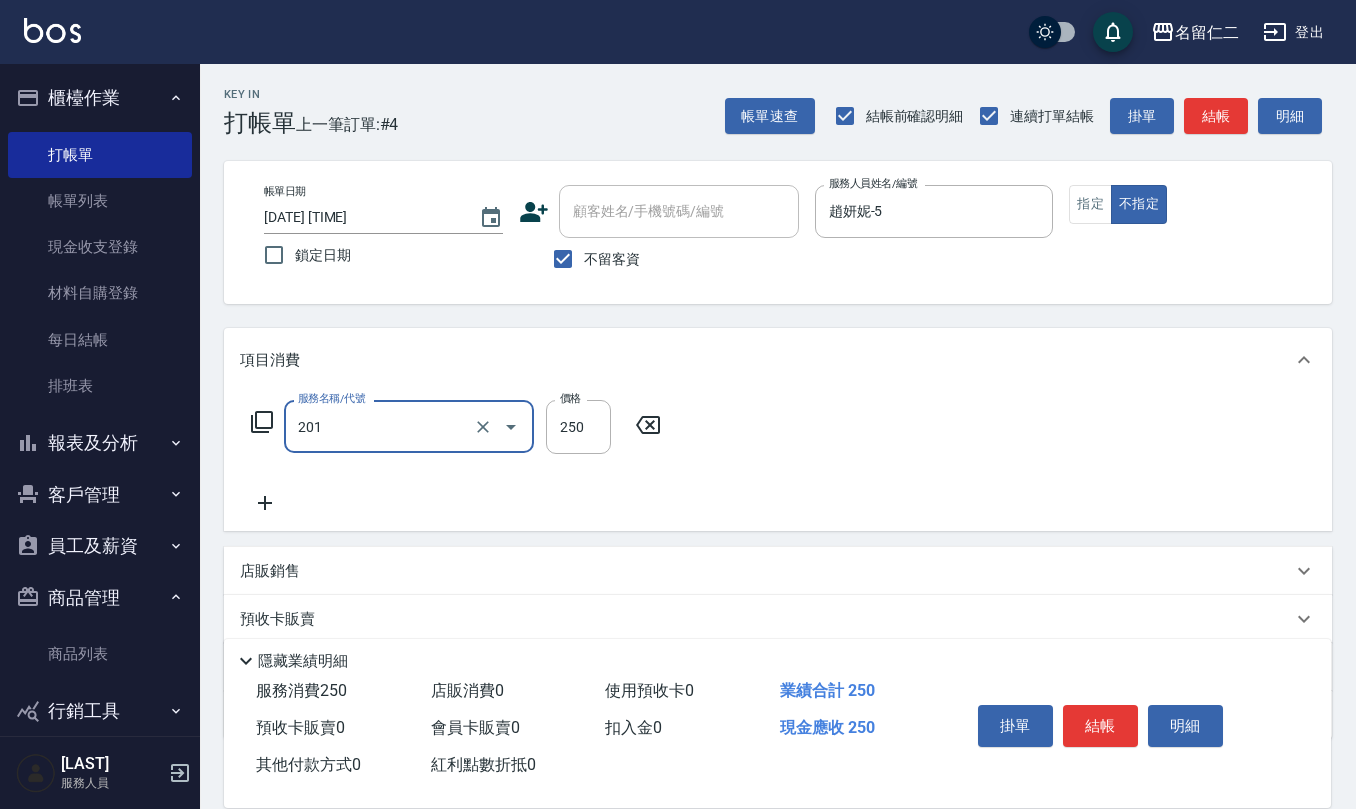 type on "洗髮(201)" 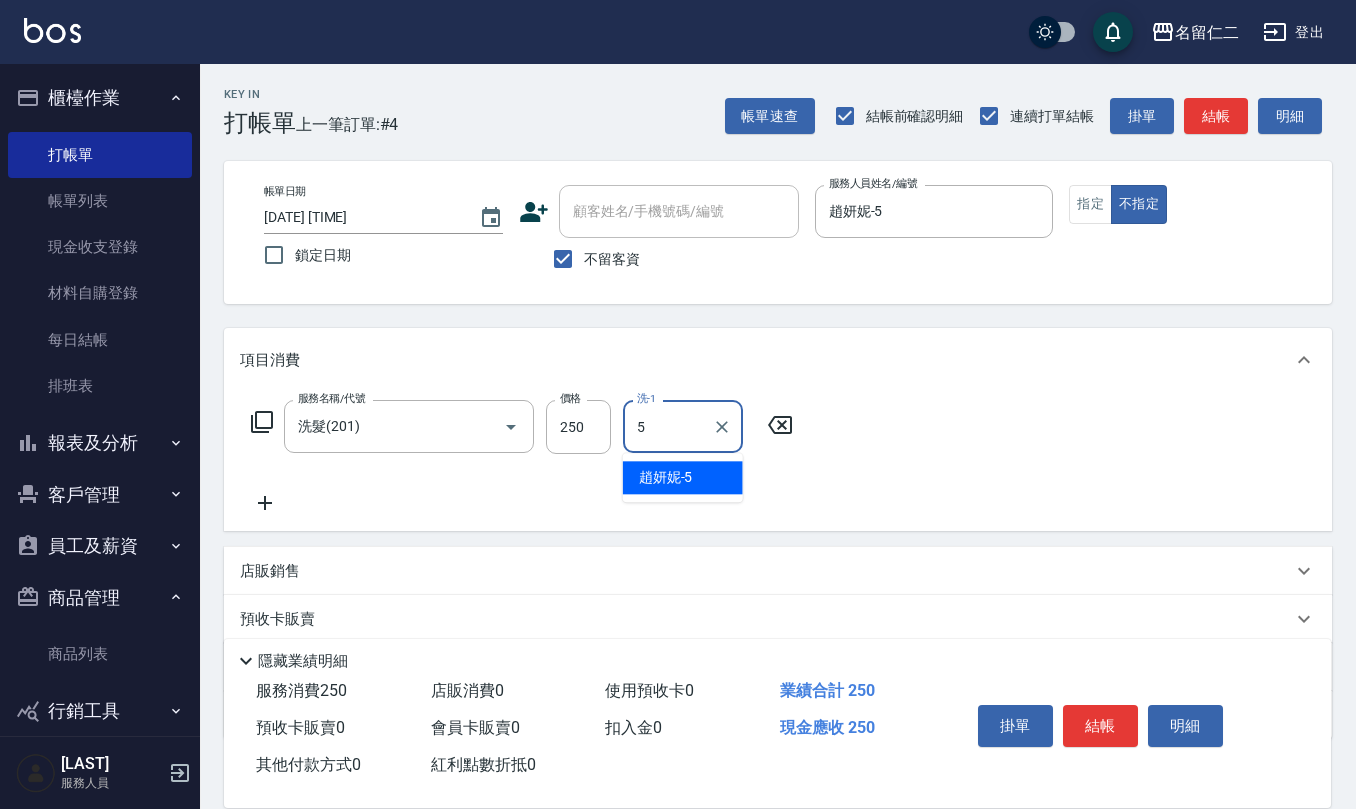 type on "趙妍妮-5" 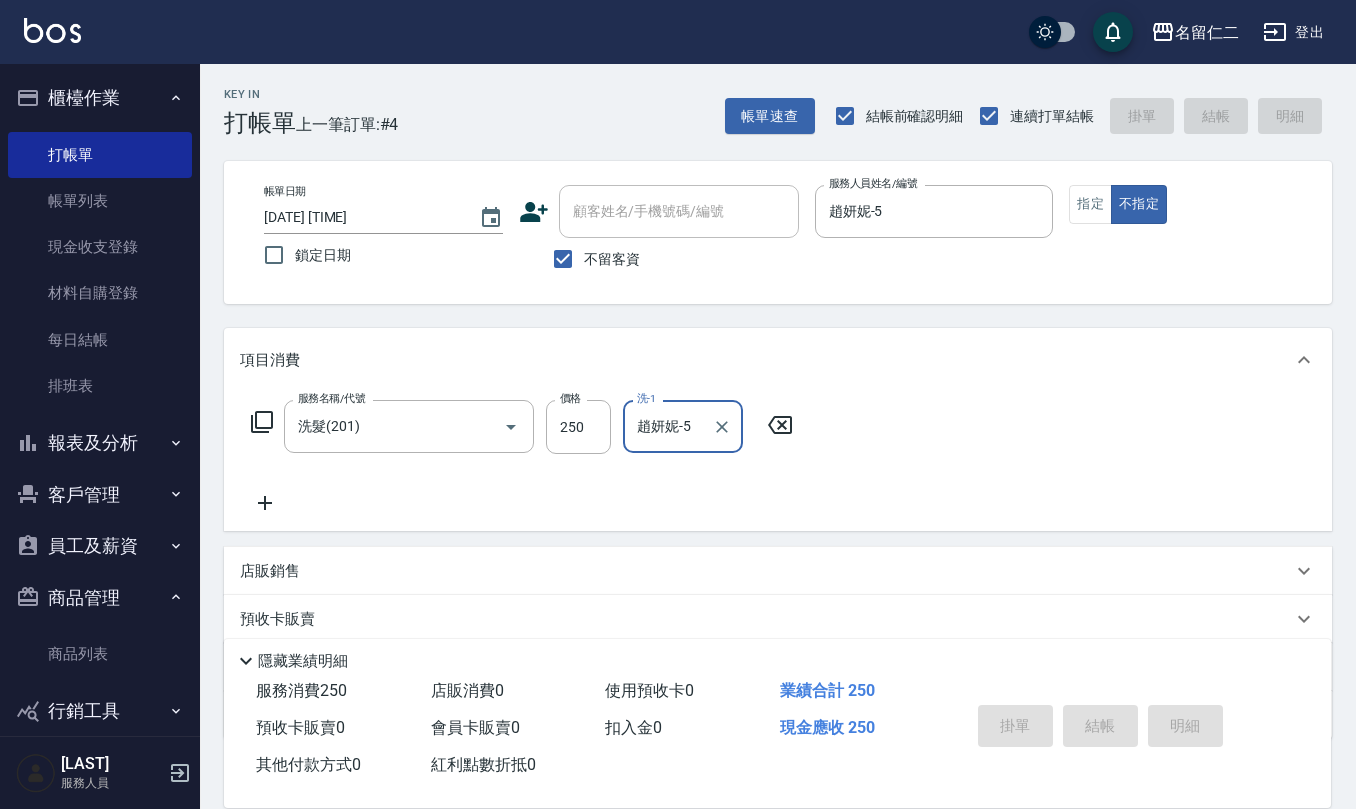 type 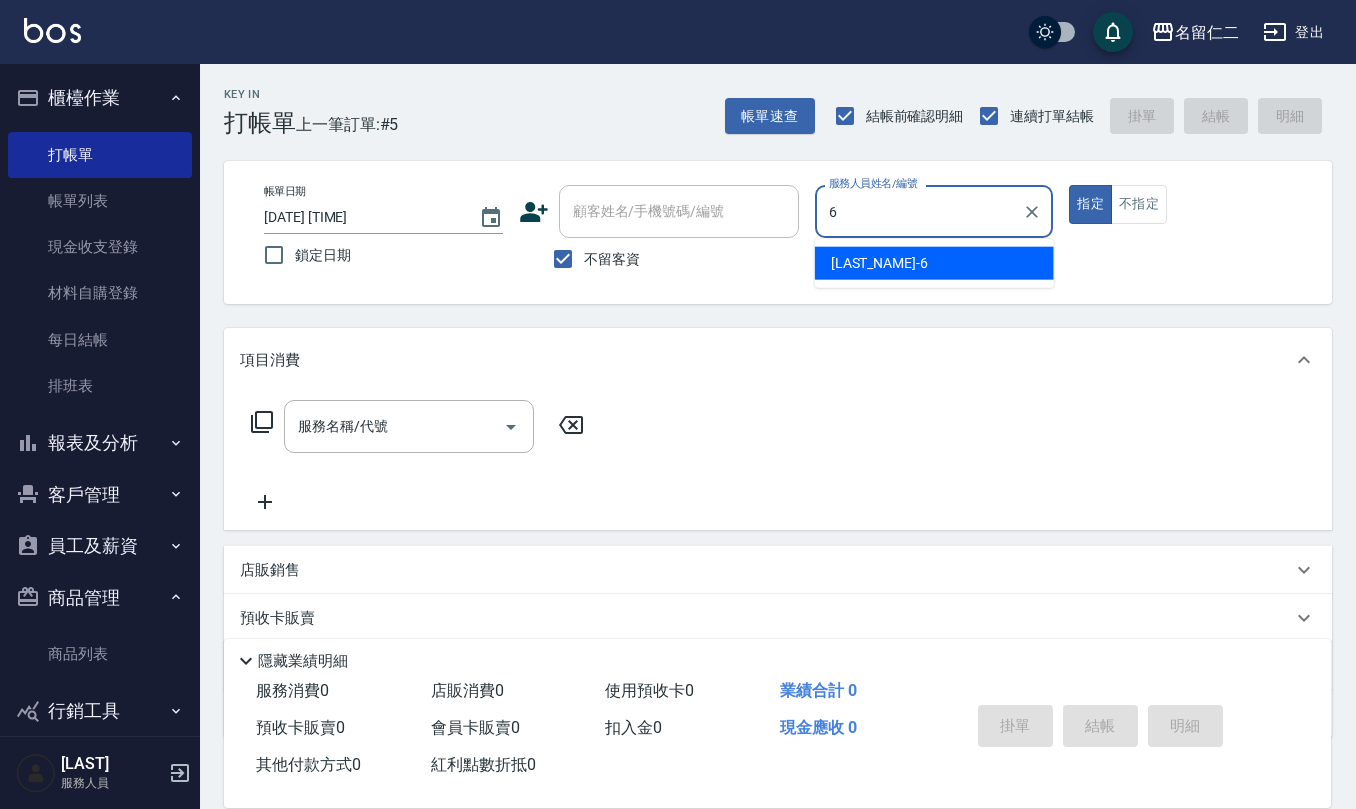 type on "吳淑文-6" 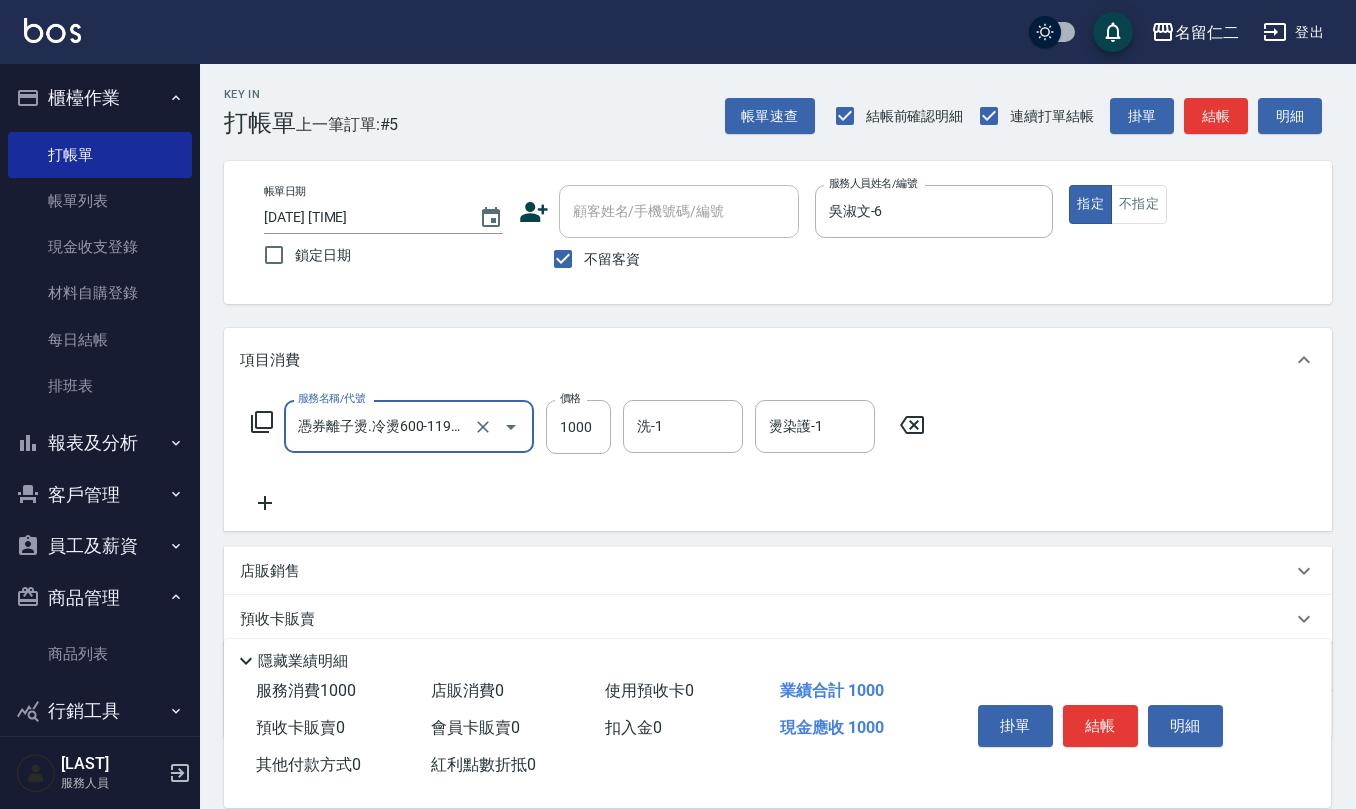 type on "憑券離子燙.冷燙600-1198(303)" 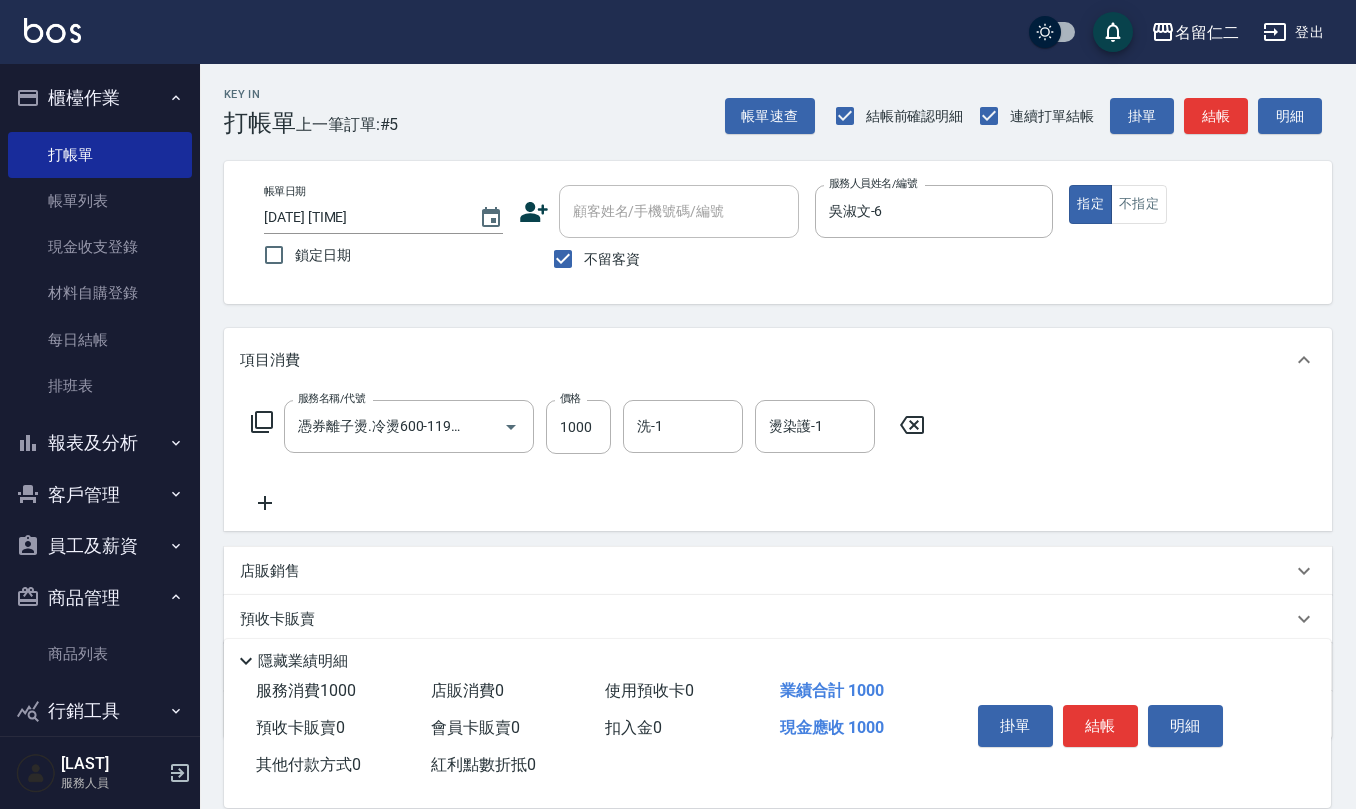 click 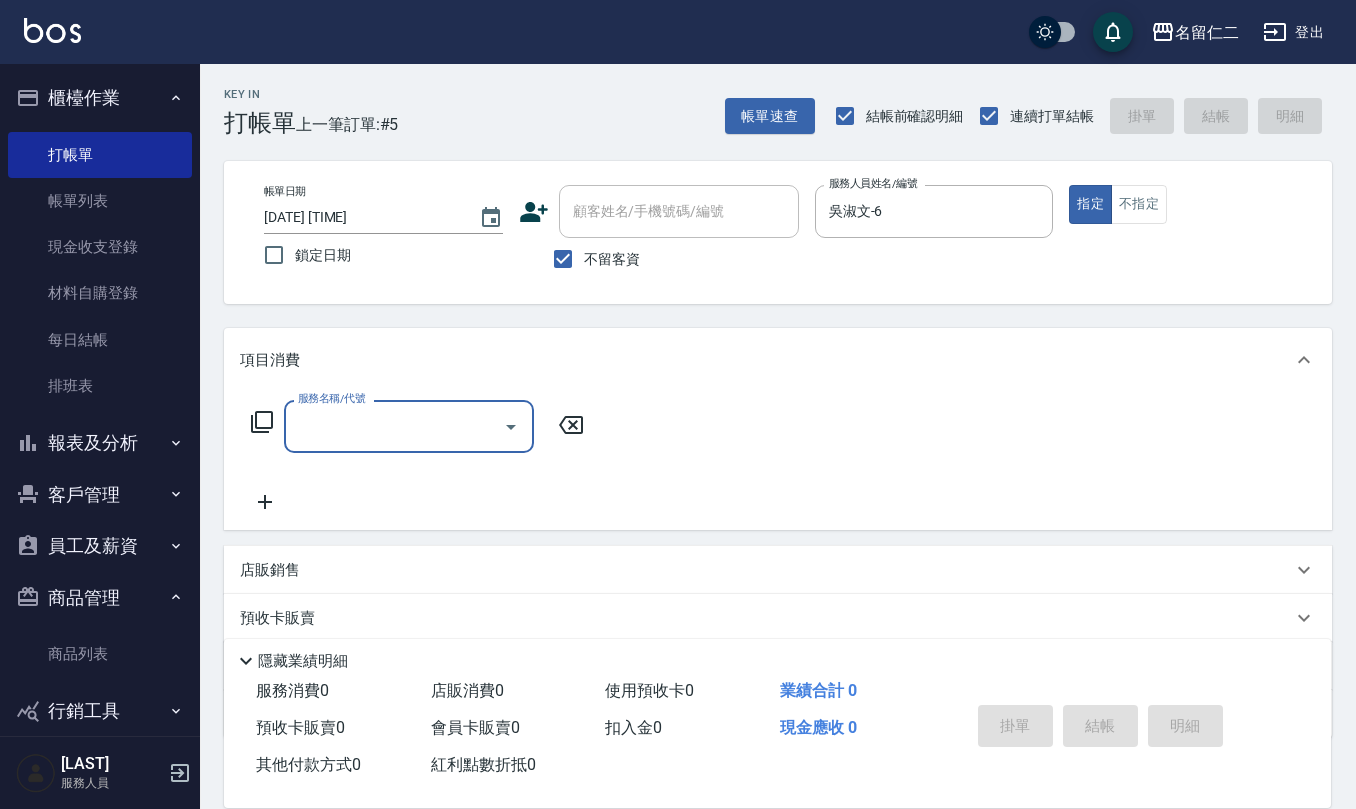 scroll, scrollTop: 0, scrollLeft: 0, axis: both 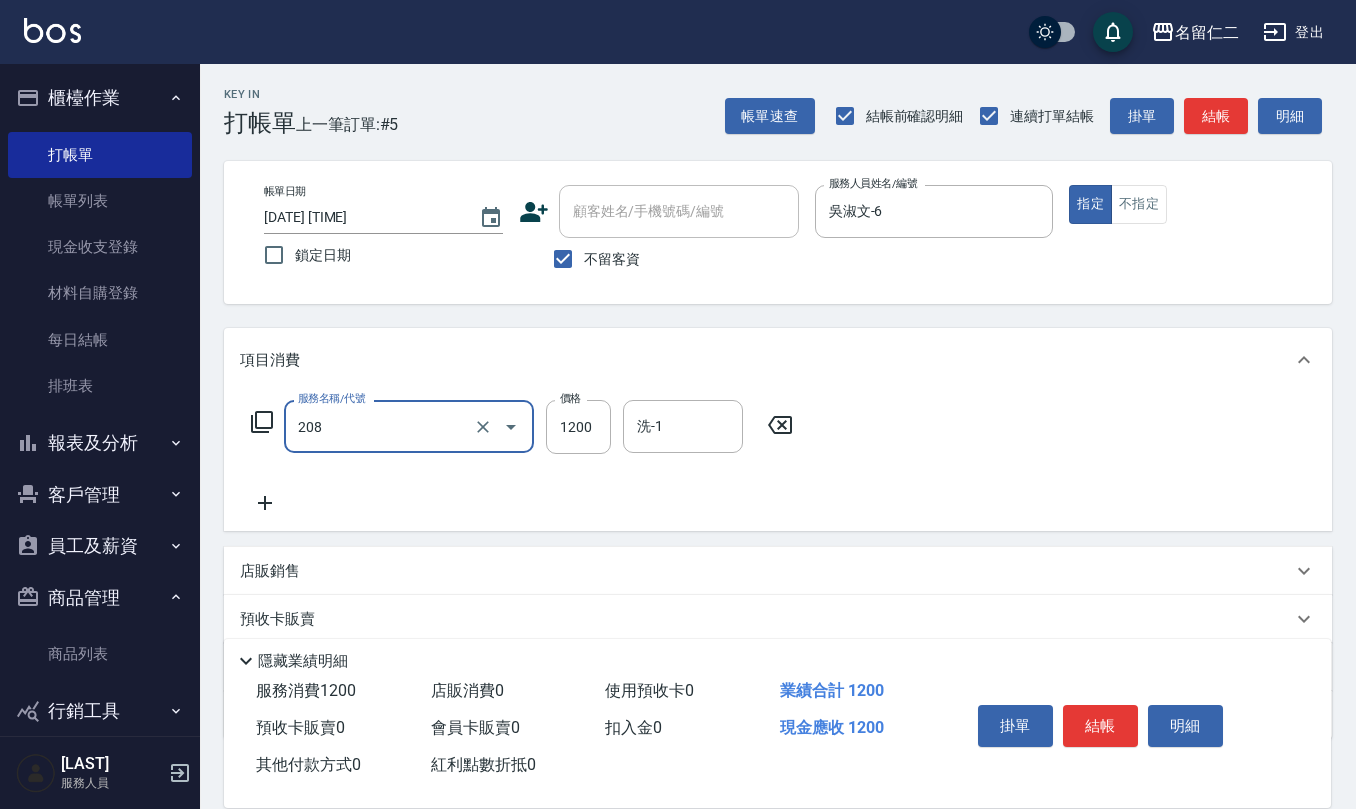 type on "深層洗(208)" 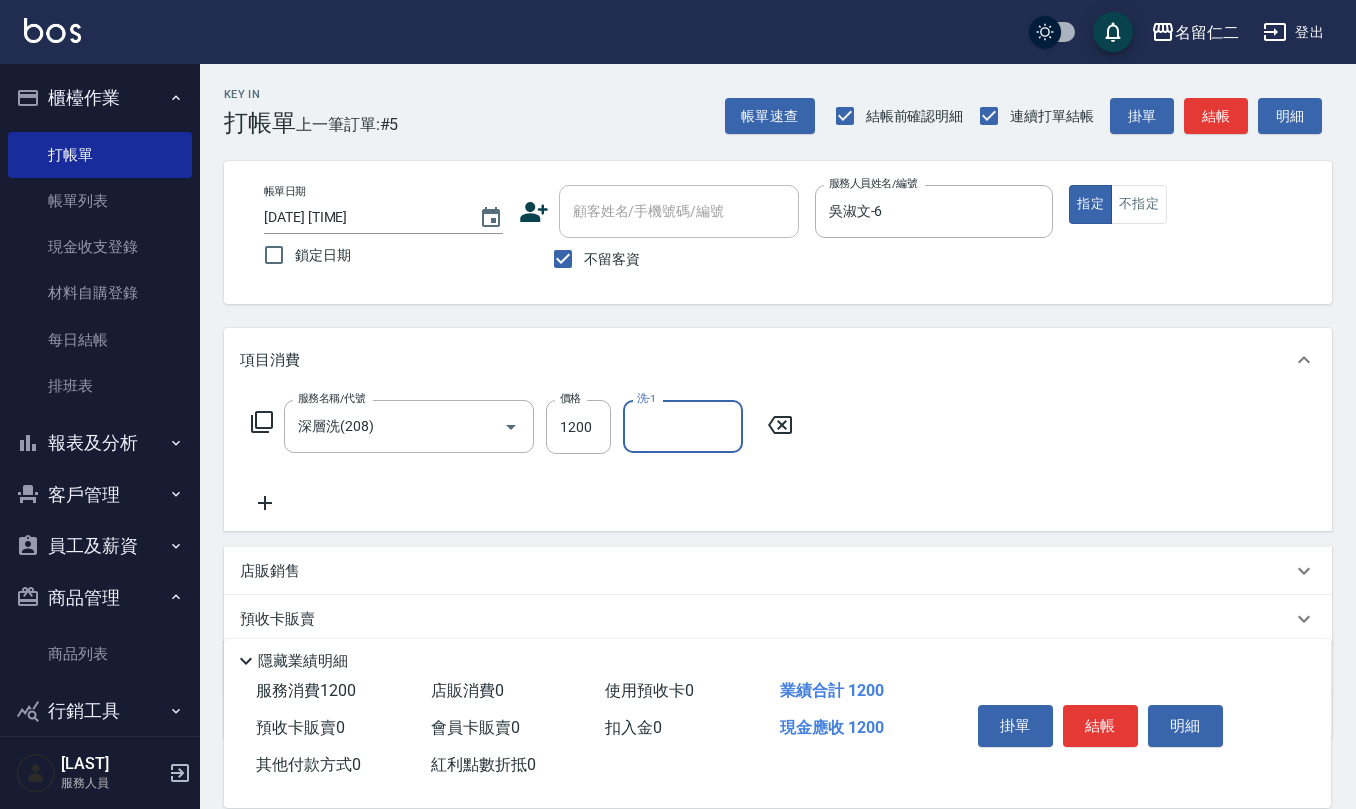 type on "6" 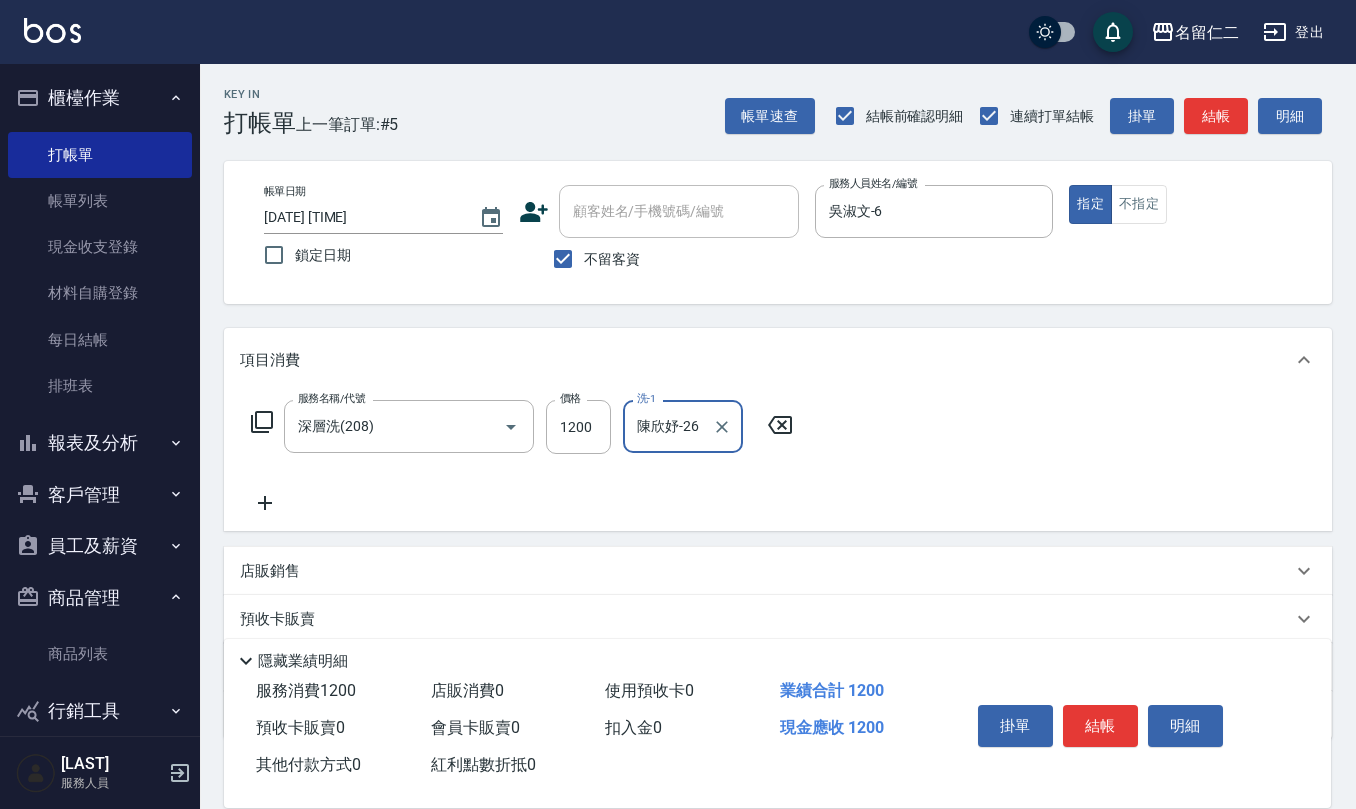 type on "陳欣妤-26" 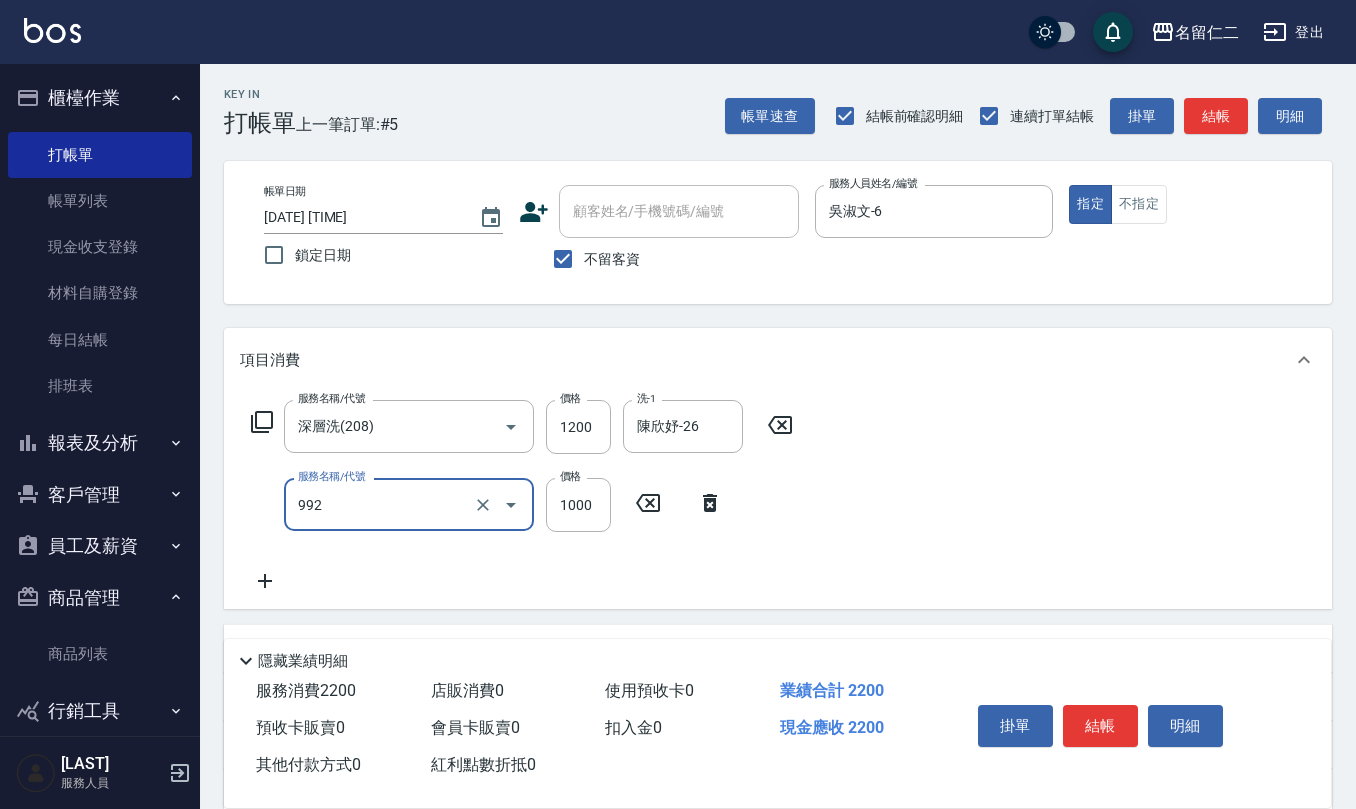 type on "接髮(992)" 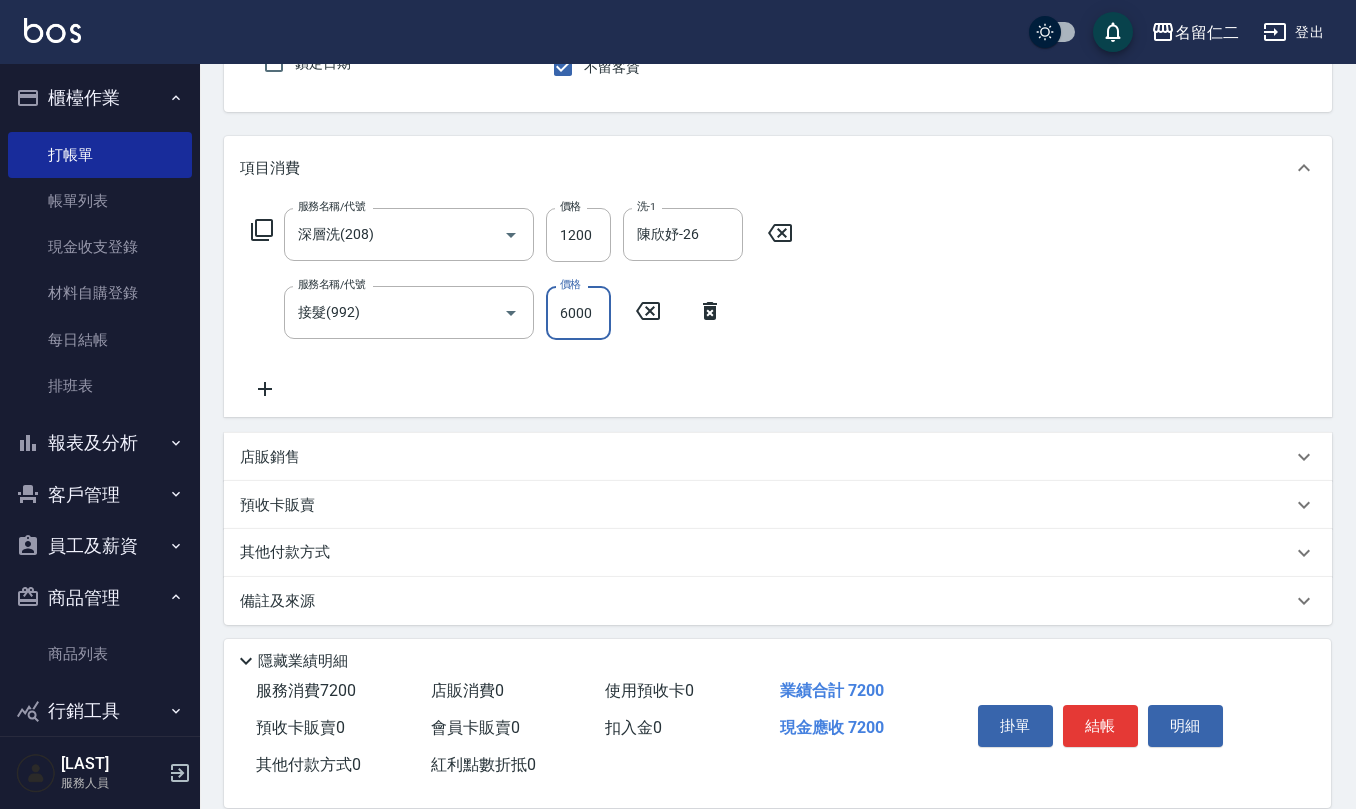 scroll, scrollTop: 196, scrollLeft: 0, axis: vertical 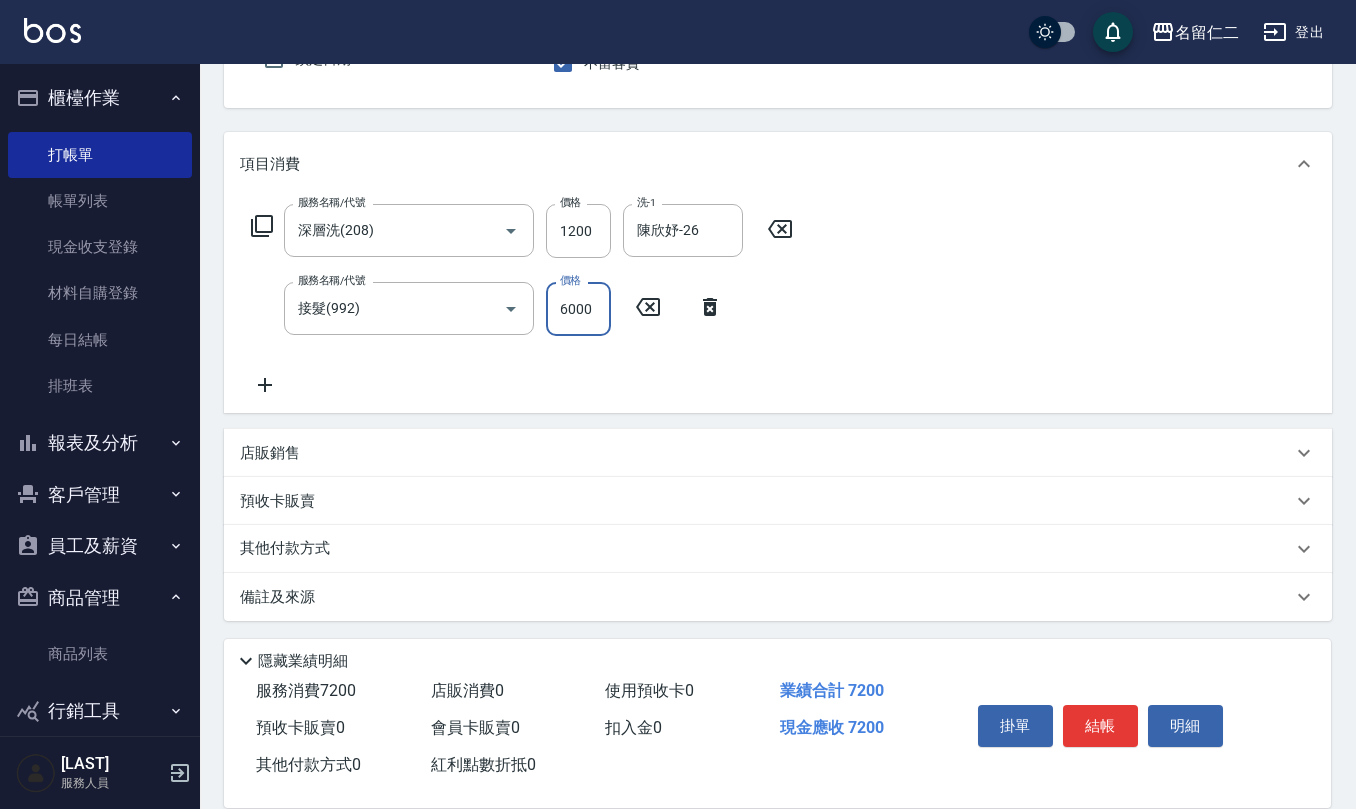 type on "6000" 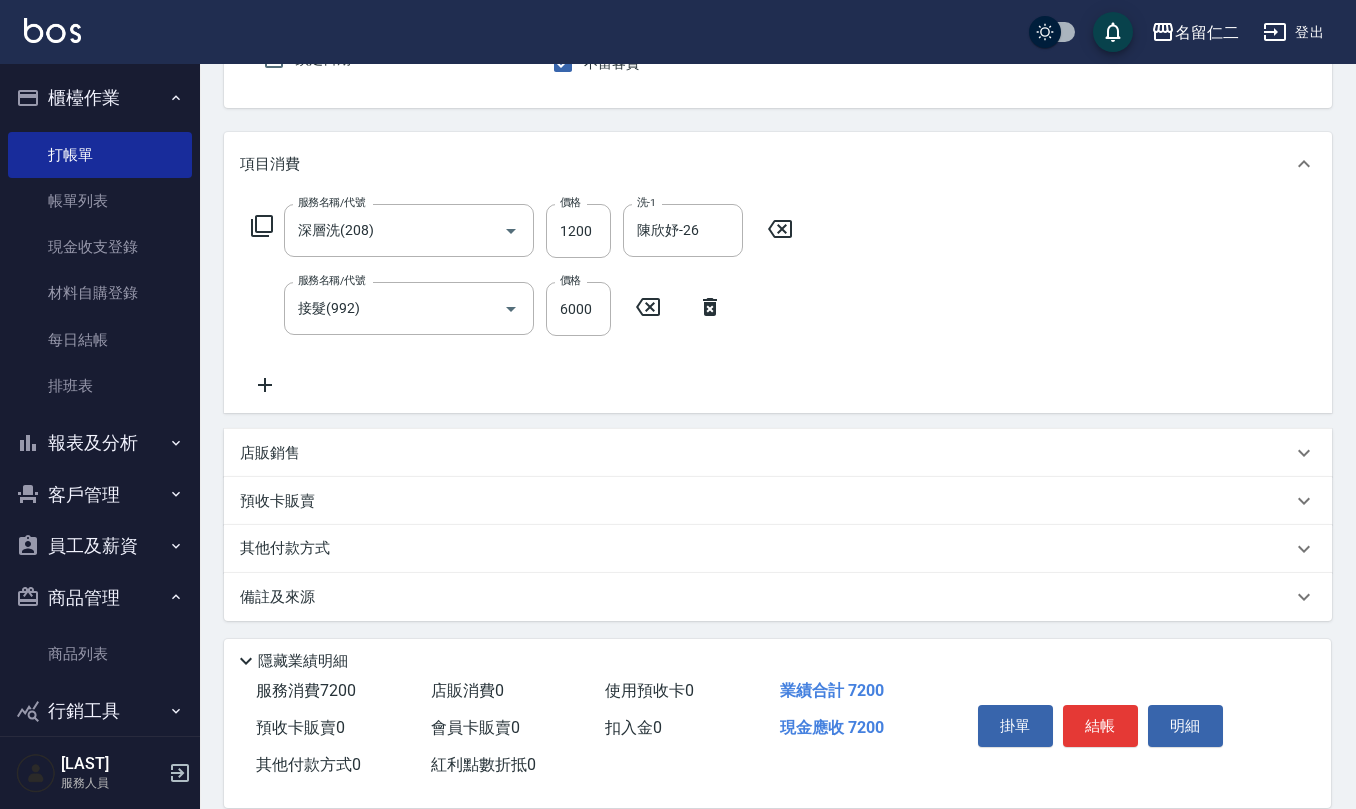 click on "備註及來源" at bounding box center [778, 597] 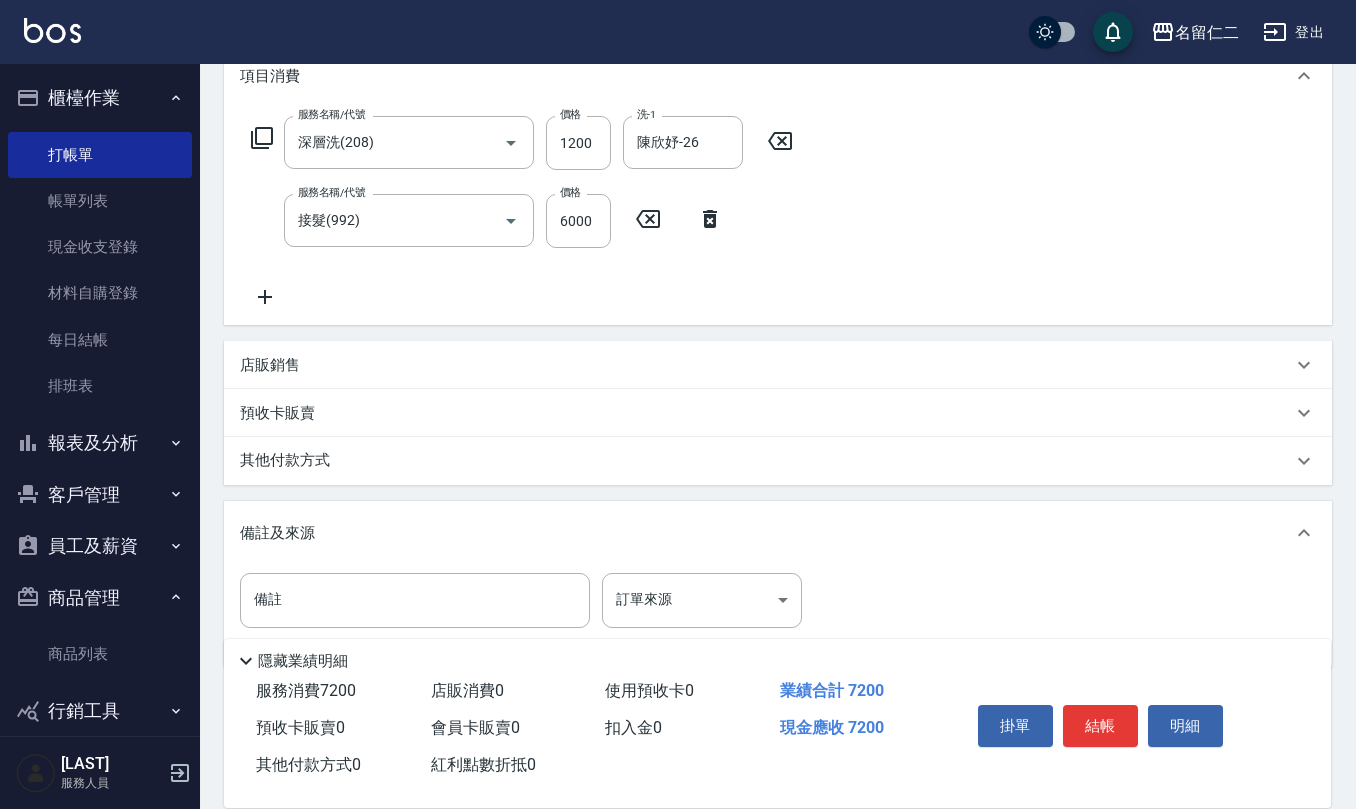 scroll, scrollTop: 330, scrollLeft: 0, axis: vertical 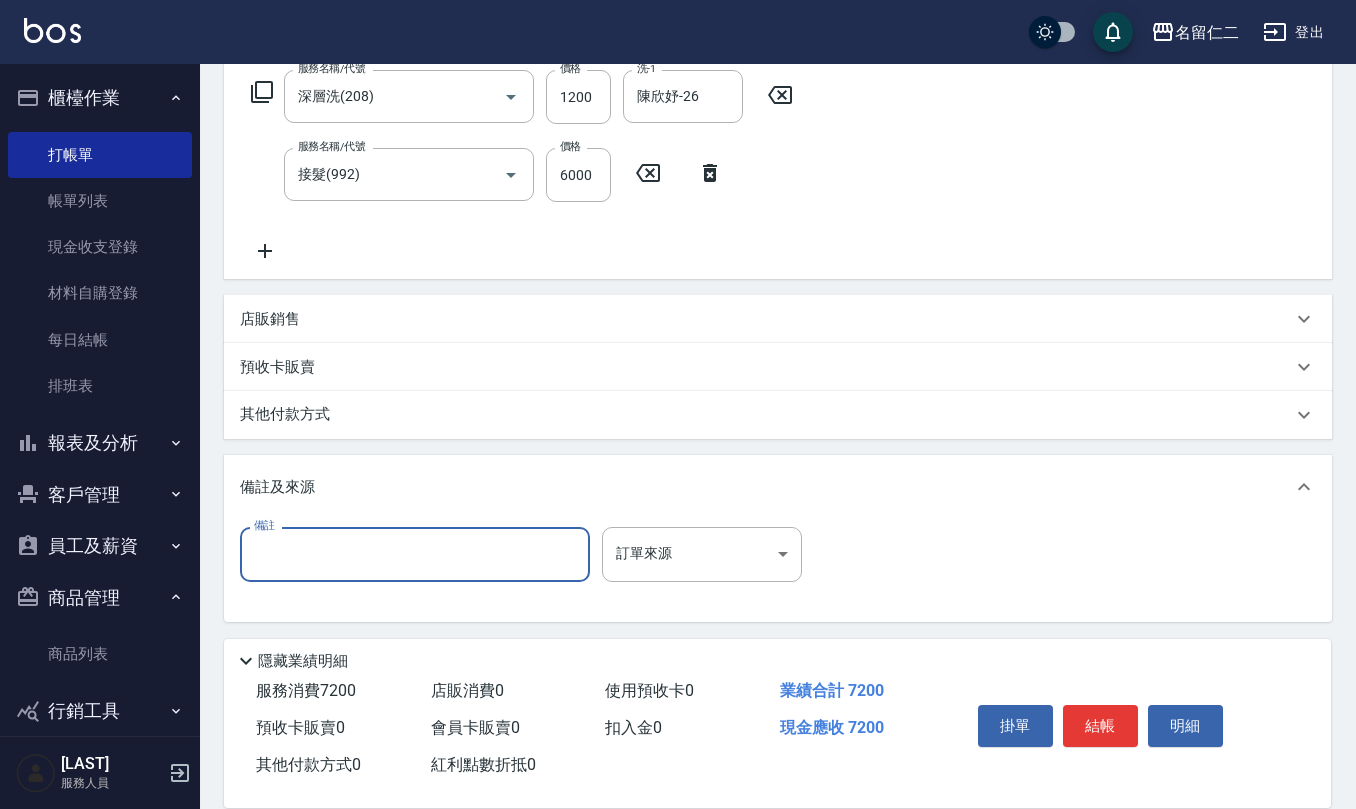 click on "備註" at bounding box center [415, 554] 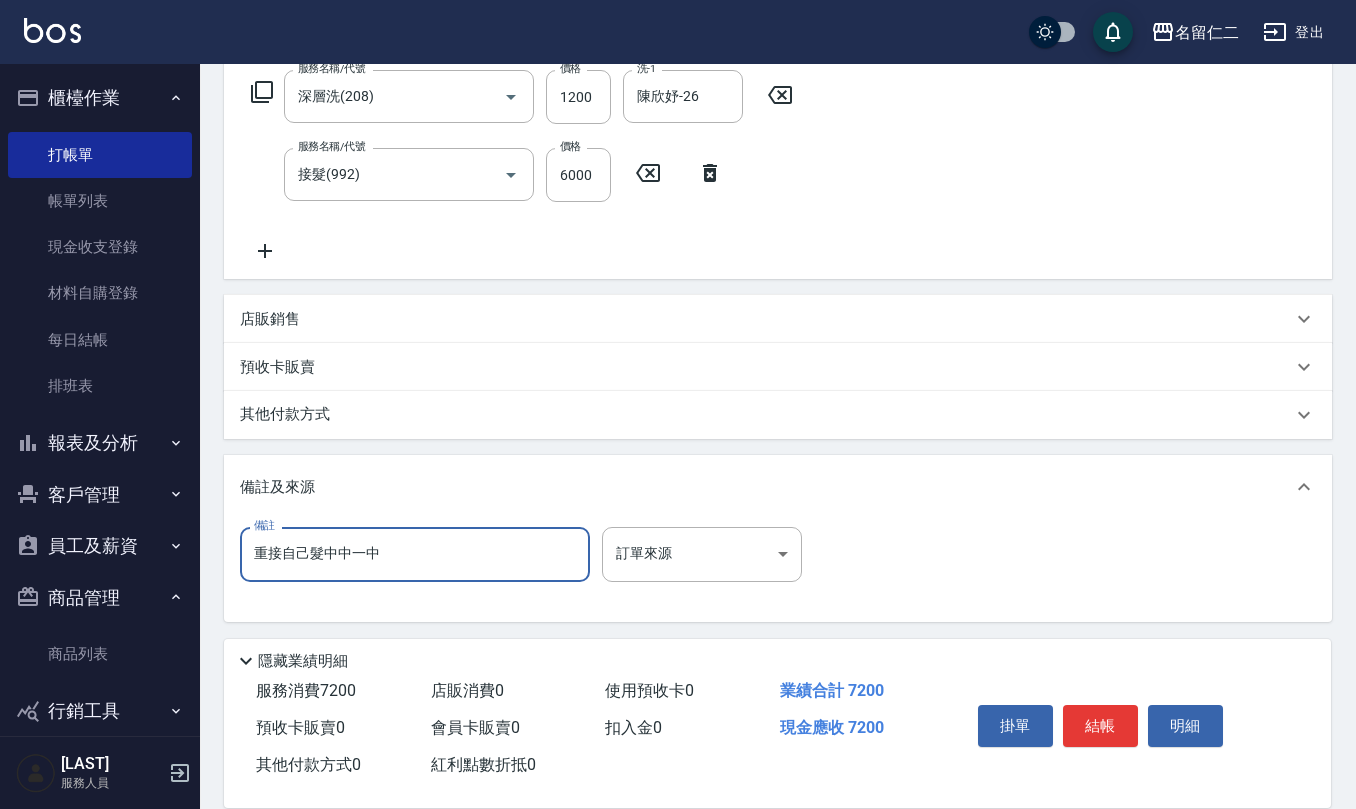 type on "重接自己髮片" 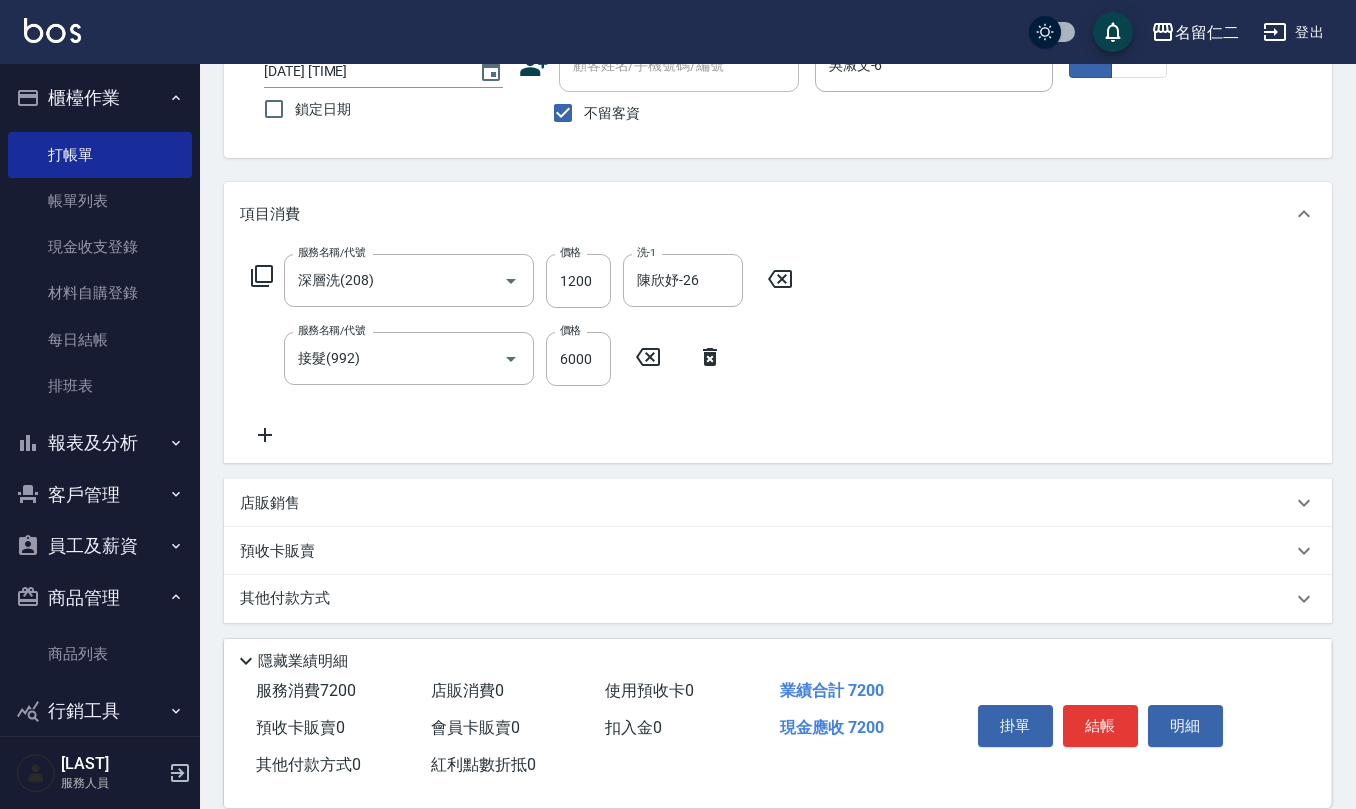 scroll, scrollTop: 330, scrollLeft: 0, axis: vertical 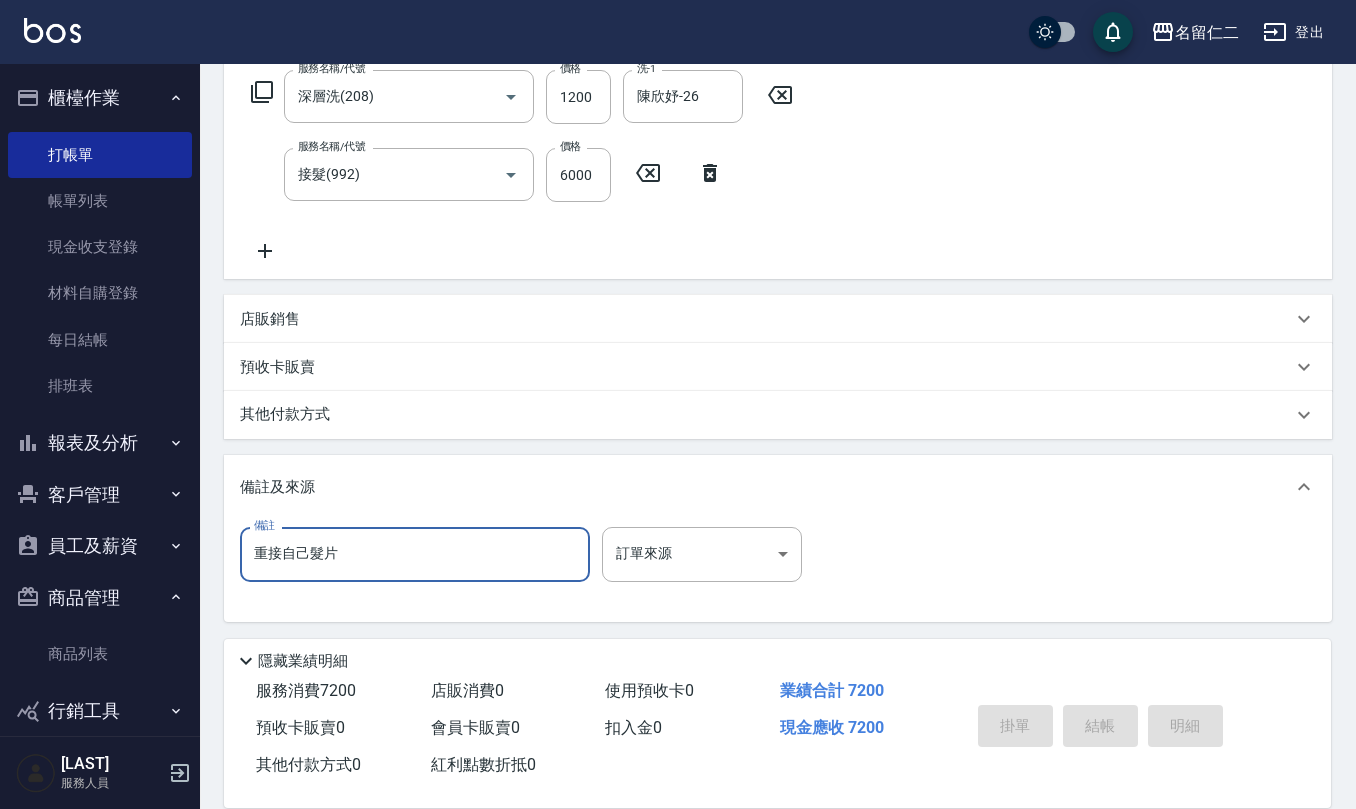 type on "[DATE] [TIME]" 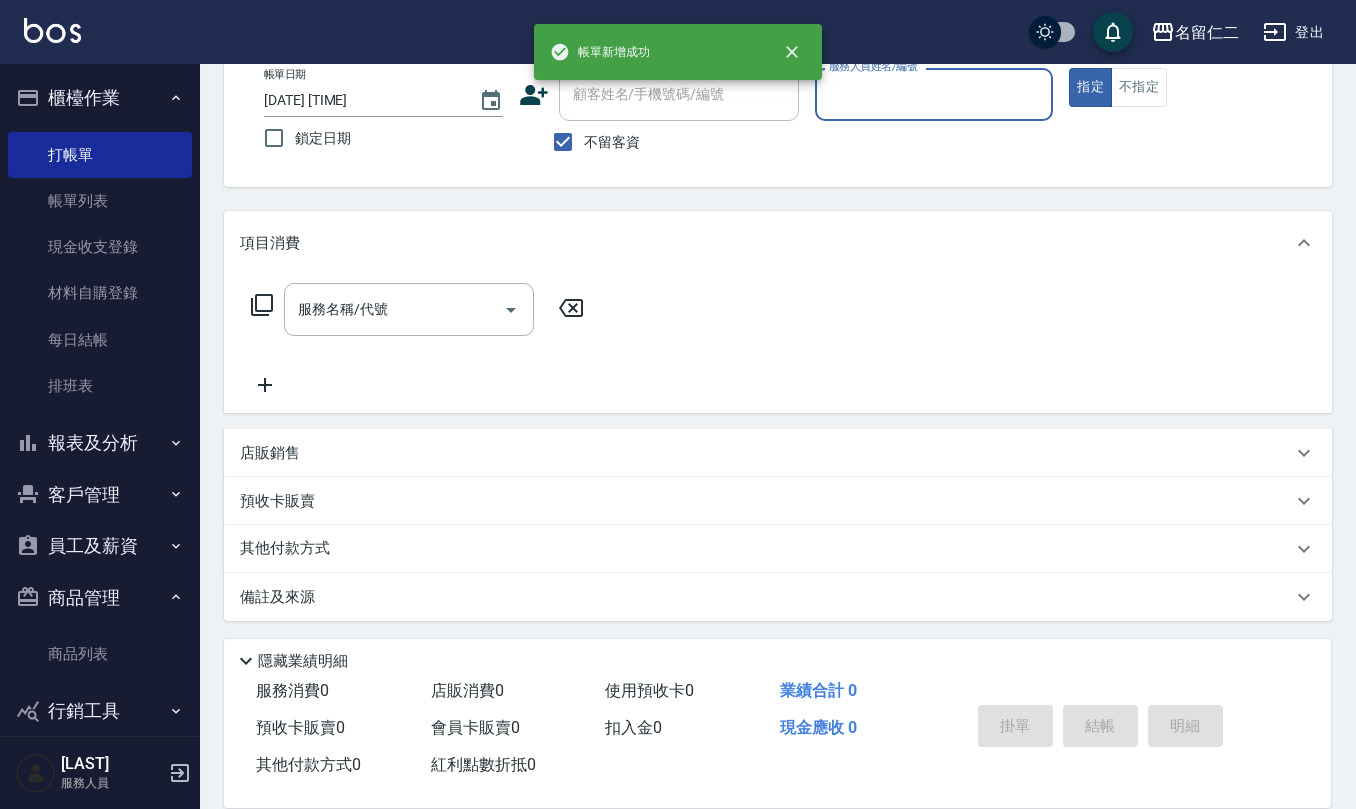 scroll, scrollTop: 0, scrollLeft: 0, axis: both 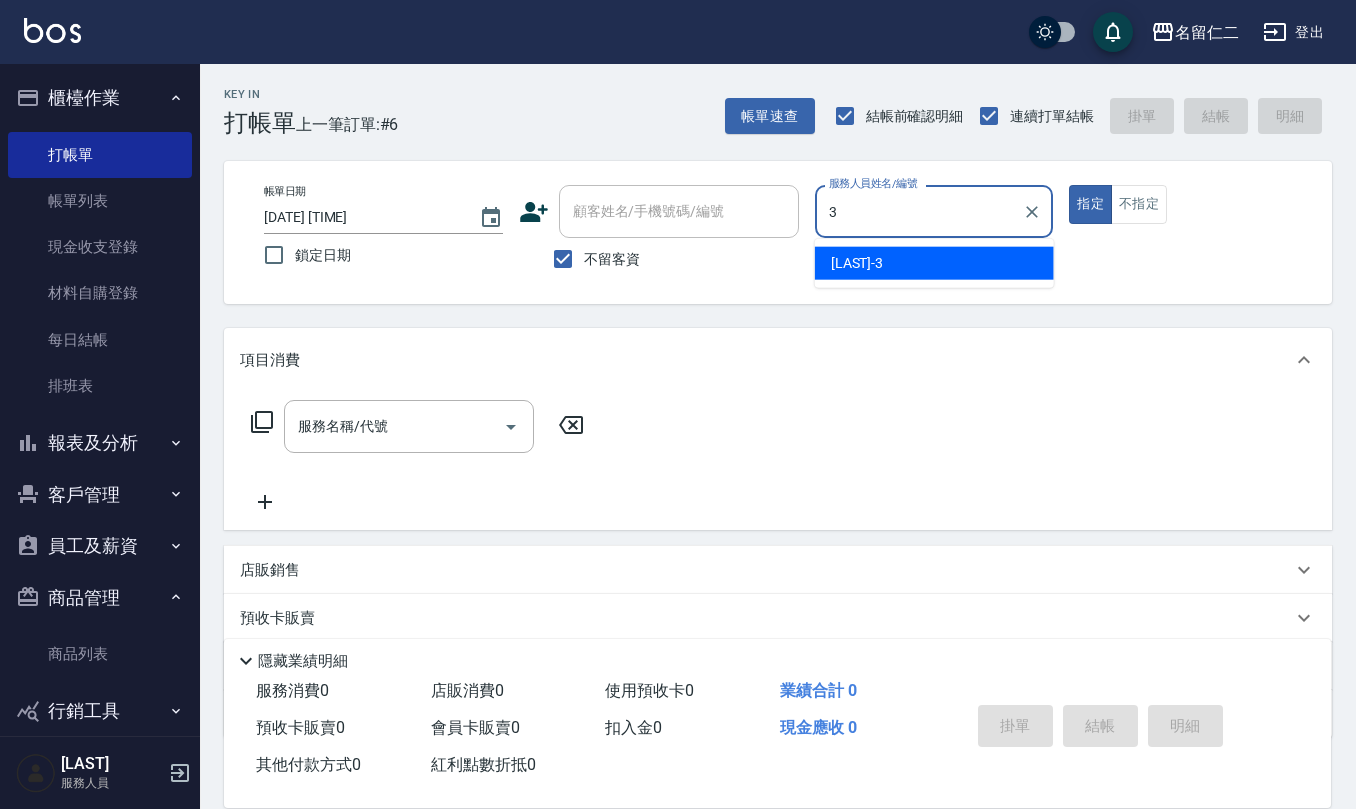 type on "陳旅玨-3" 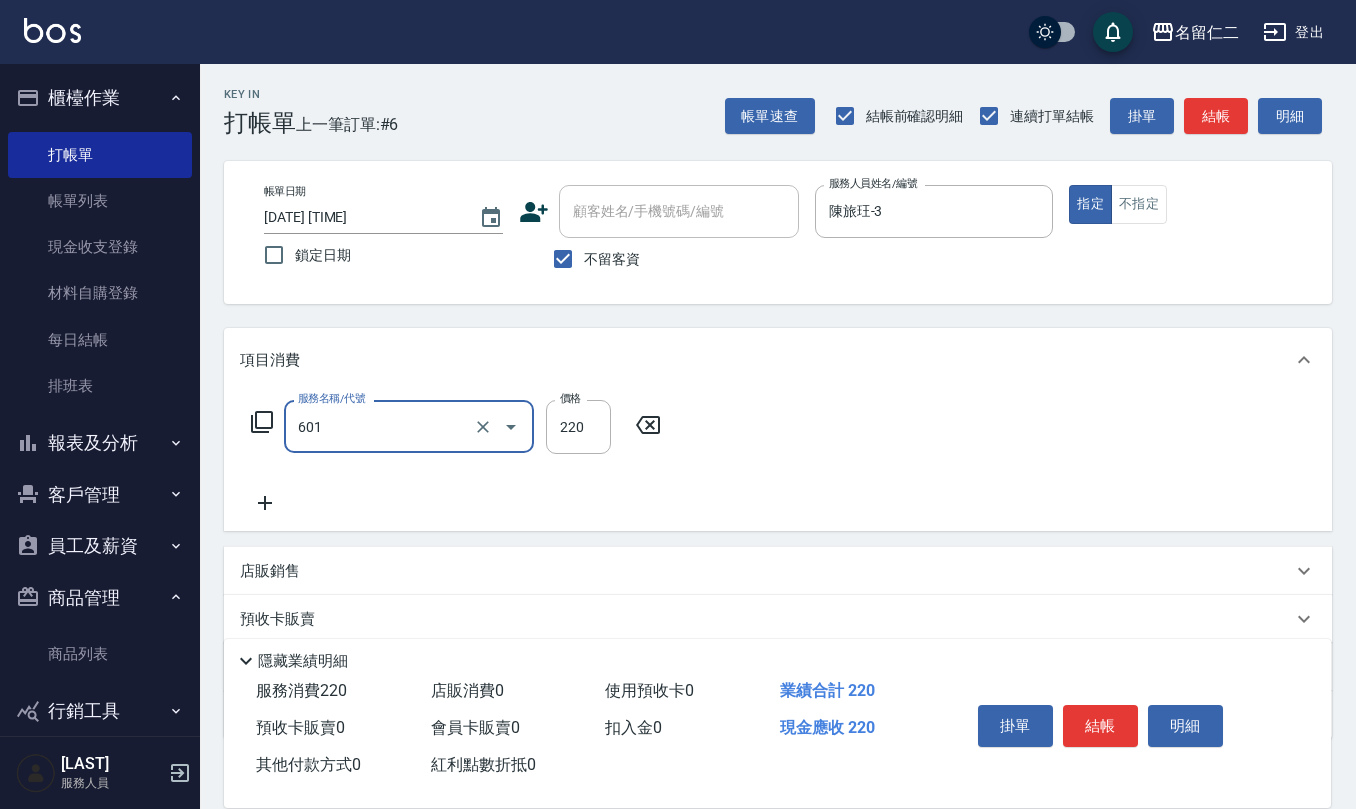 type on "單梳(601)" 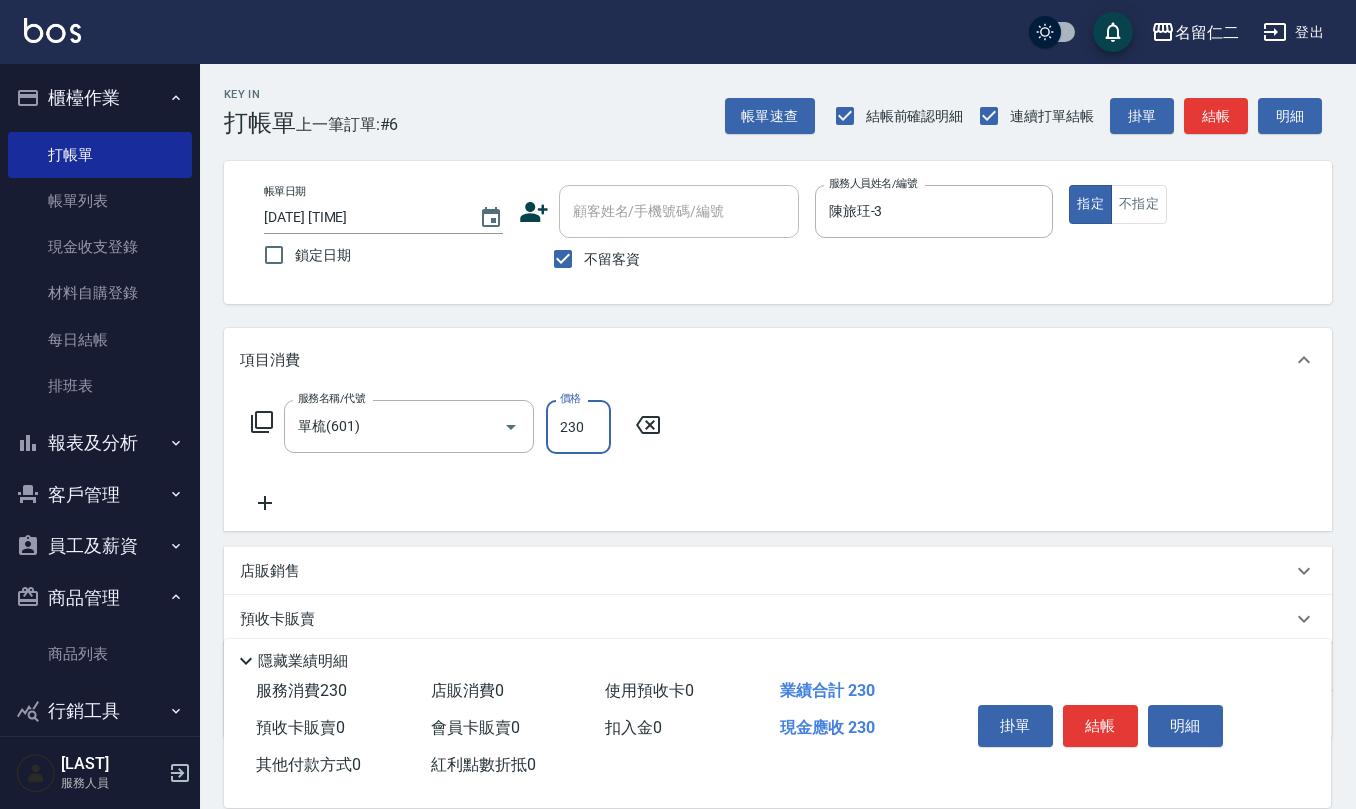 type on "230" 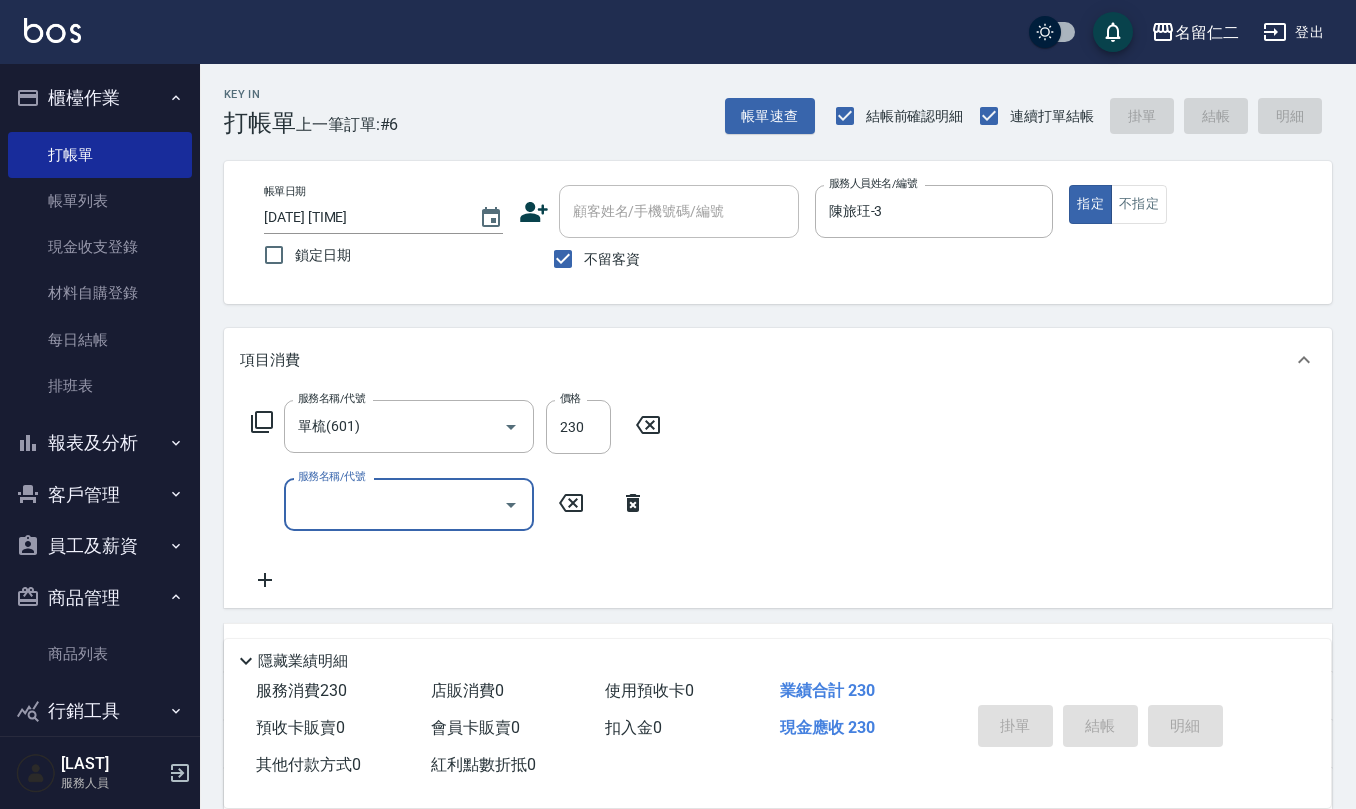 type 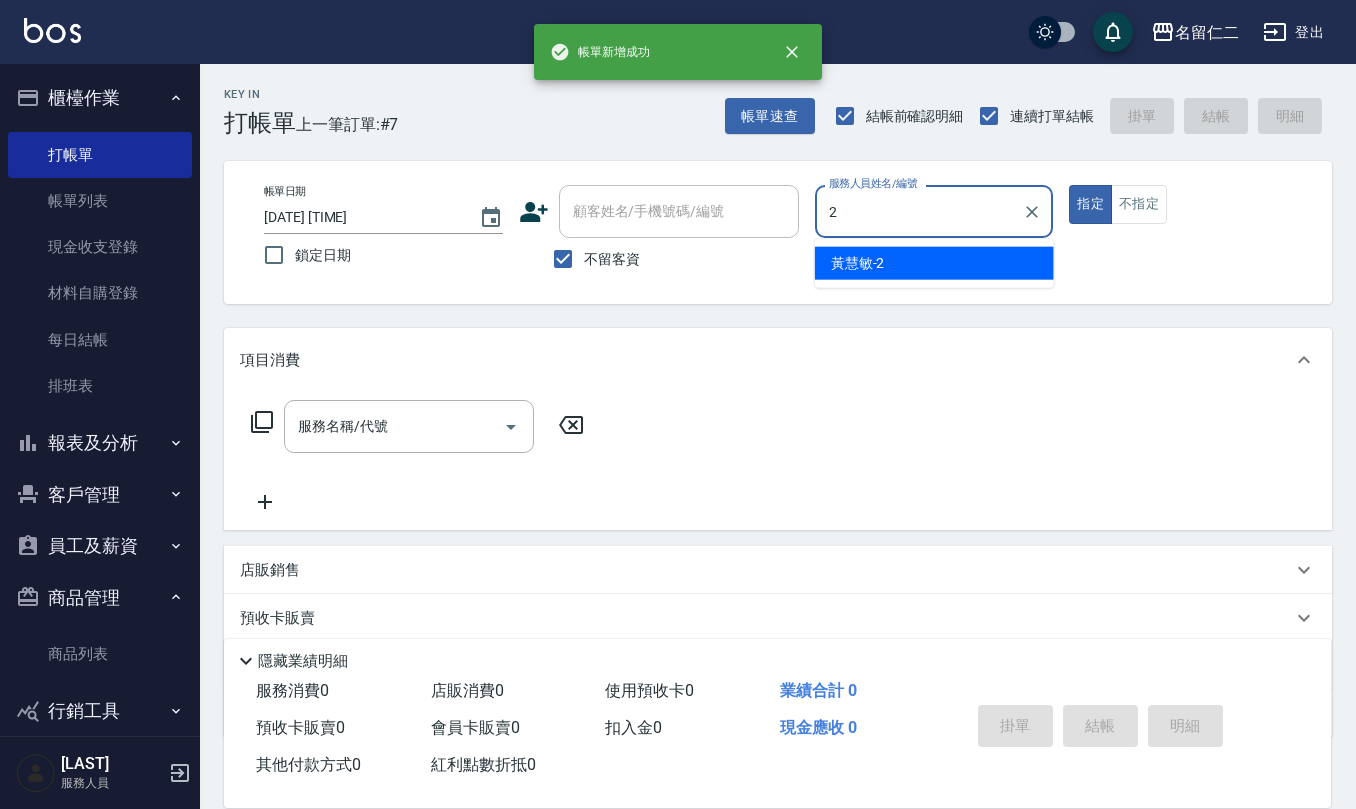 type on "[LAST_NAME]-2" 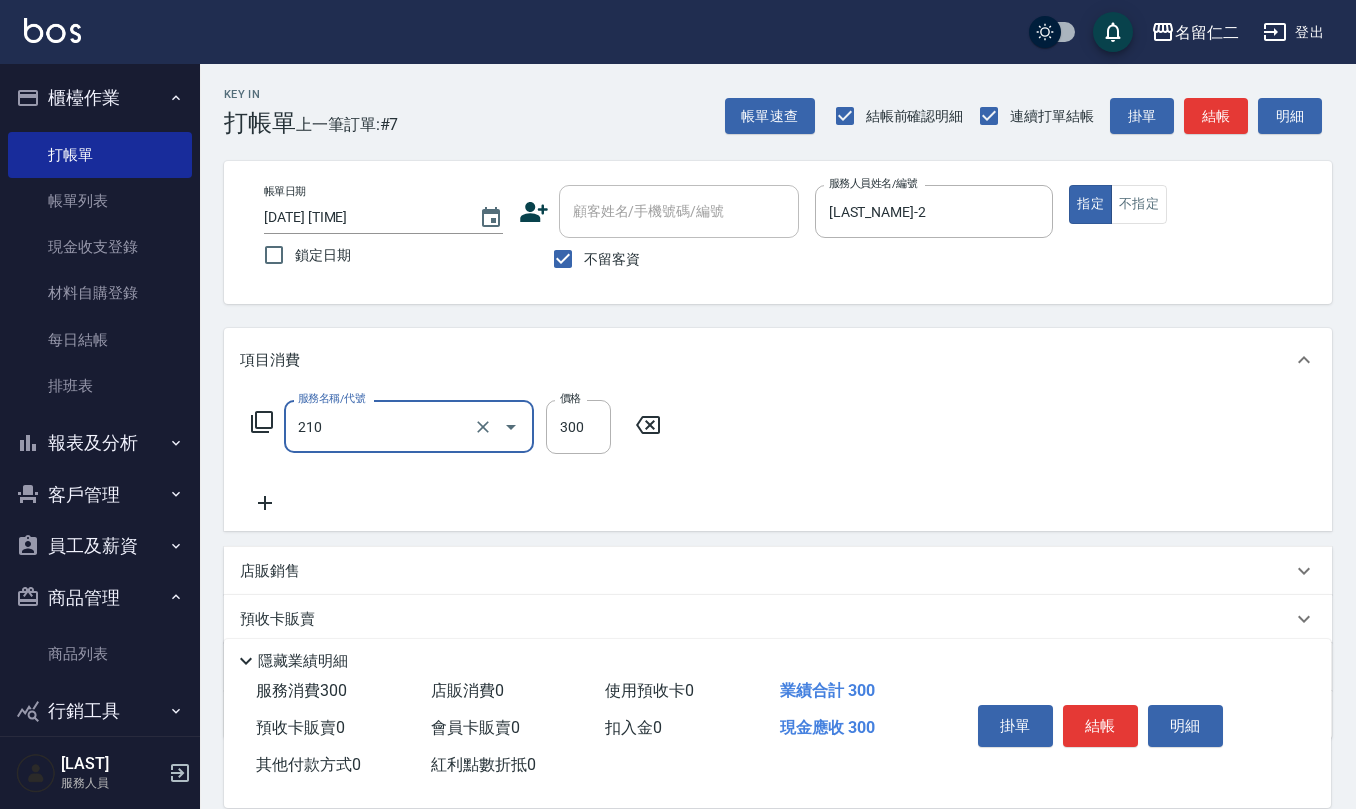 type on "歐娜洗髮精(210)" 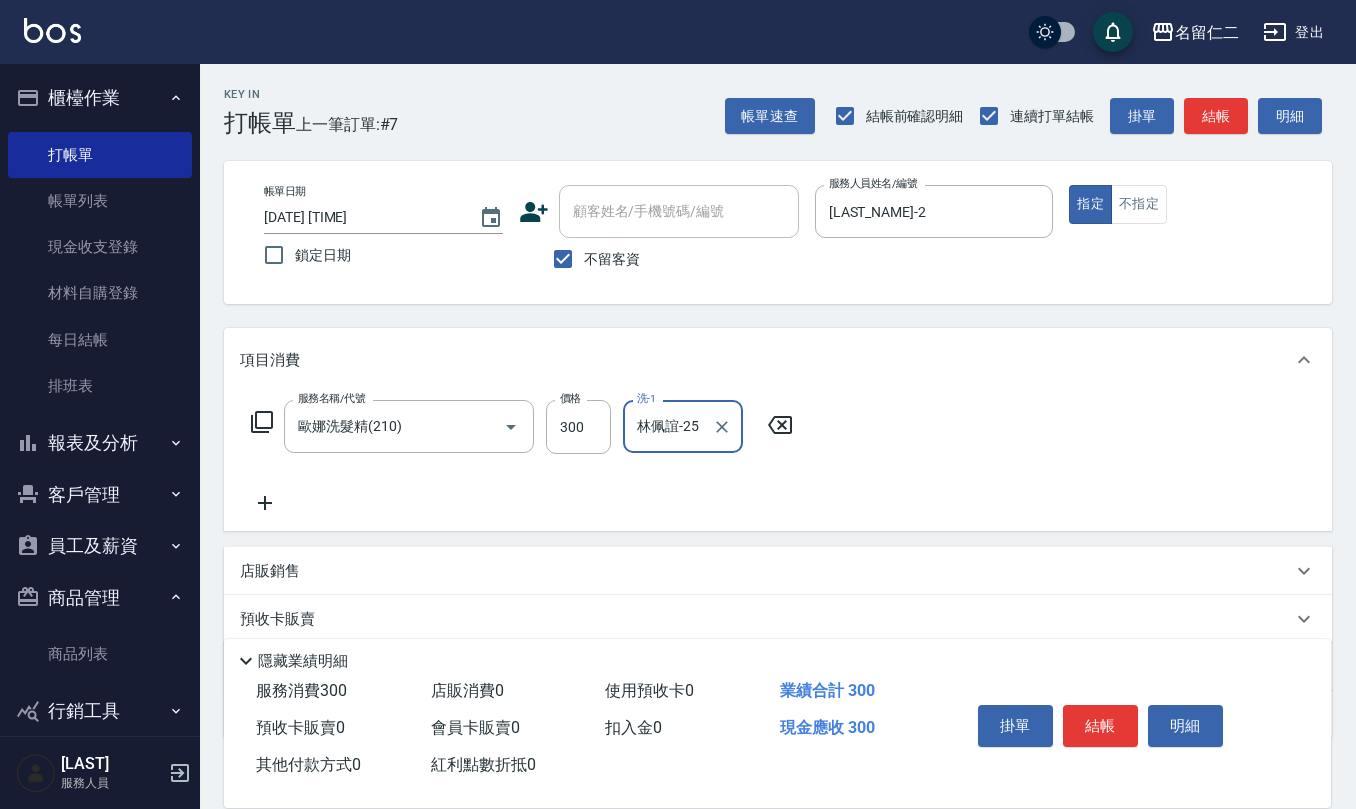 type on "林佩誼-25" 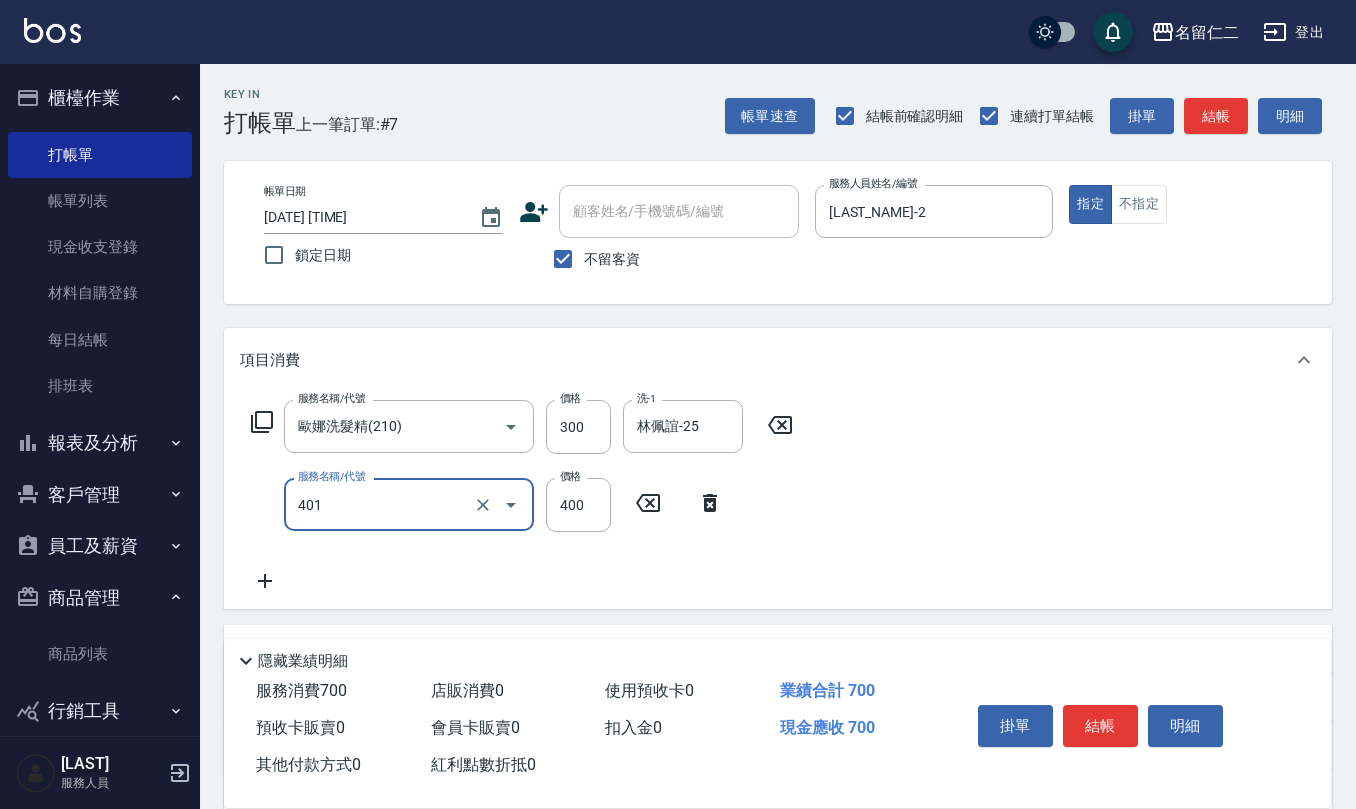 type on "剪髮(401)" 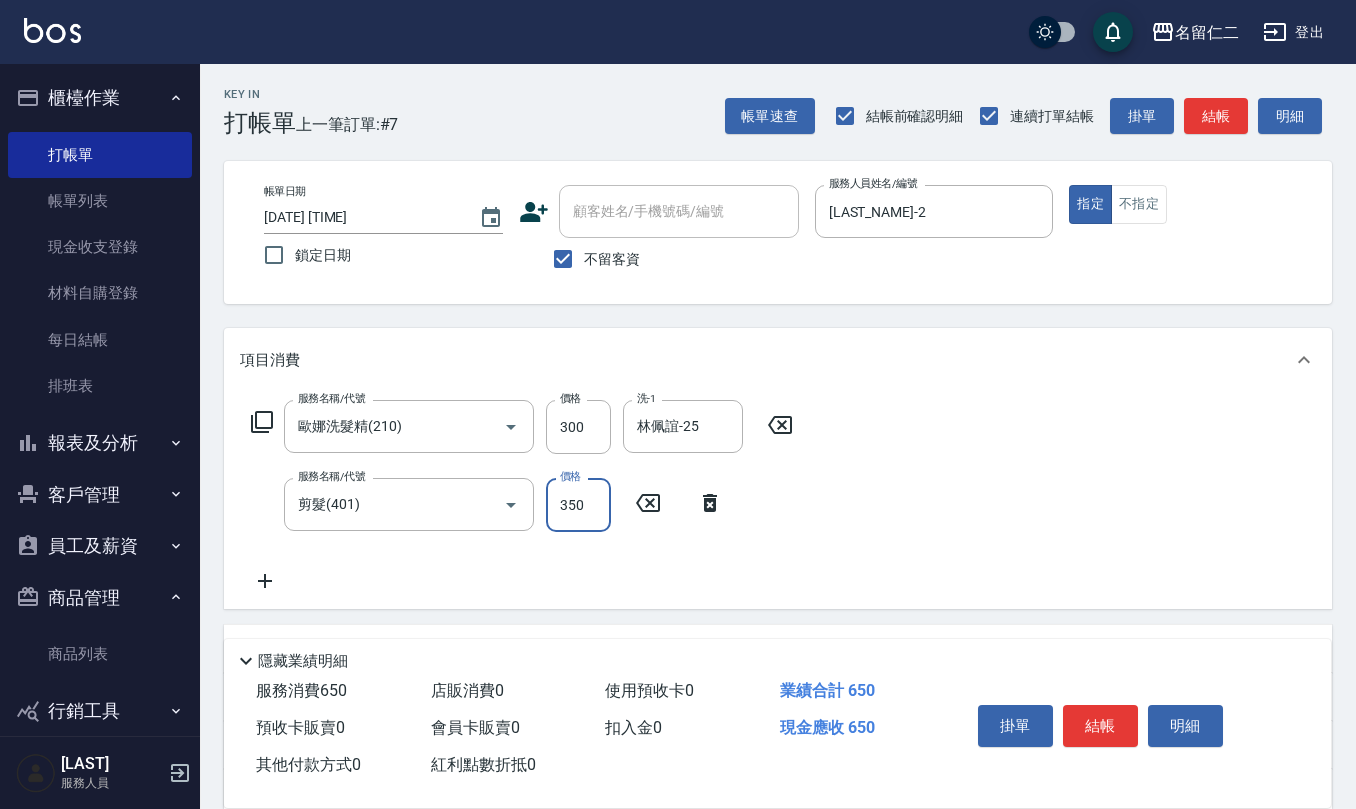 type on "350" 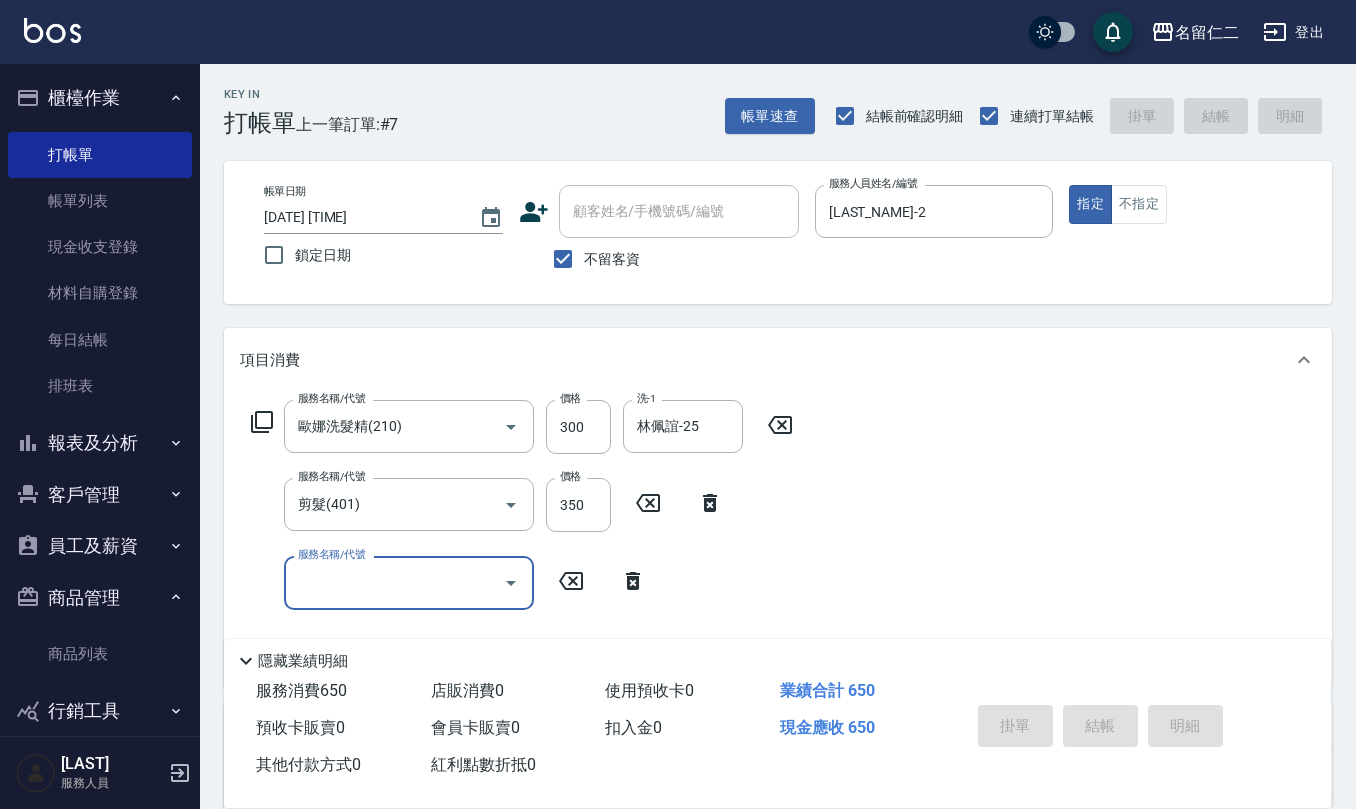 type 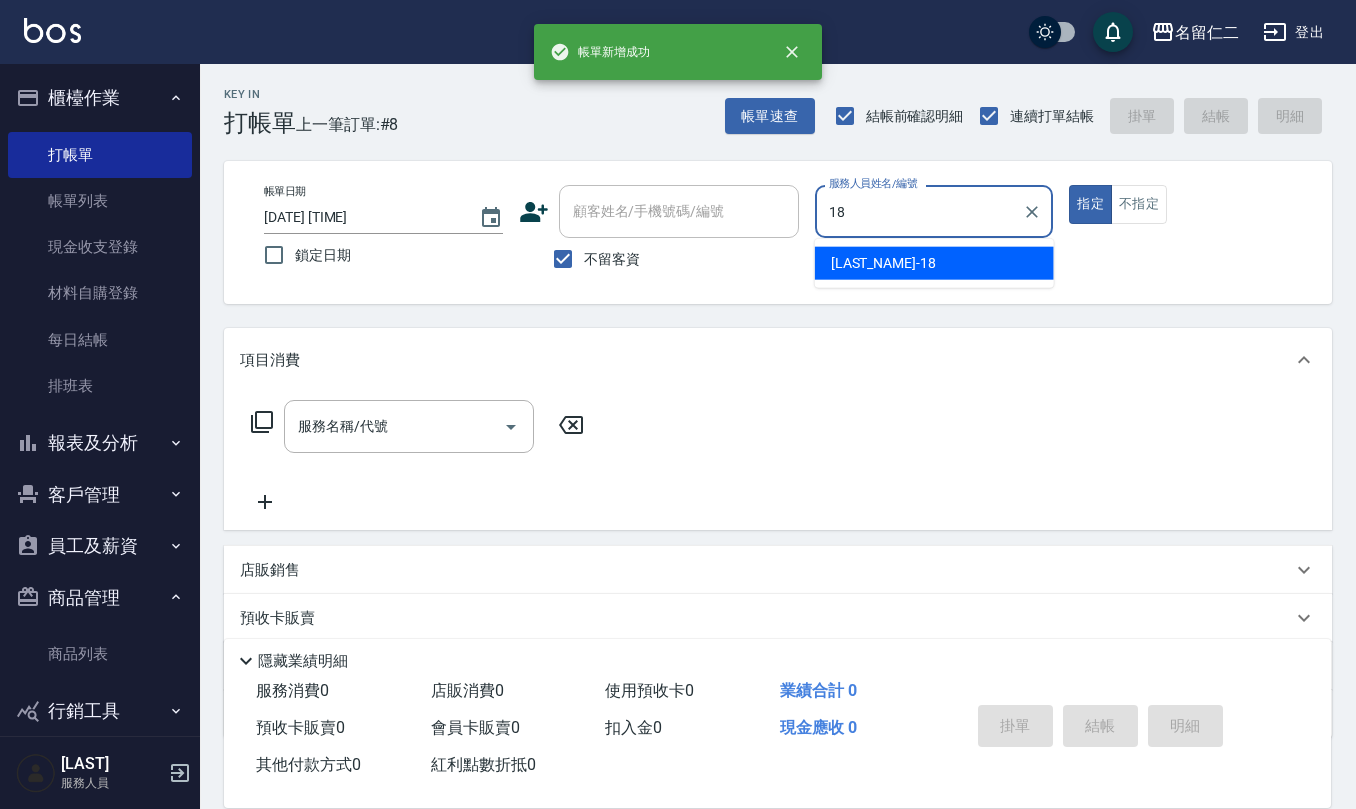 type on "吳婉如-18" 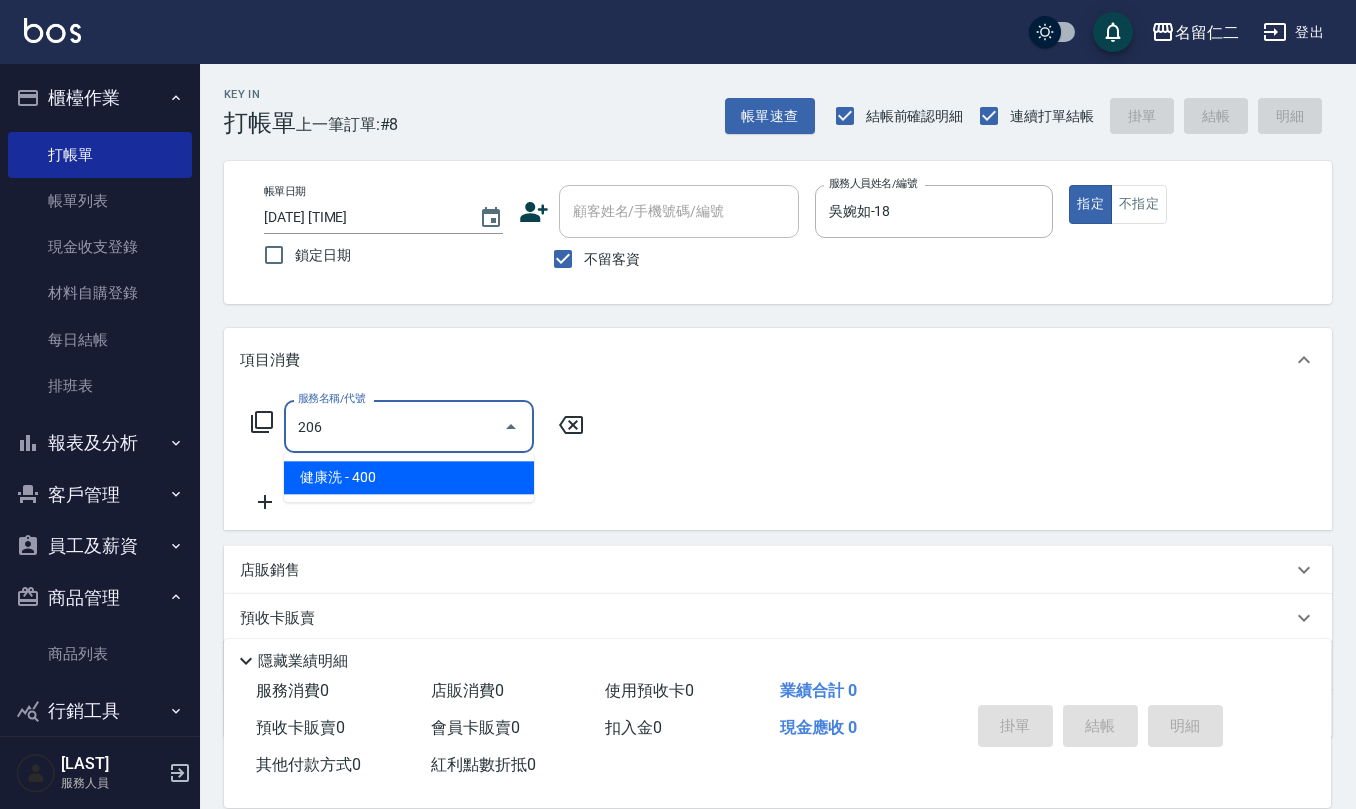 type on "健康洗(206)" 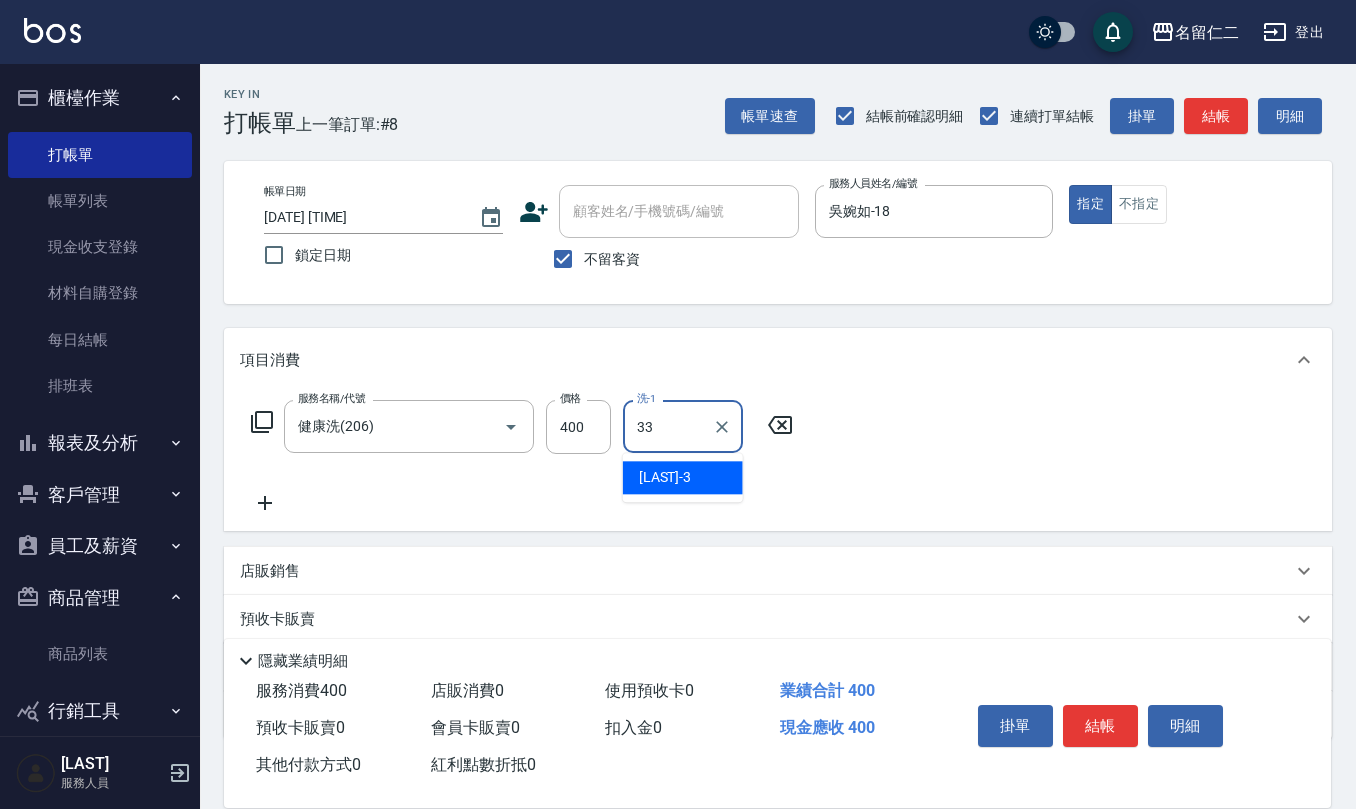 type on "竹儀-33" 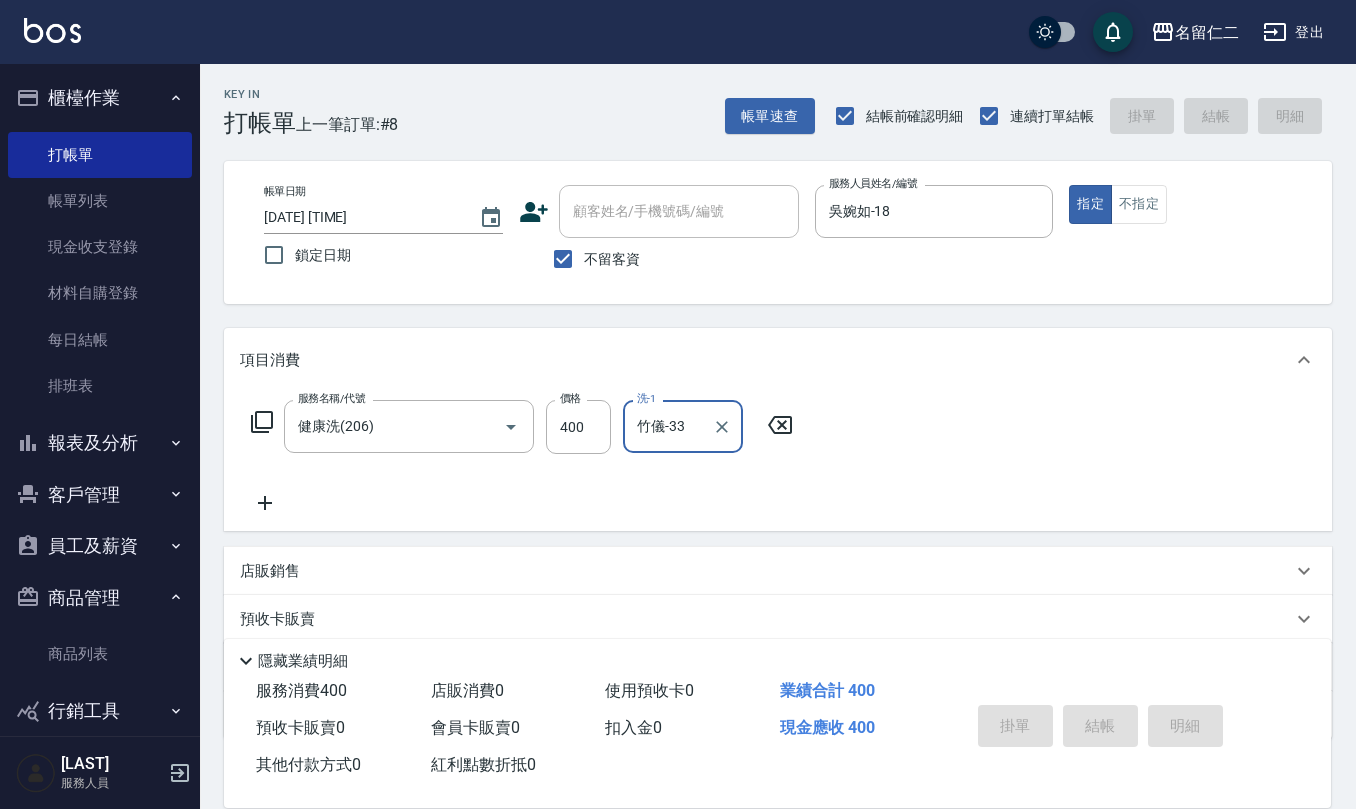 type 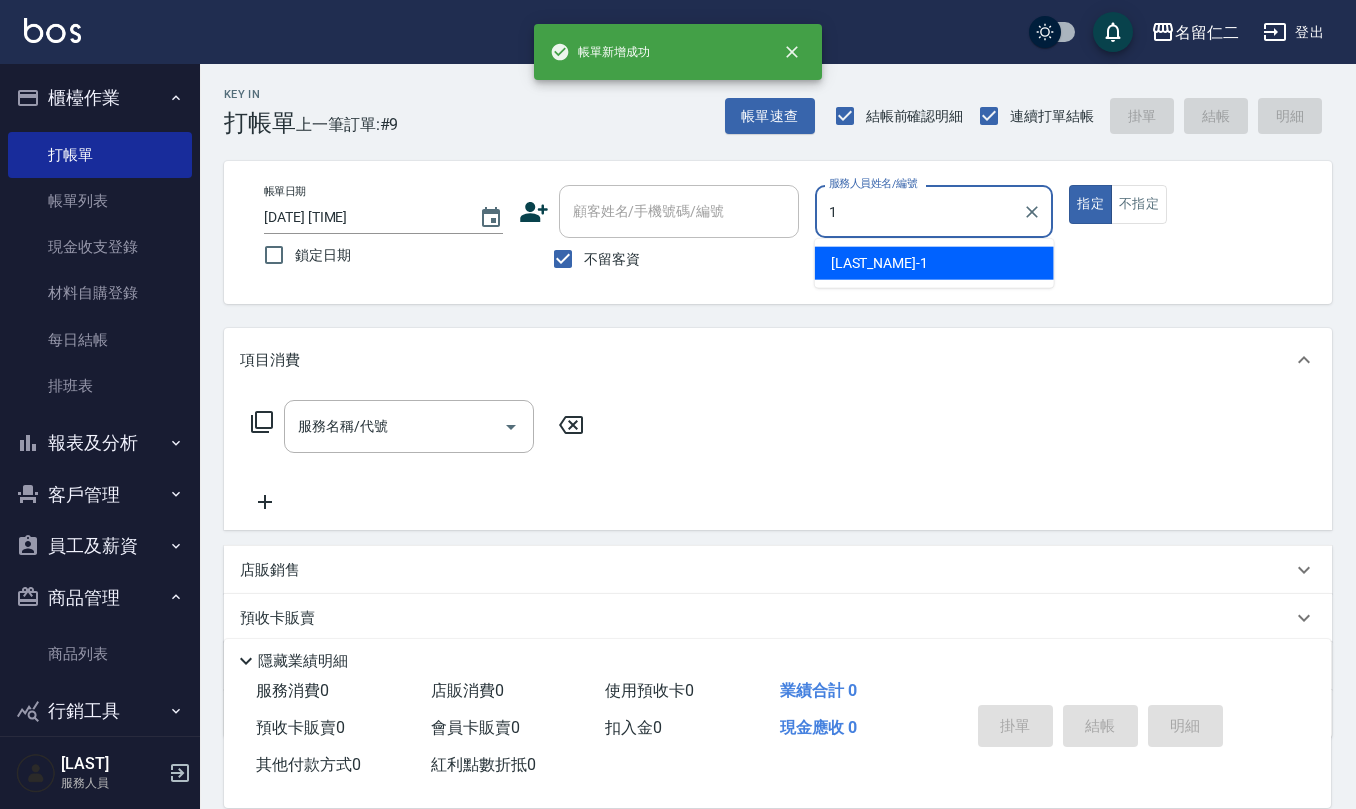 type on "蔡桂如-1" 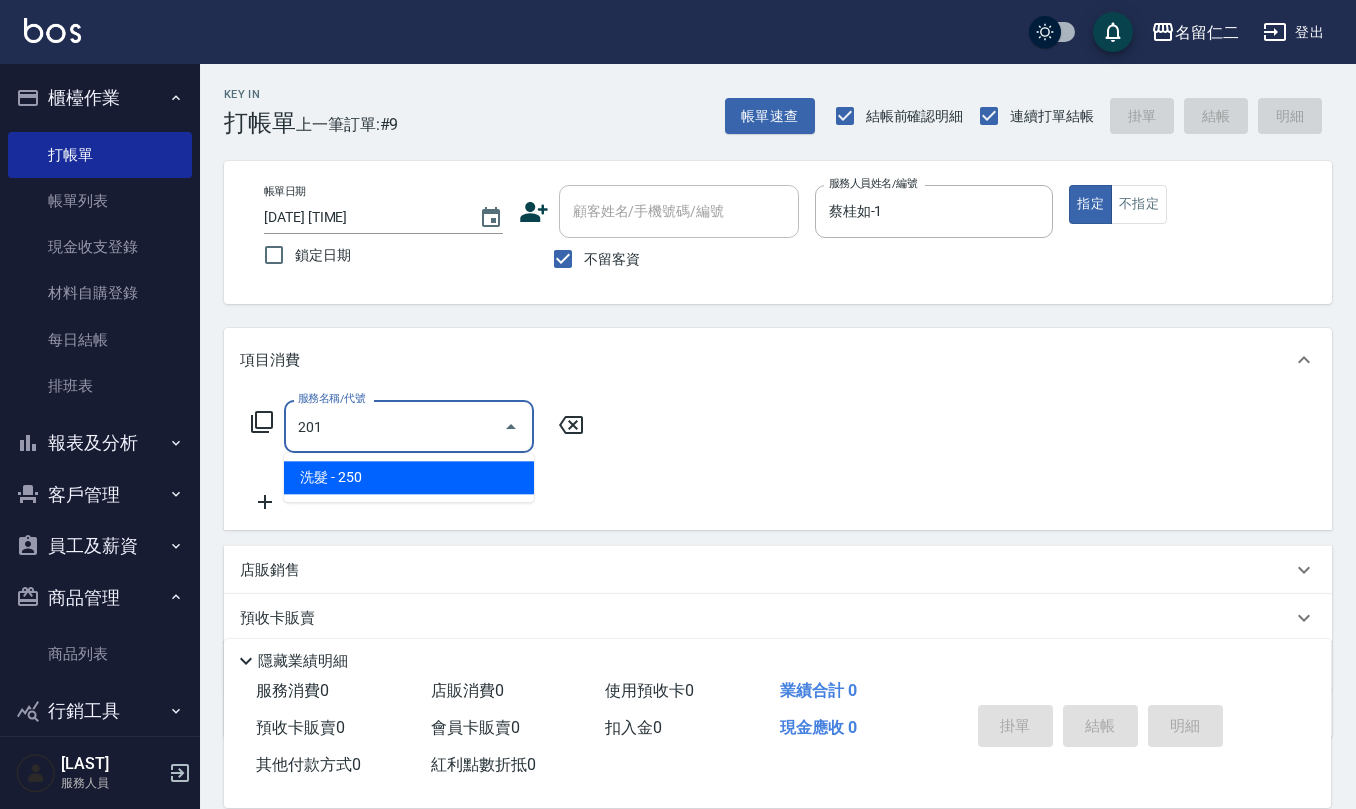 type on "洗髮(201)" 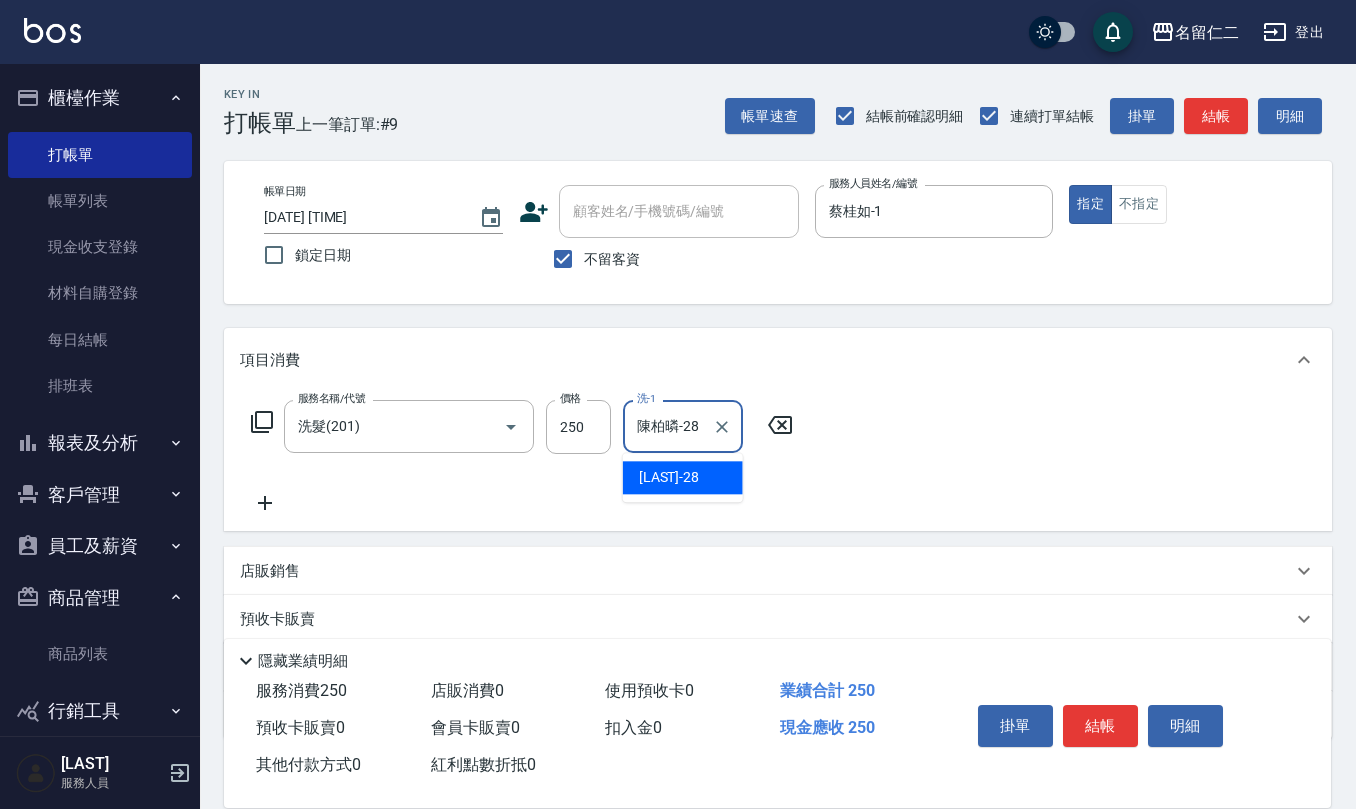 type on "陳柏暽-28" 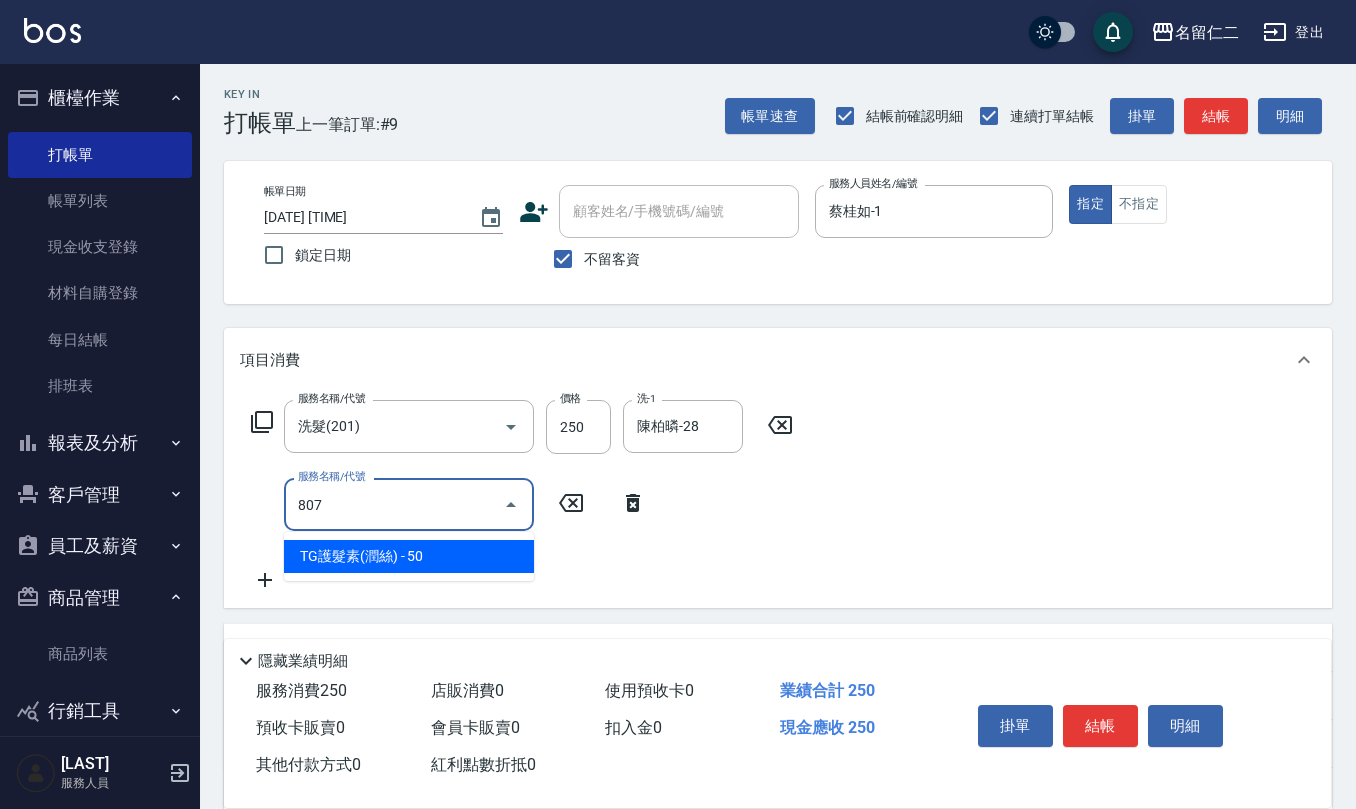 type on "TG護髮素(潤絲)(807)" 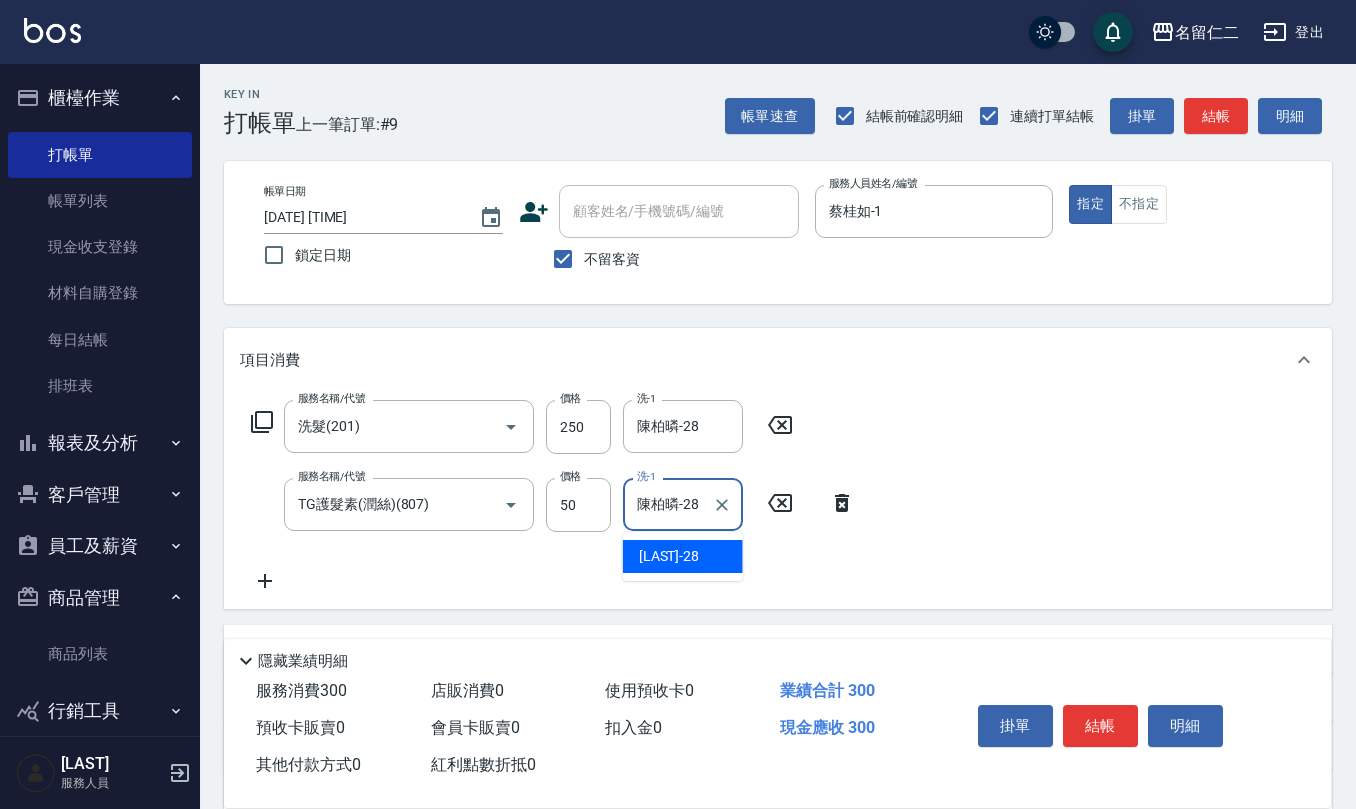 type on "陳柏暽-28" 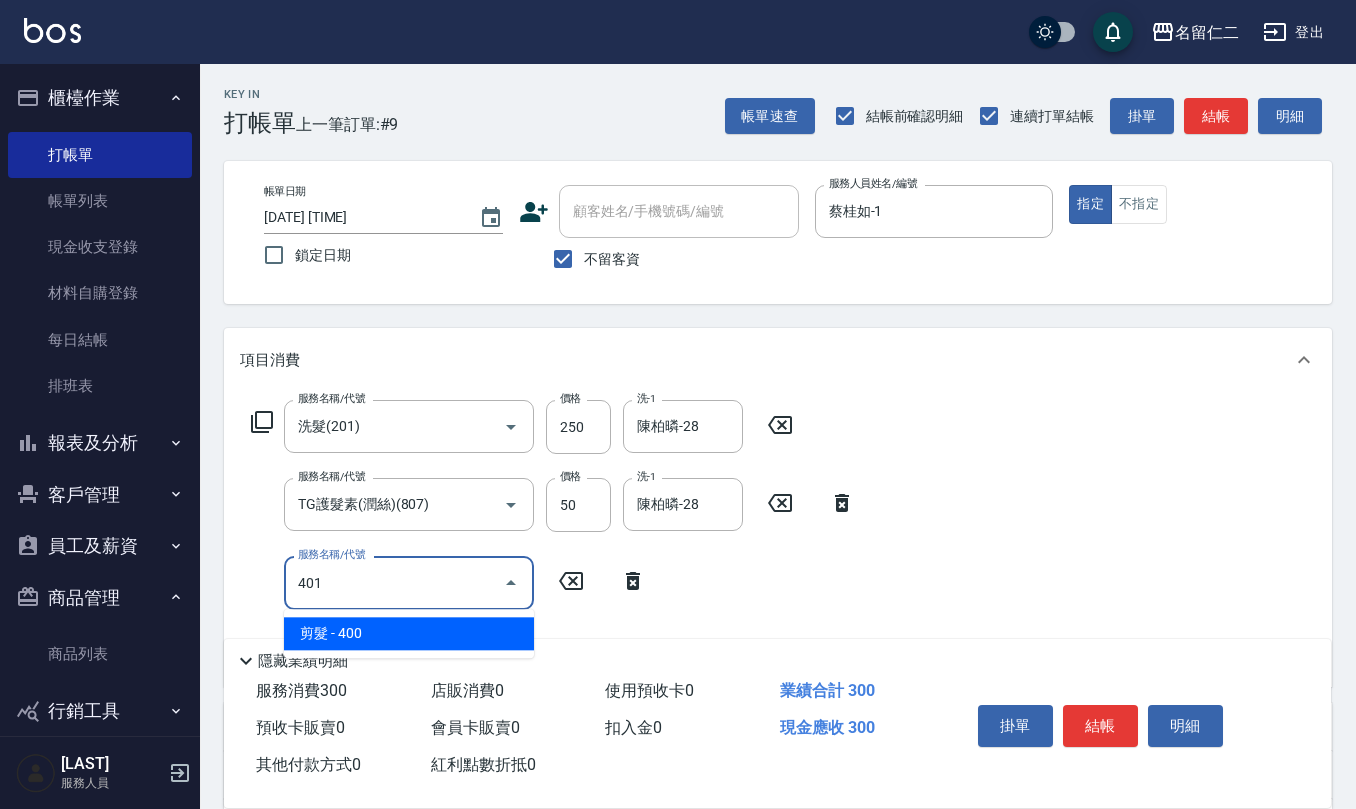 type on "剪髮(401)" 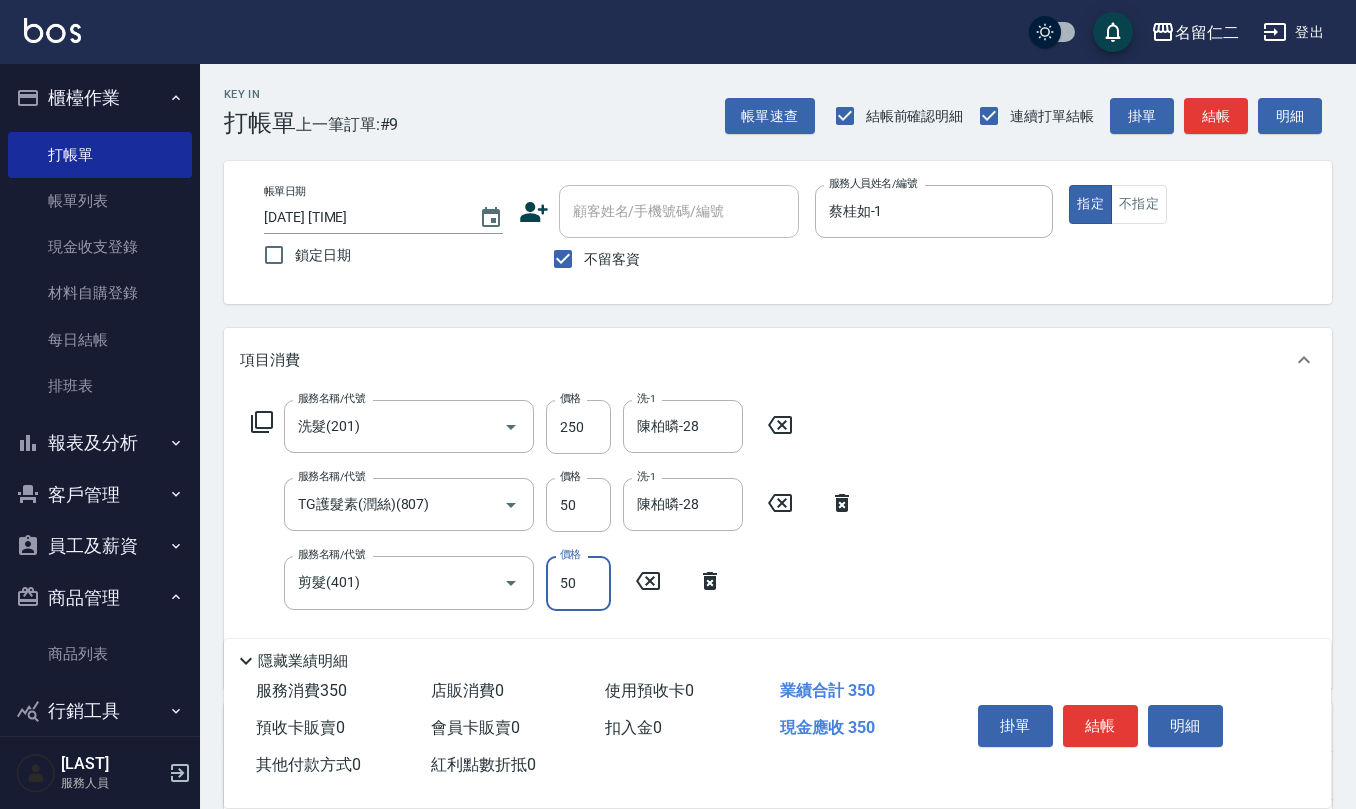 type on "50" 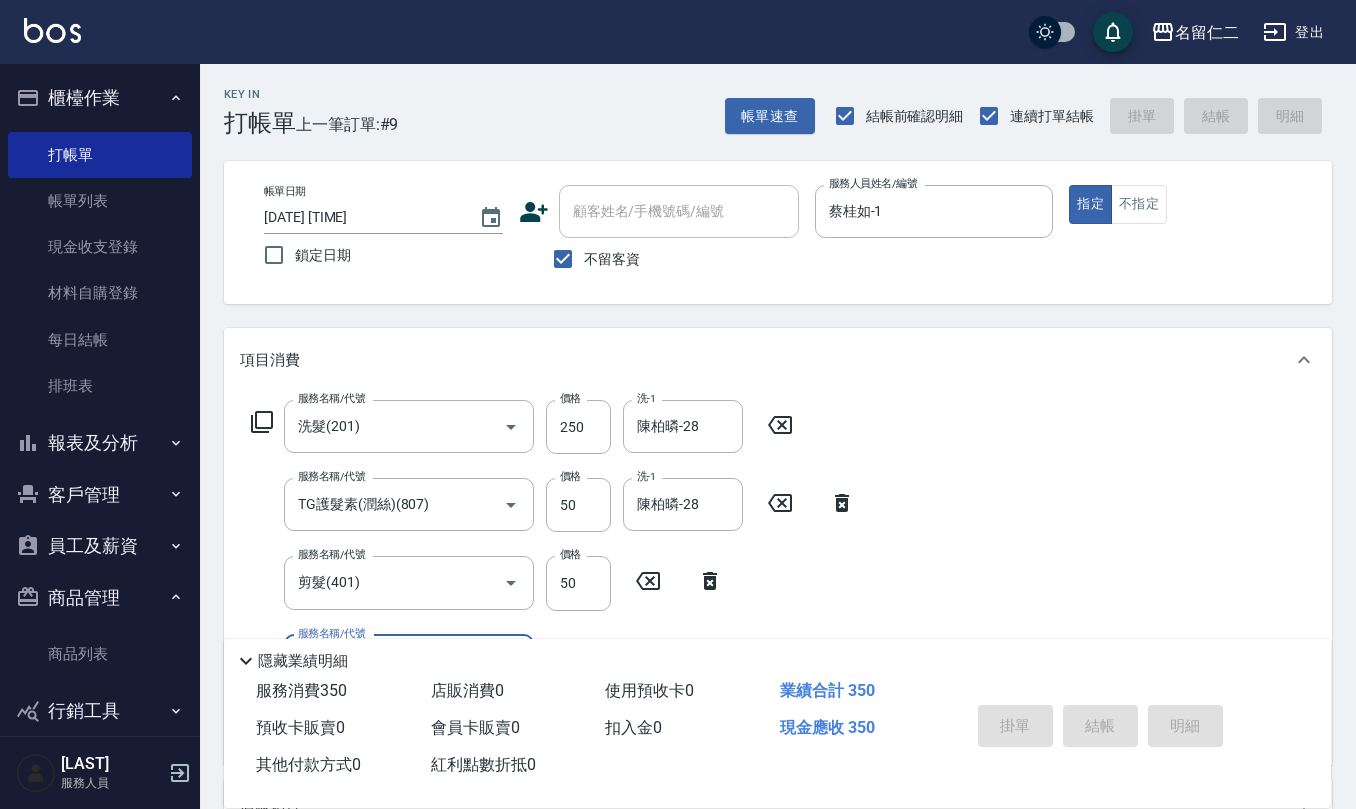 type 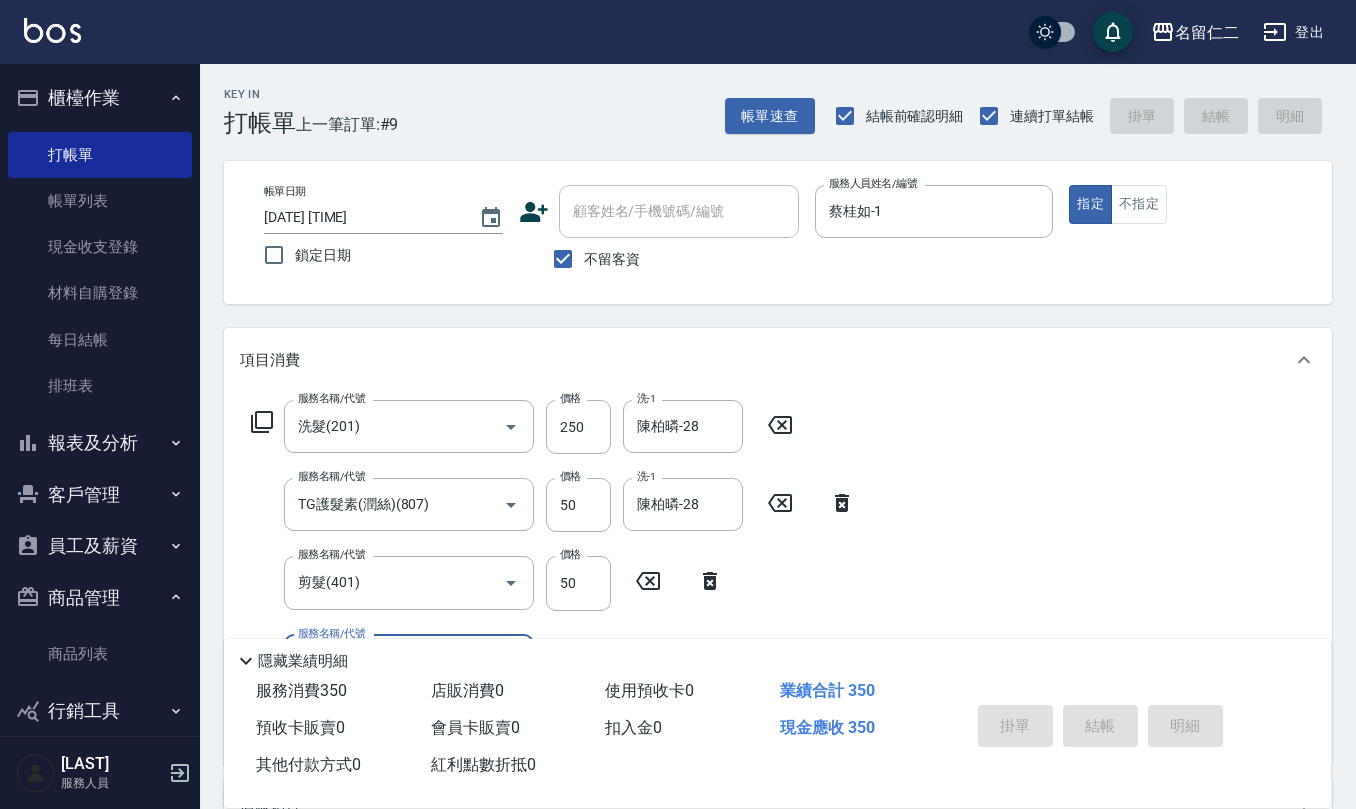 type 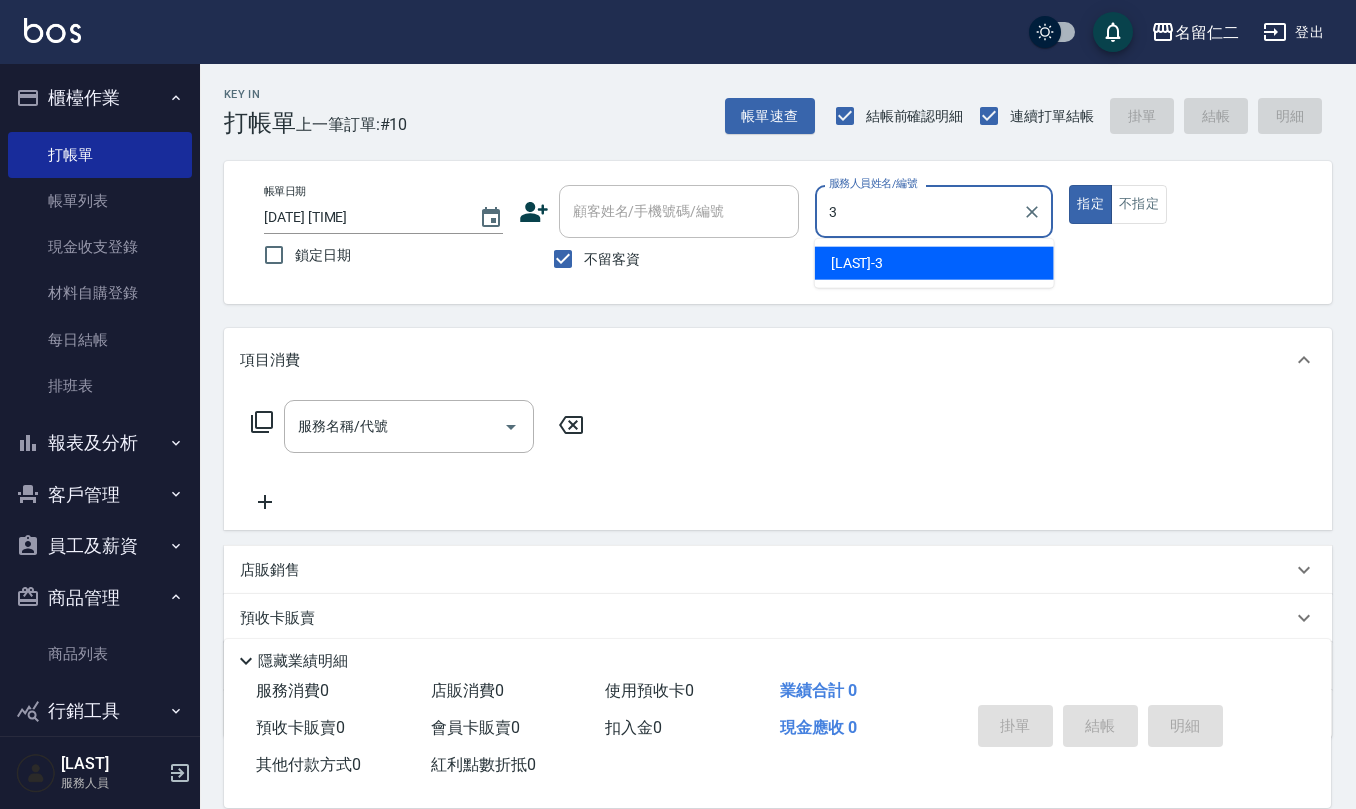 type on "陳旅玨-3" 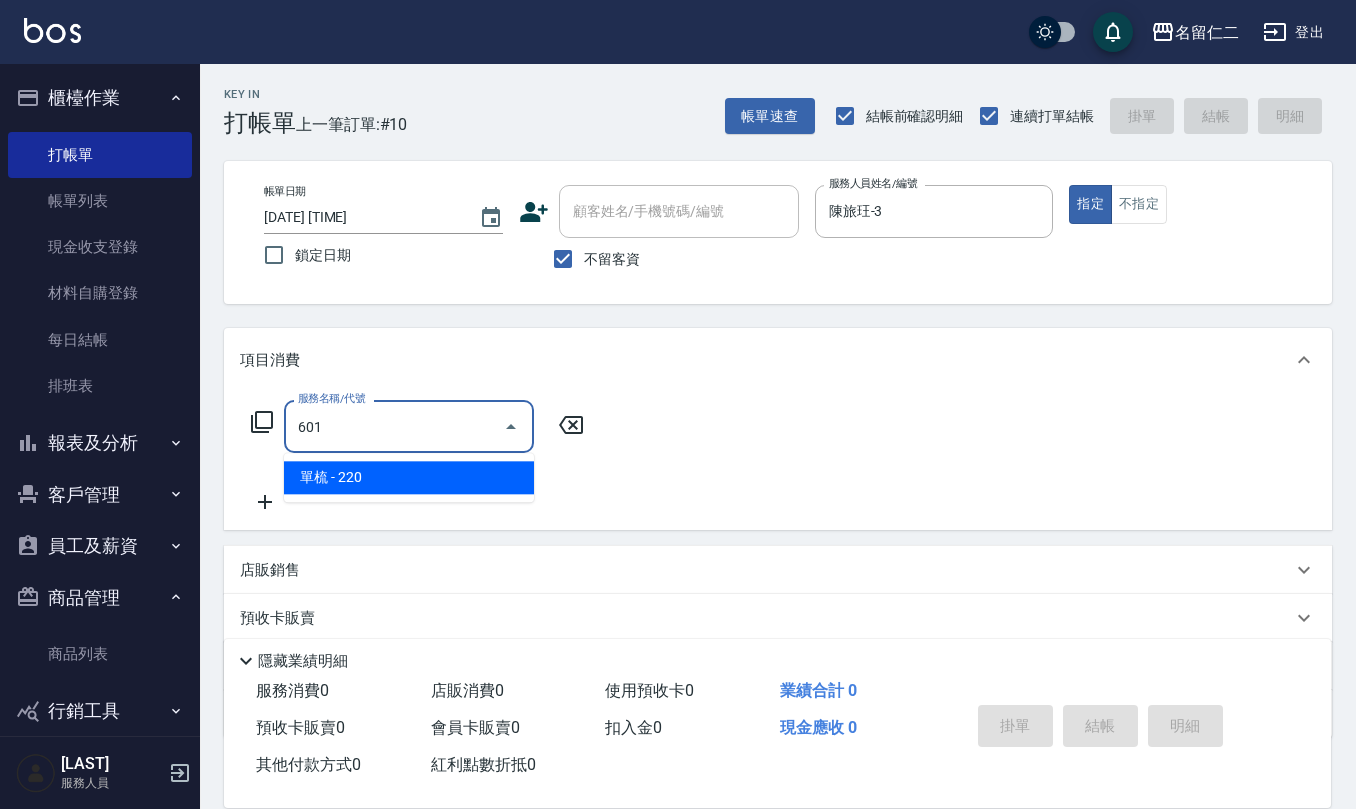 type on "單梳(601)" 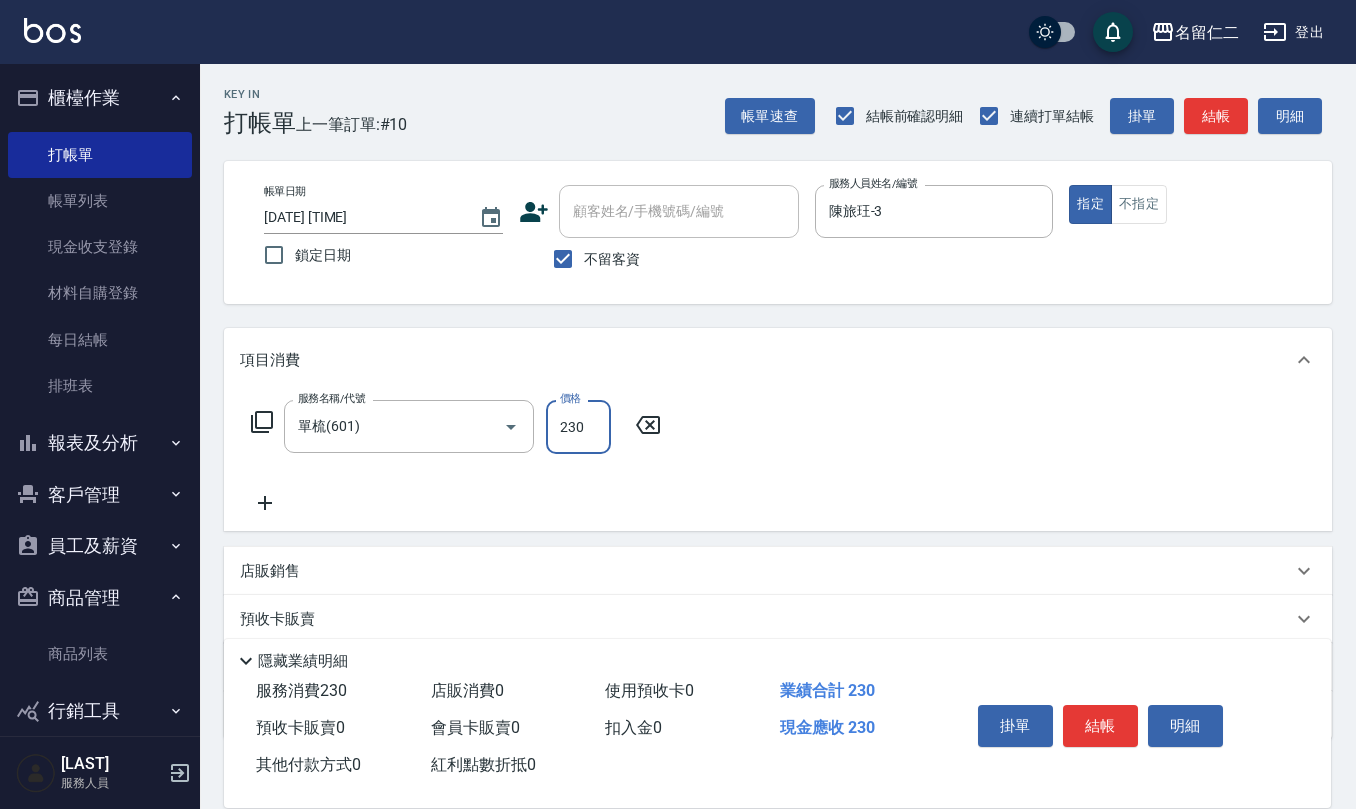 type on "230" 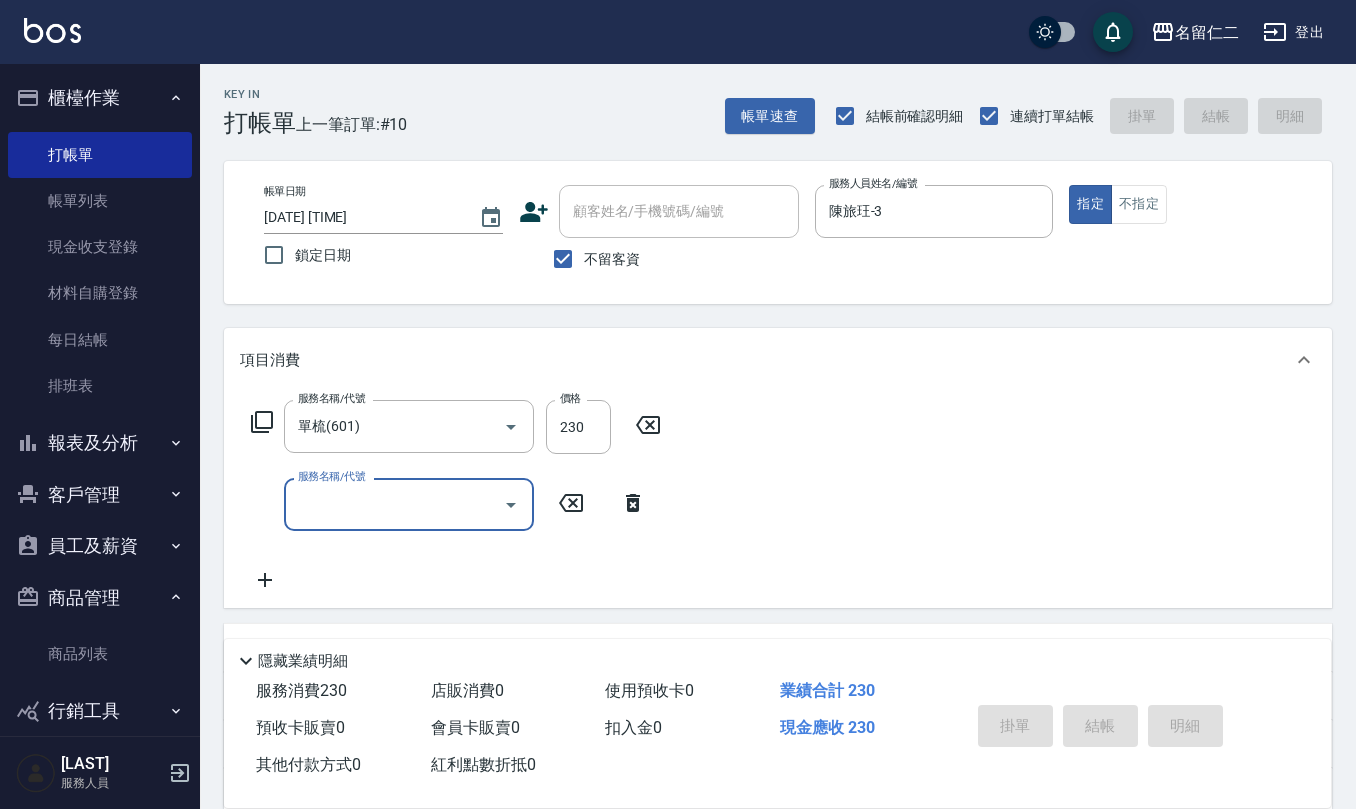 type 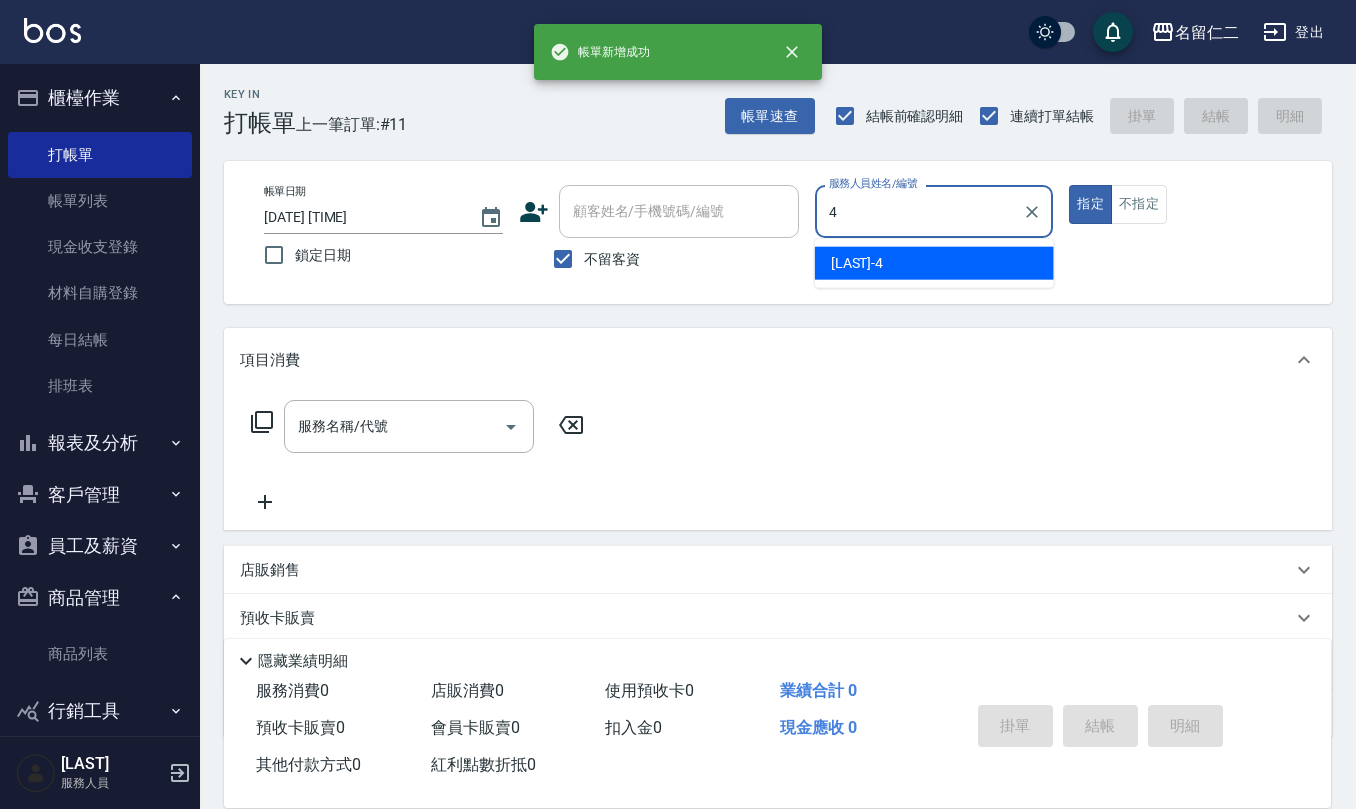 type on "陳章義-4" 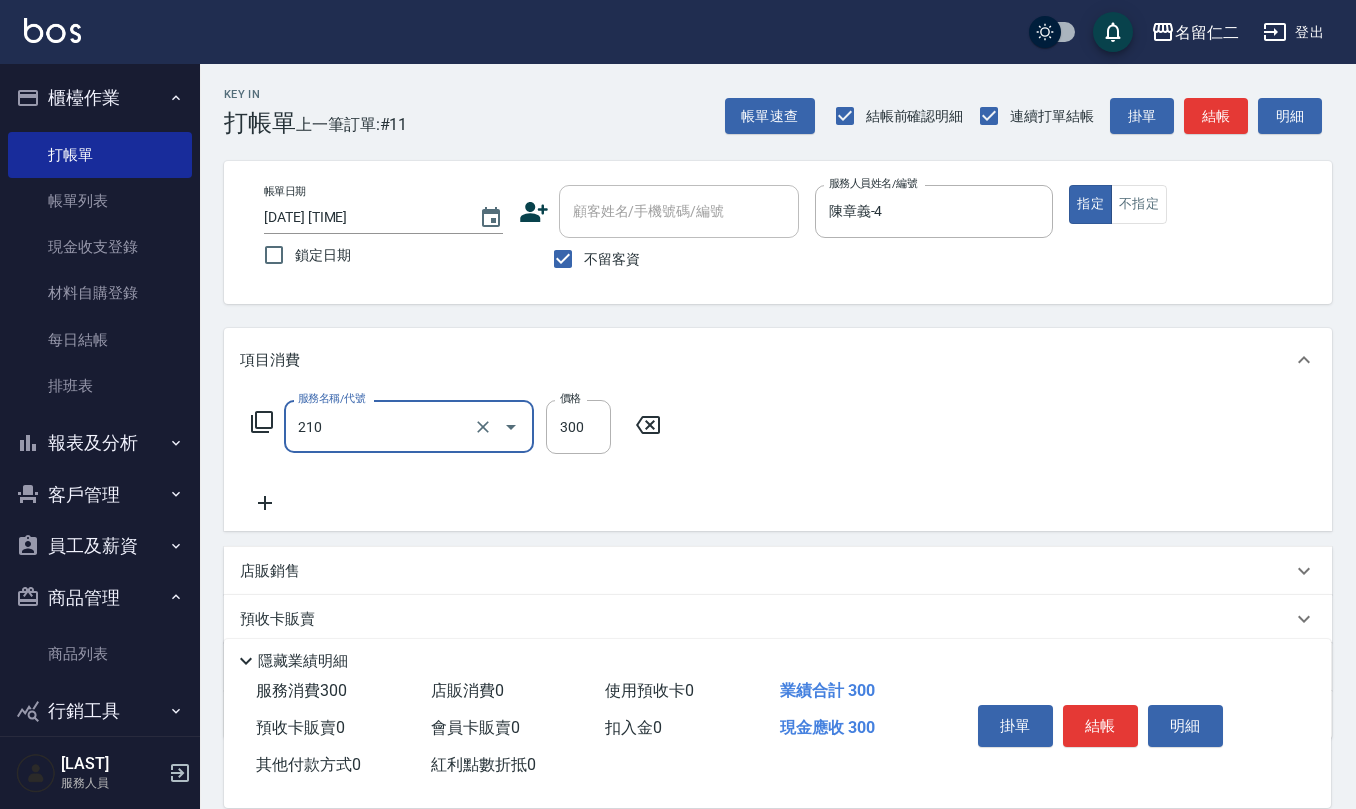 type on "歐娜洗髮精(210)" 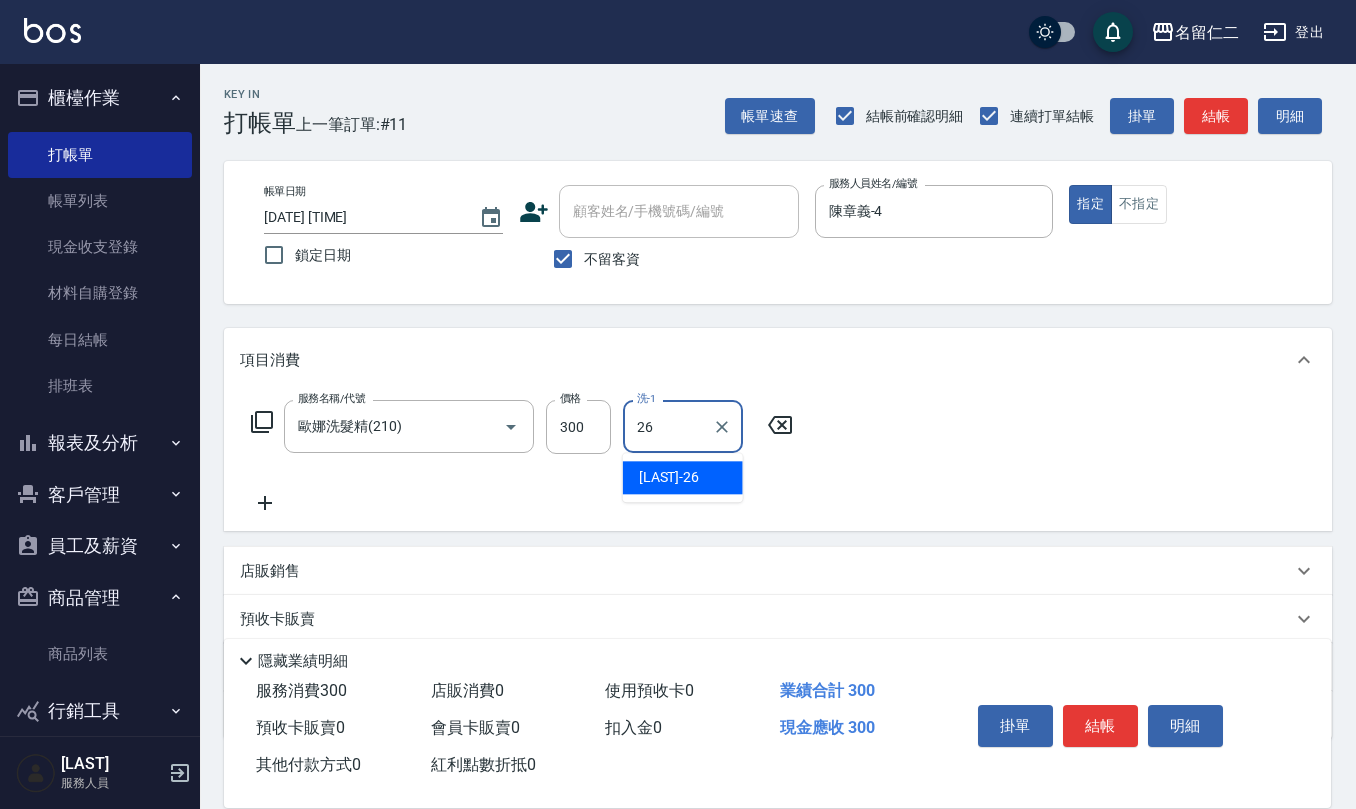 type on "陳欣妤-26" 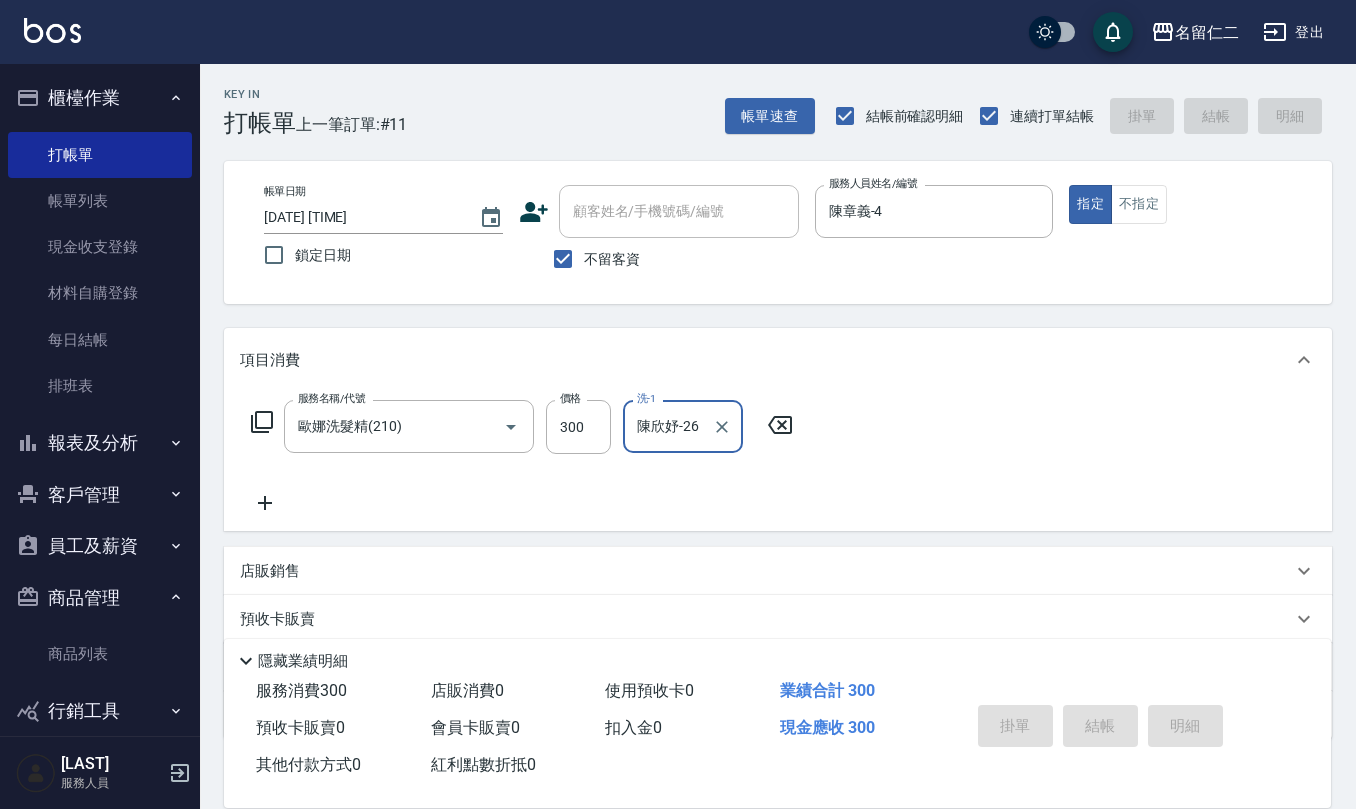 type 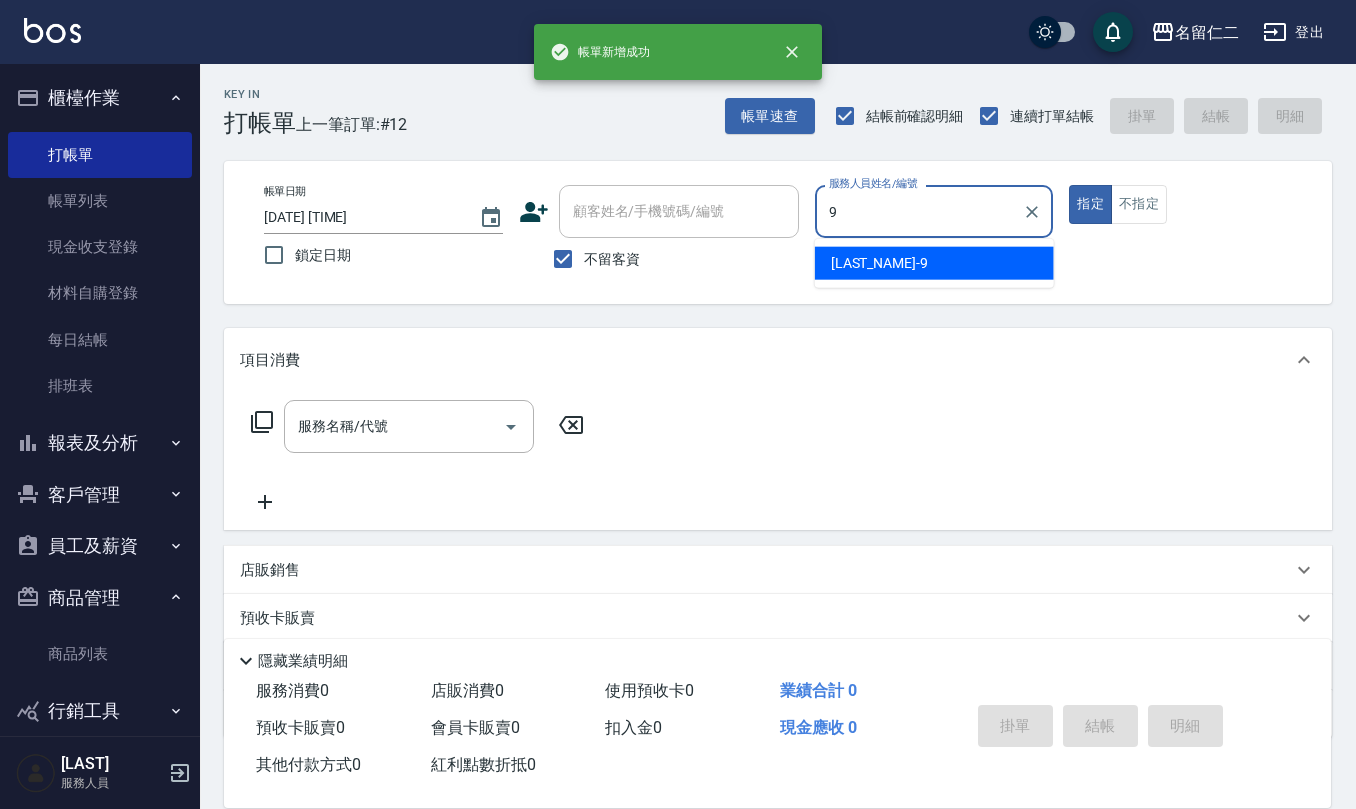 type on "江依潔-9" 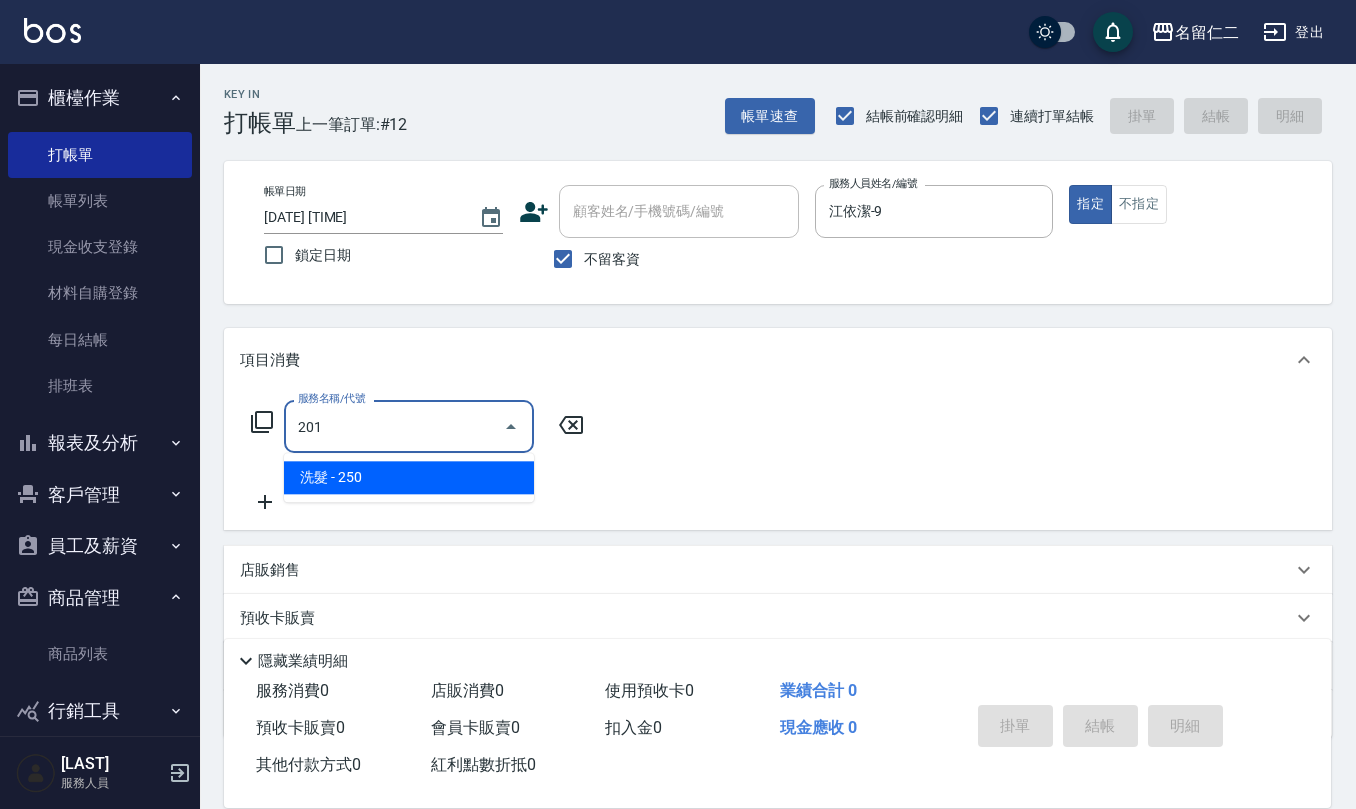 type on "洗髮(201)" 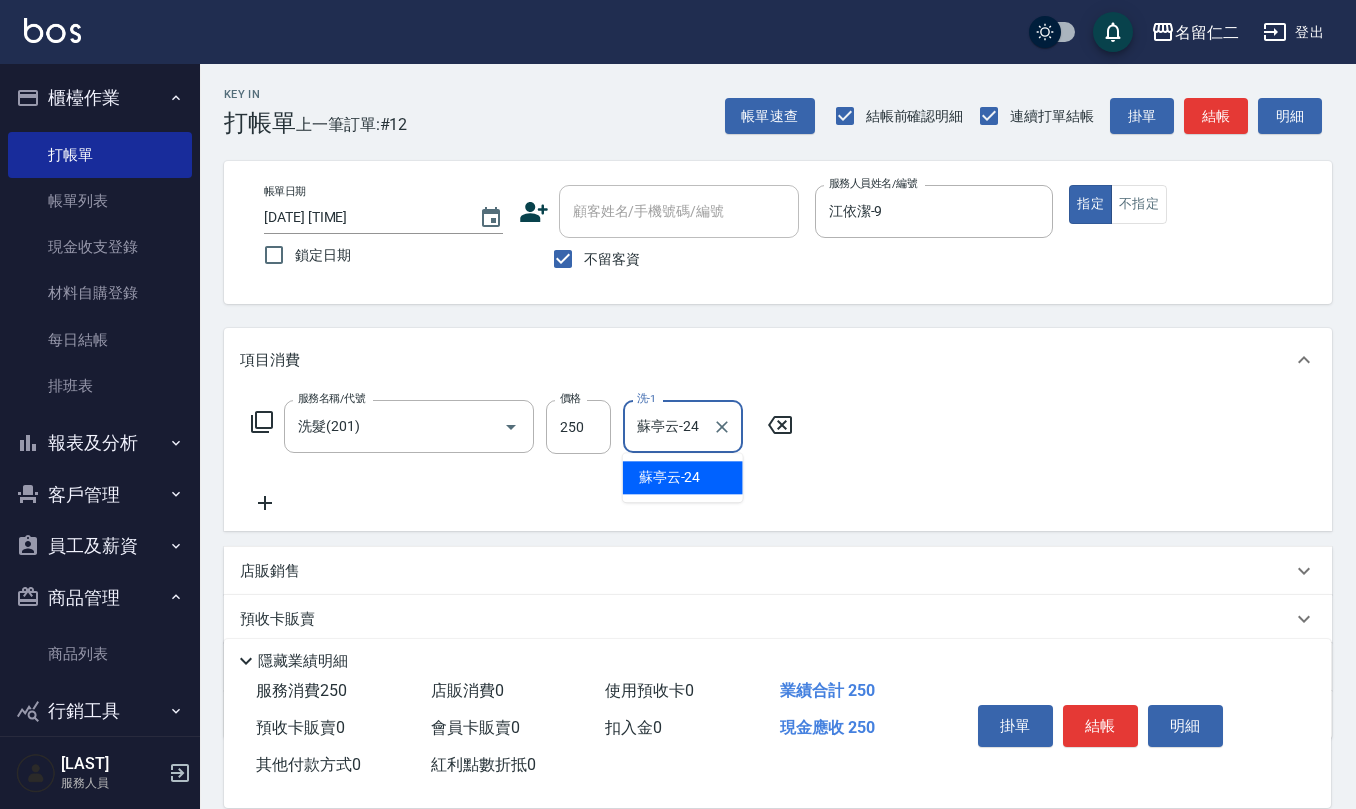 type on "蘇亭云-24" 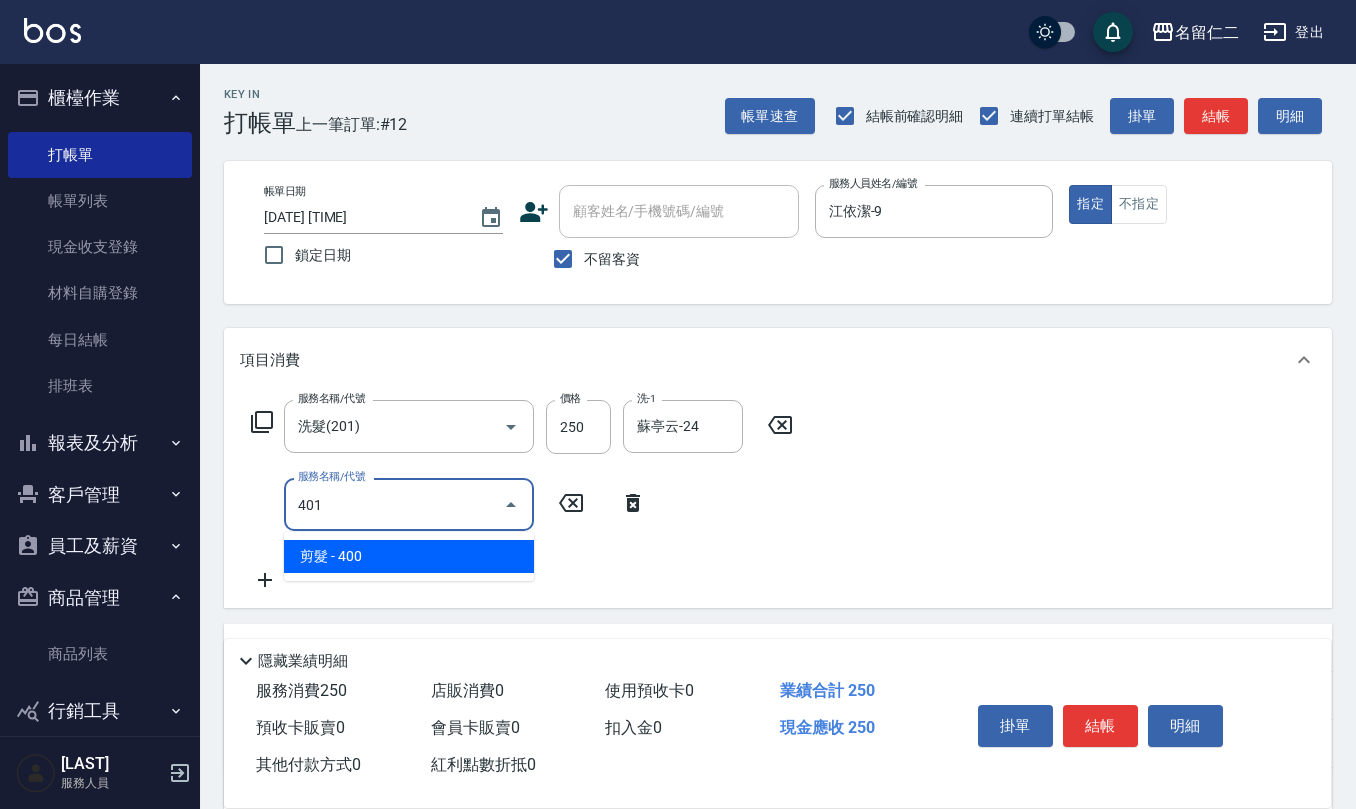 type on "剪髮(401)" 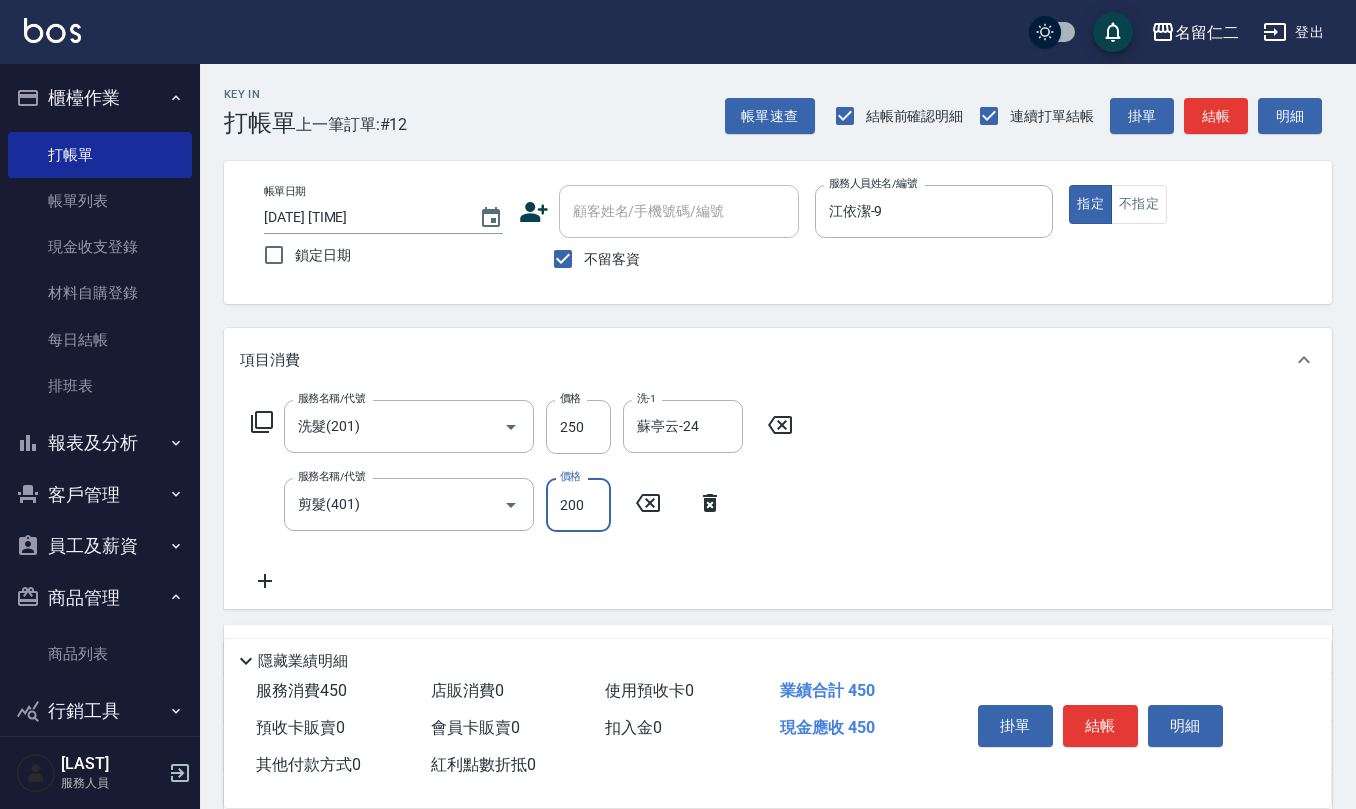 type on "200" 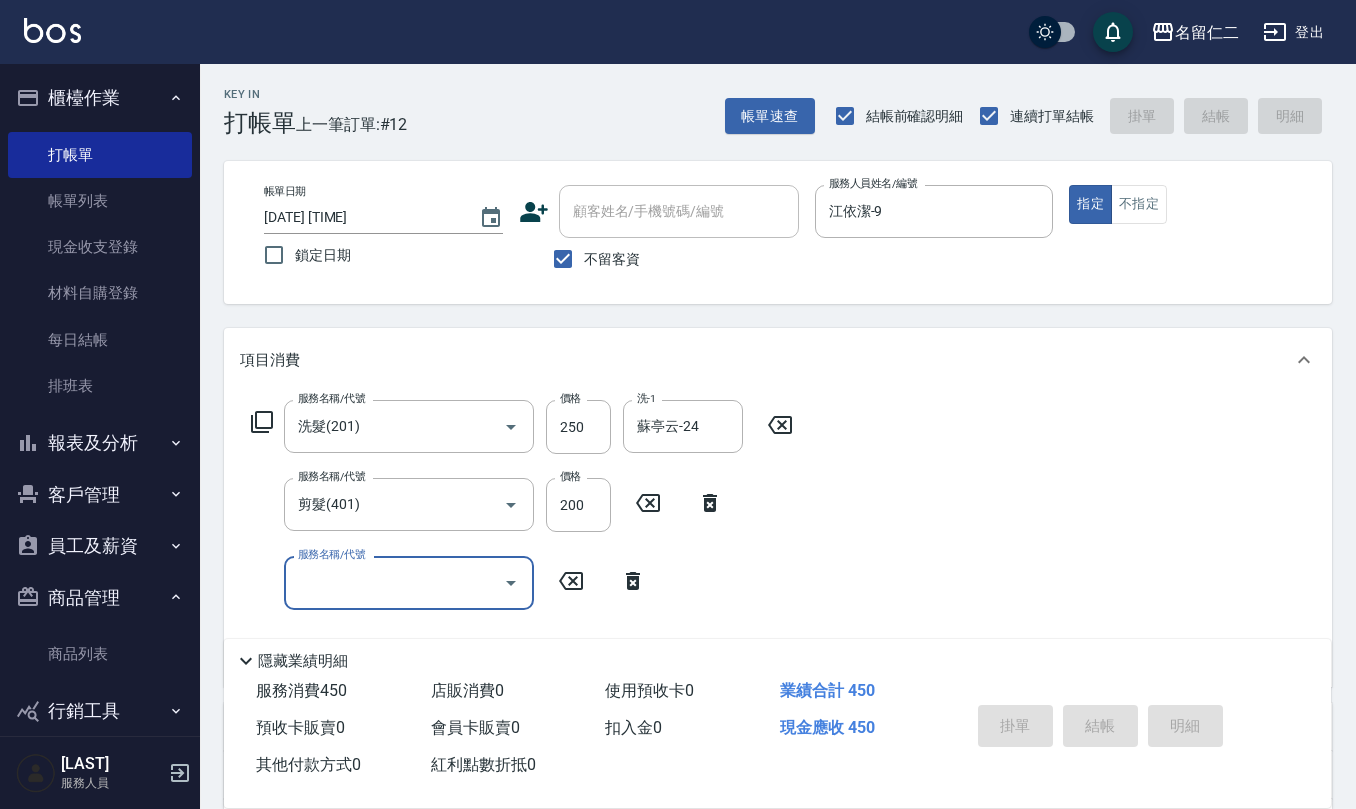type on "[DATE] [TIME]" 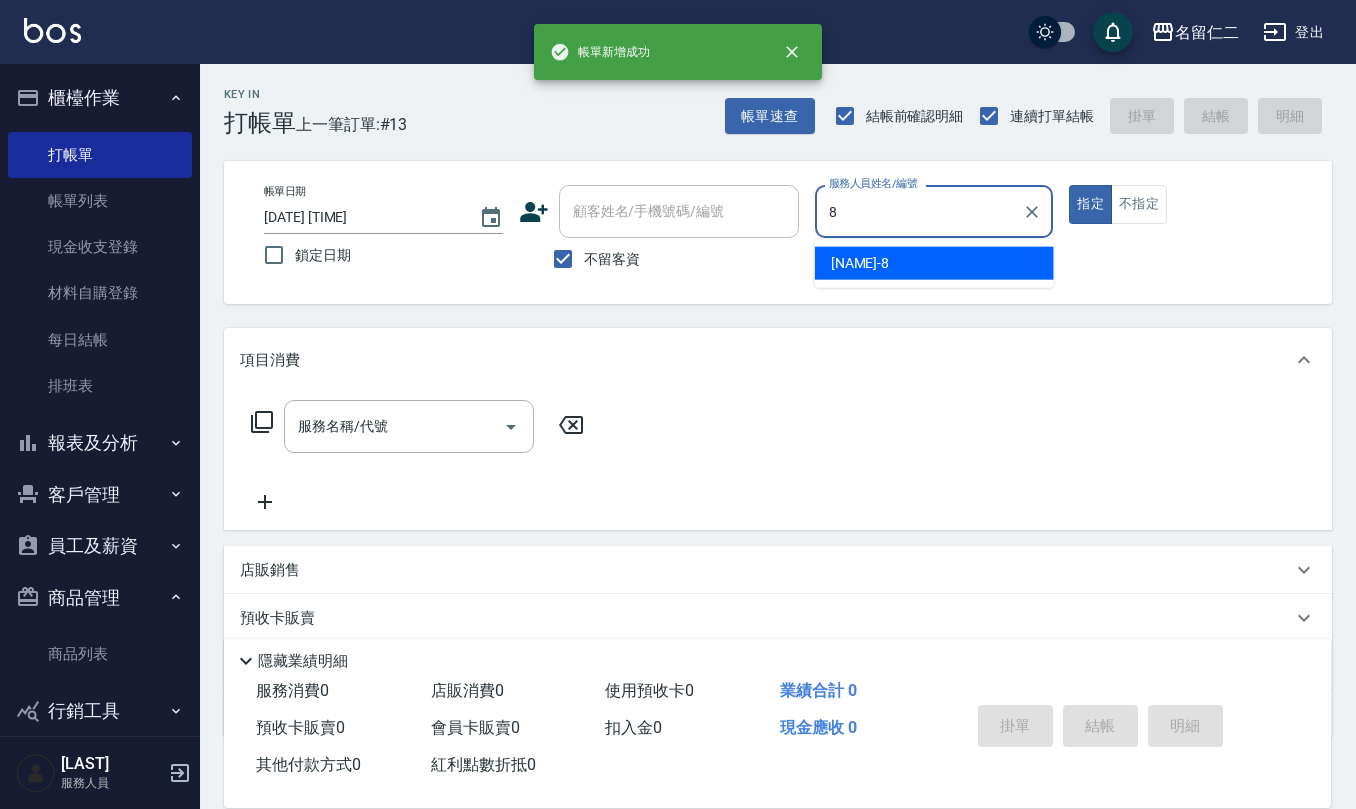 type on "[NAME]-8" 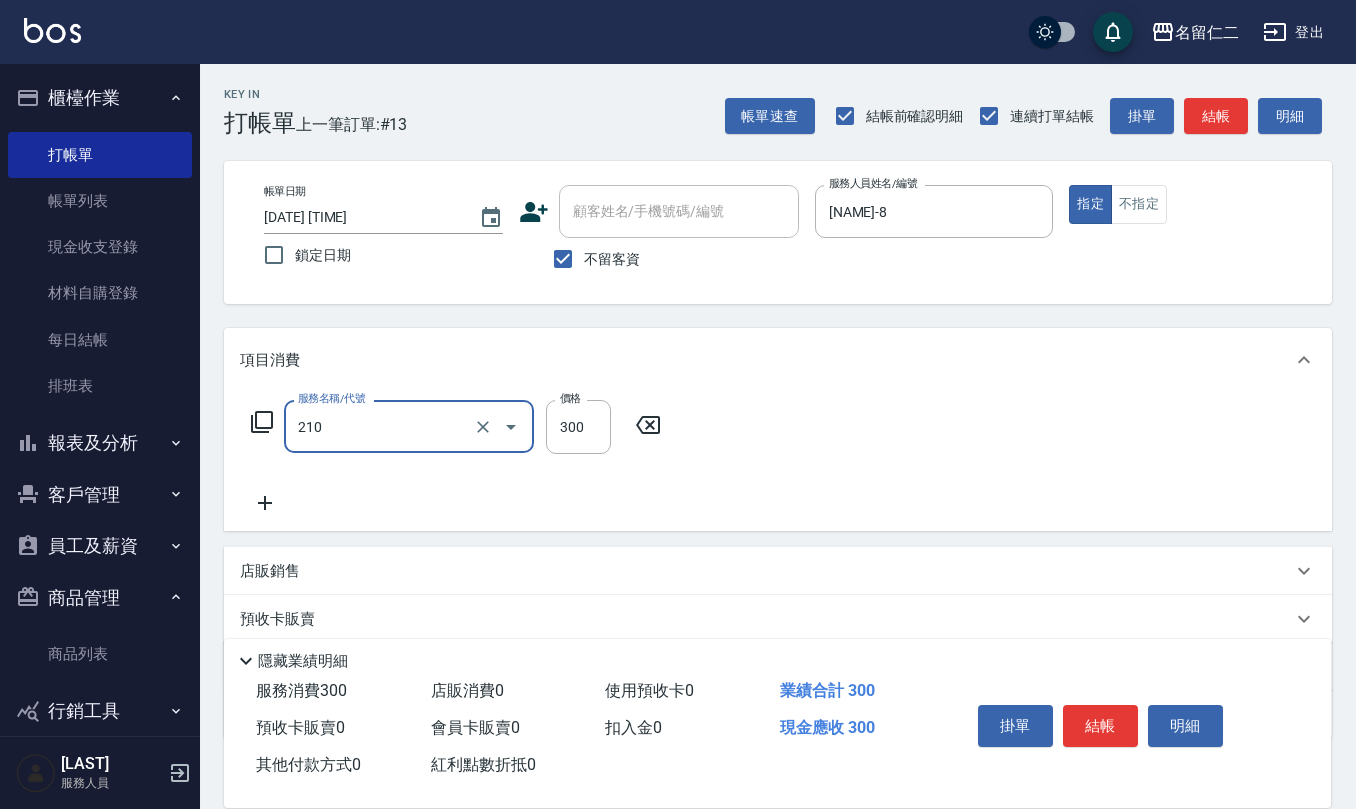 type on "歐娜洗髮精(210)" 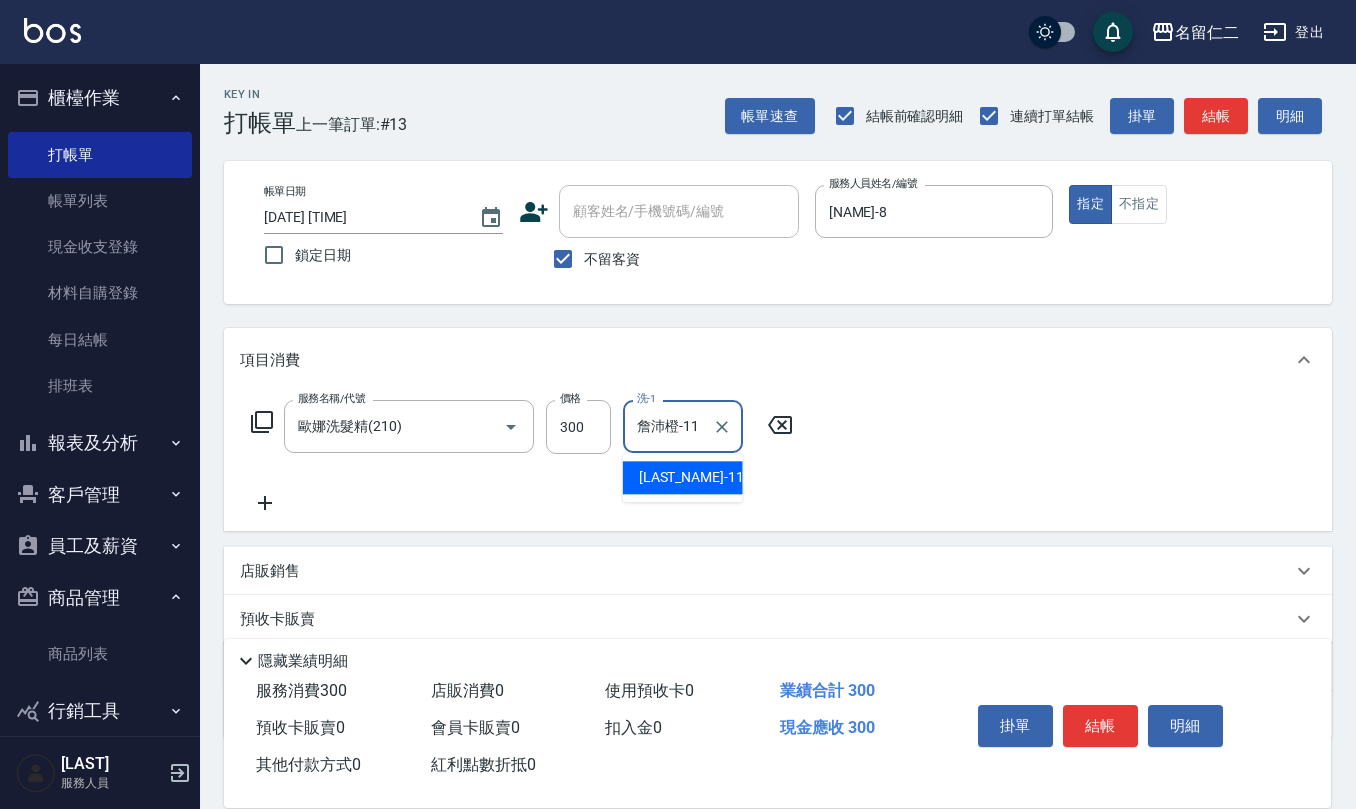 type on "詹沛橙-11" 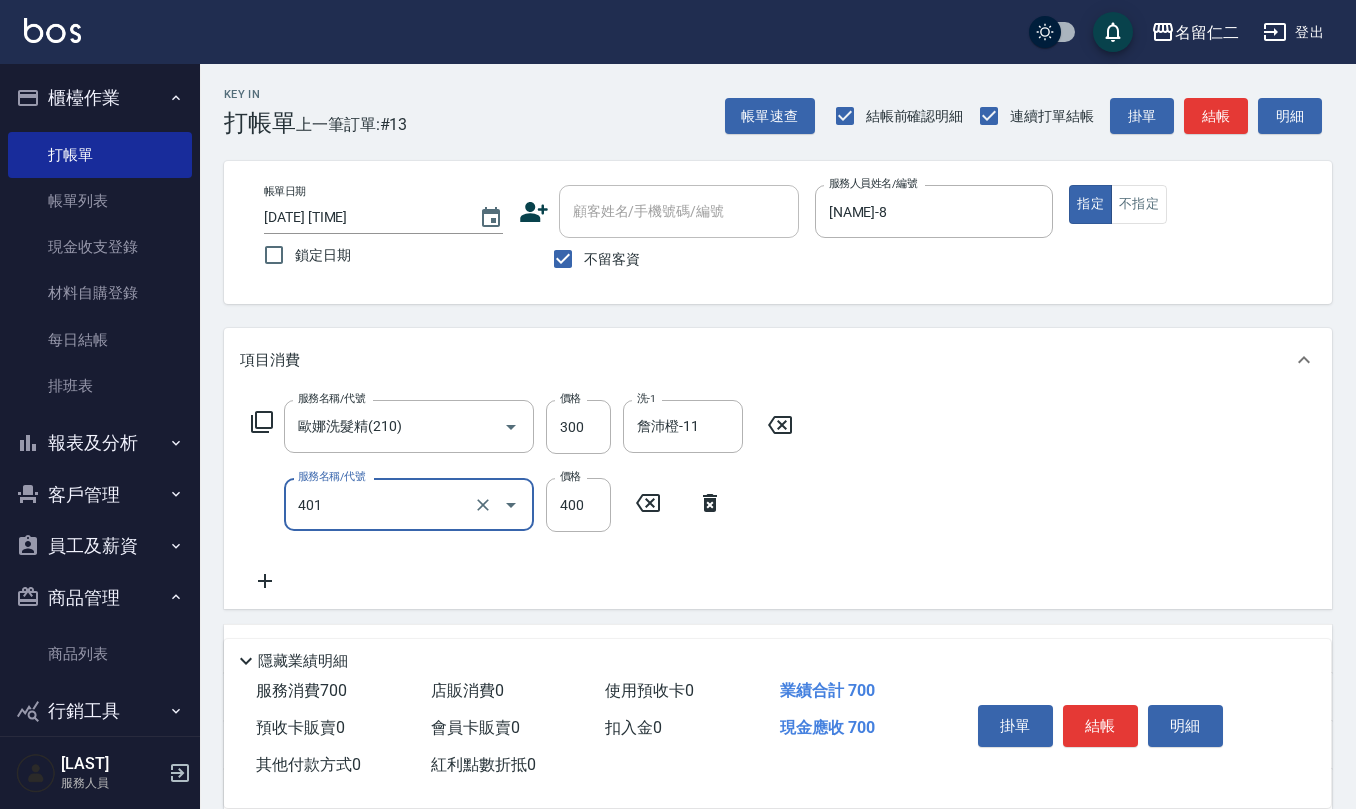 type on "剪髮(401)" 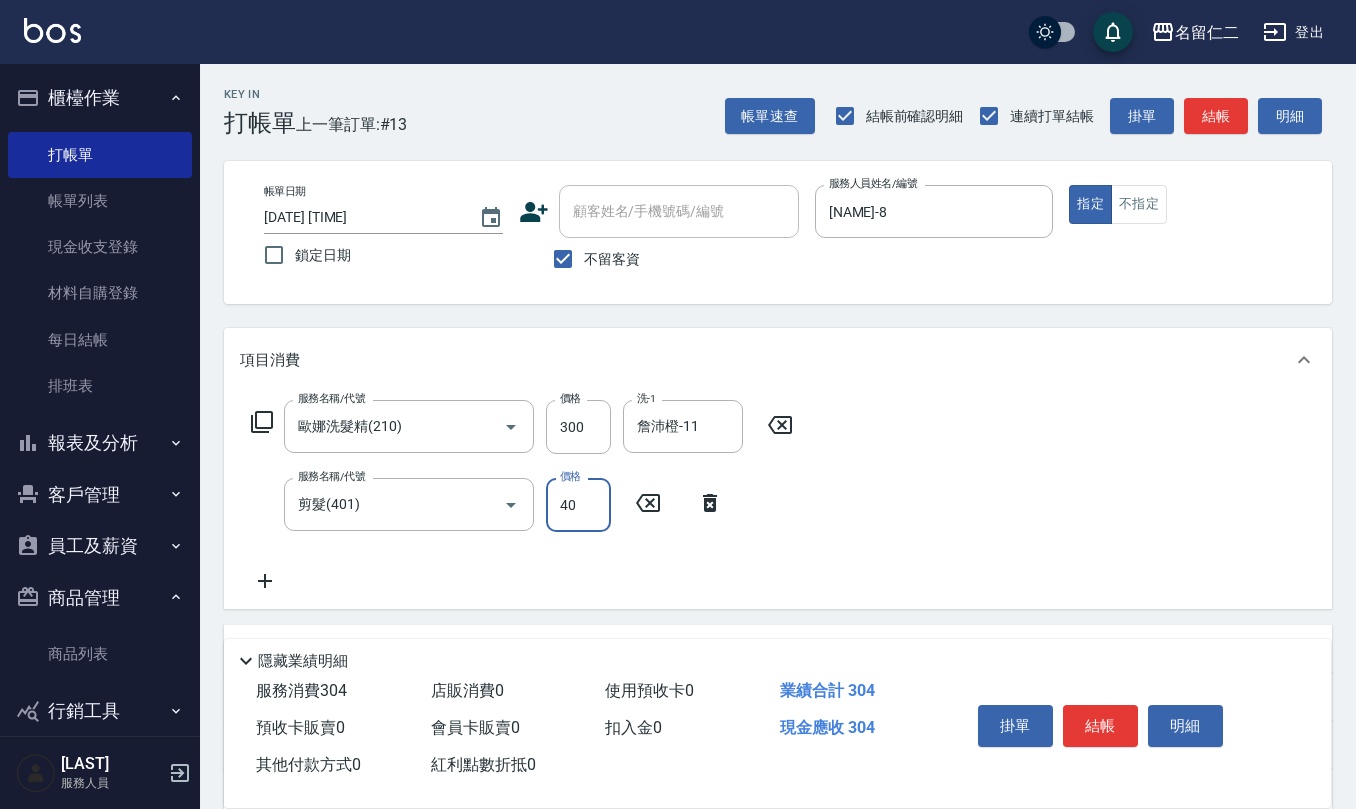type on "400" 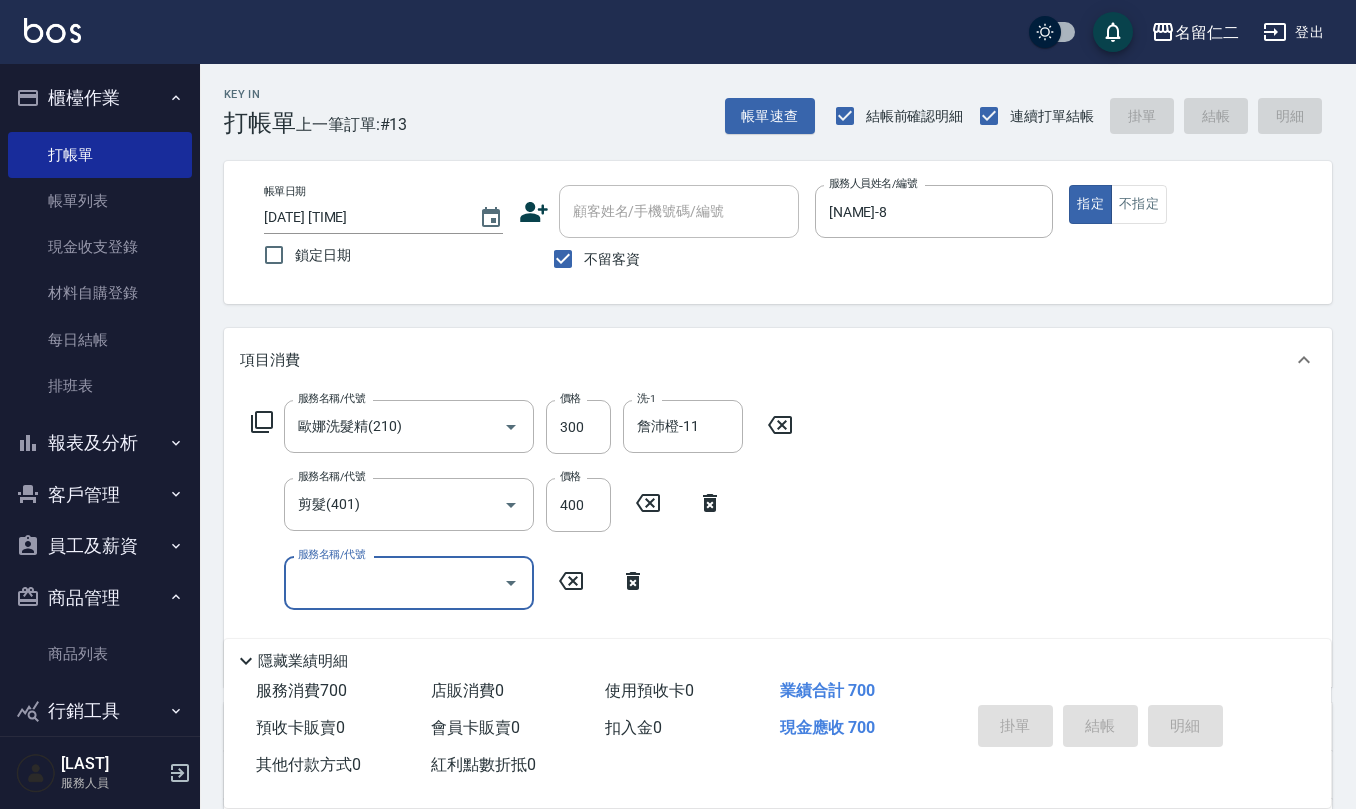 type 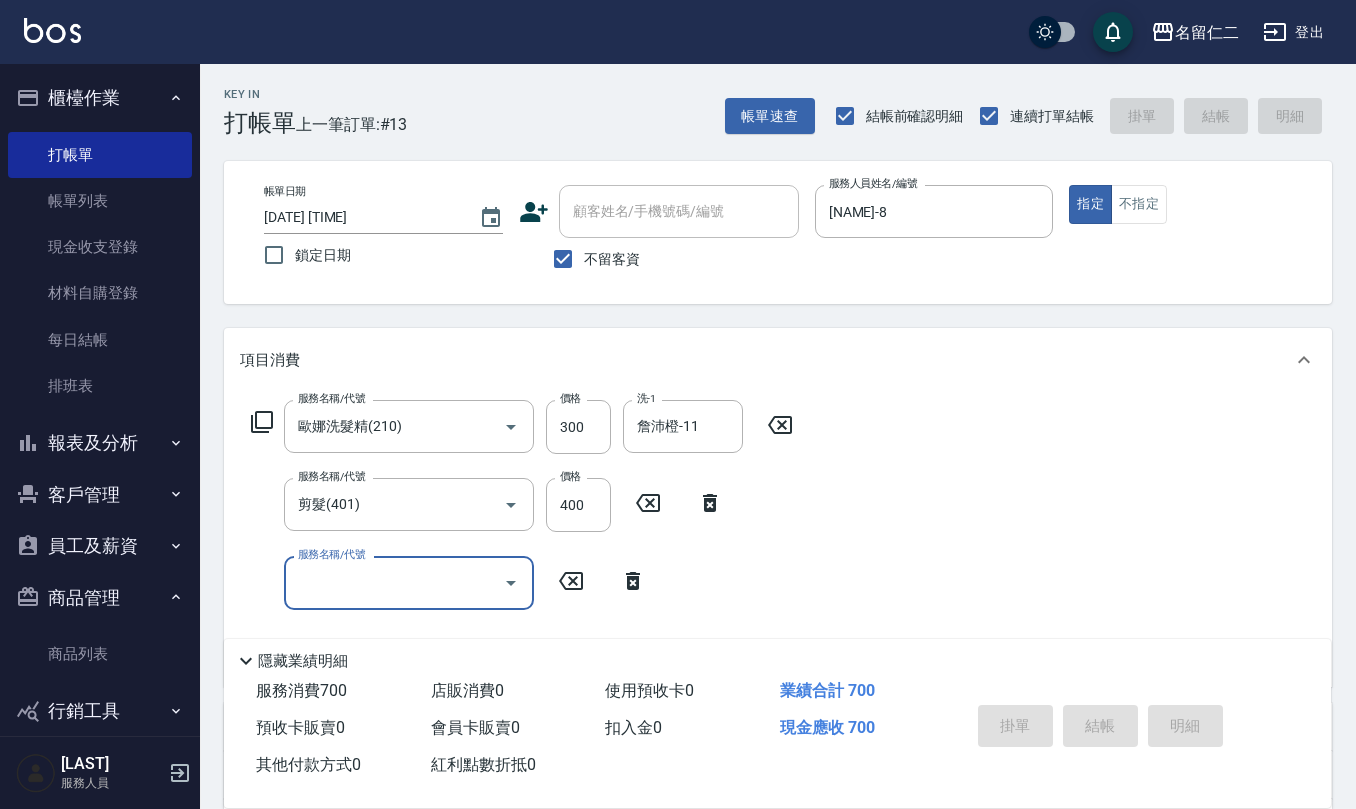 type 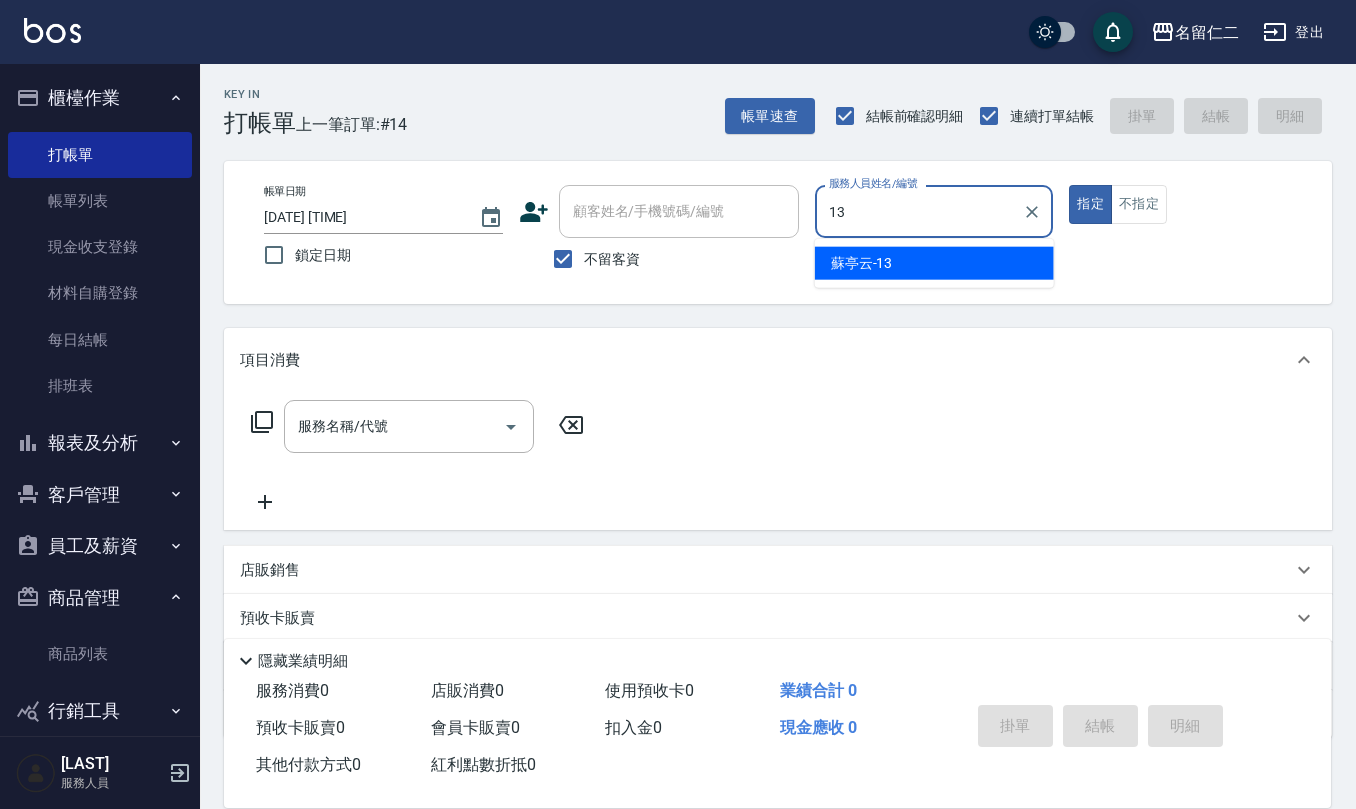 type on "[LAST]-[PHONE]" 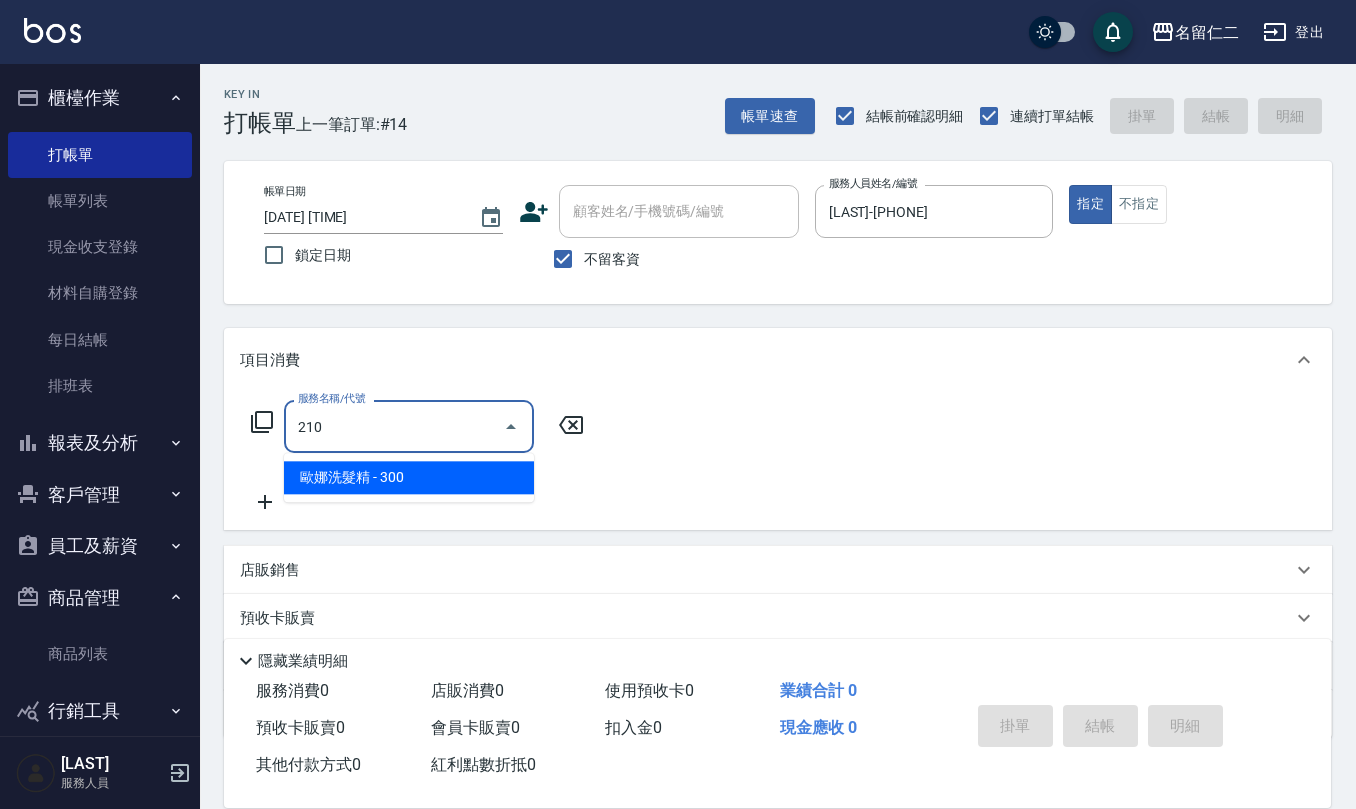 type on "歐娜洗髮精(210)" 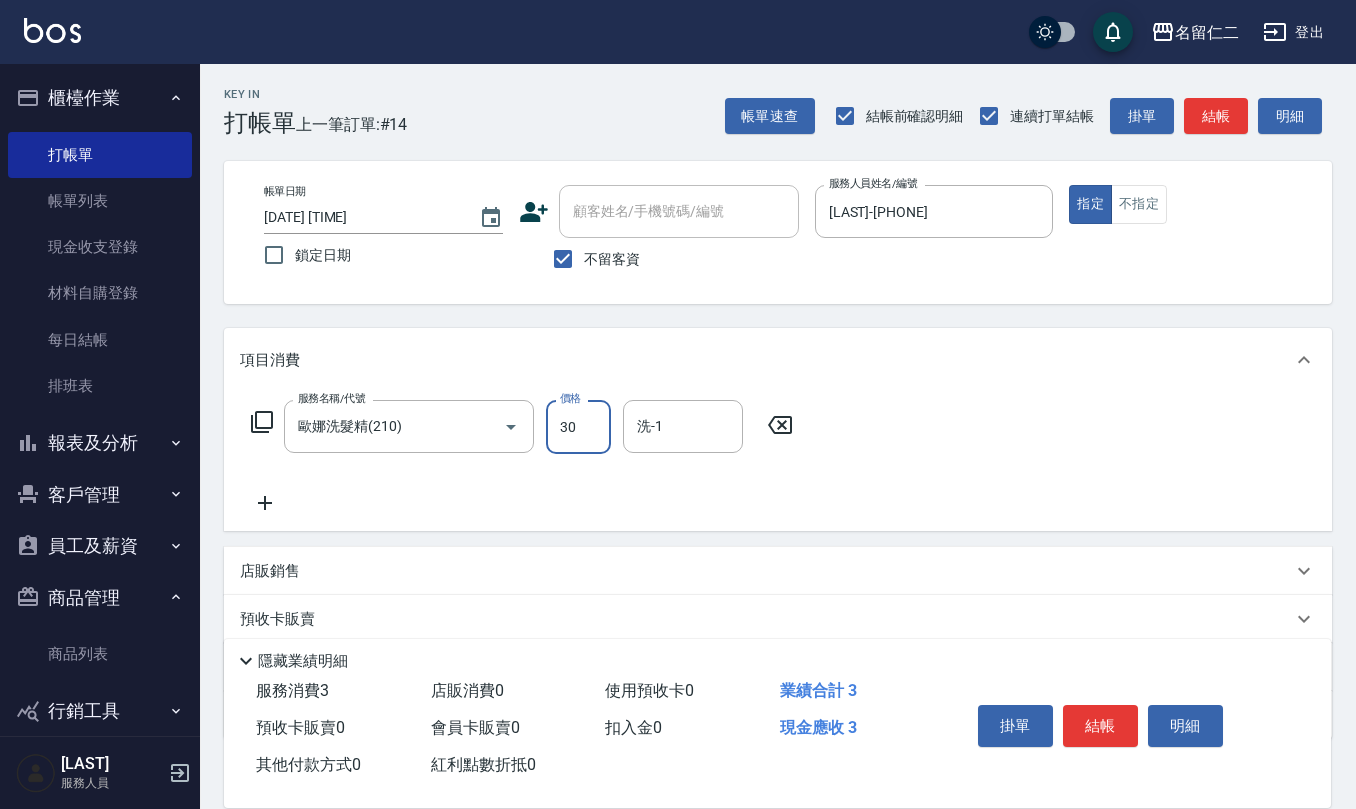type on "300" 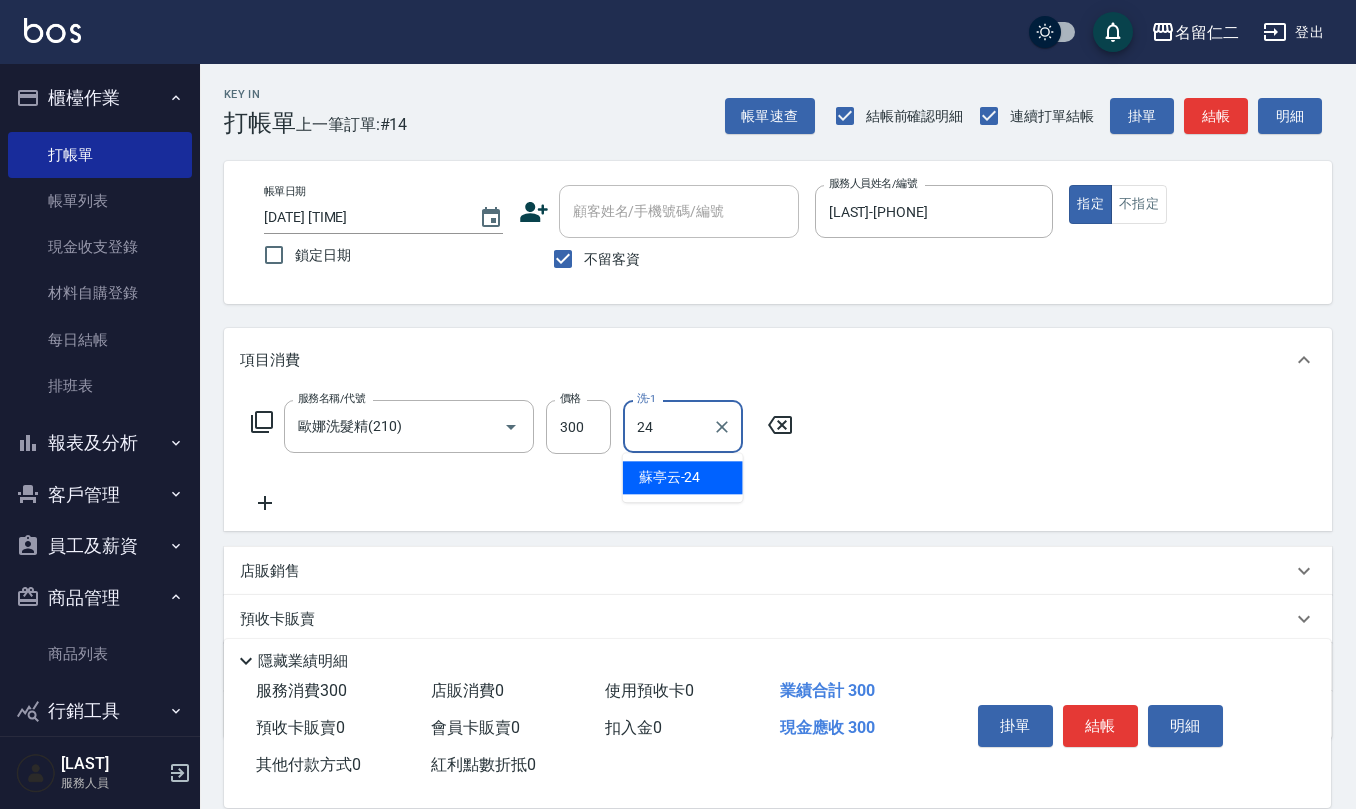 type on "蘇亭云-24" 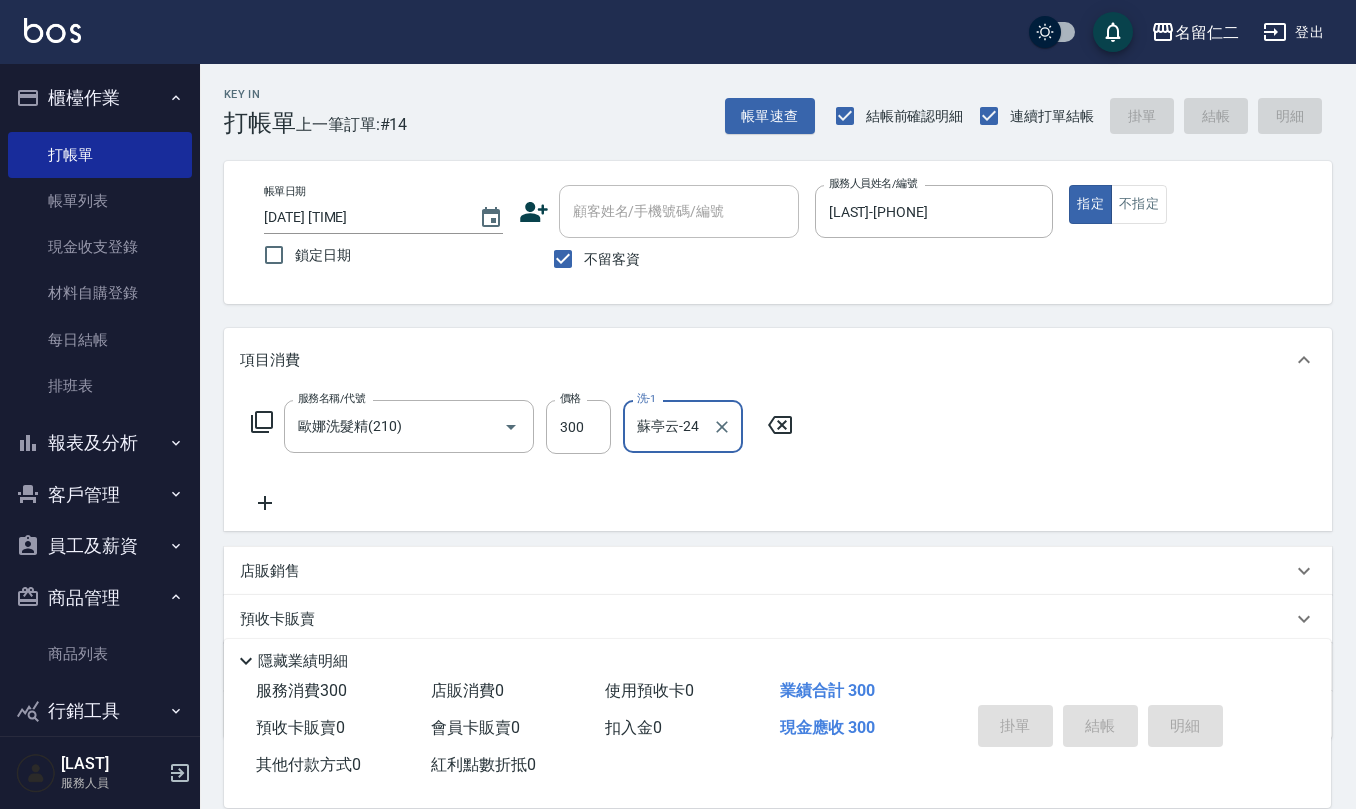 type on "[DATE] [TIME]" 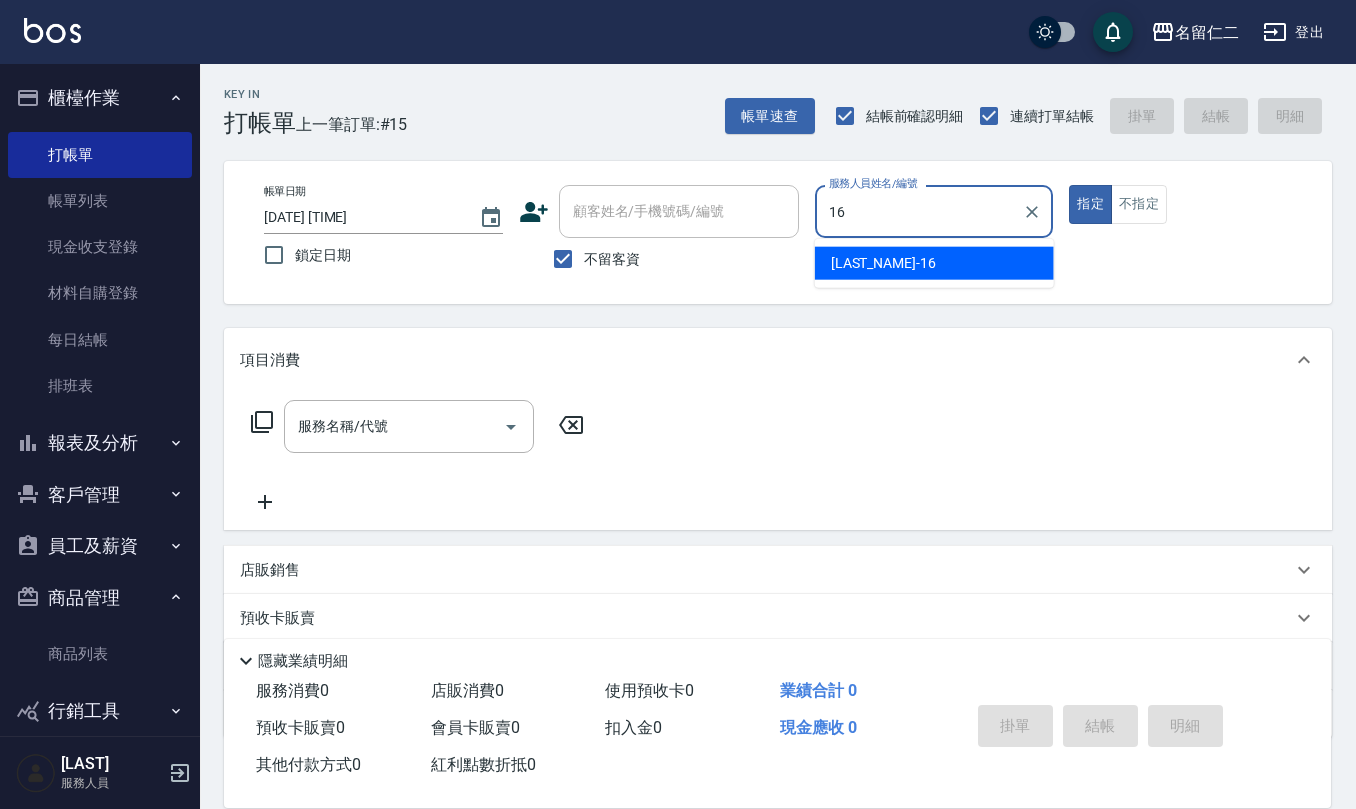 type on "趙恬誼-16" 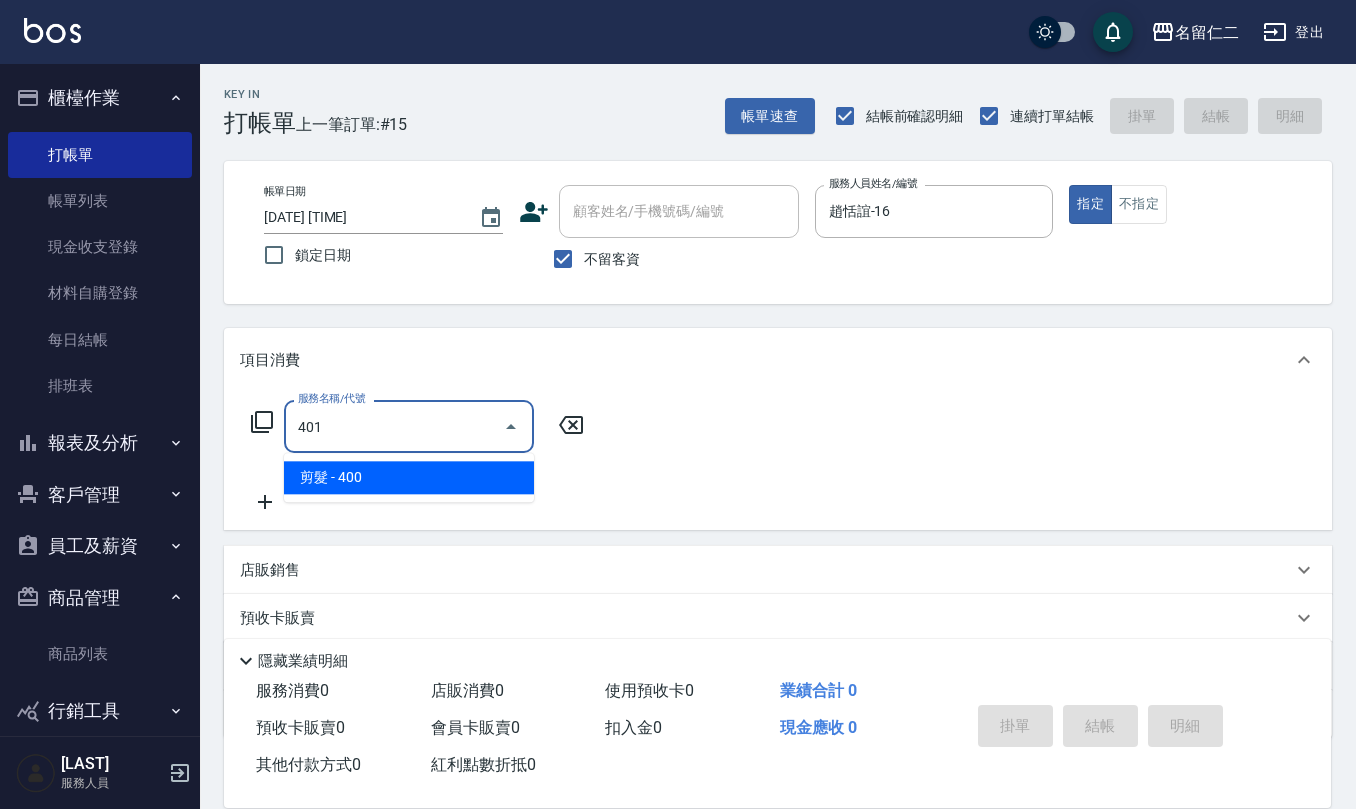 type on "剪髮(401)" 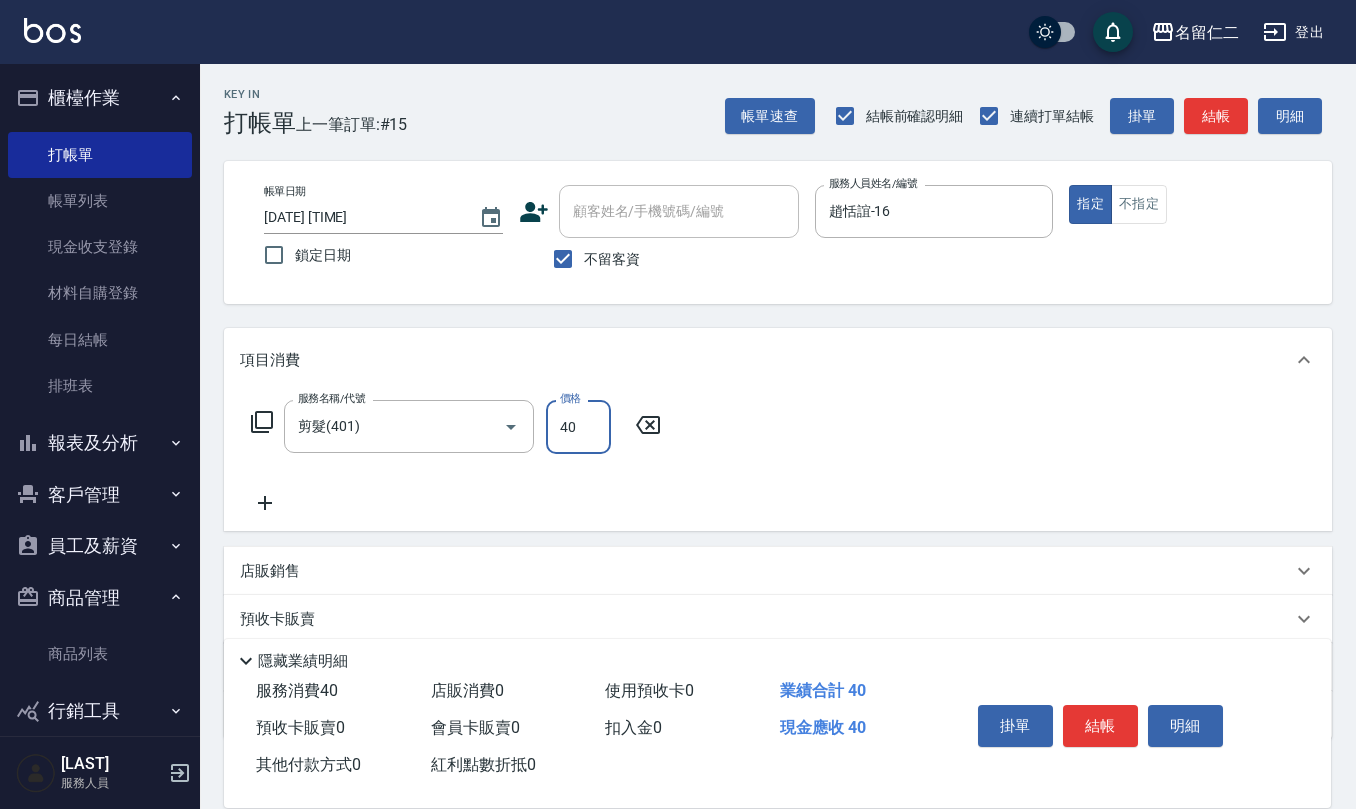 type on "400" 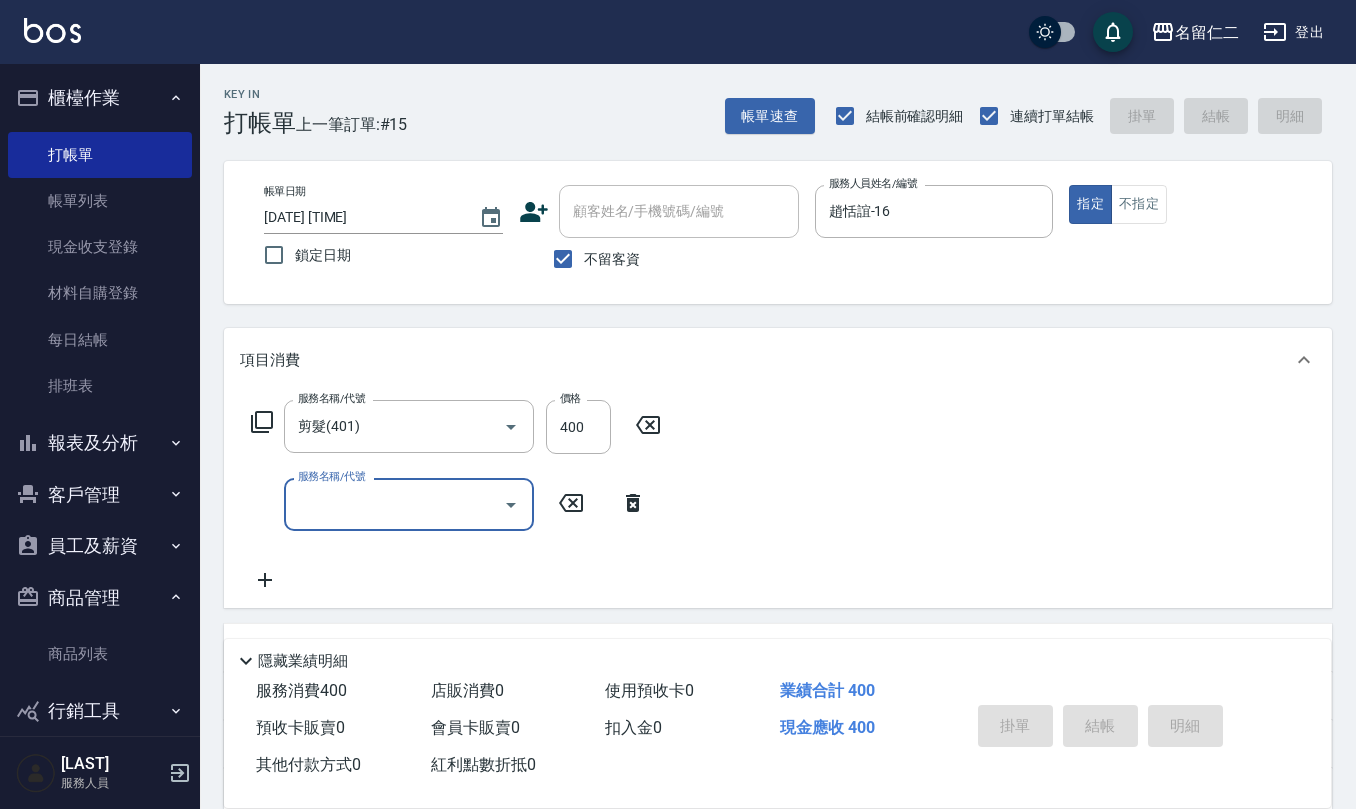 type 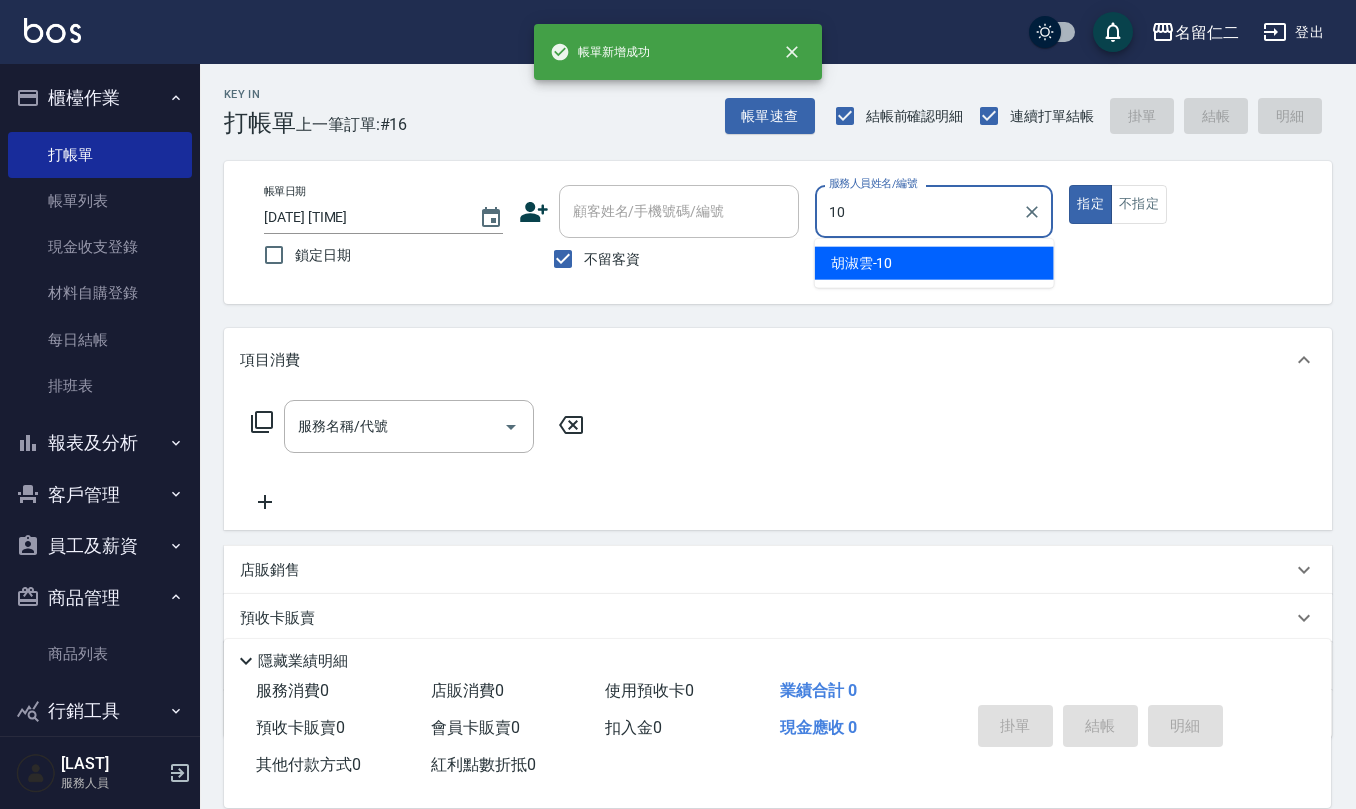 type on "胡淑雲-10" 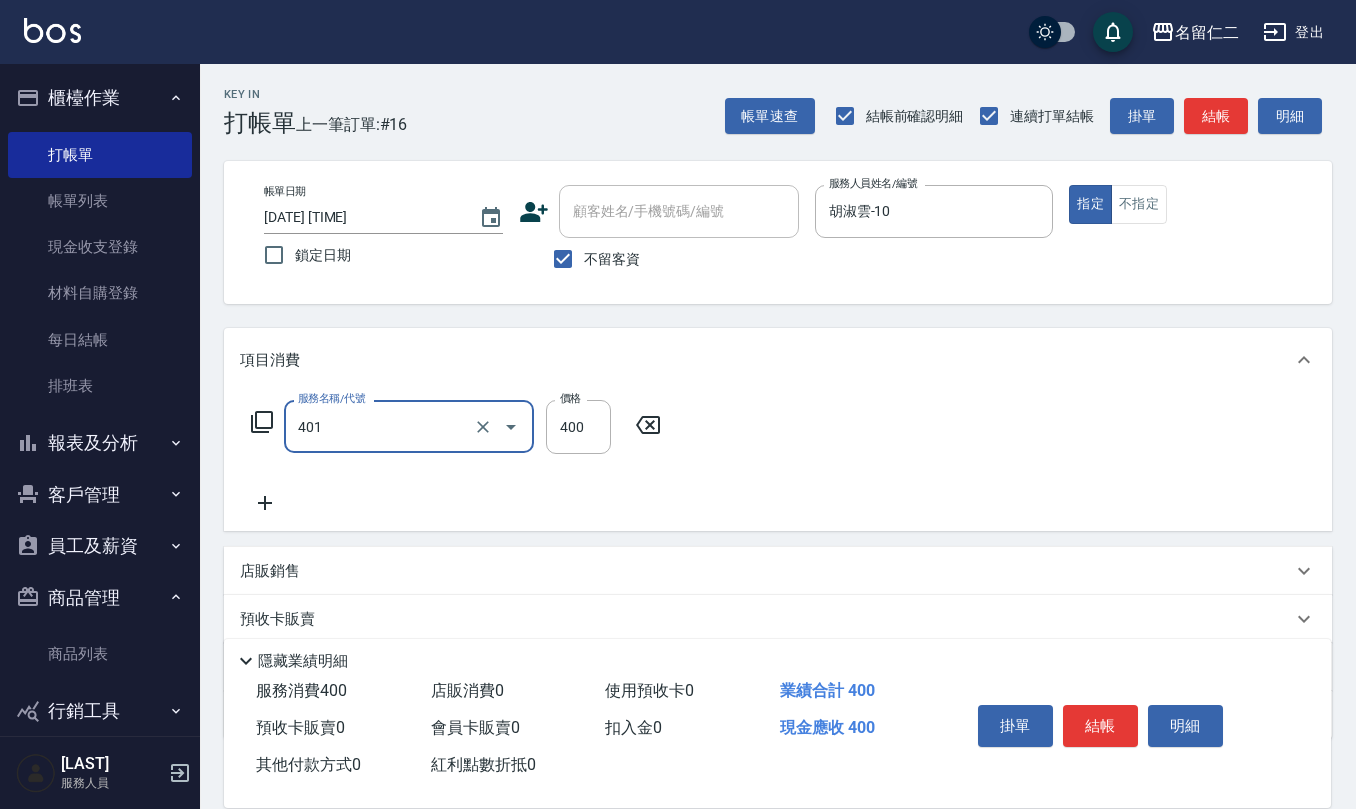type on "剪髮(401)" 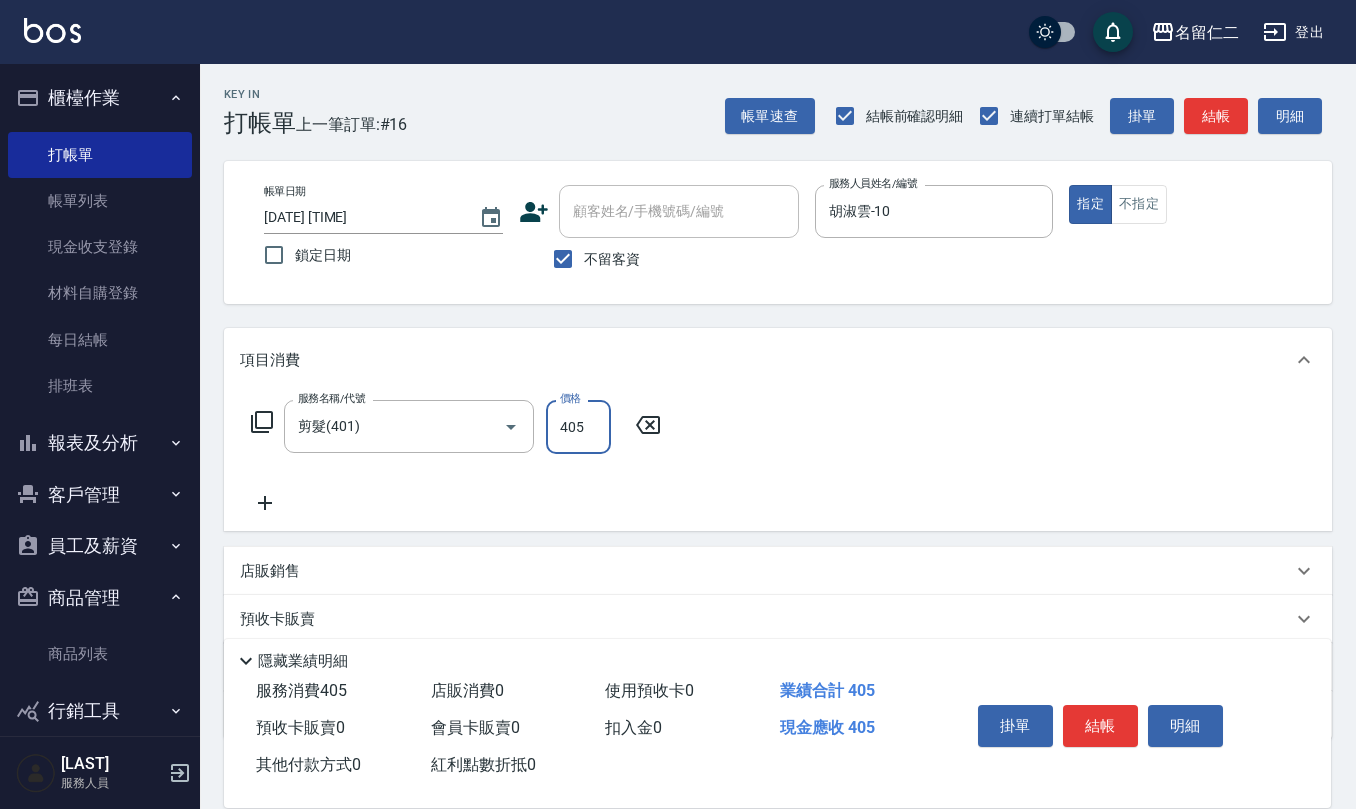 type on "405" 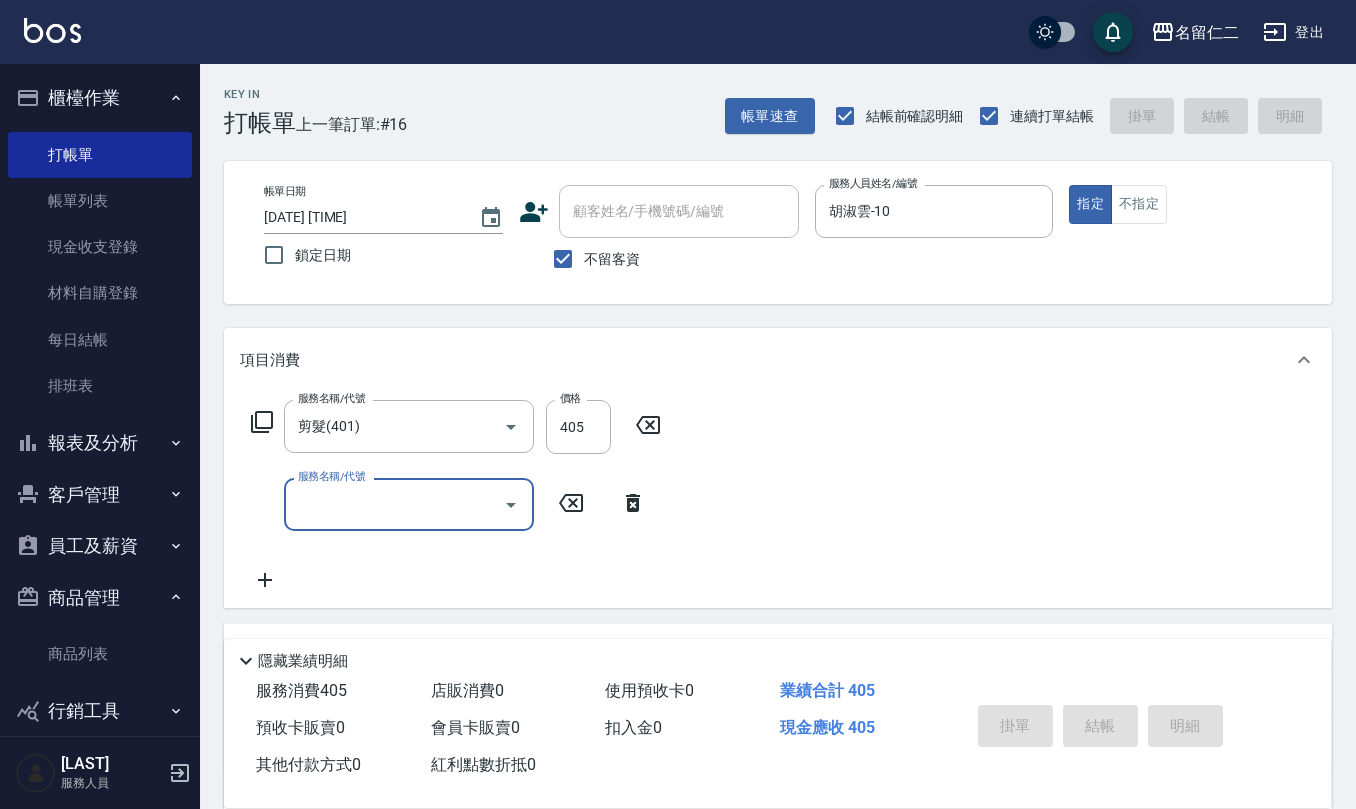 type 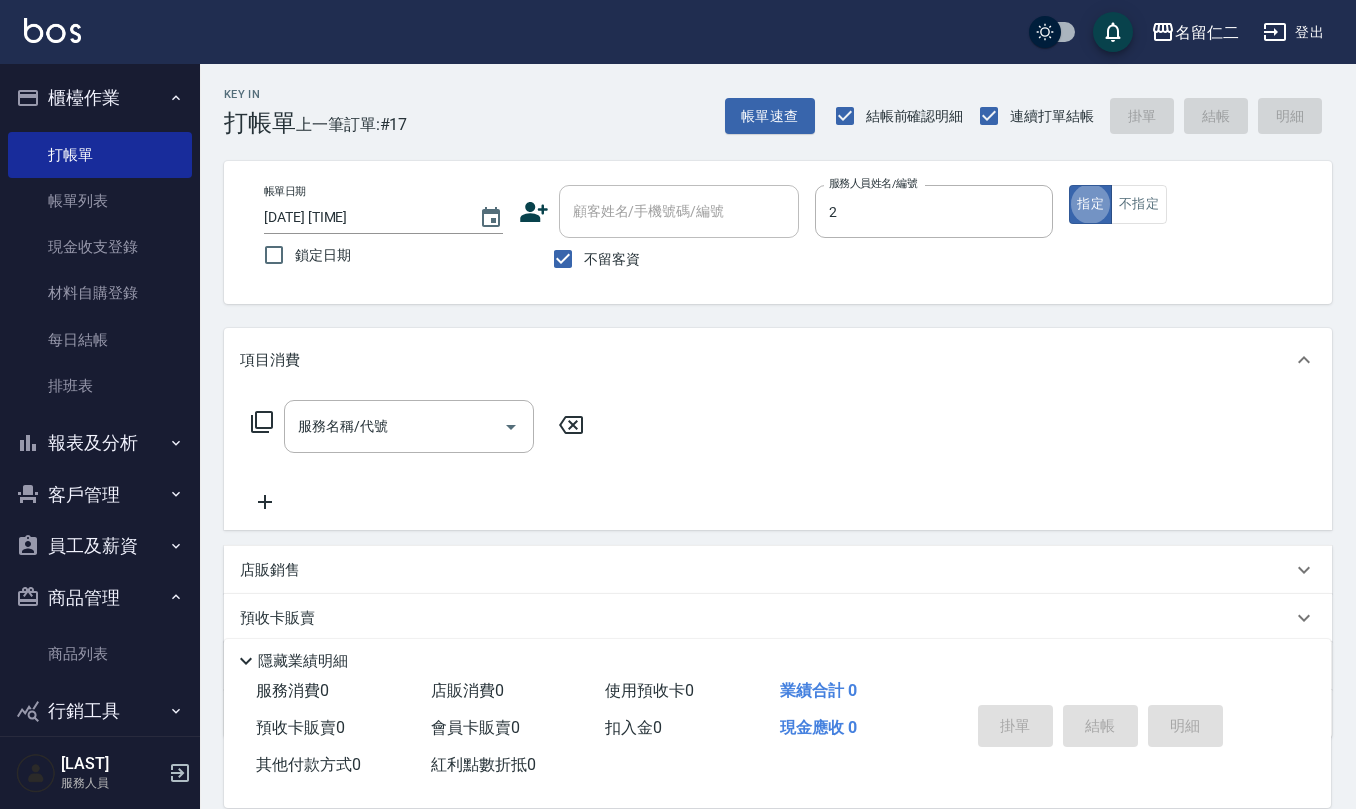 type on "[LAST_NAME]-2" 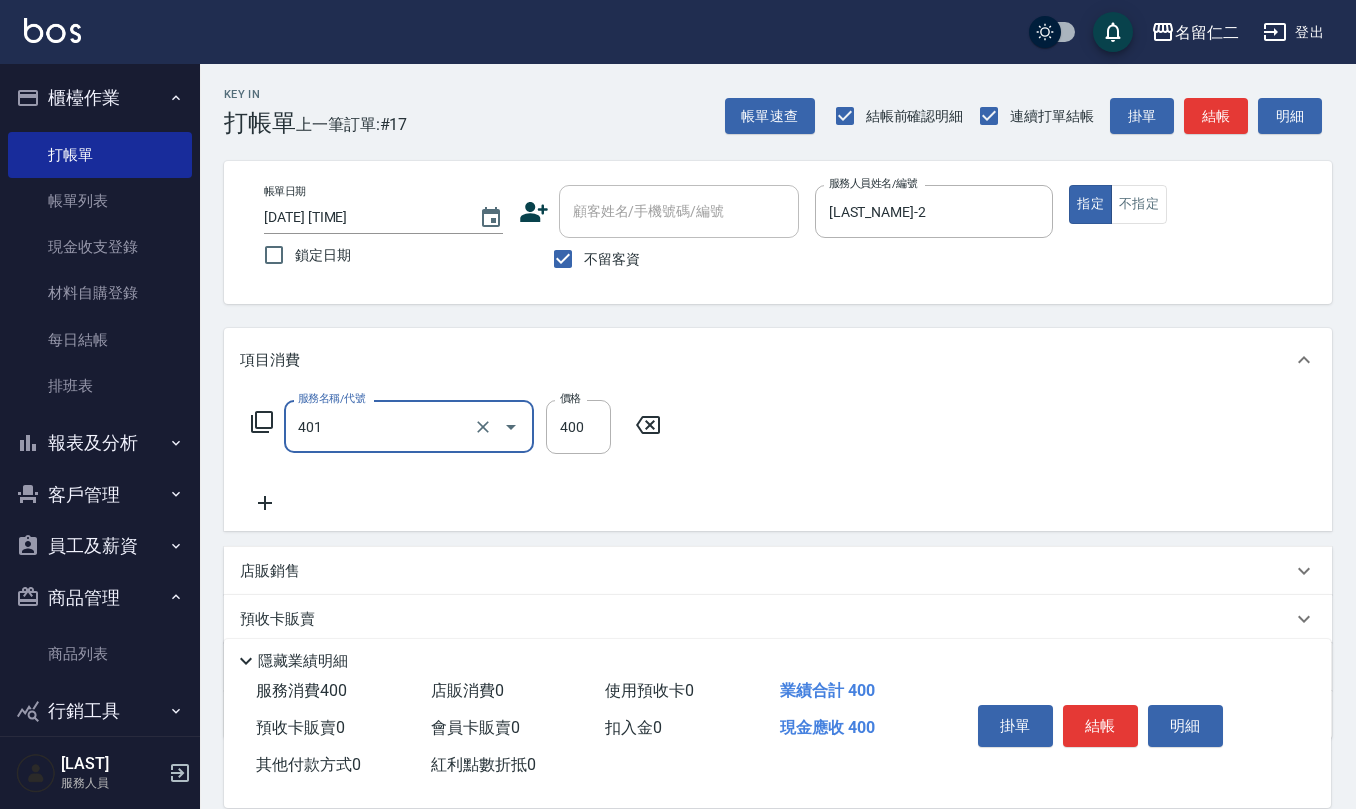 type on "剪髮(401)" 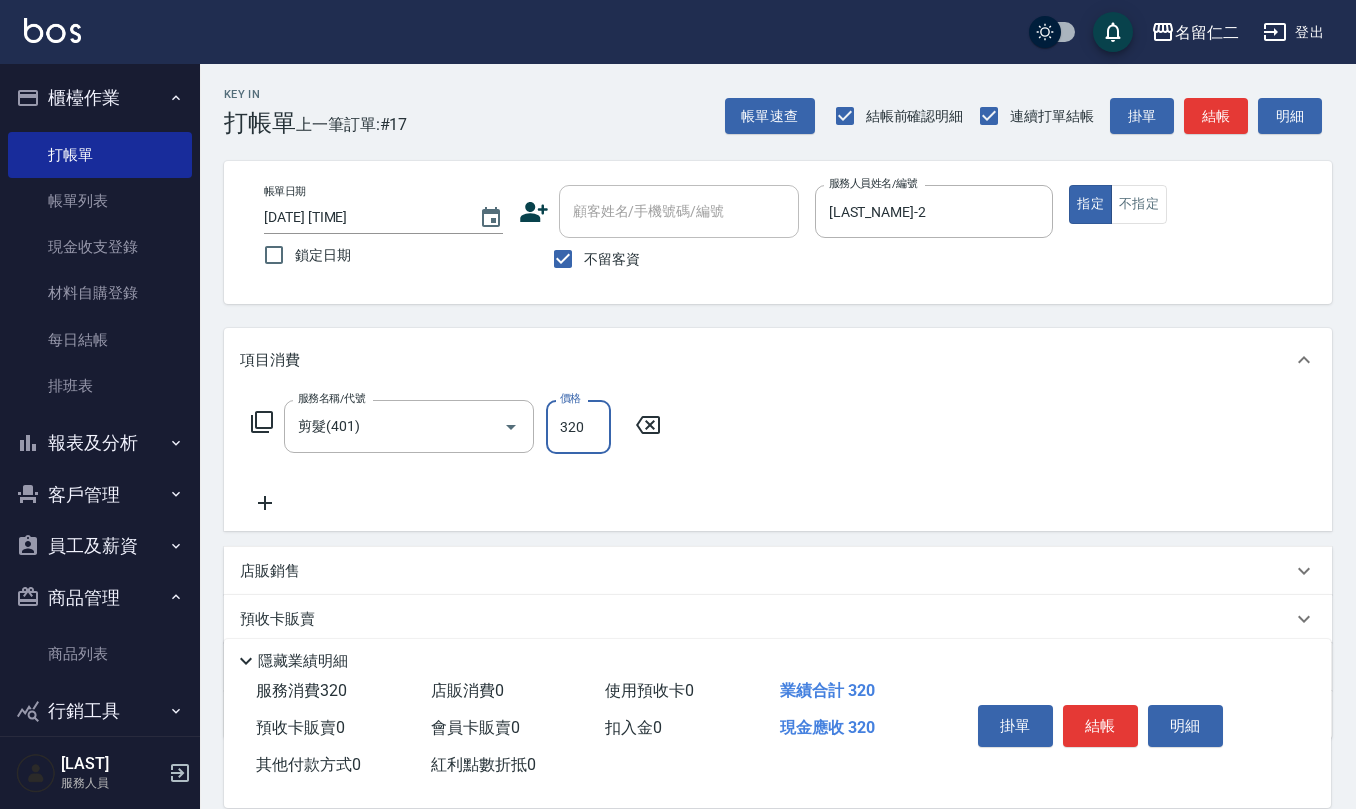 type on "320" 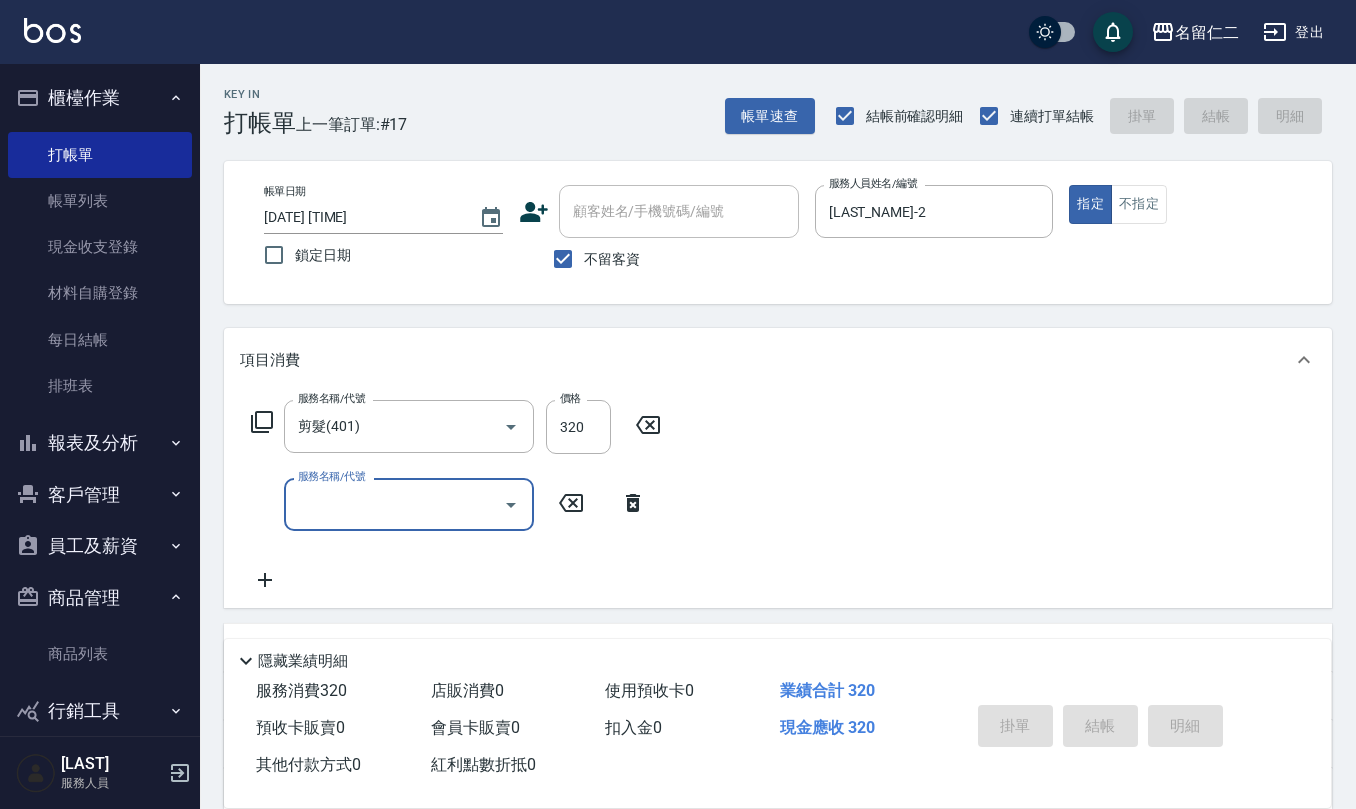 type 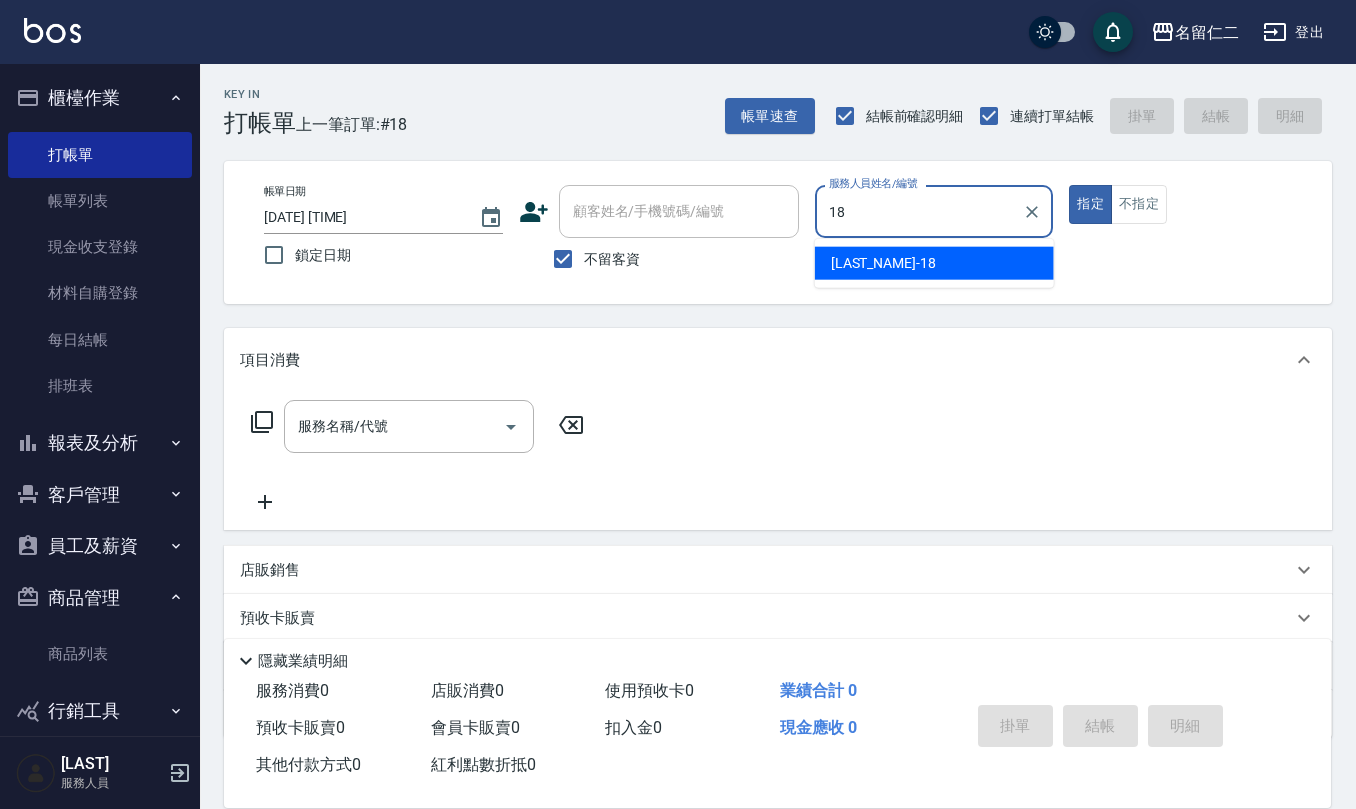 type on "吳婉如-18" 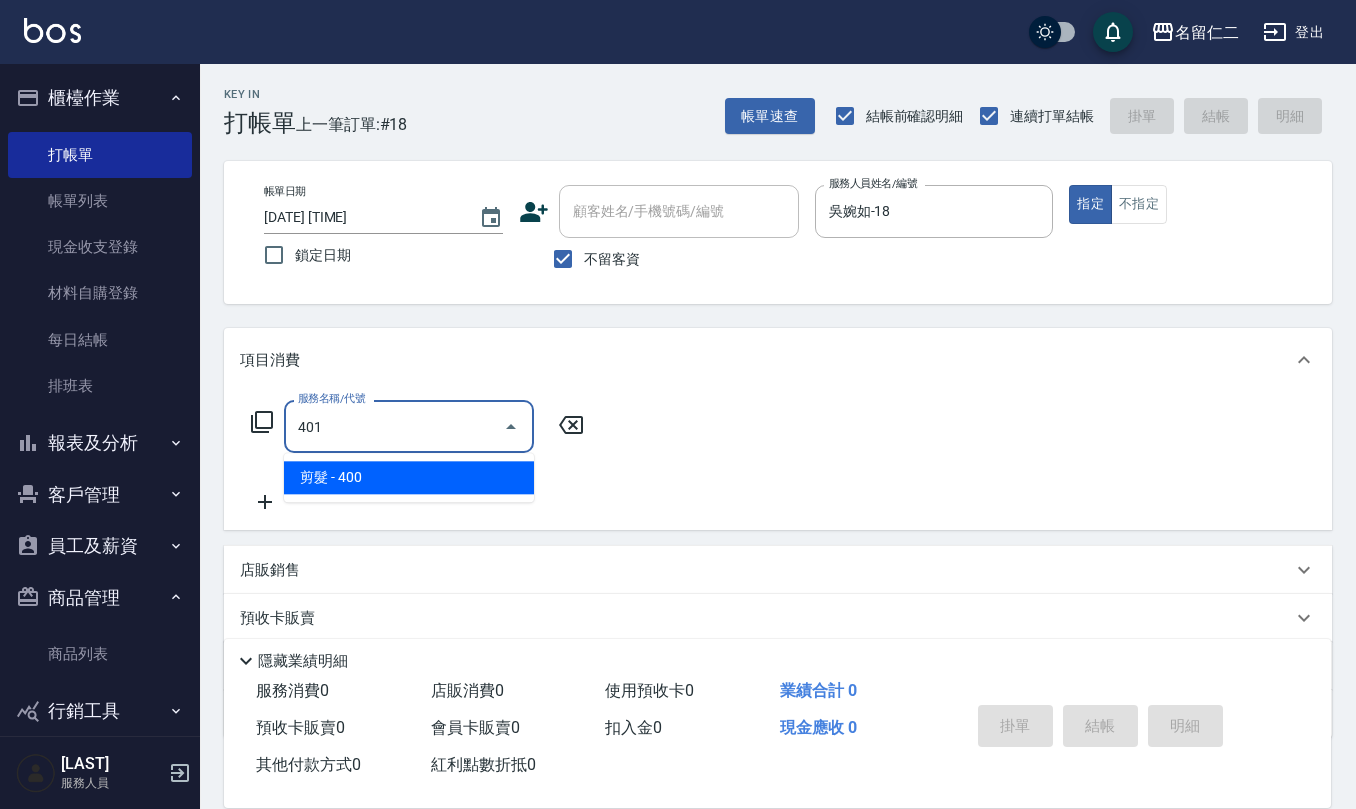 type on "剪髮(401)" 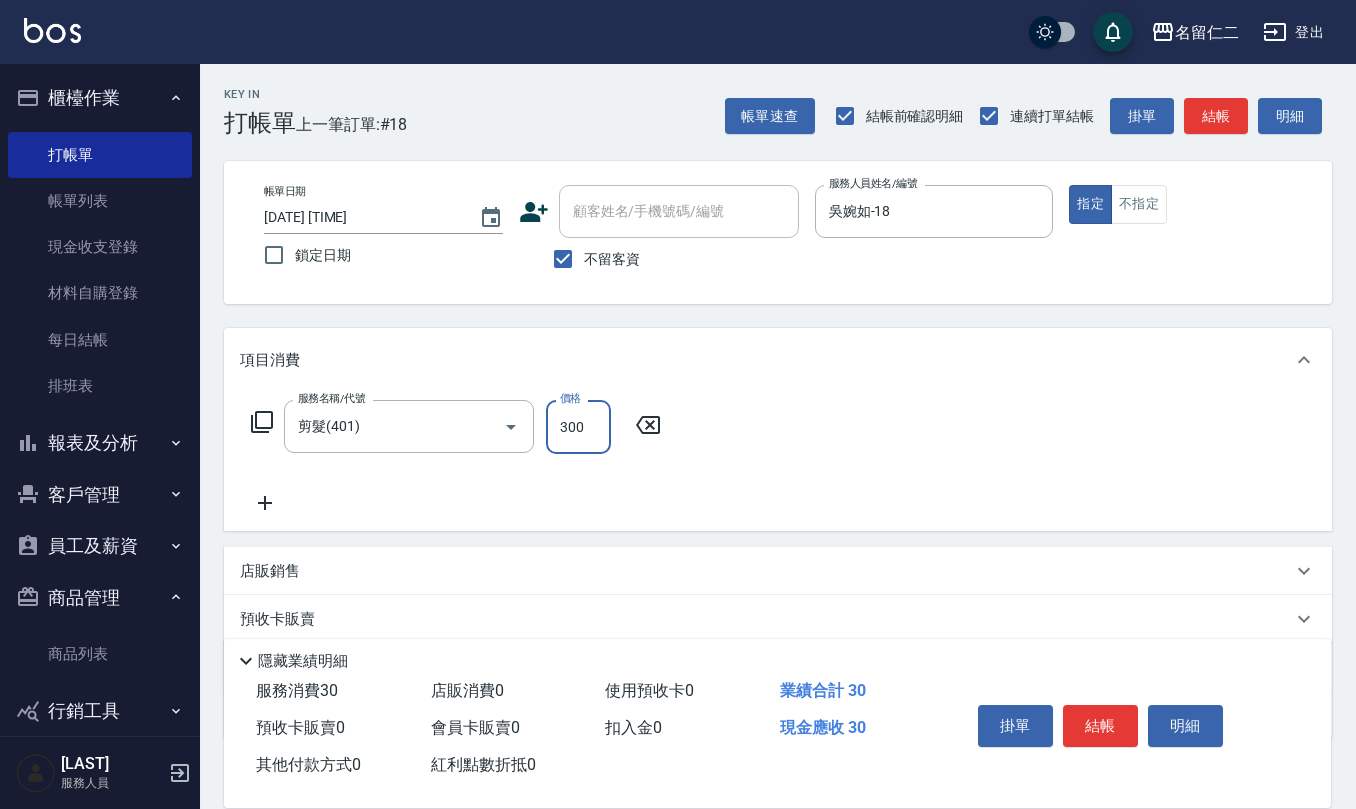 type on "300" 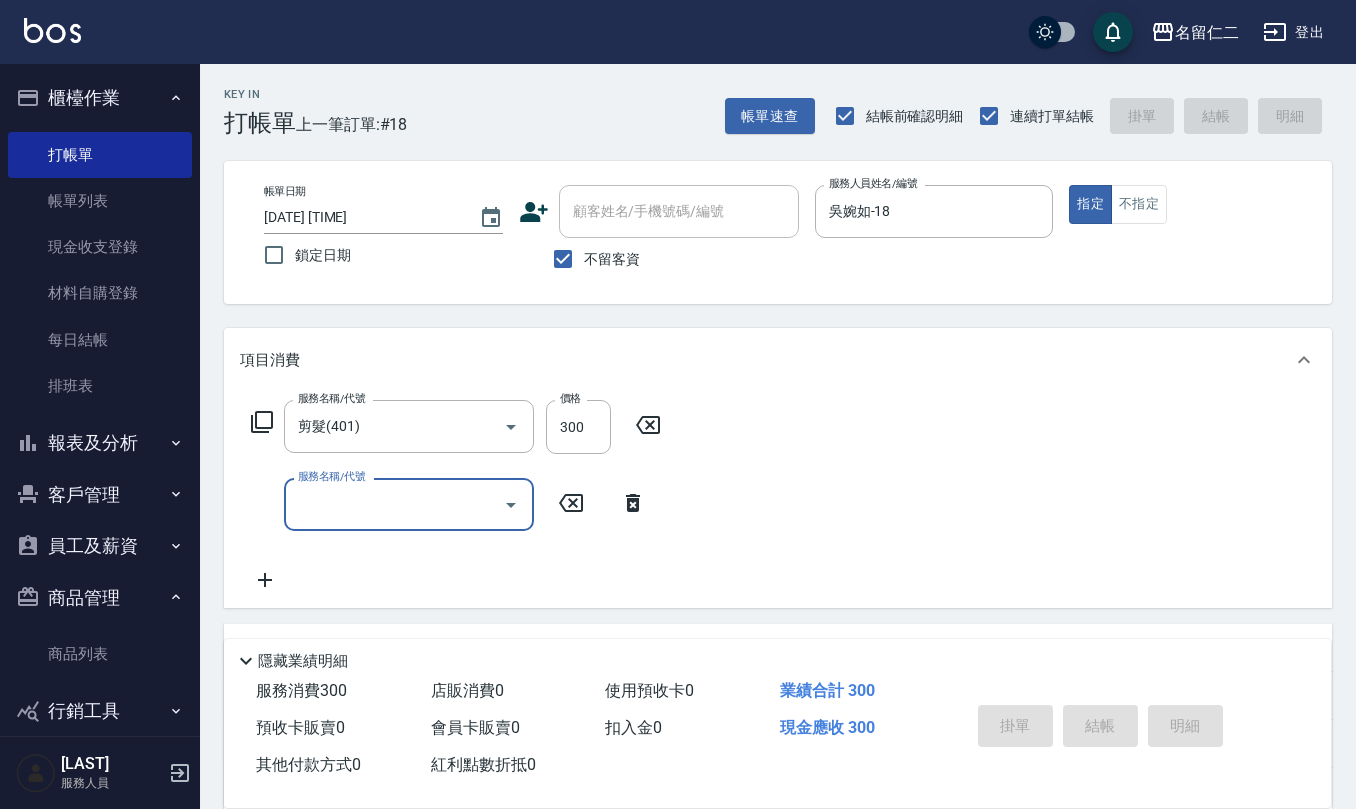 type 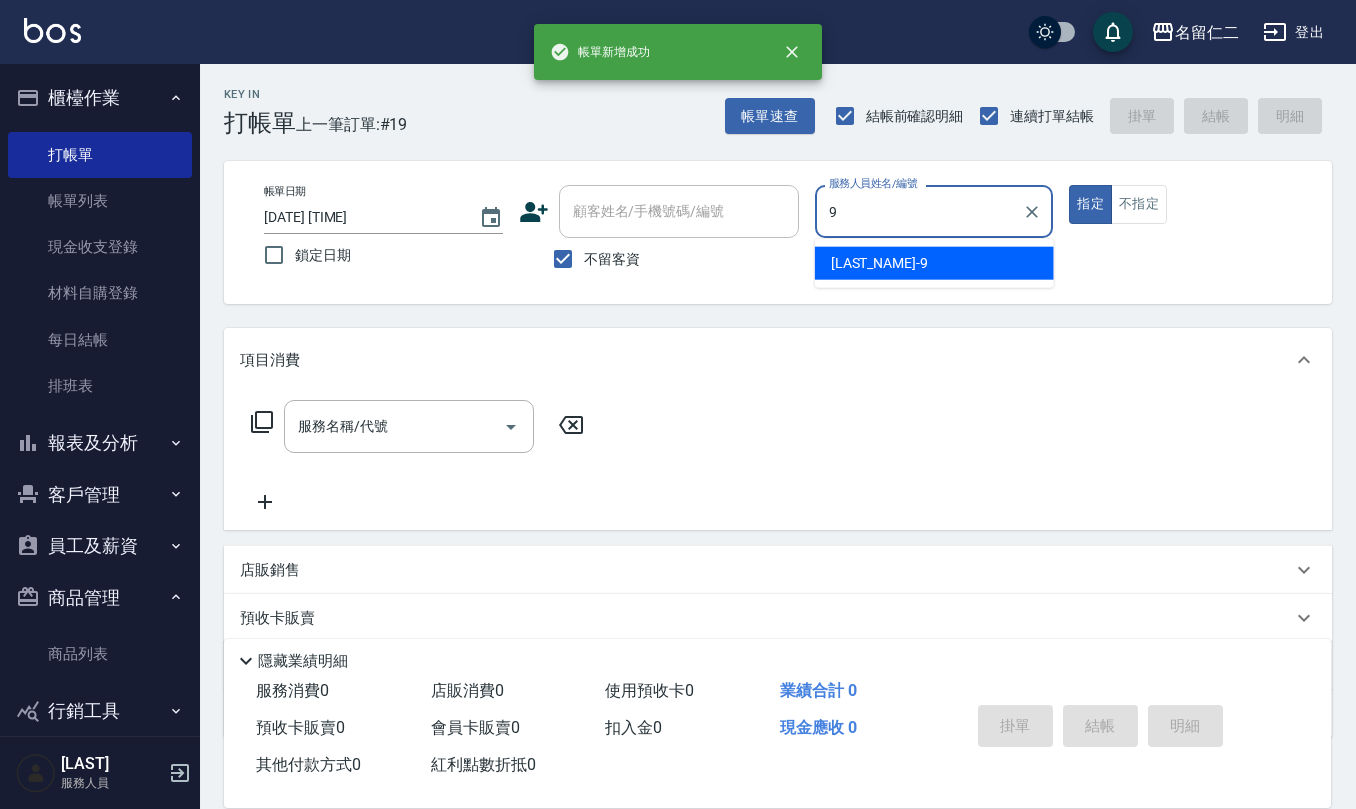 type on "江依潔-9" 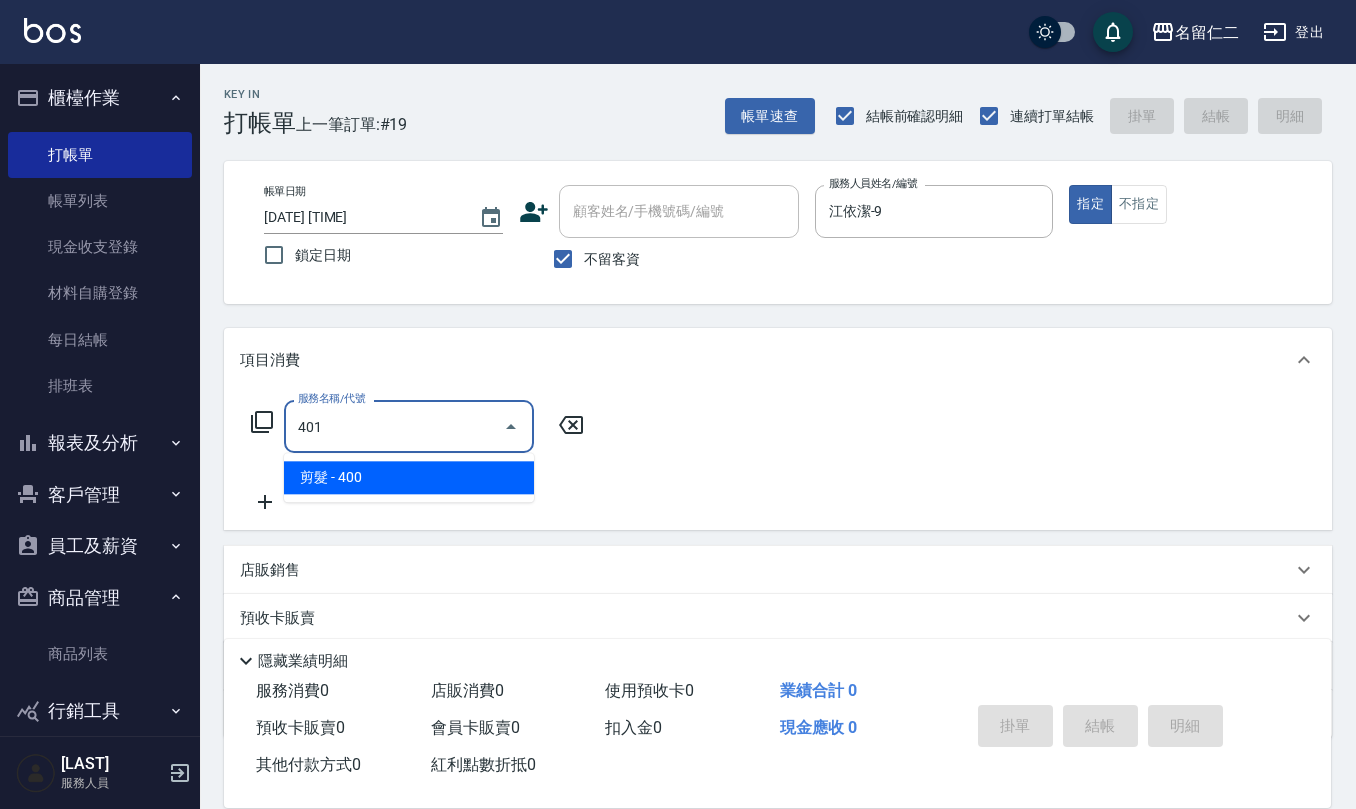 type on "剪髮(401)" 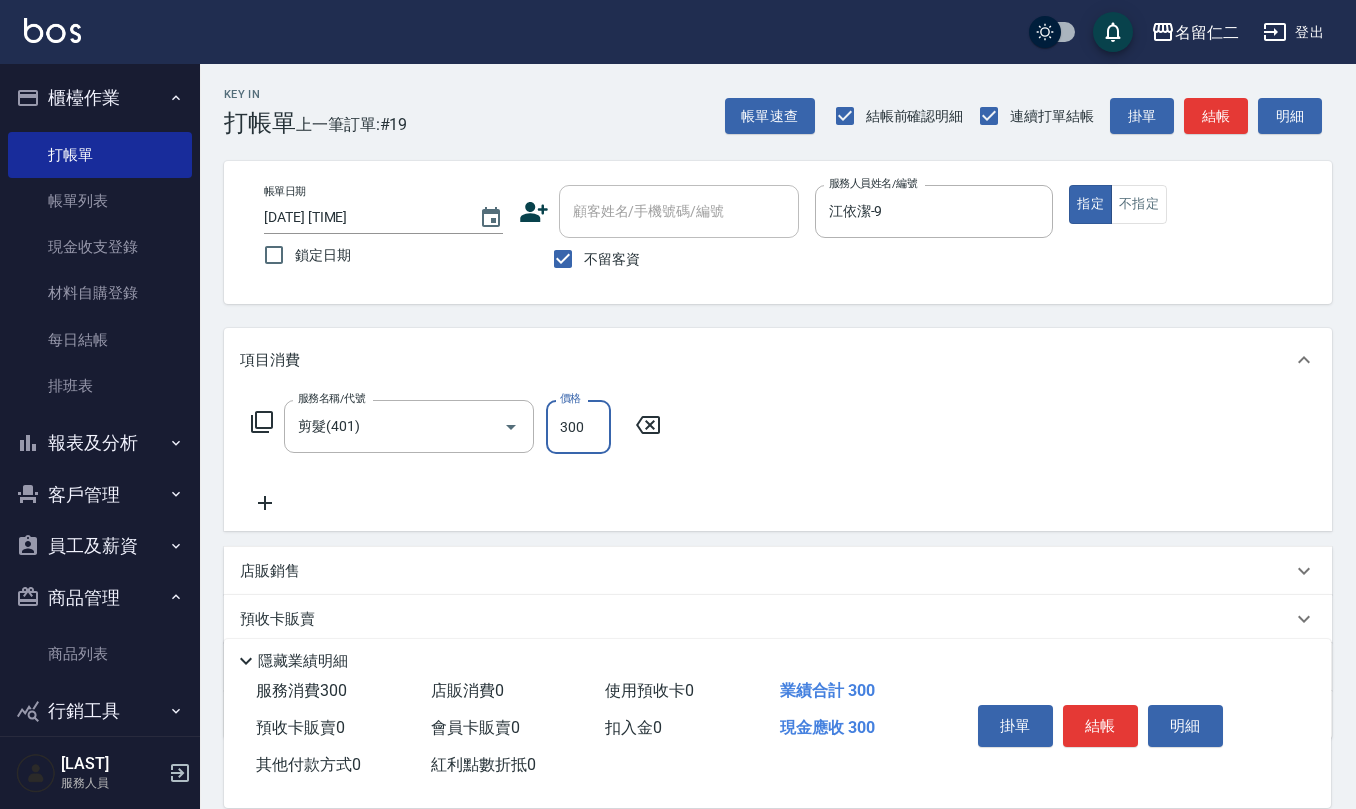 type on "300" 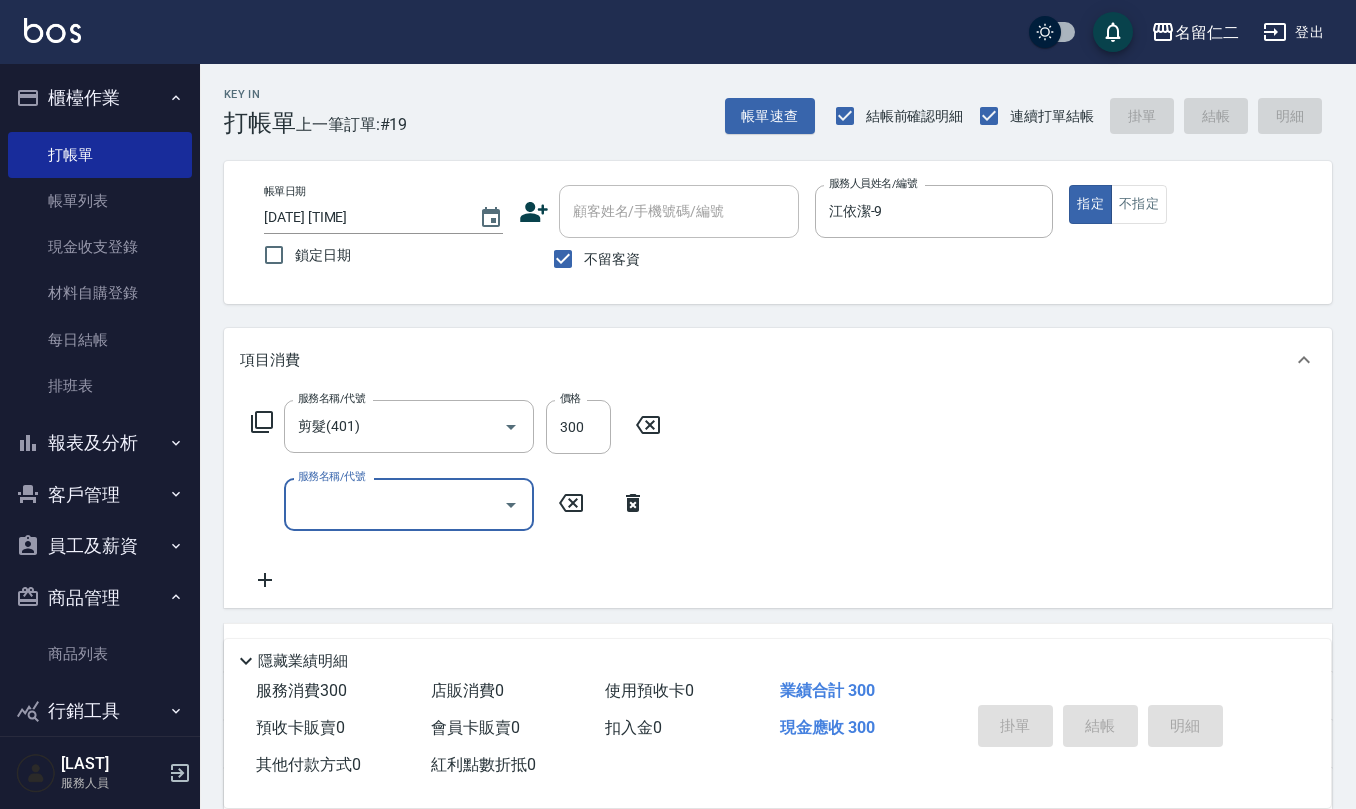 type 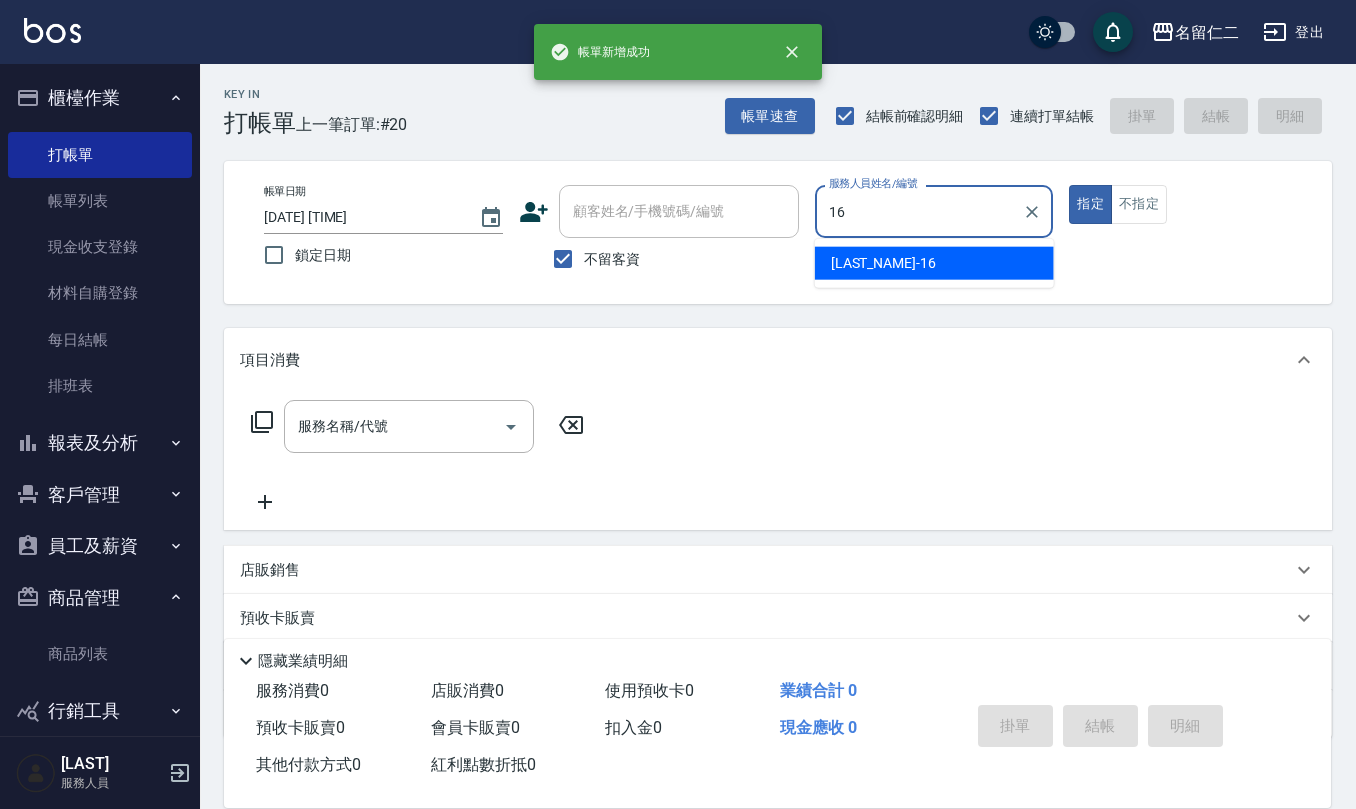 type on "趙恬誼-16" 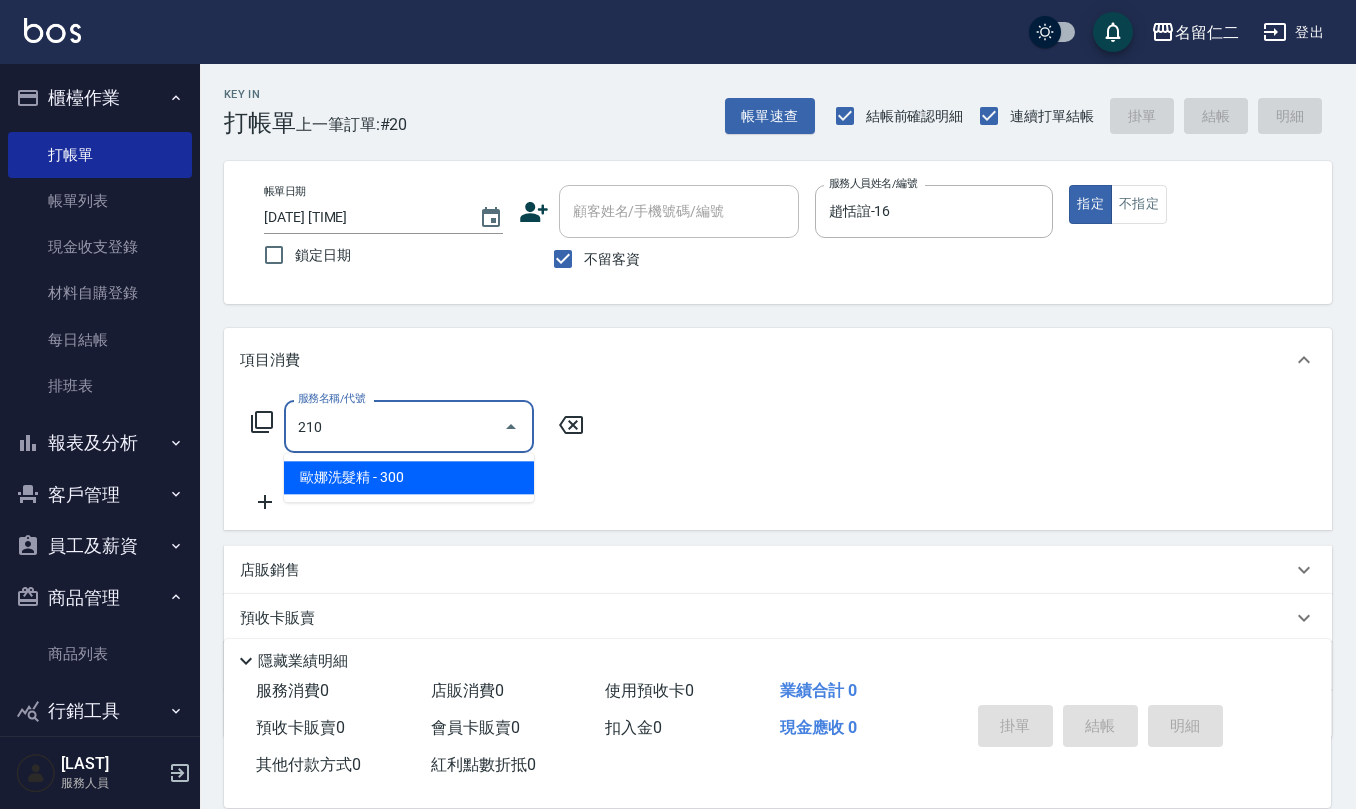 type on "歐娜洗髮精(210)" 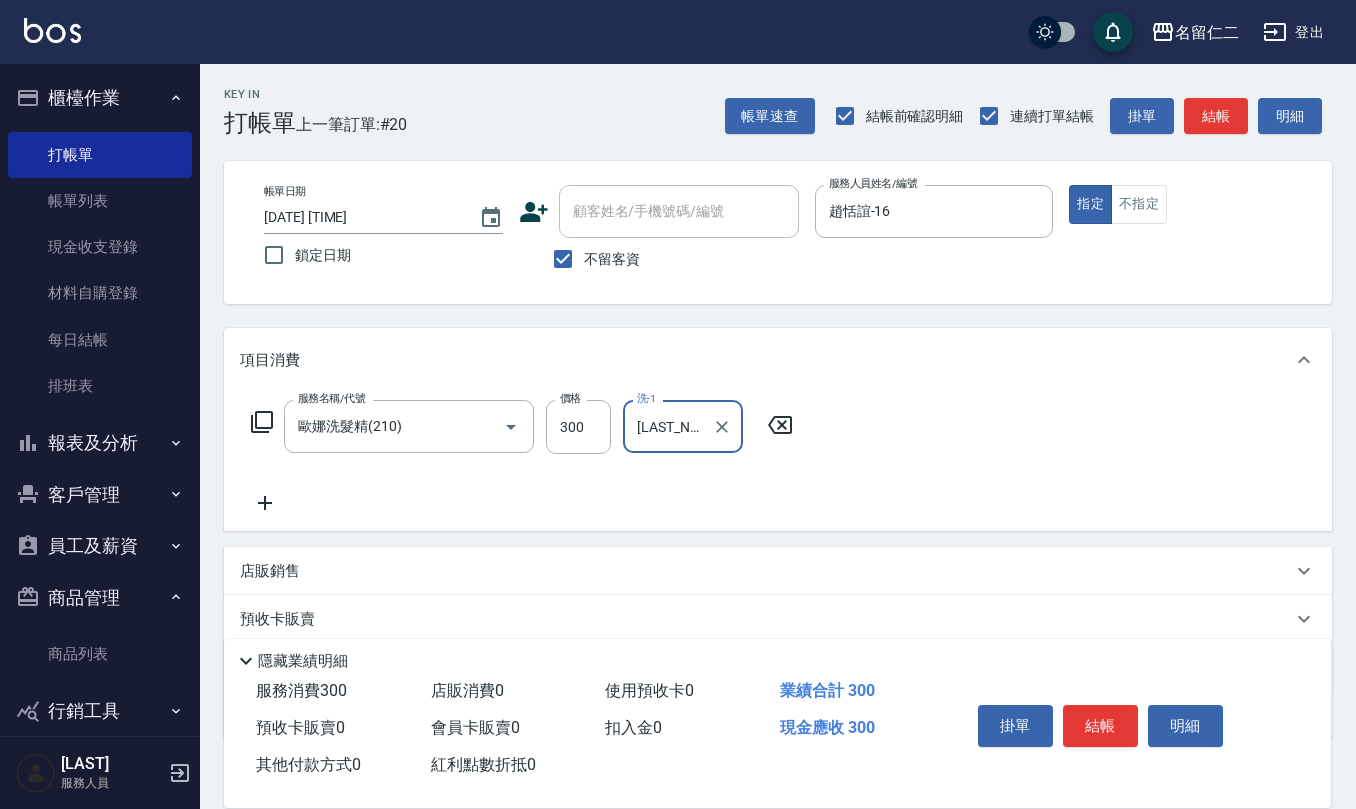 type on "[LAST_NAME]-20" 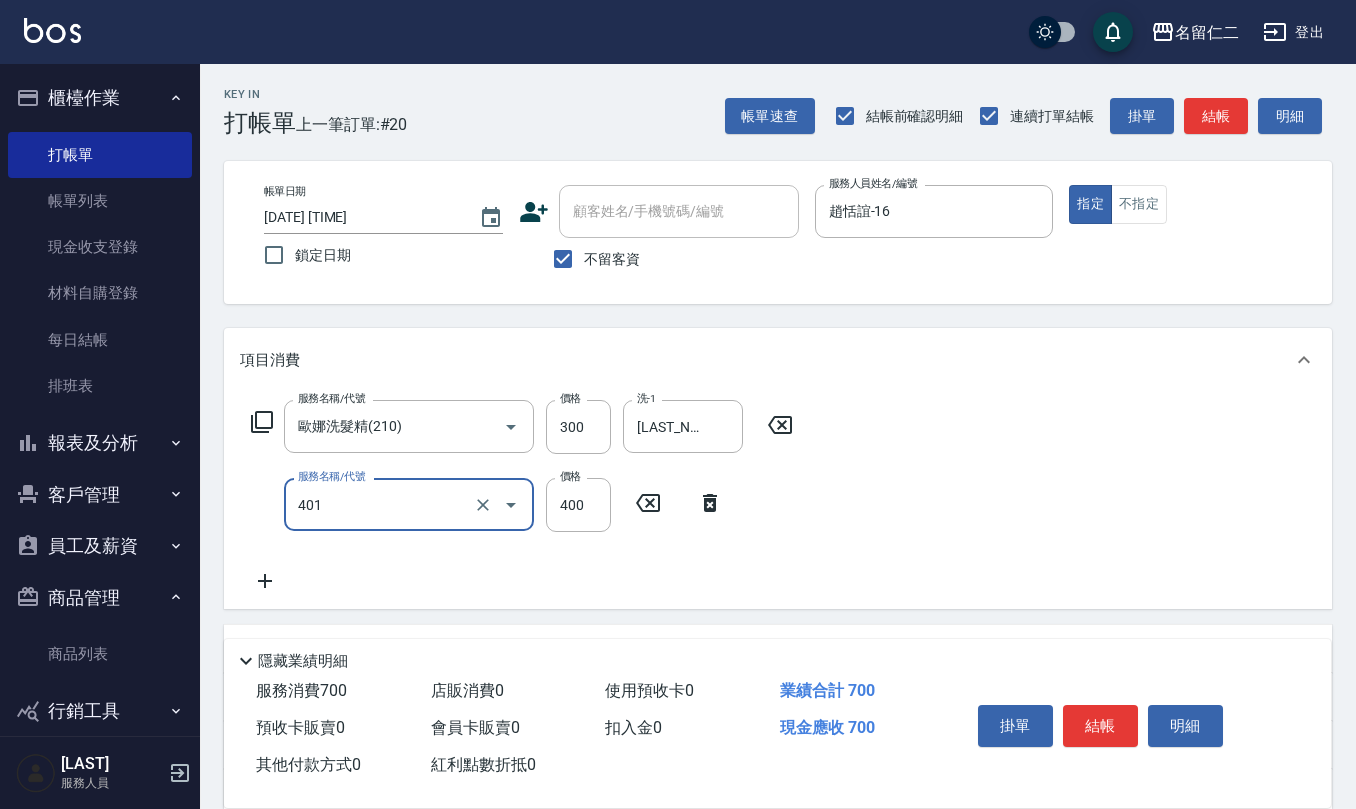 type on "剪髮(401)" 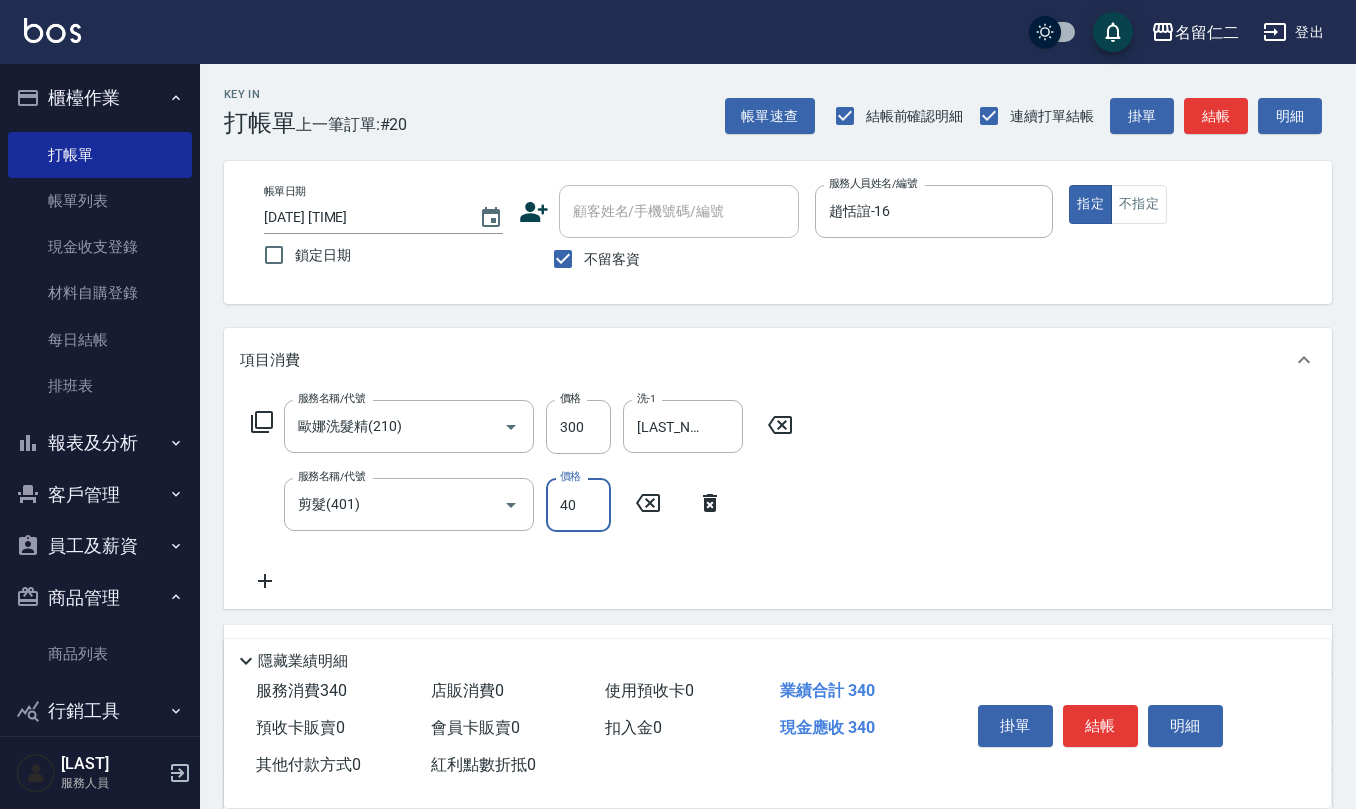 type on "400" 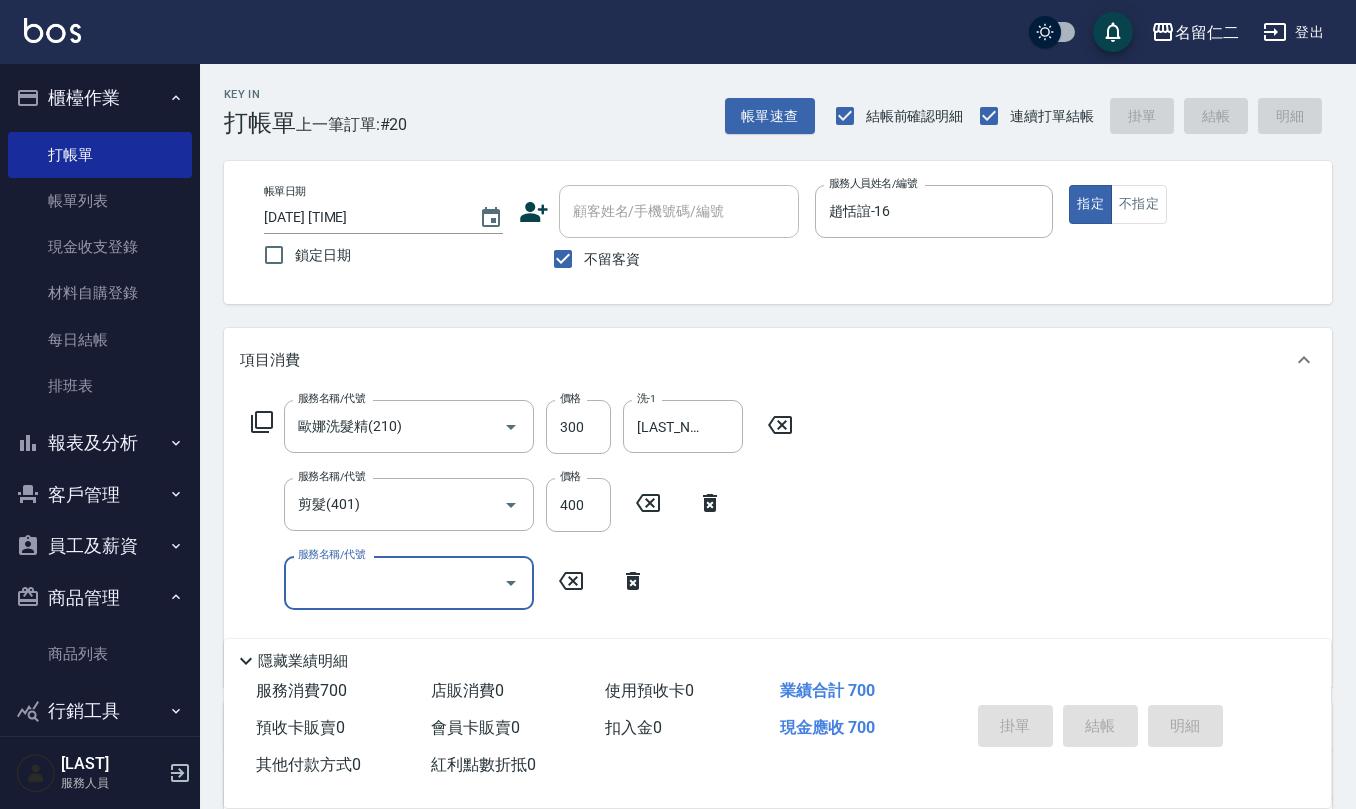 type 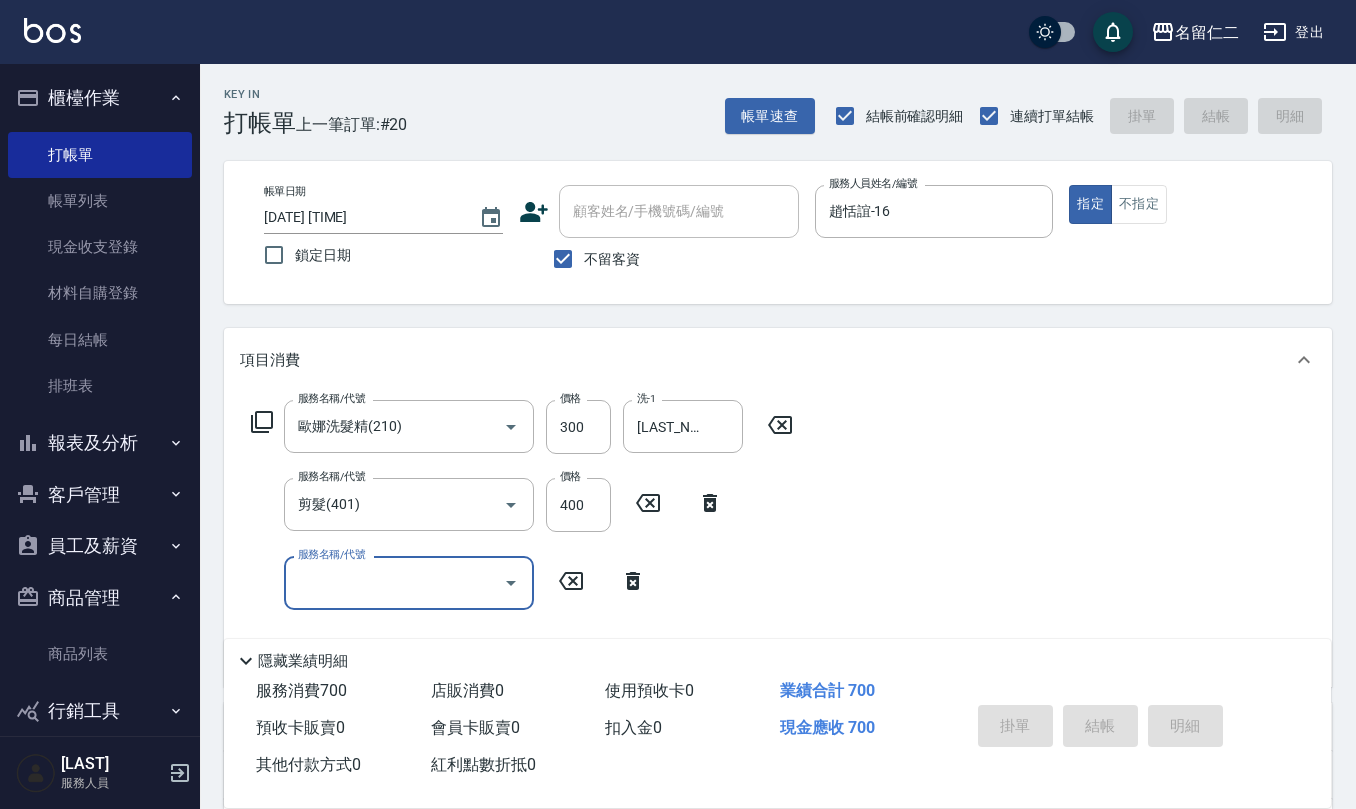 type 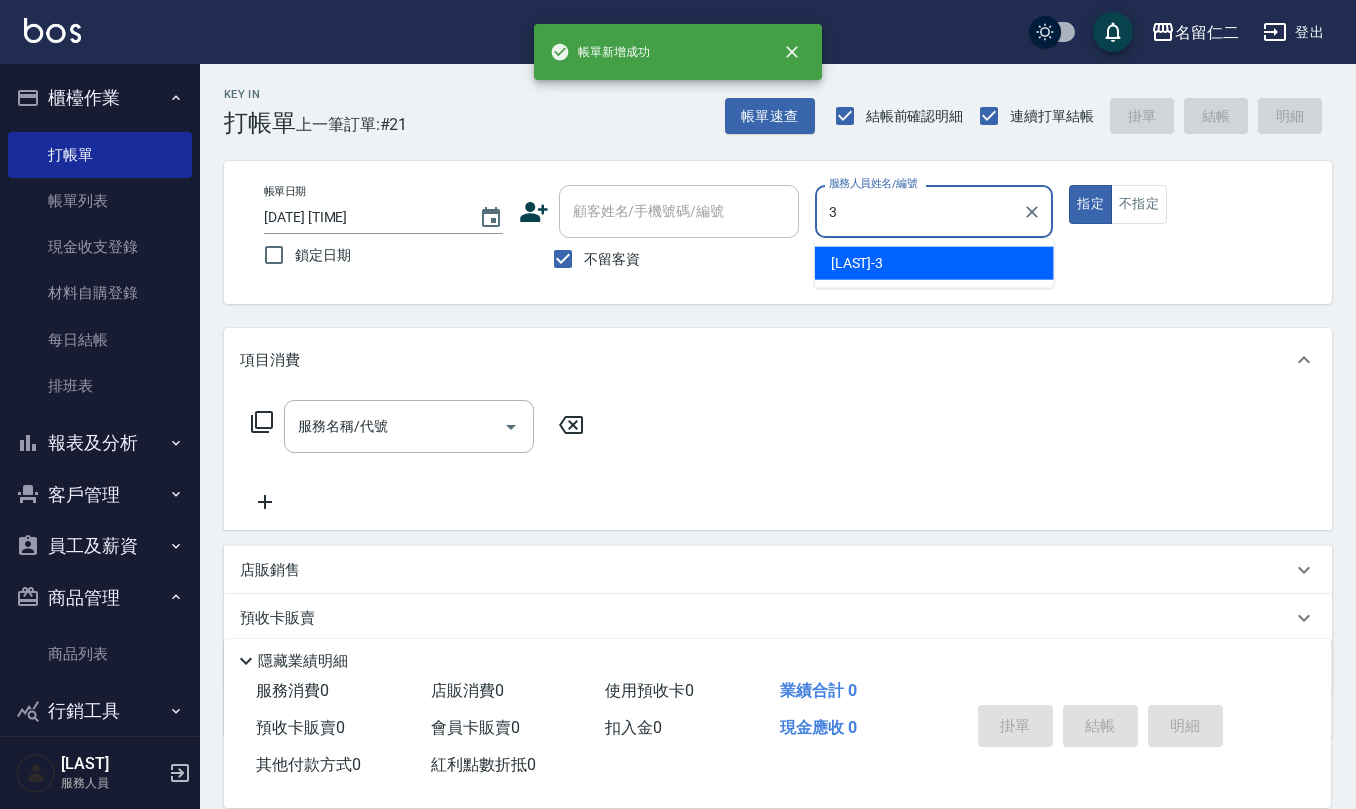 type on "陳旅玨-3" 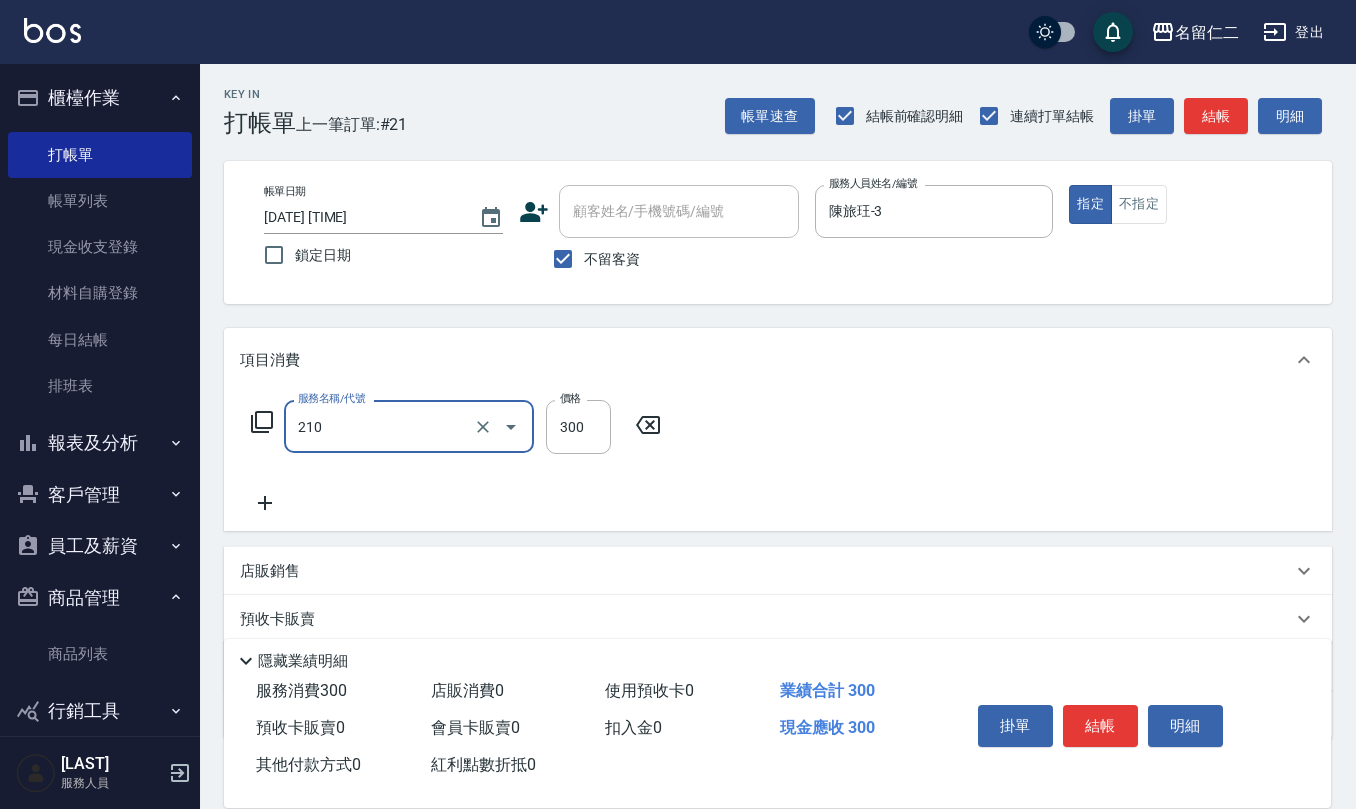 type on "歐娜洗髮精(210)" 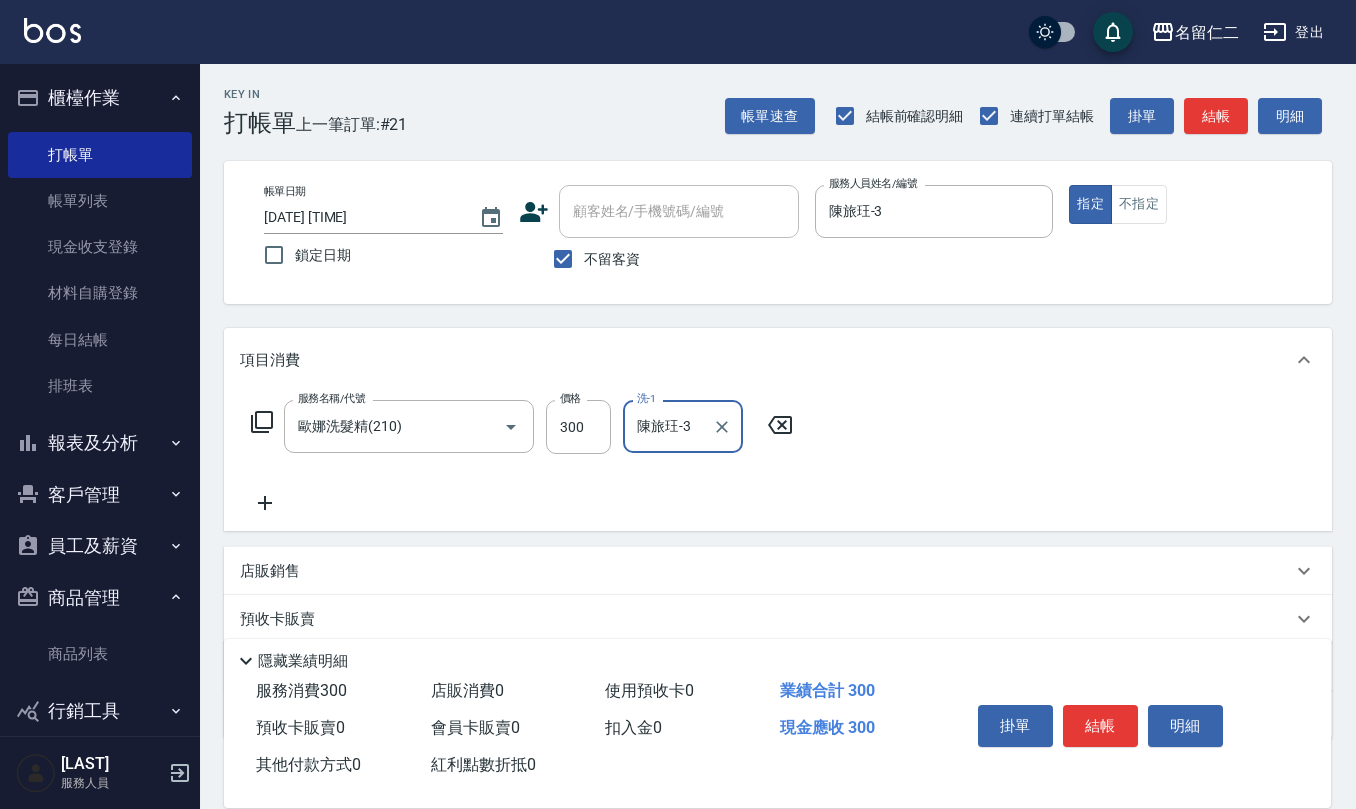 type on "陳旅玨-3" 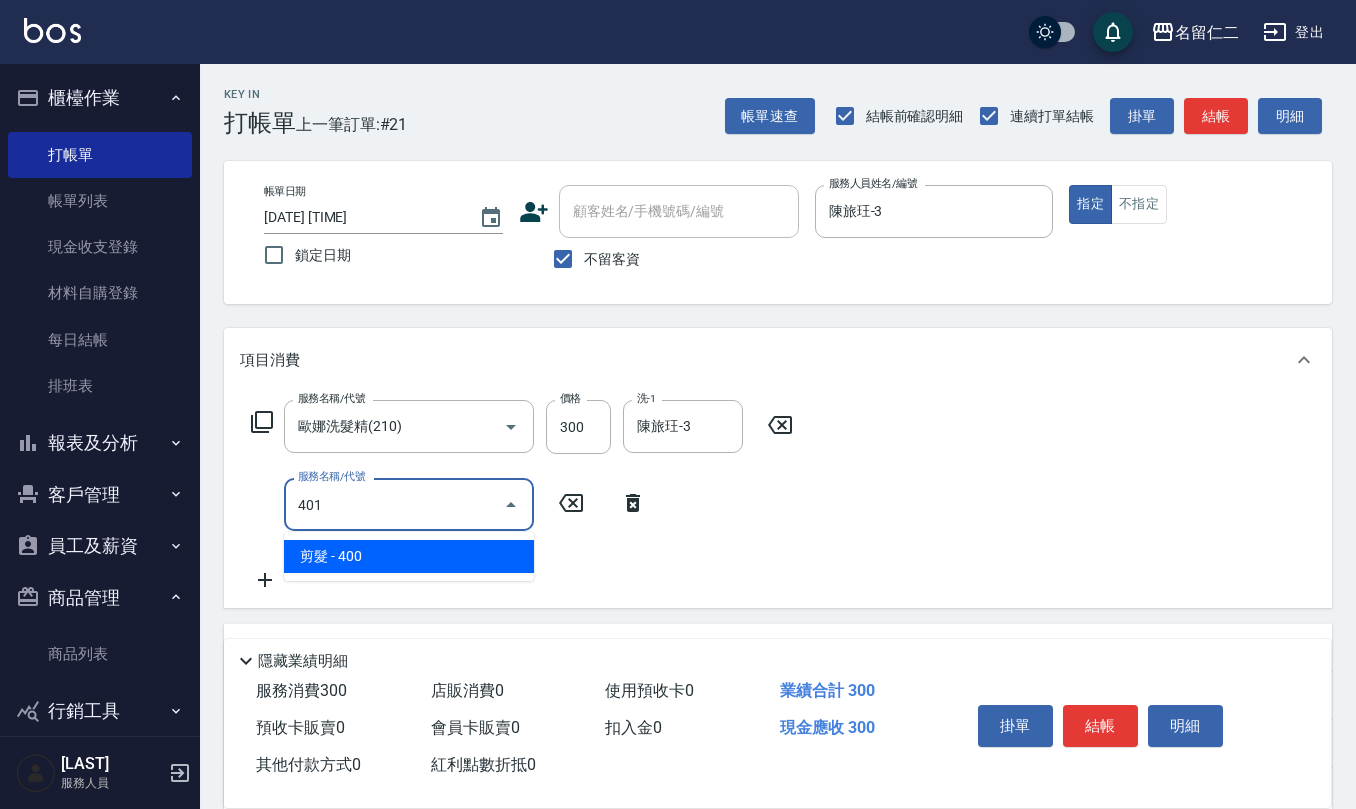 type on "剪髮(401)" 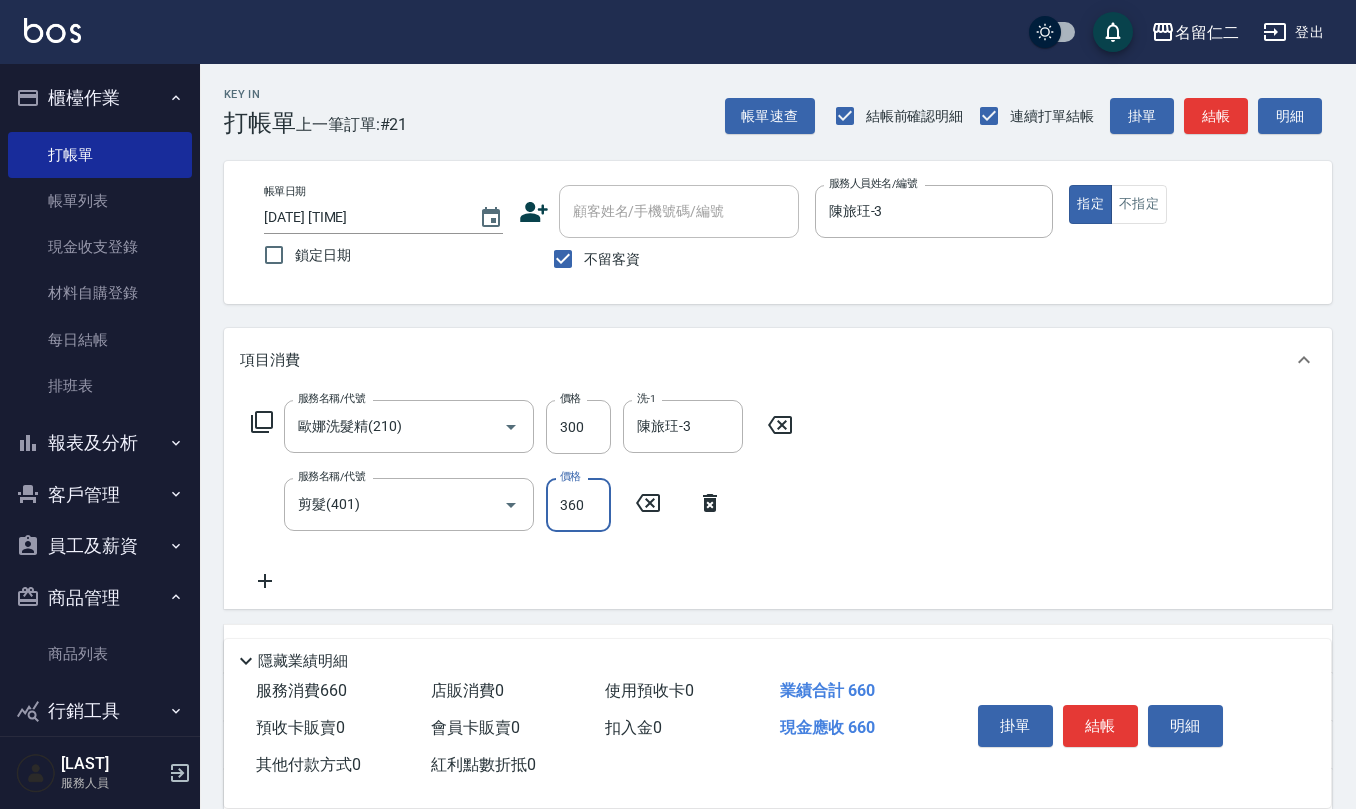 type on "360" 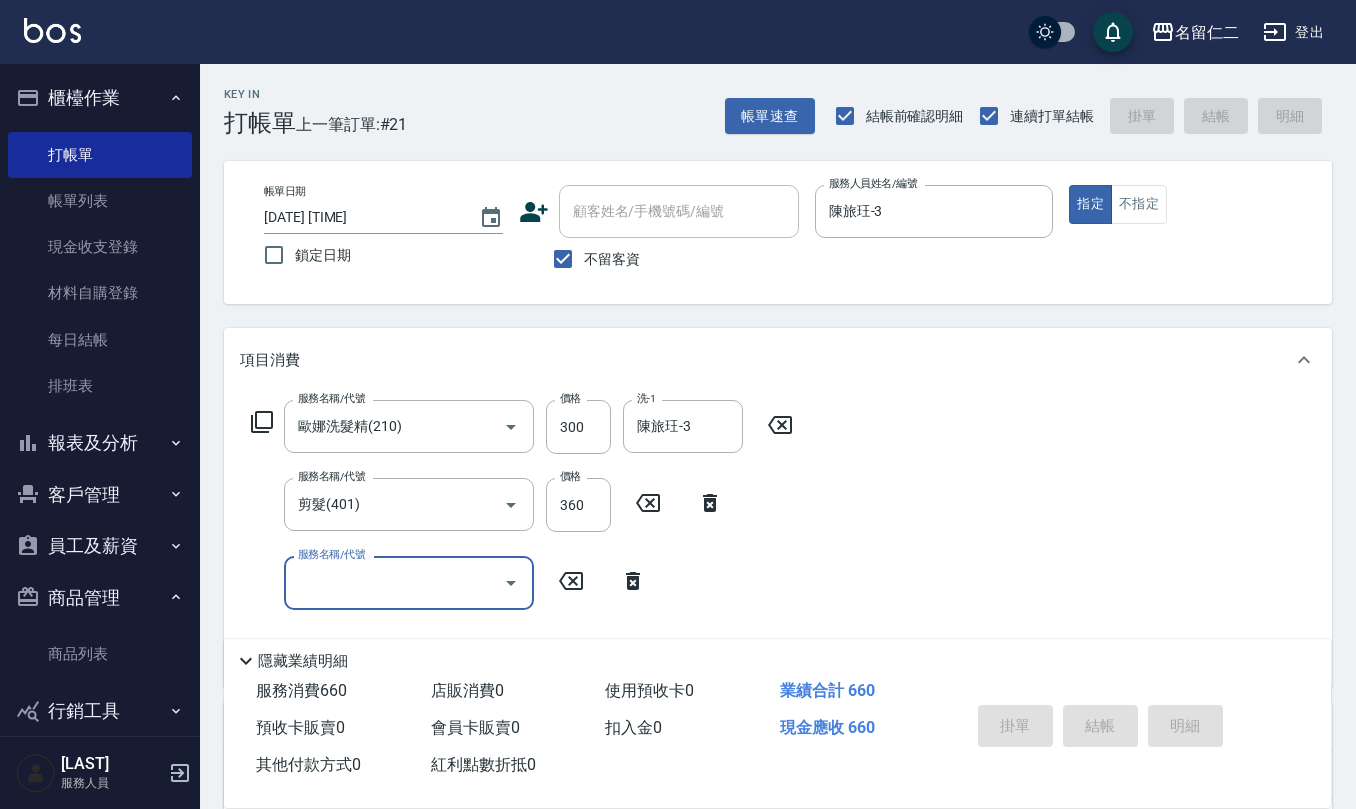 type on "[DATE] [TIME]" 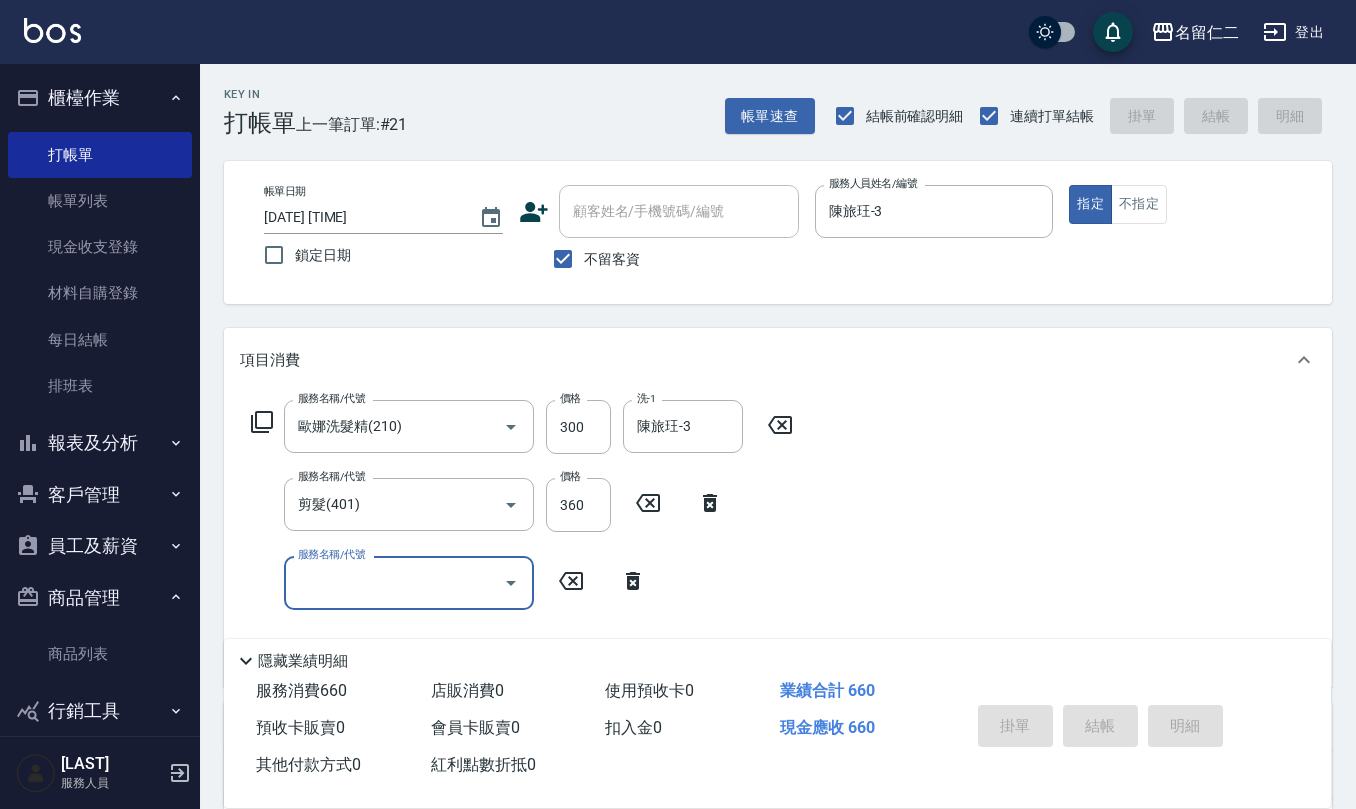 type 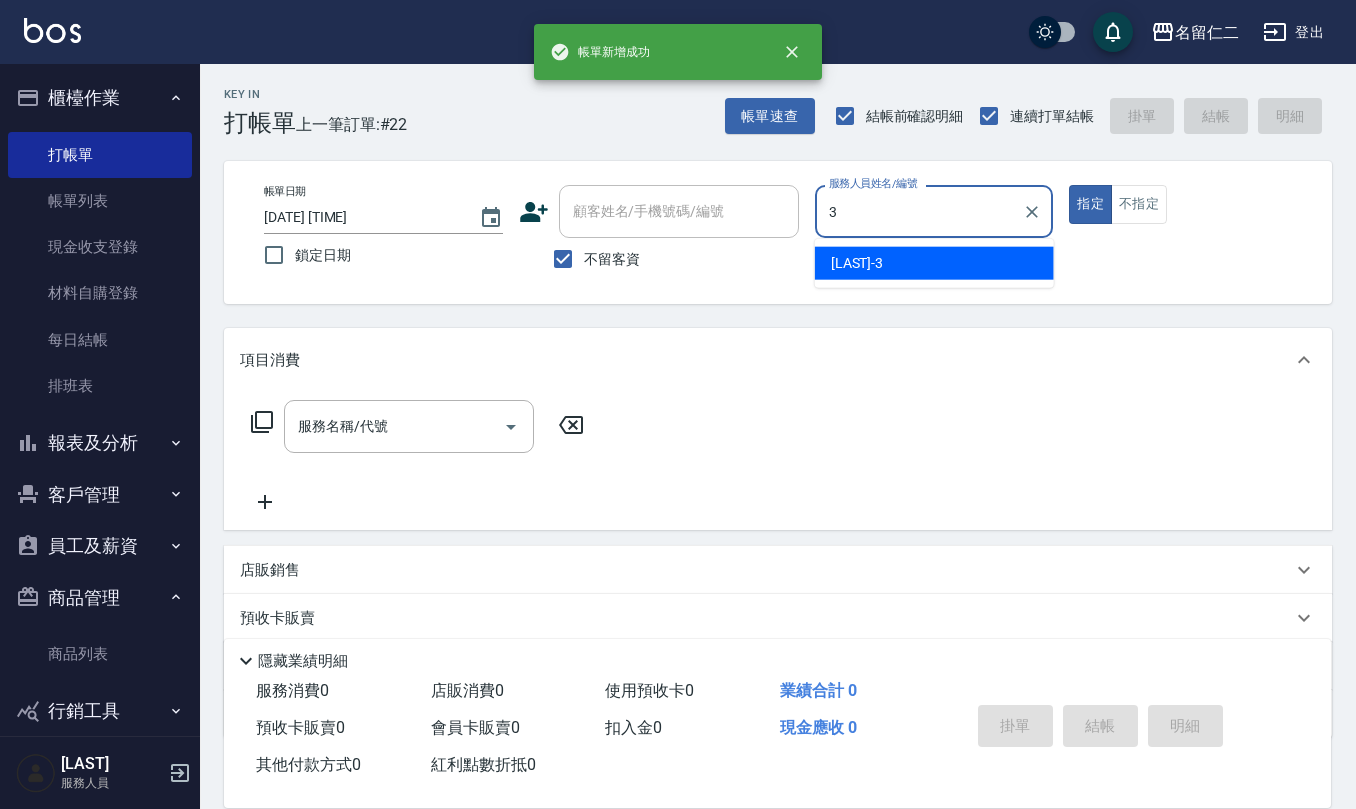 type on "陳旅玨-3" 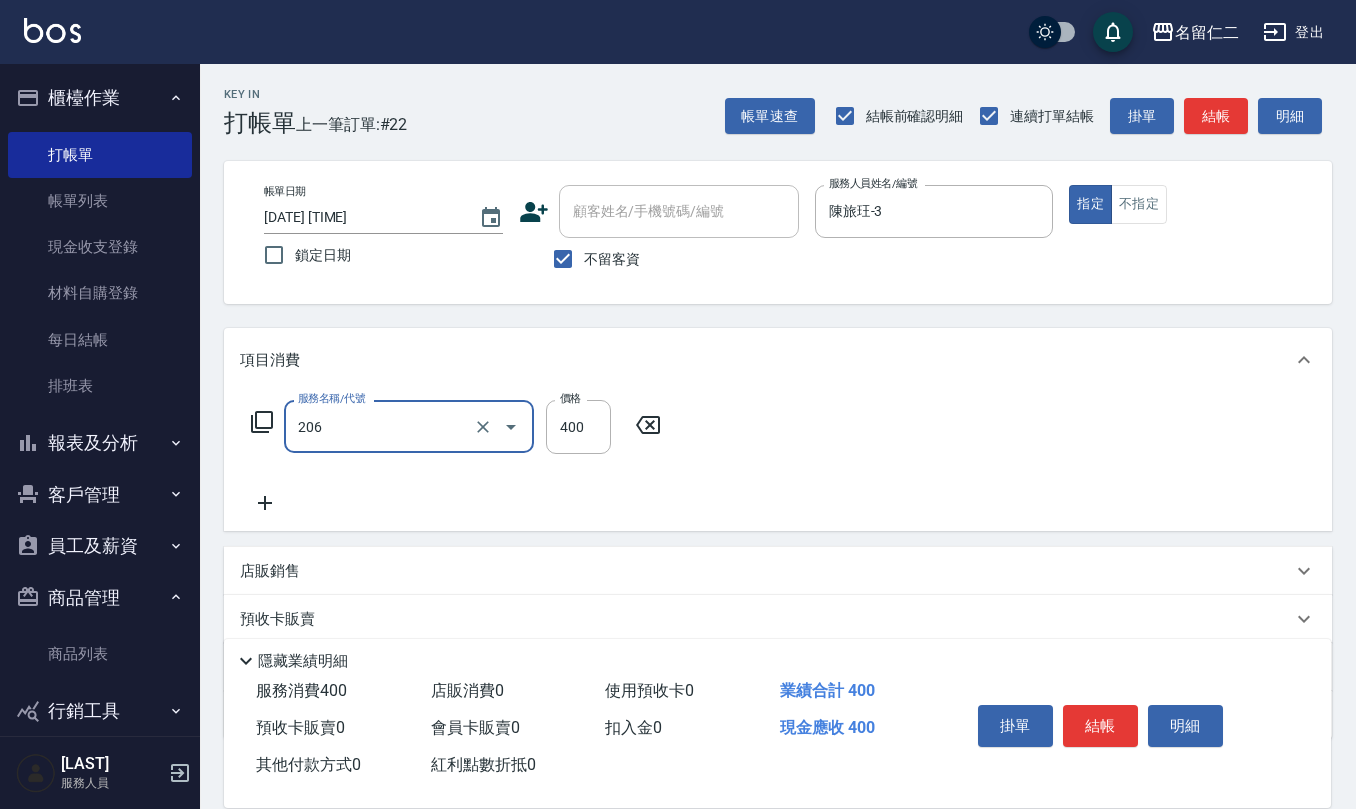 type on "健康洗(206)" 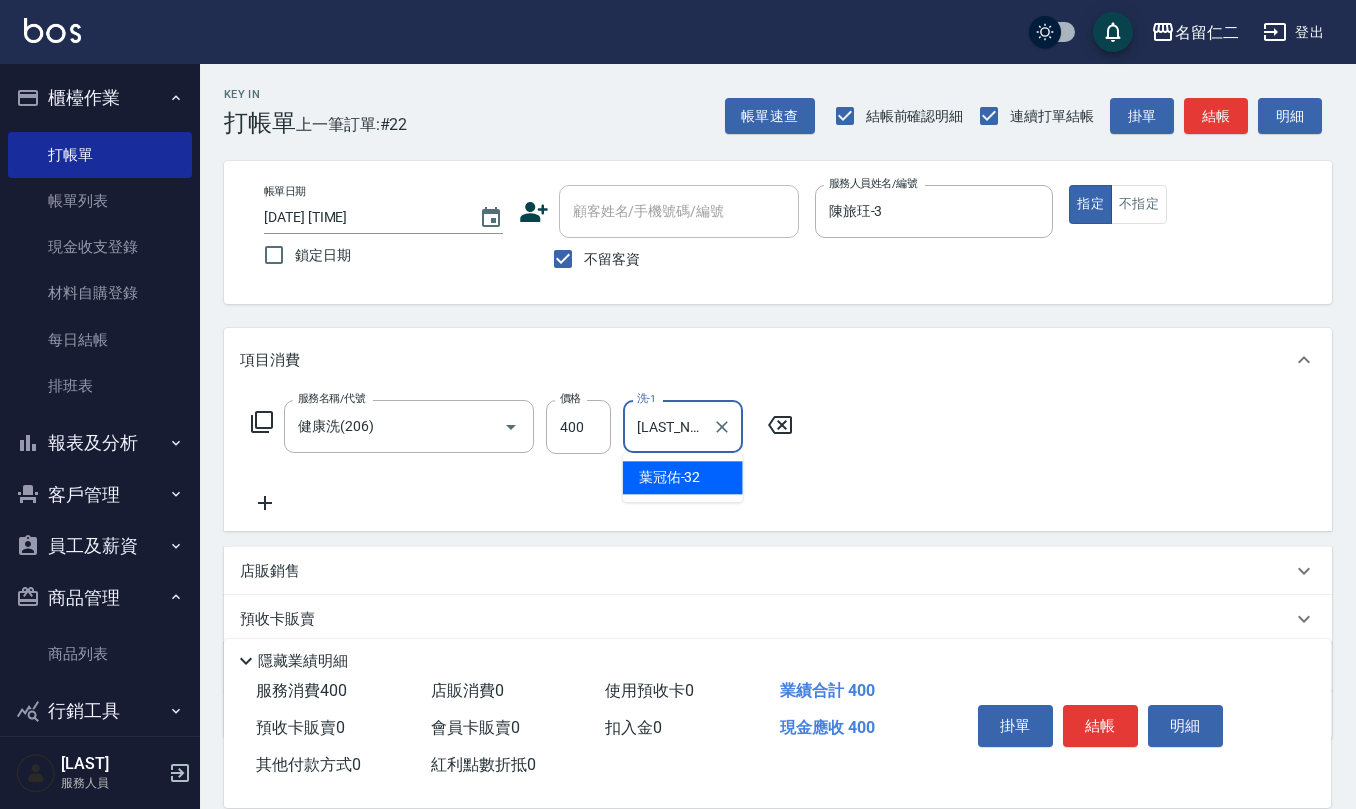 type on "[LAST_NAME]-32" 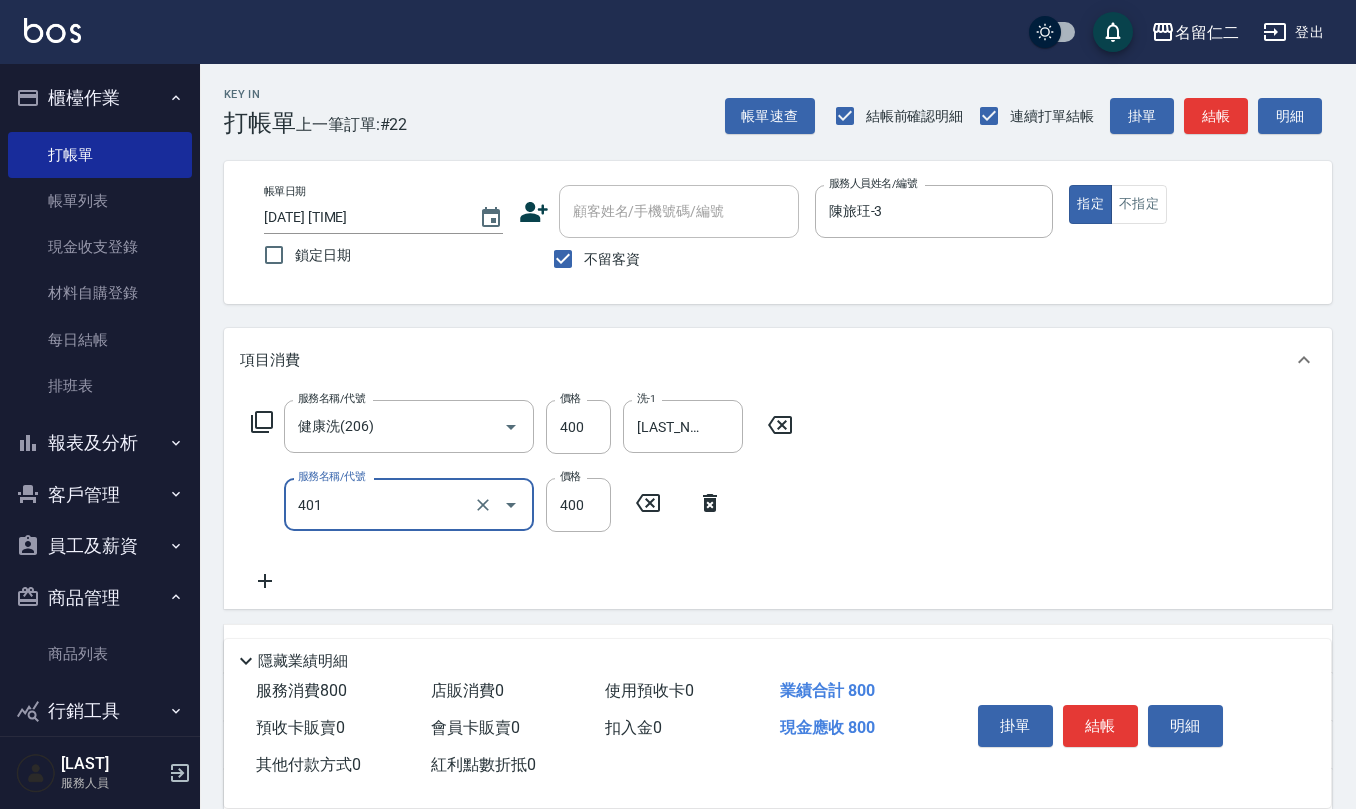 type on "剪髮(401)" 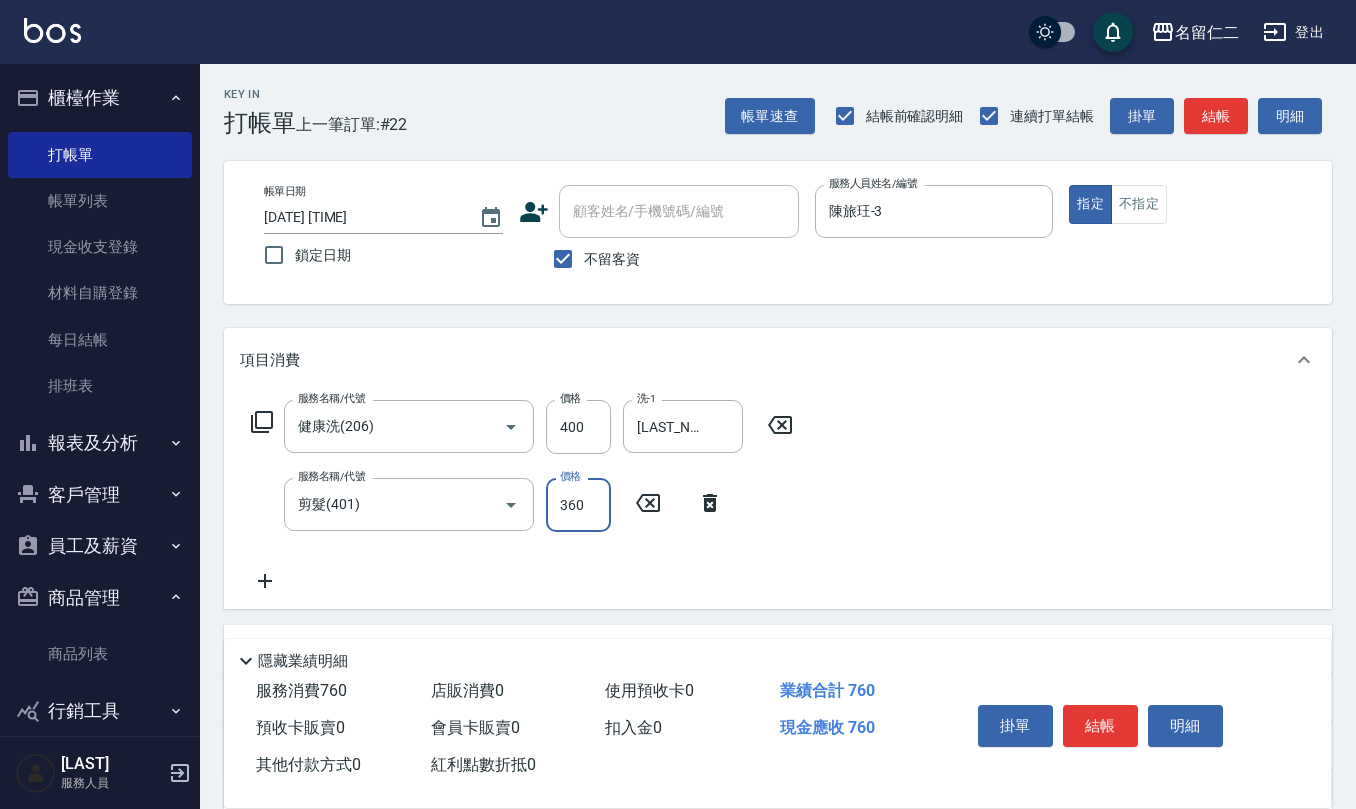 type on "360" 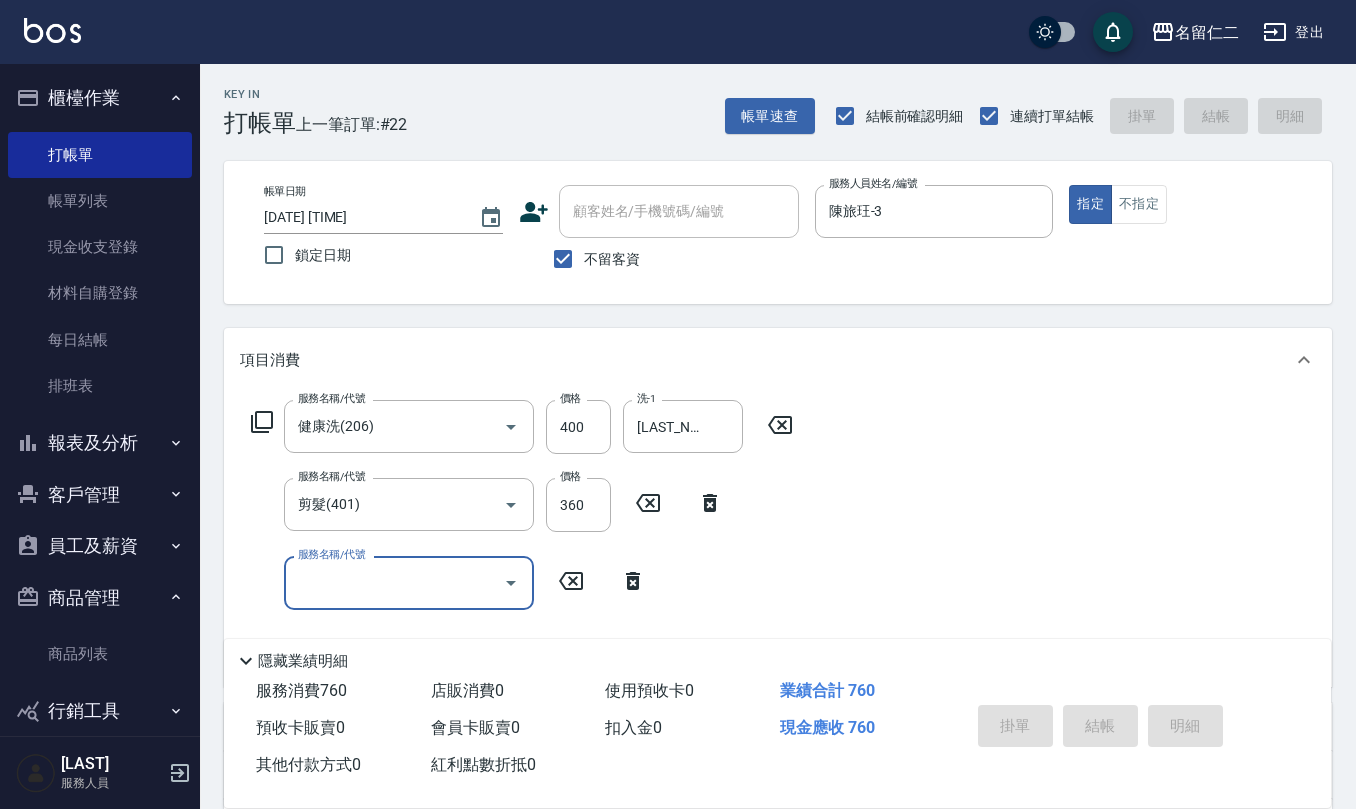 type 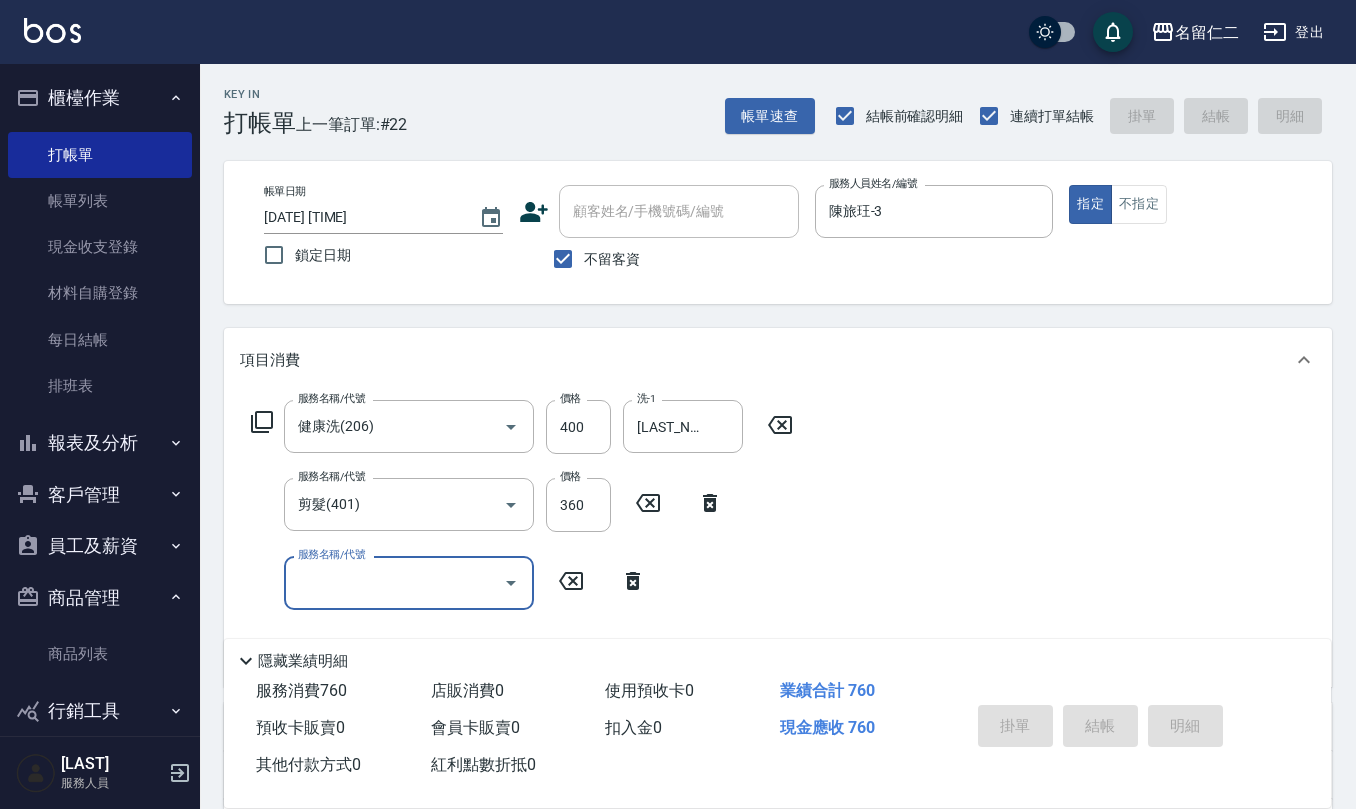 type 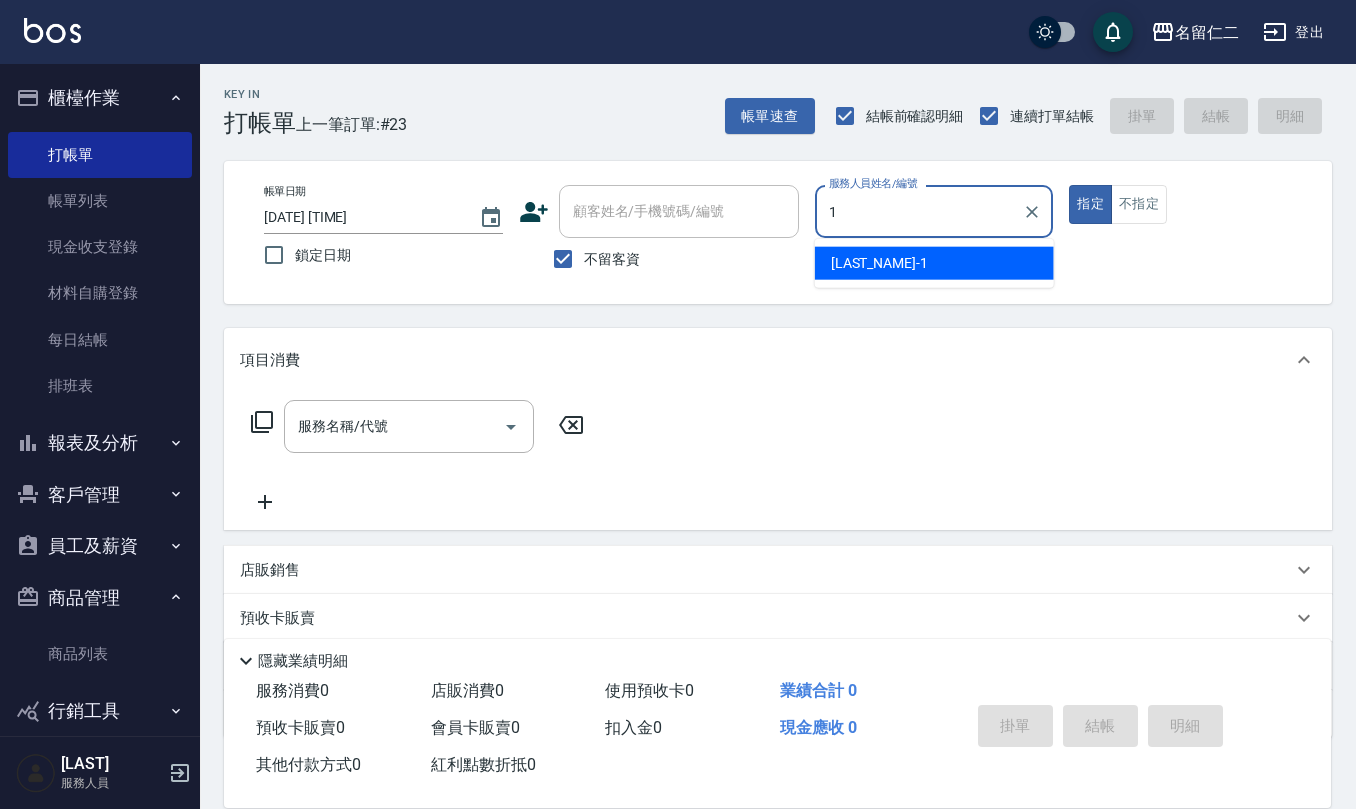 type on "蔡桂如-1" 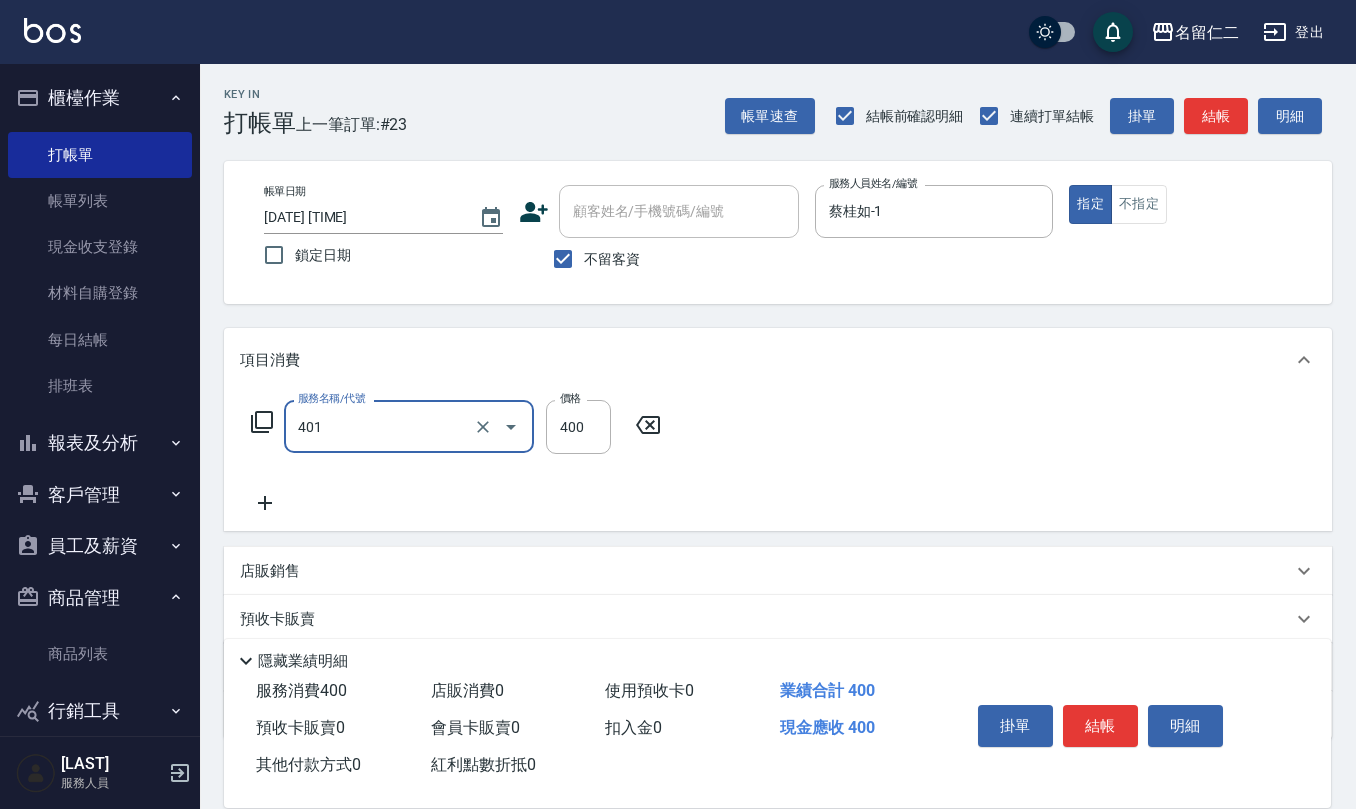 type on "剪髮(401)" 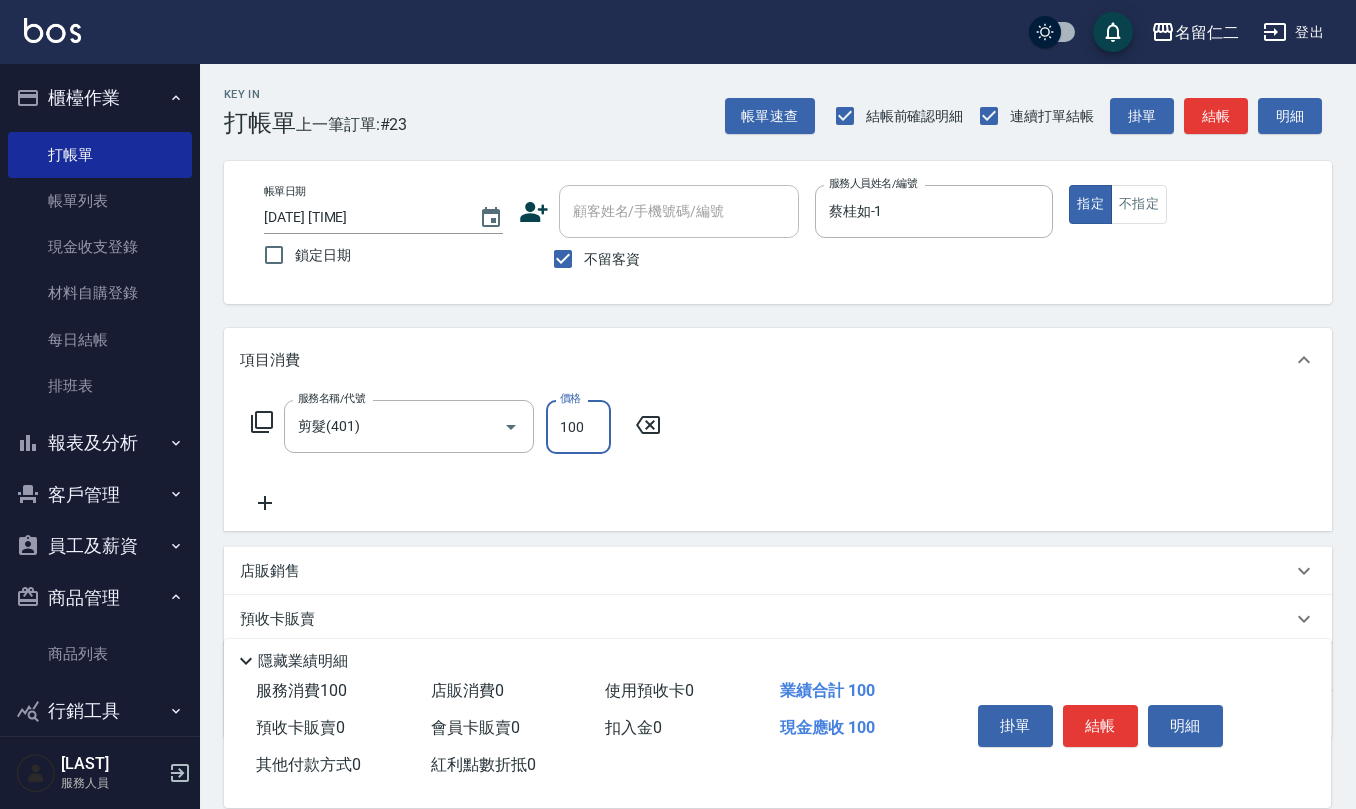 type on "100" 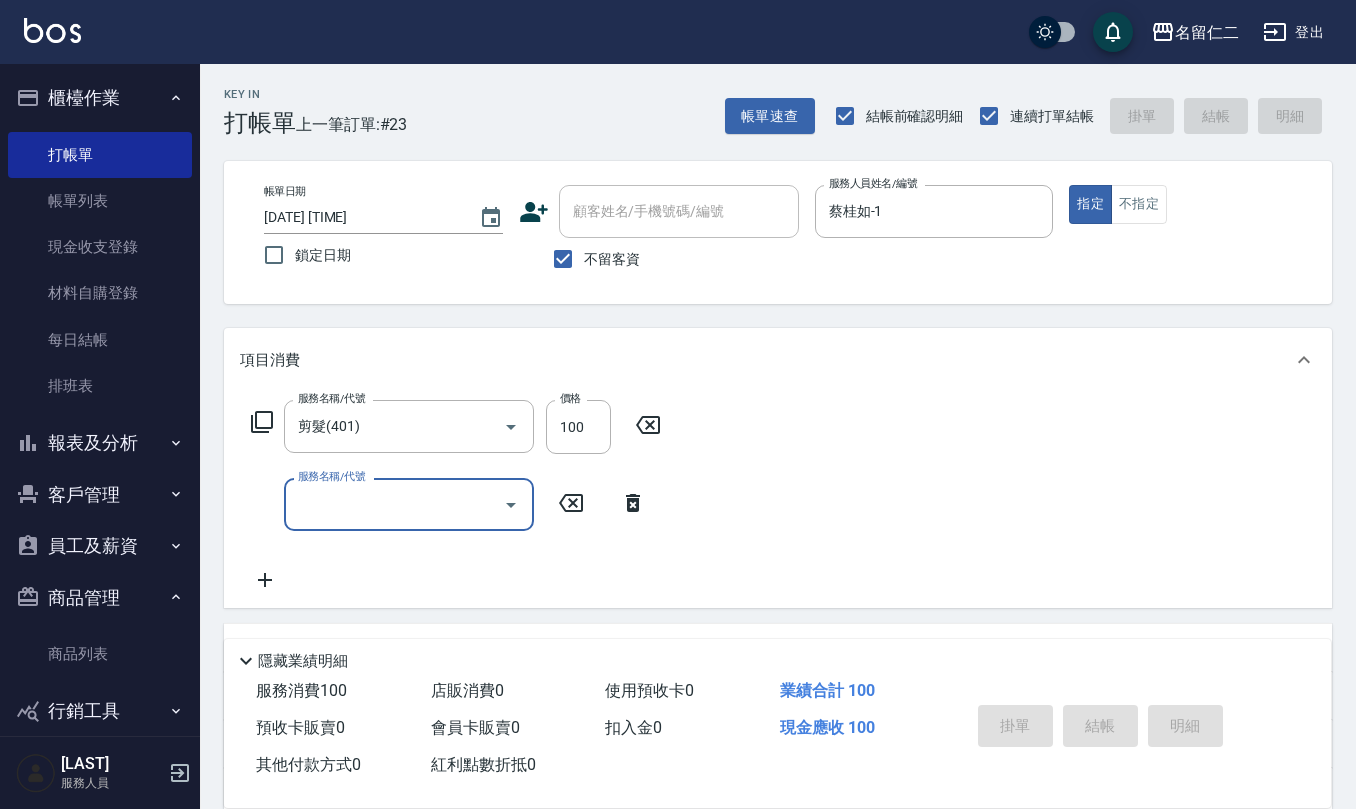 type 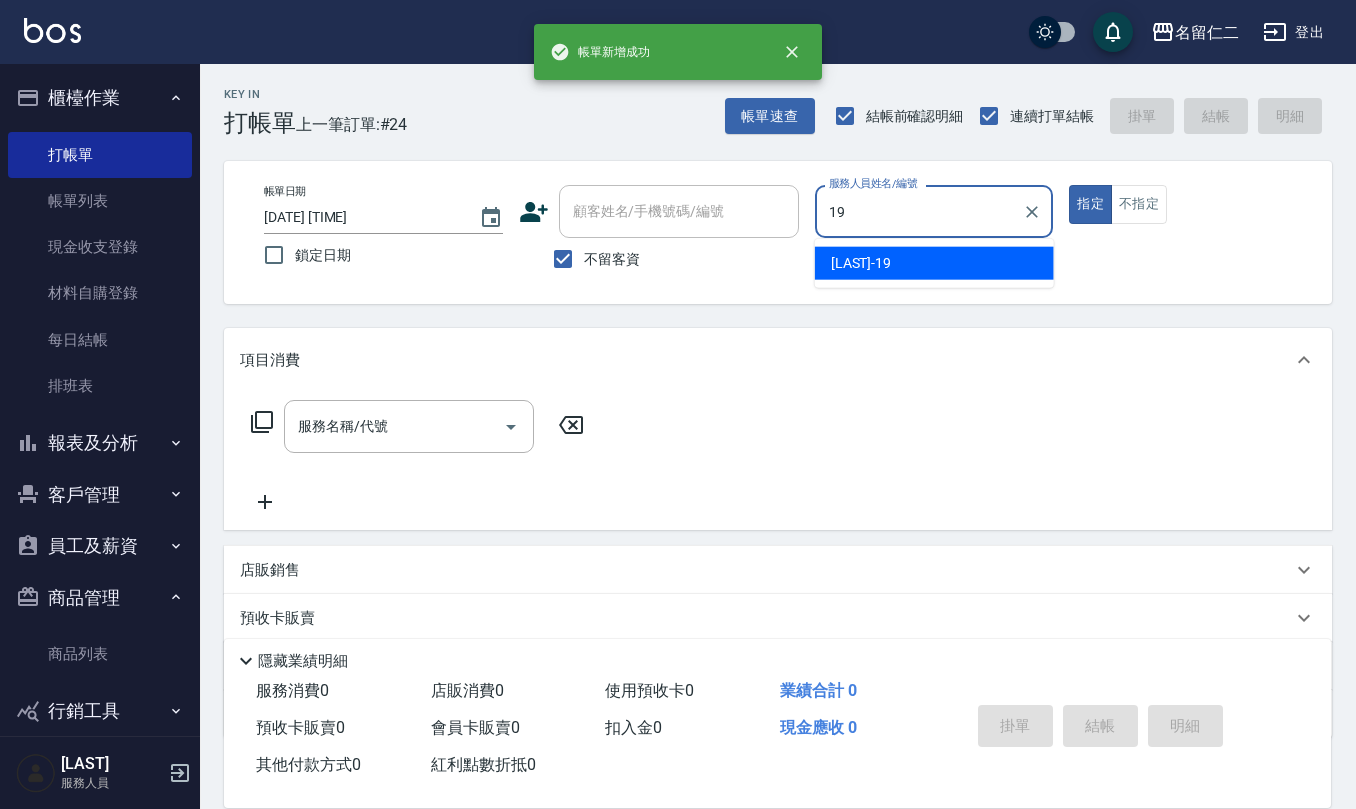 type on "[LAST]-[AGE]" 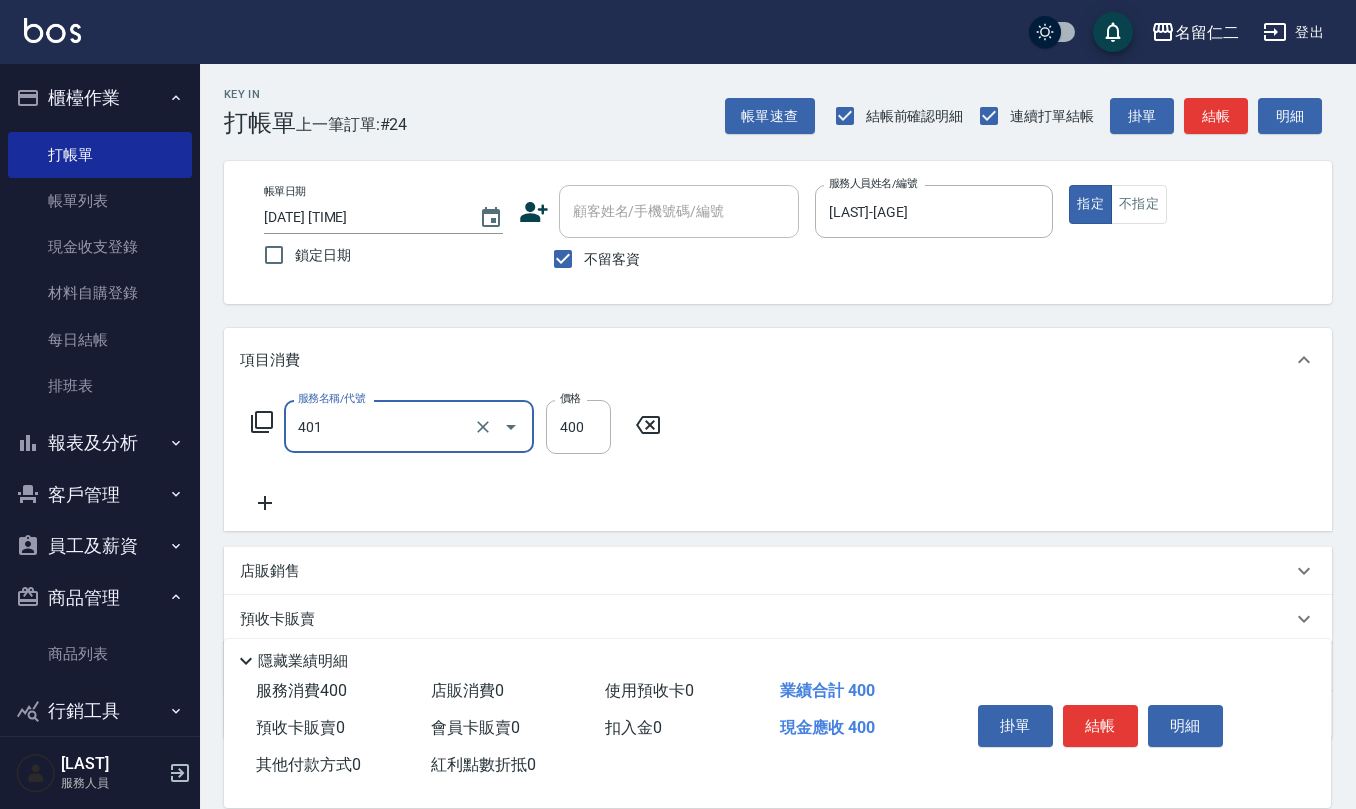 type on "剪髮(401)" 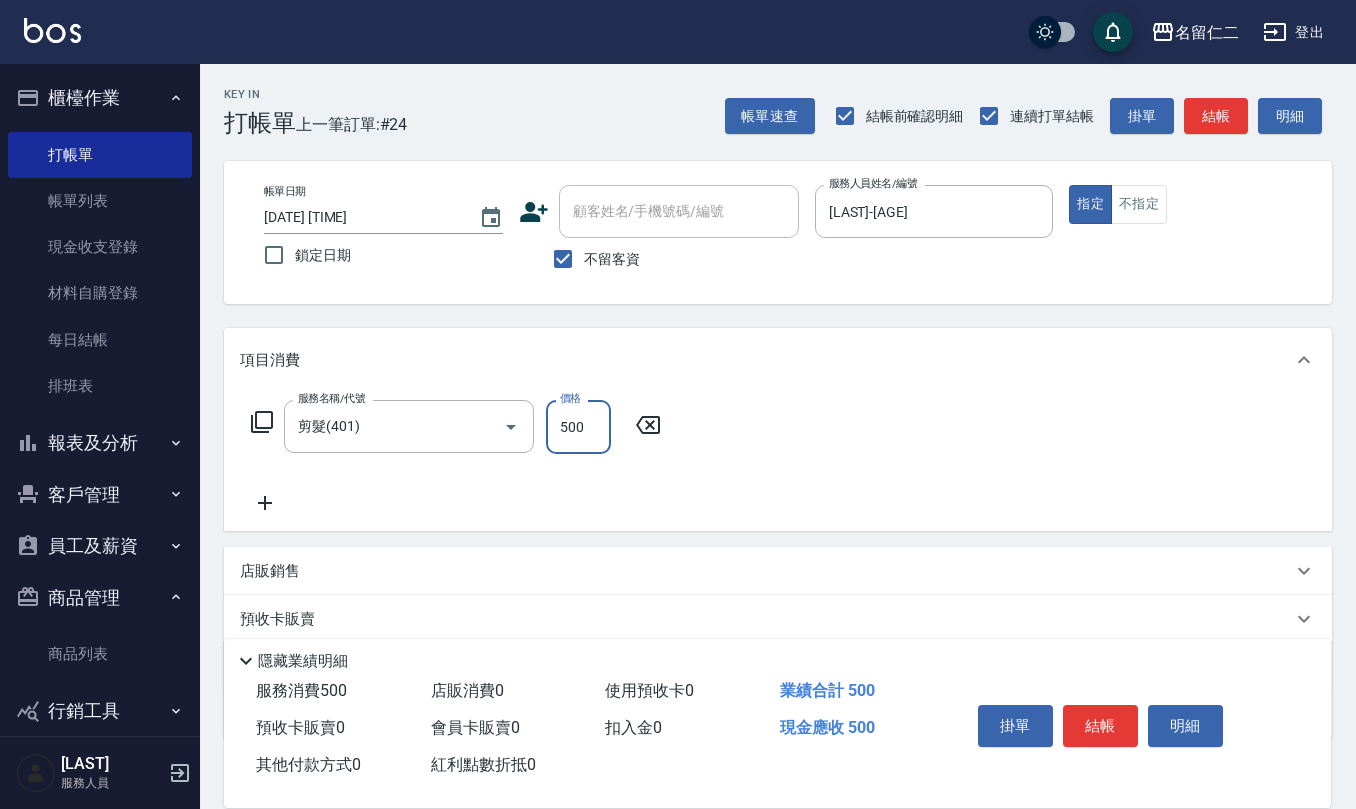type on "500" 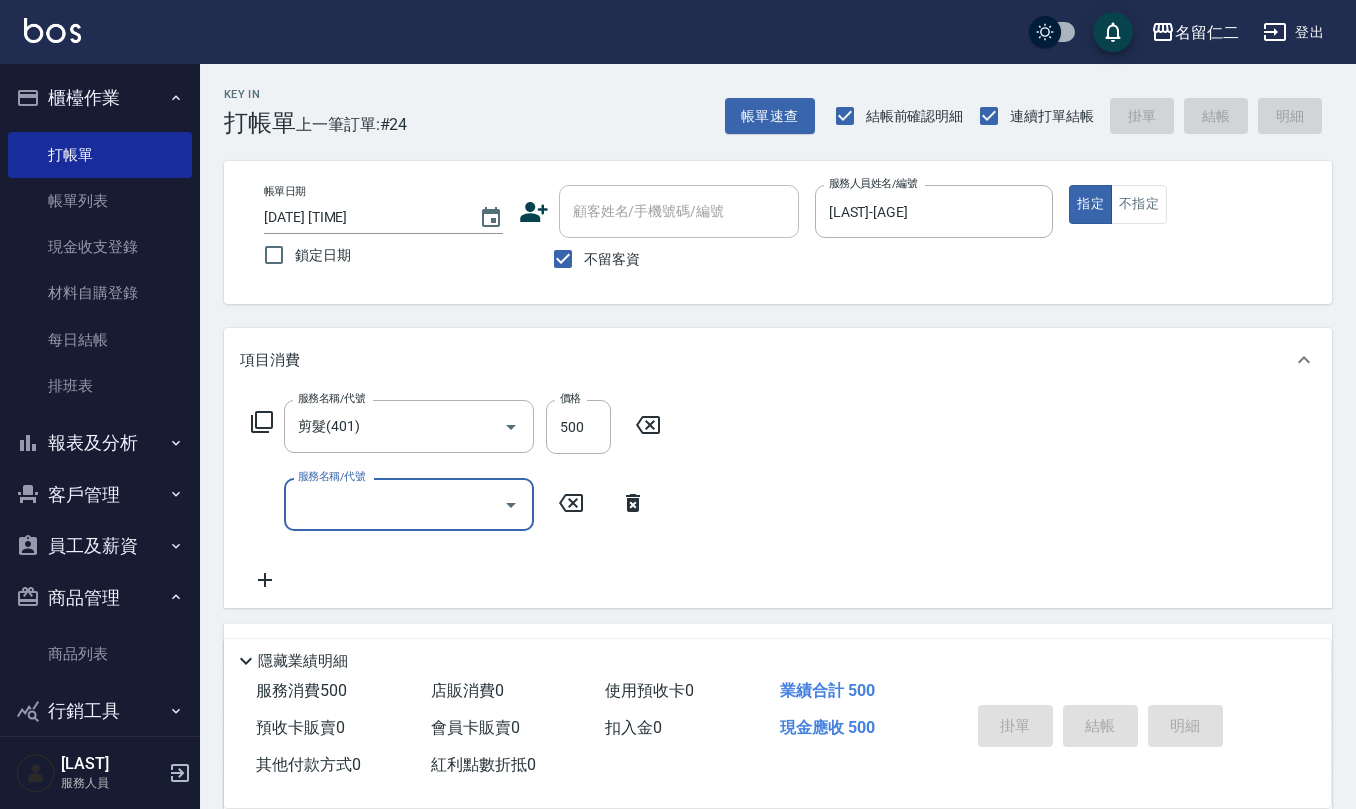 type 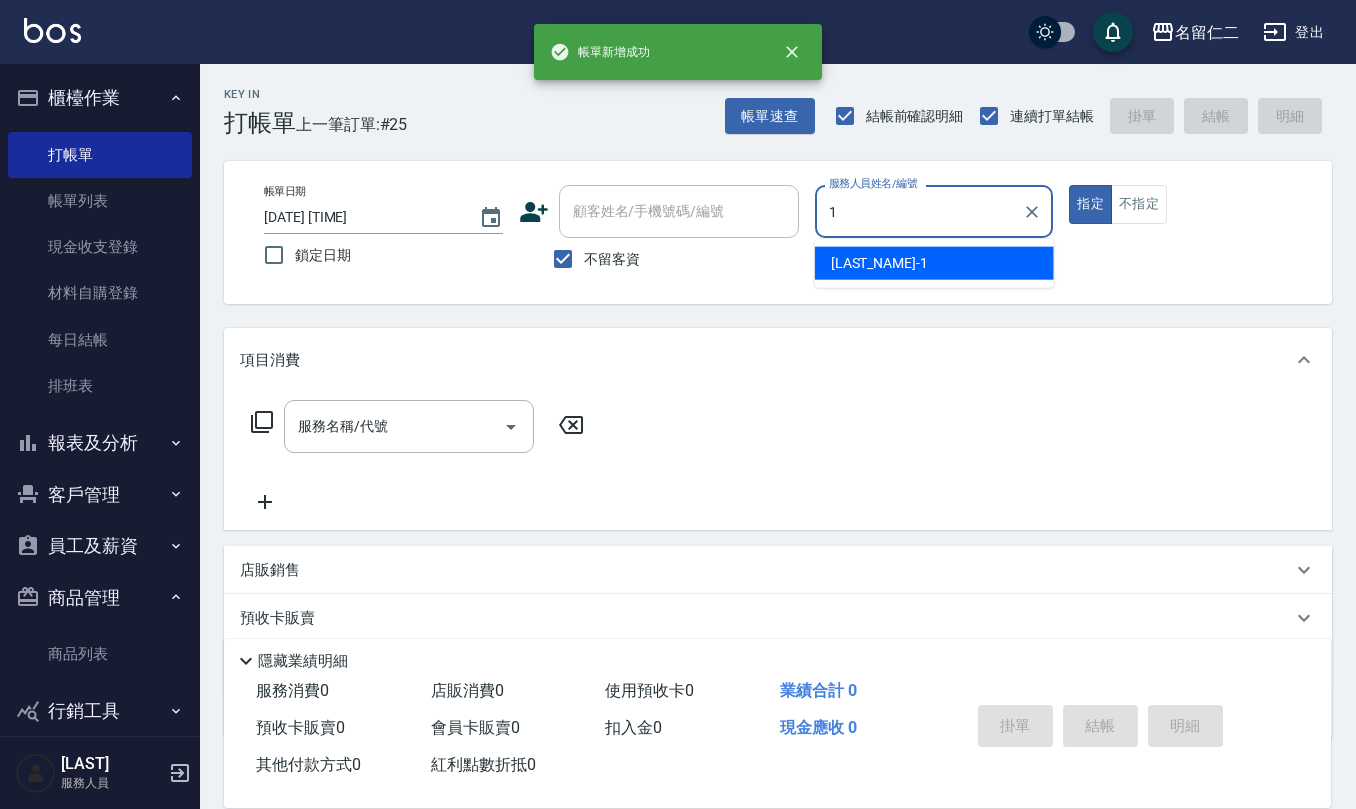 type on "蔡桂如-1" 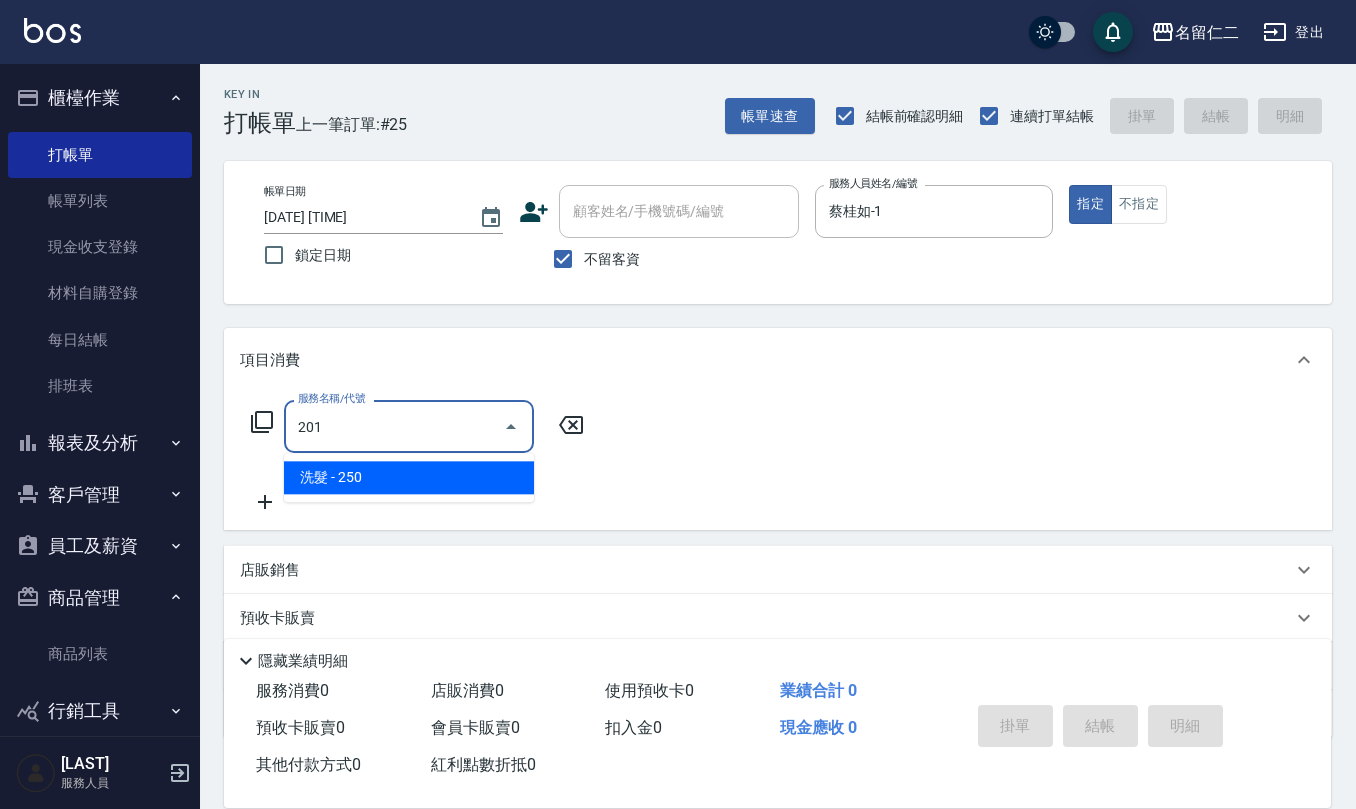 type on "洗髮(201)" 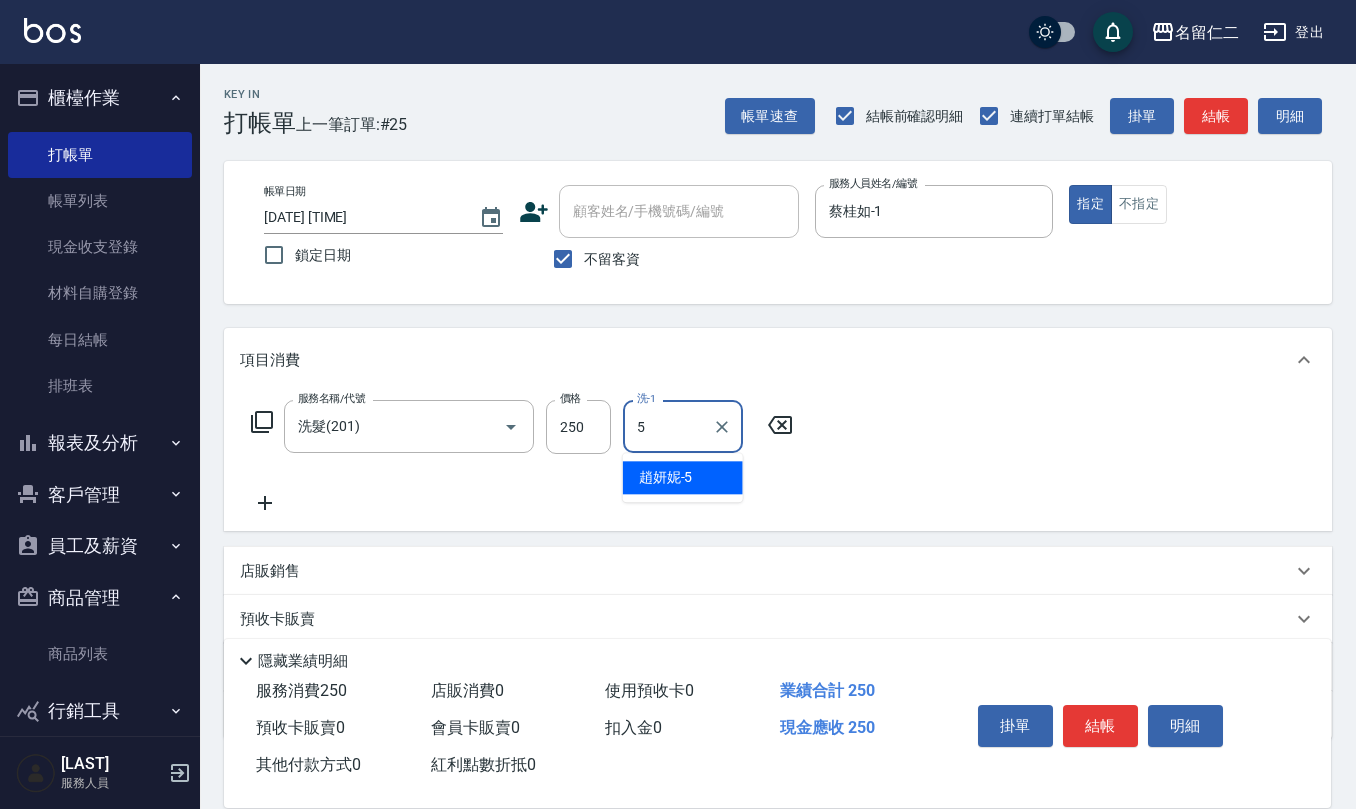 type on "趙妍妮-5" 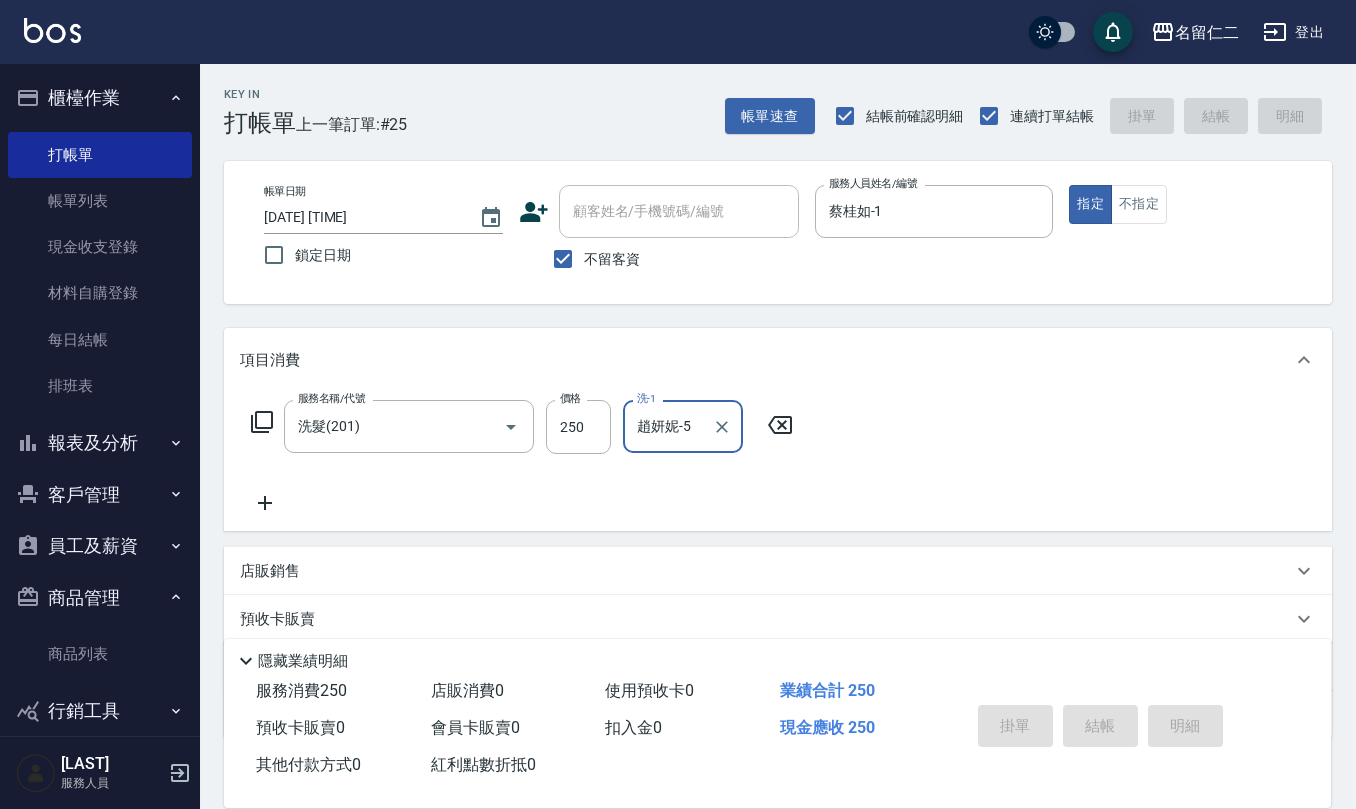 type 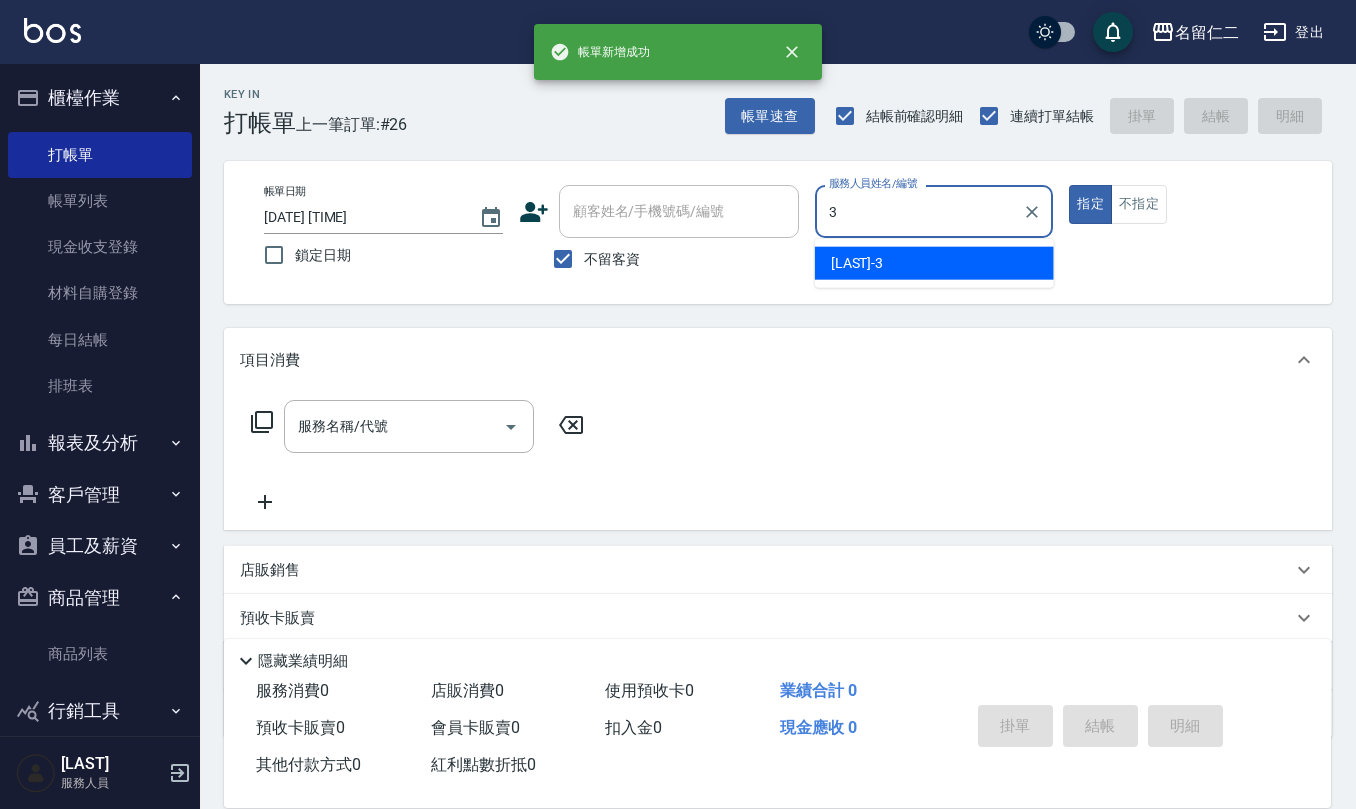 type on "陳旅玨-3" 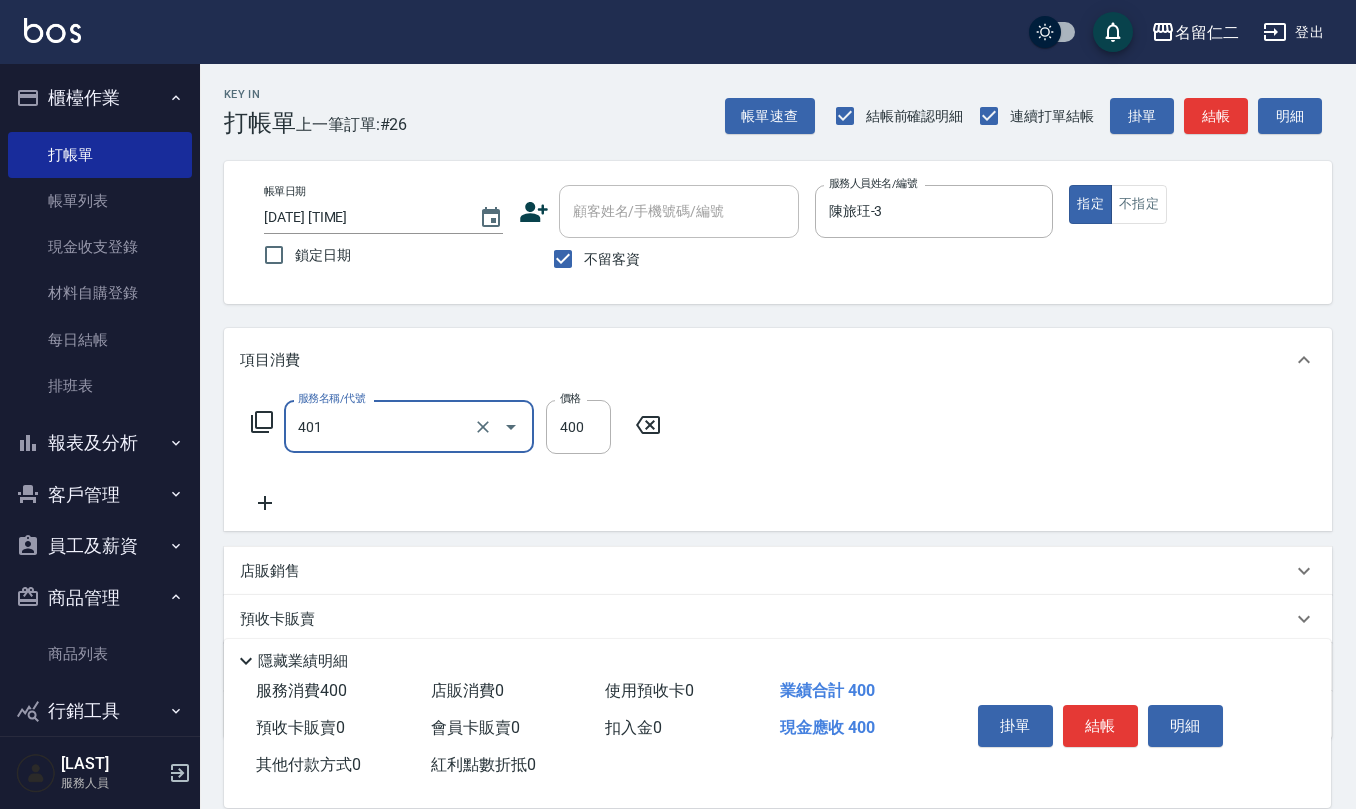 type on "剪髮(401)" 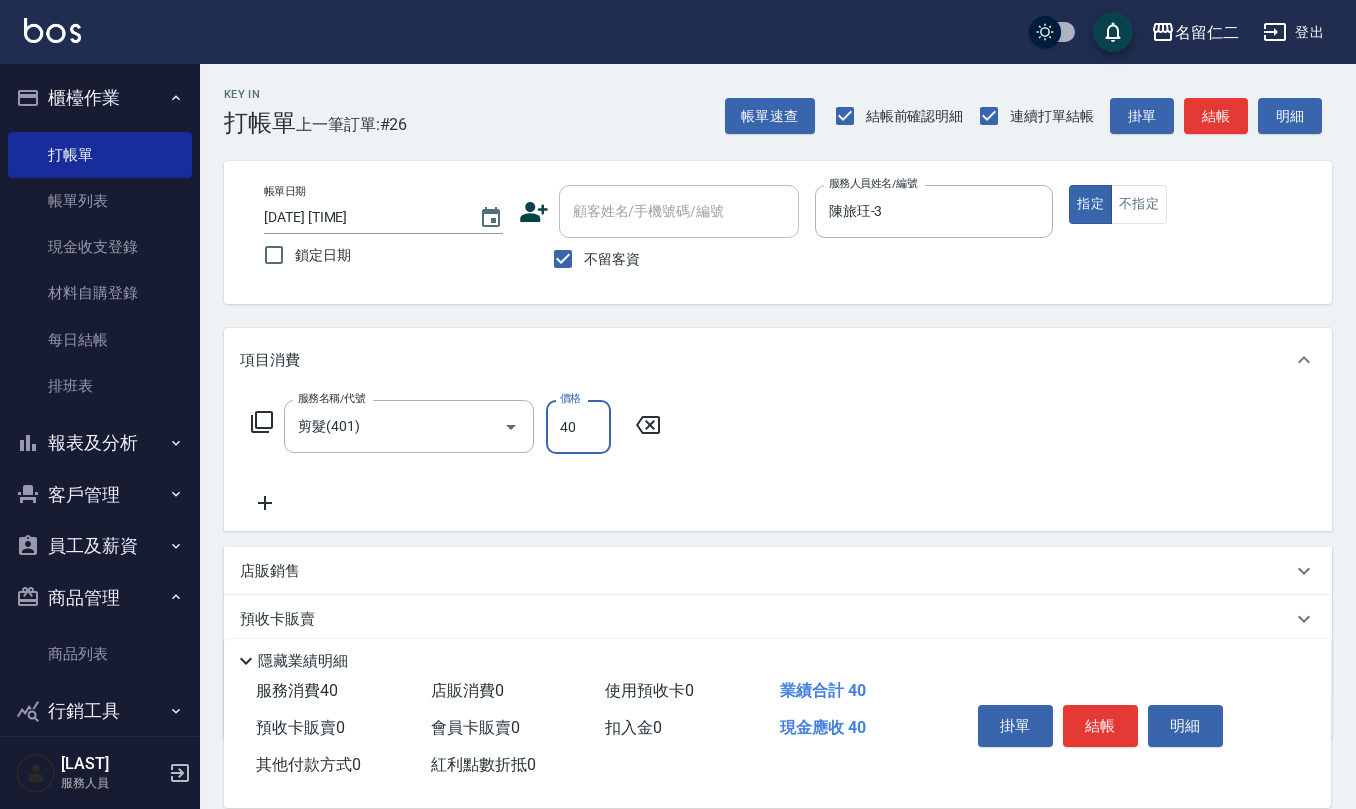 type on "400" 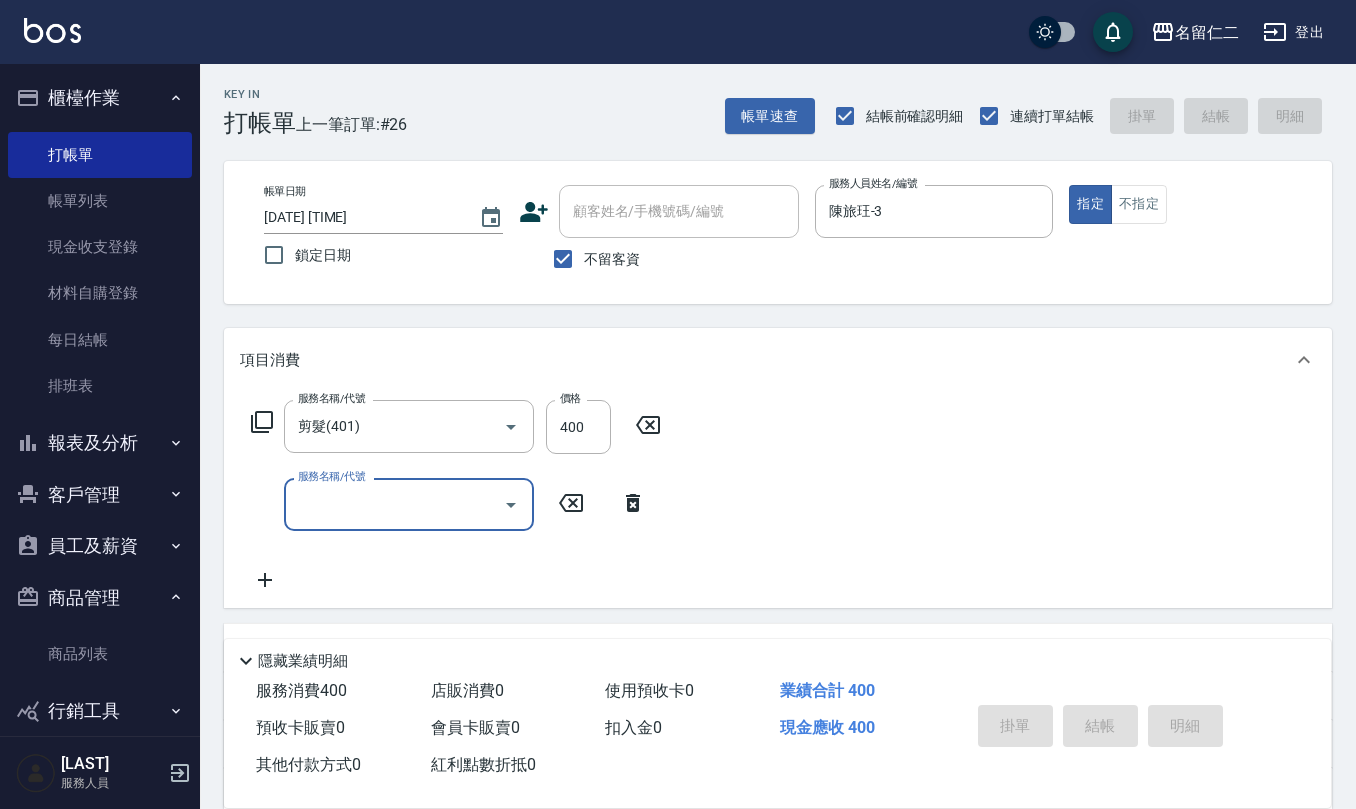 type 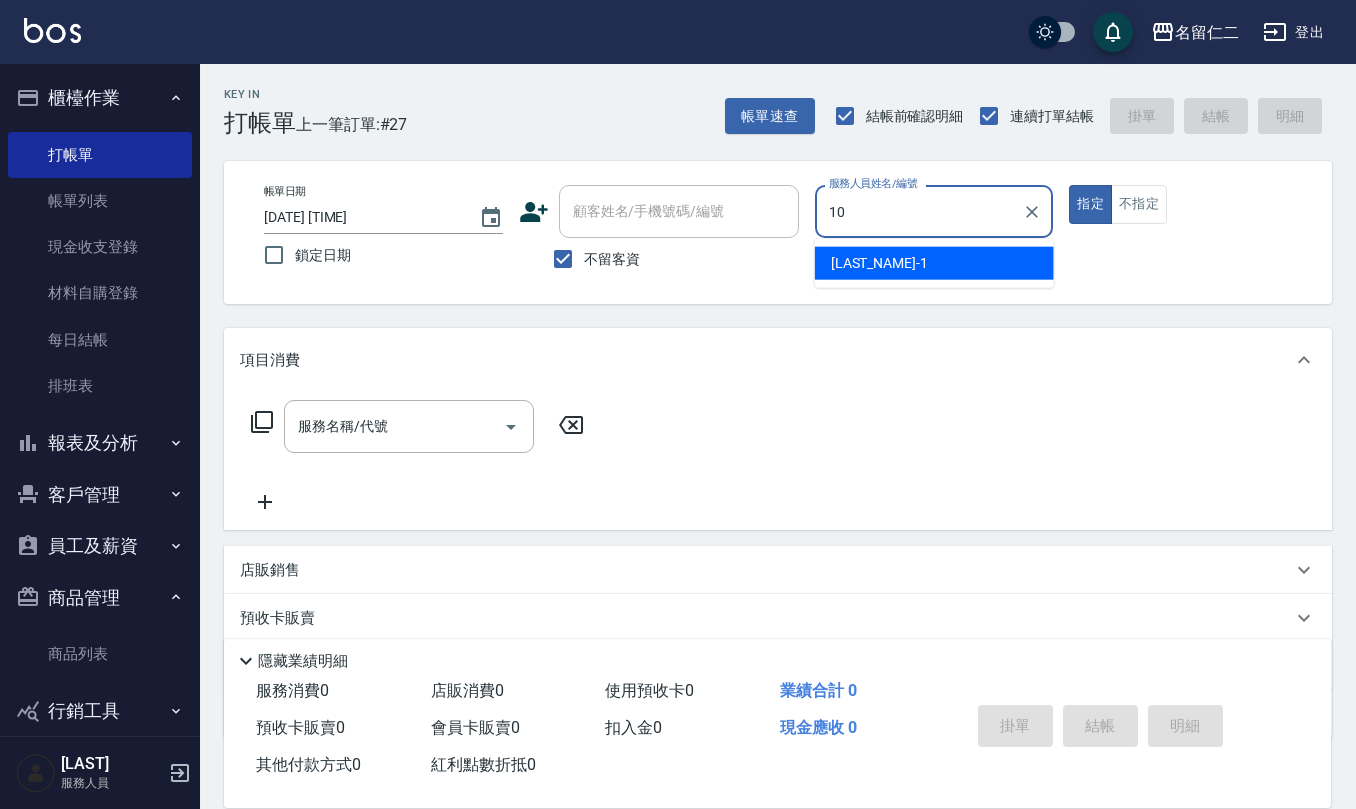 type on "胡淑雲-10" 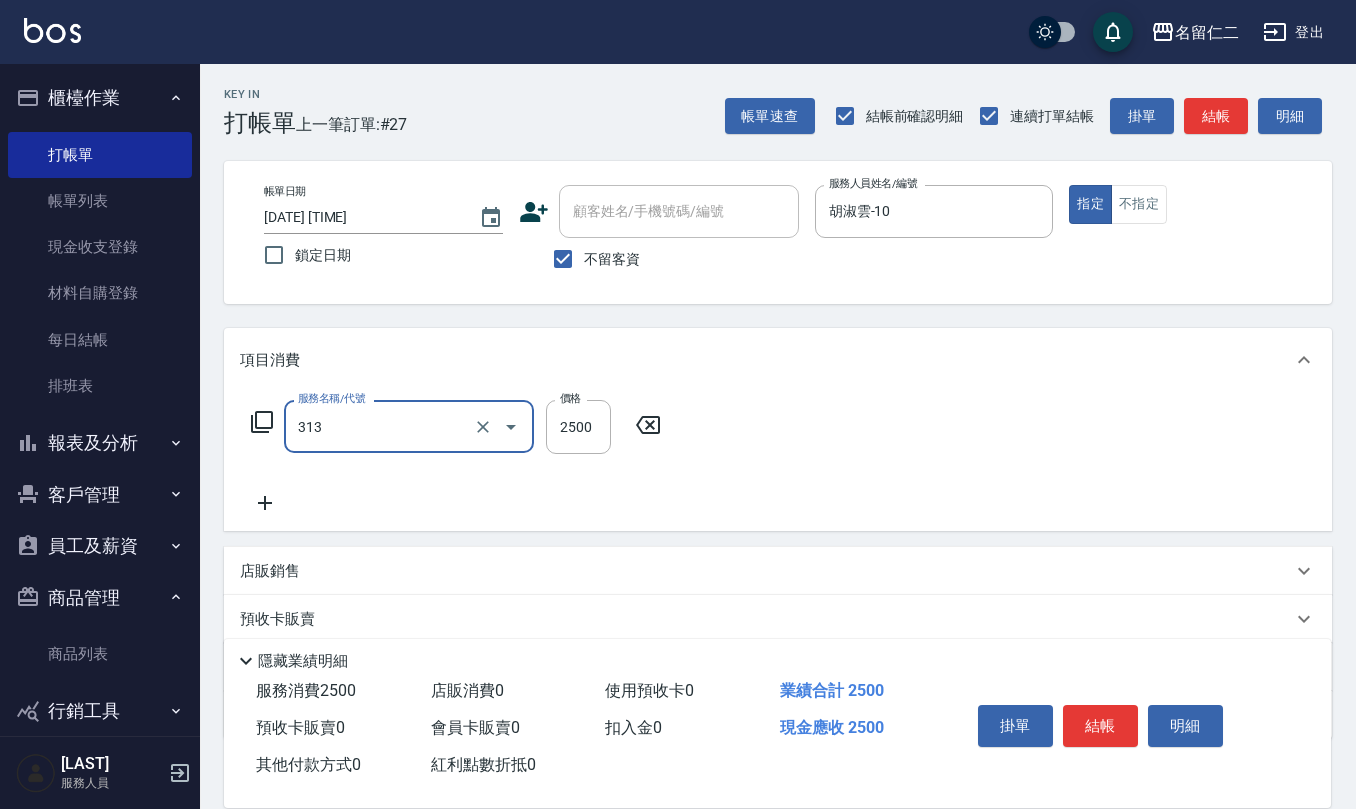 type on "生化還原2500(313)" 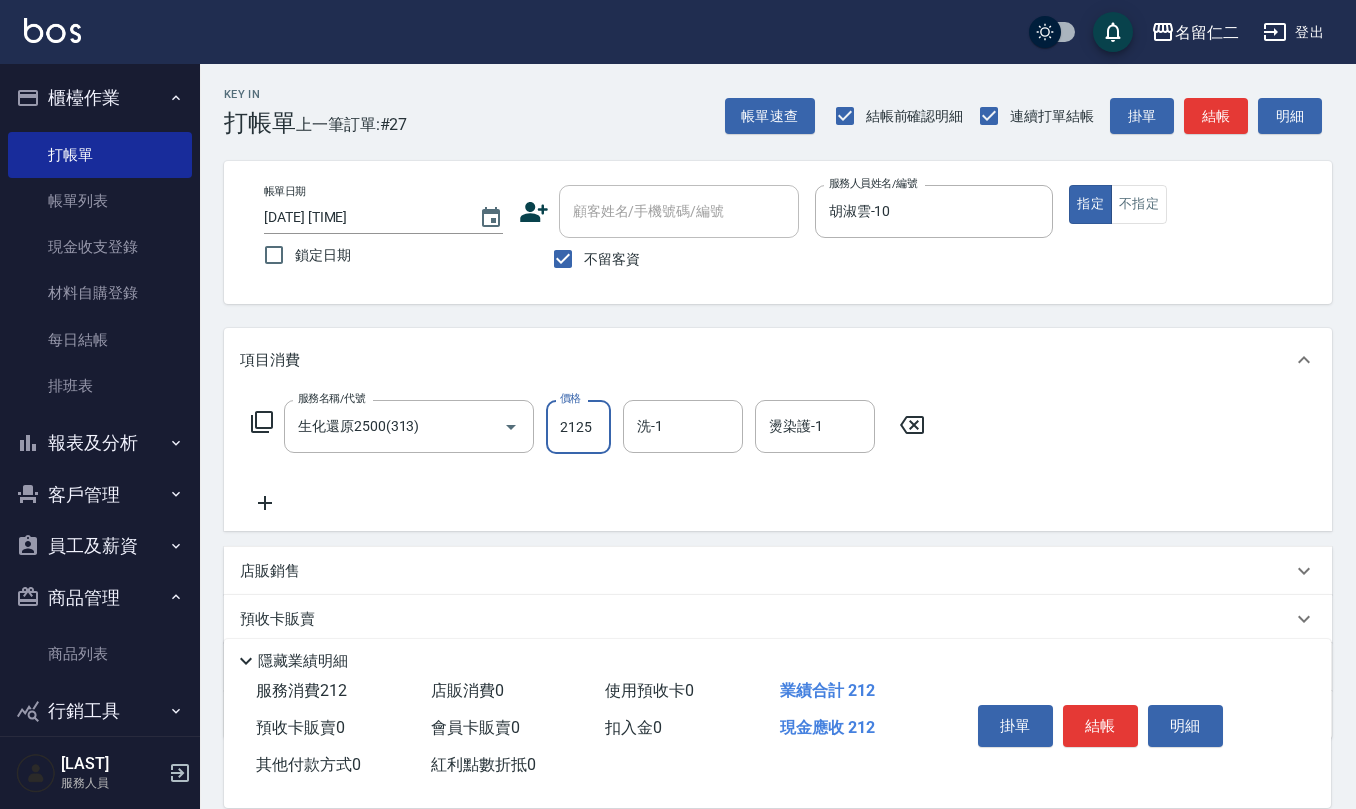 type on "2125" 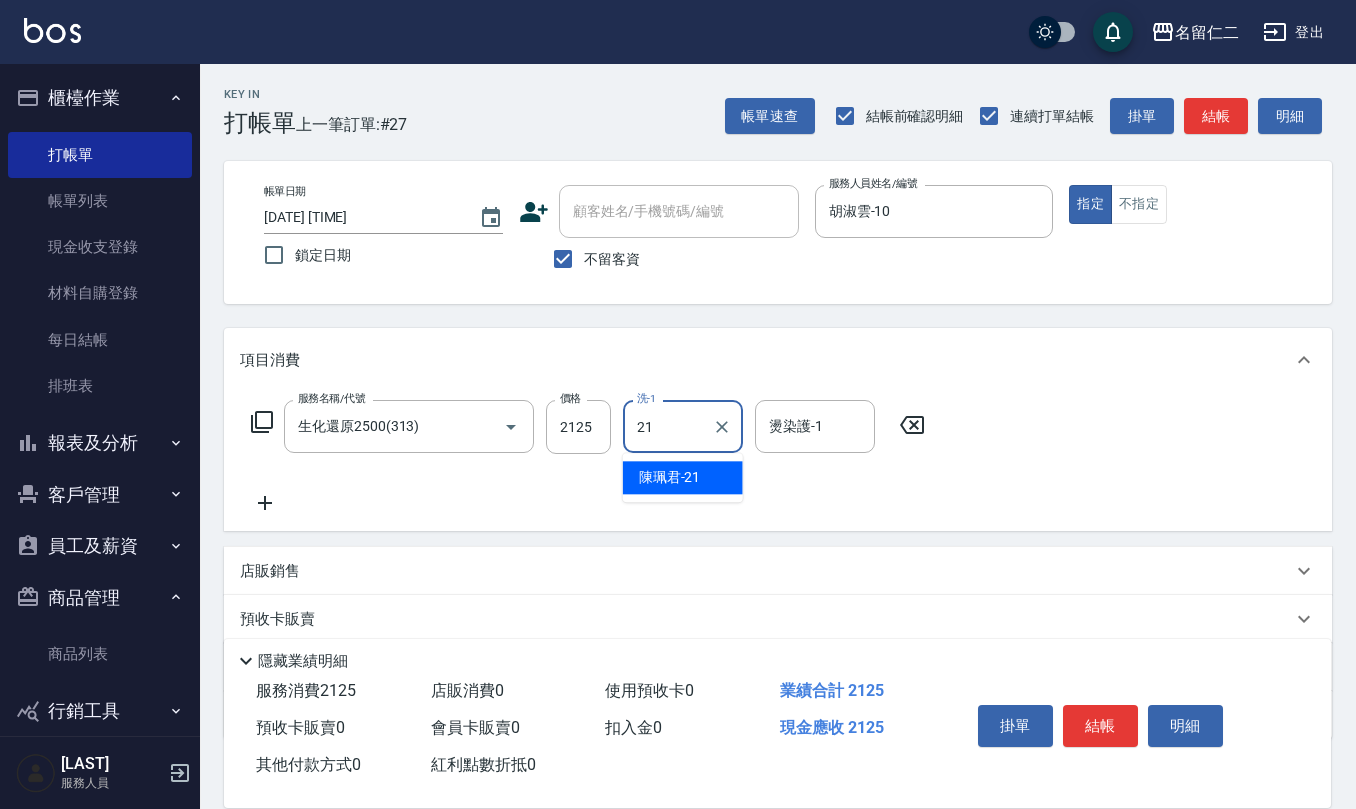 type on "[LAST]-[AGE]" 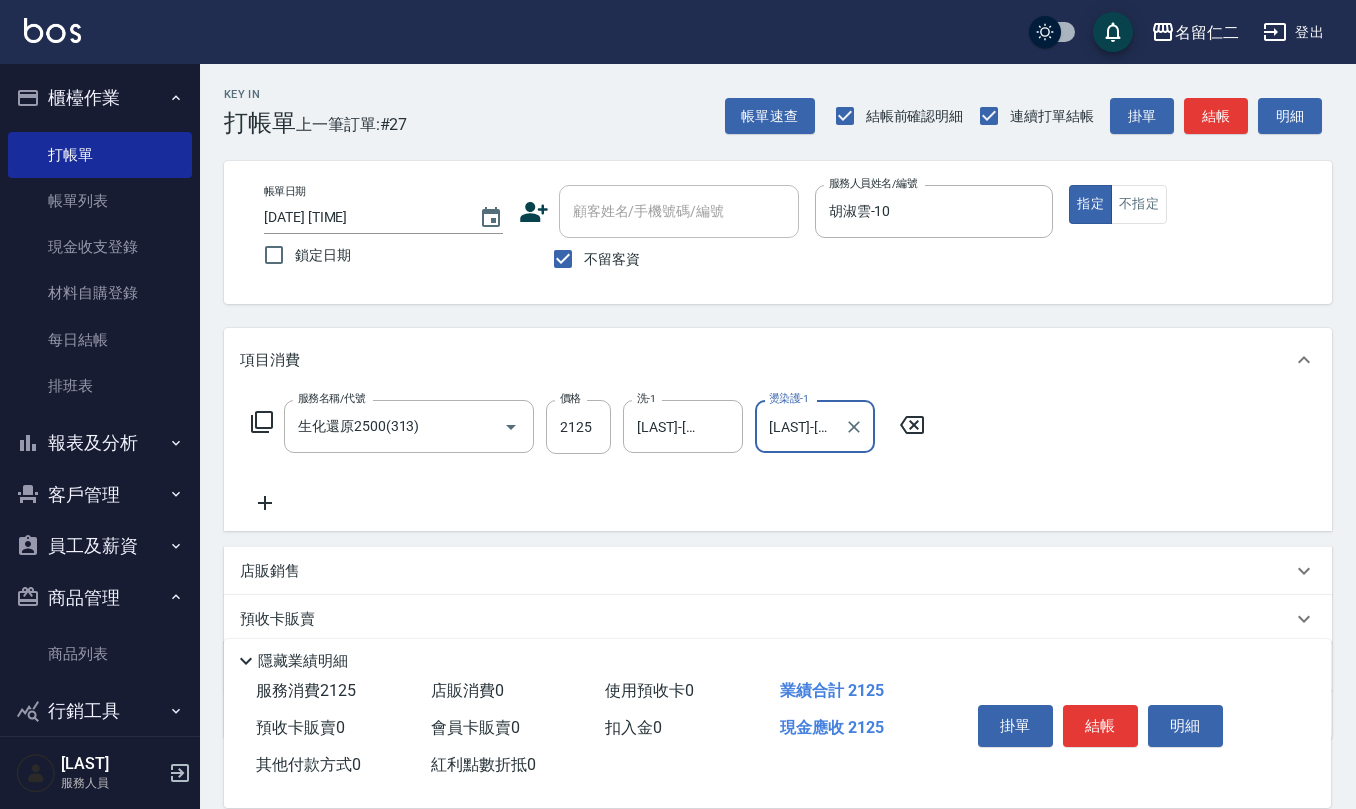 type on "[LAST]-[AGE]" 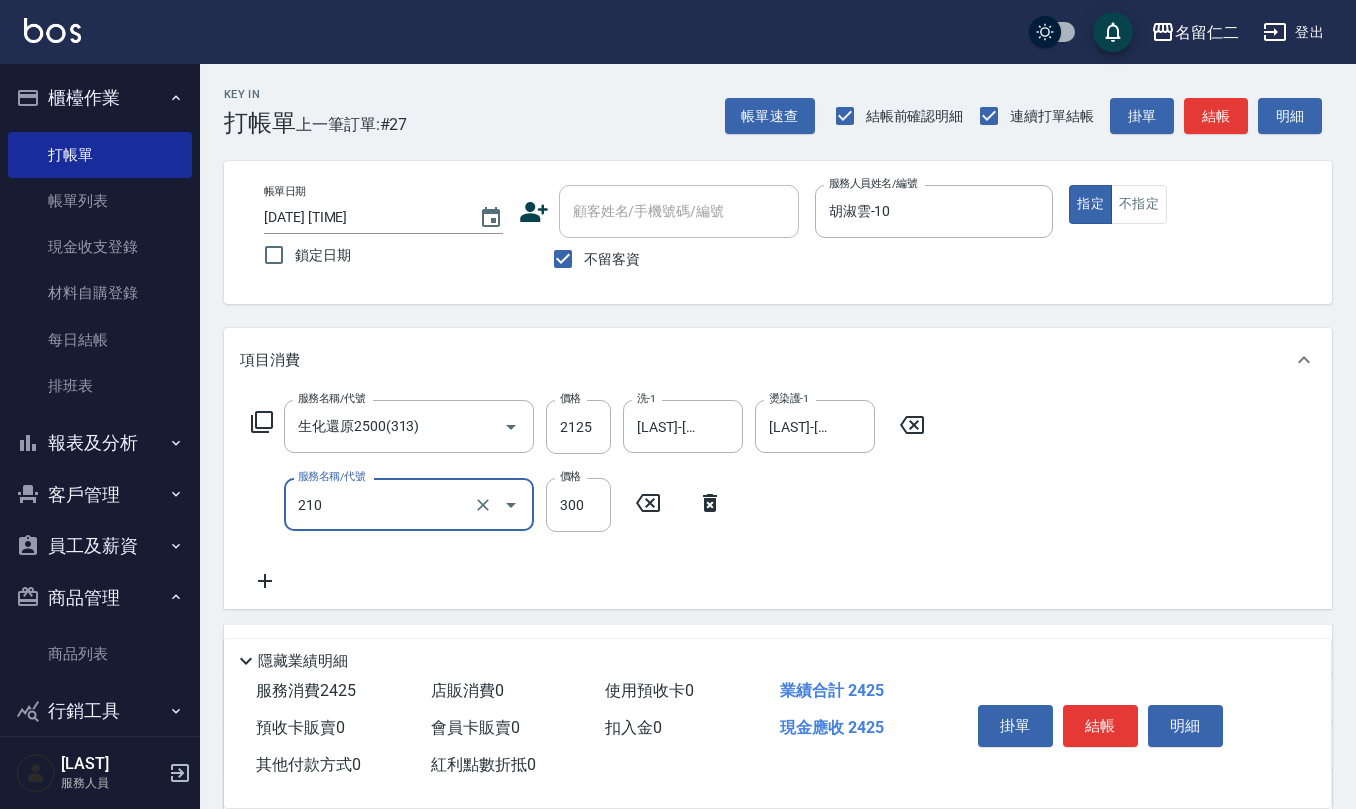 type on "歐娜洗髮精(210)" 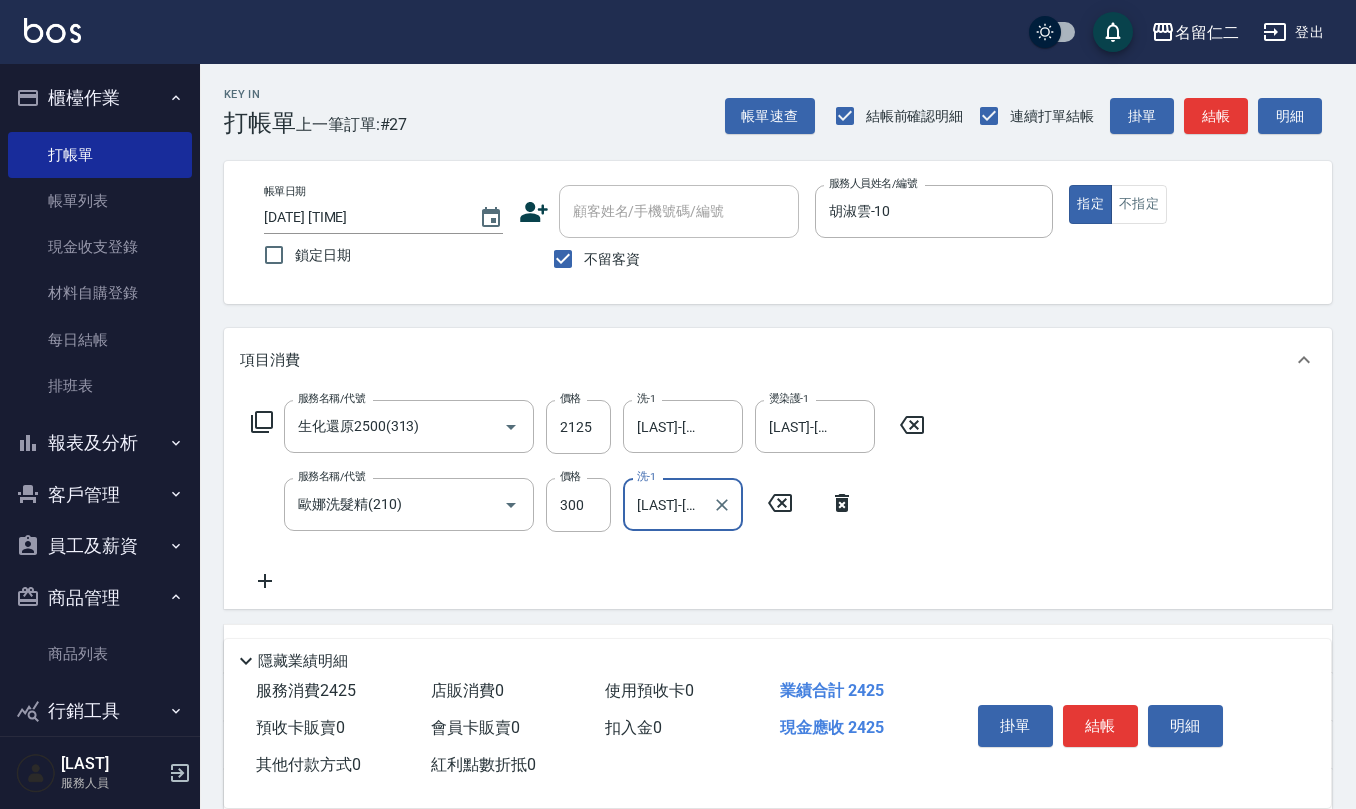 type on "[LAST]-[AGE]" 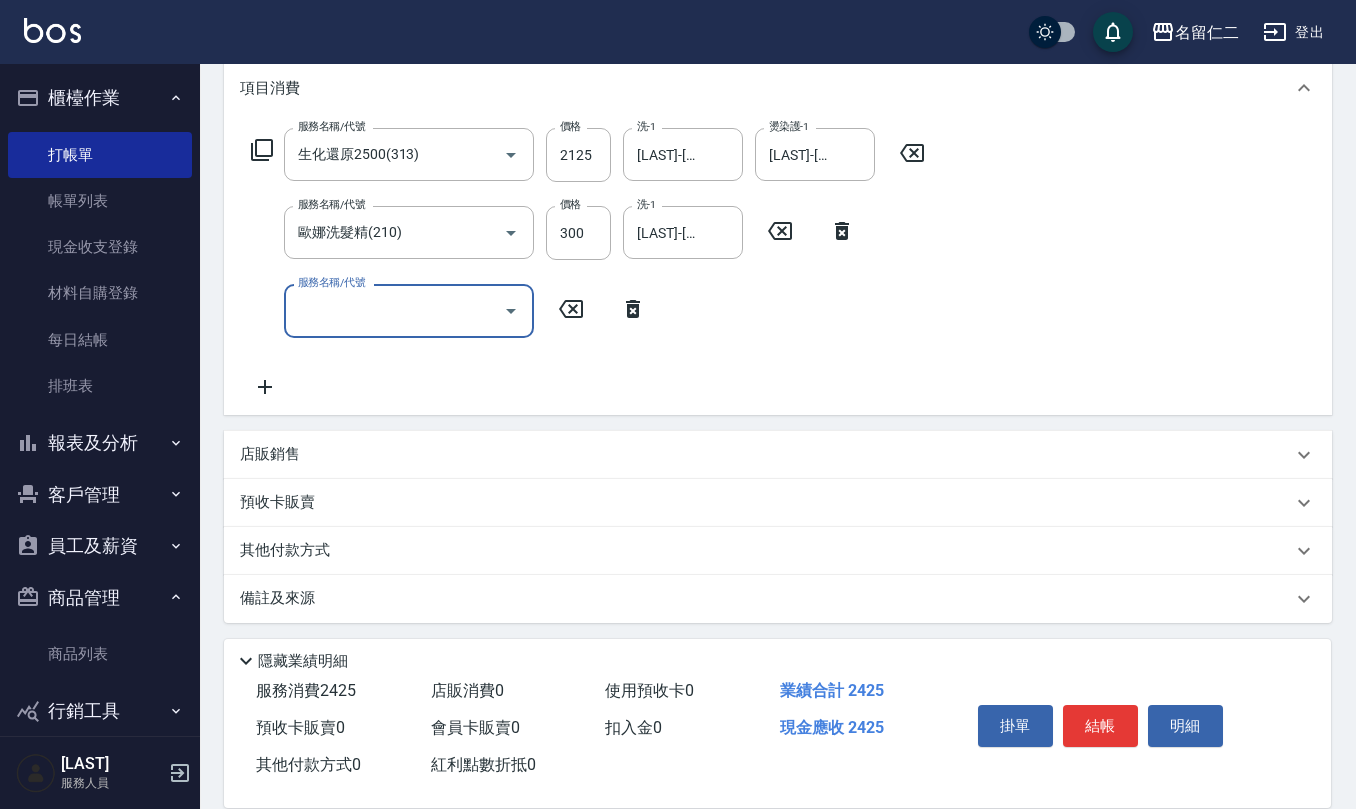 scroll, scrollTop: 273, scrollLeft: 0, axis: vertical 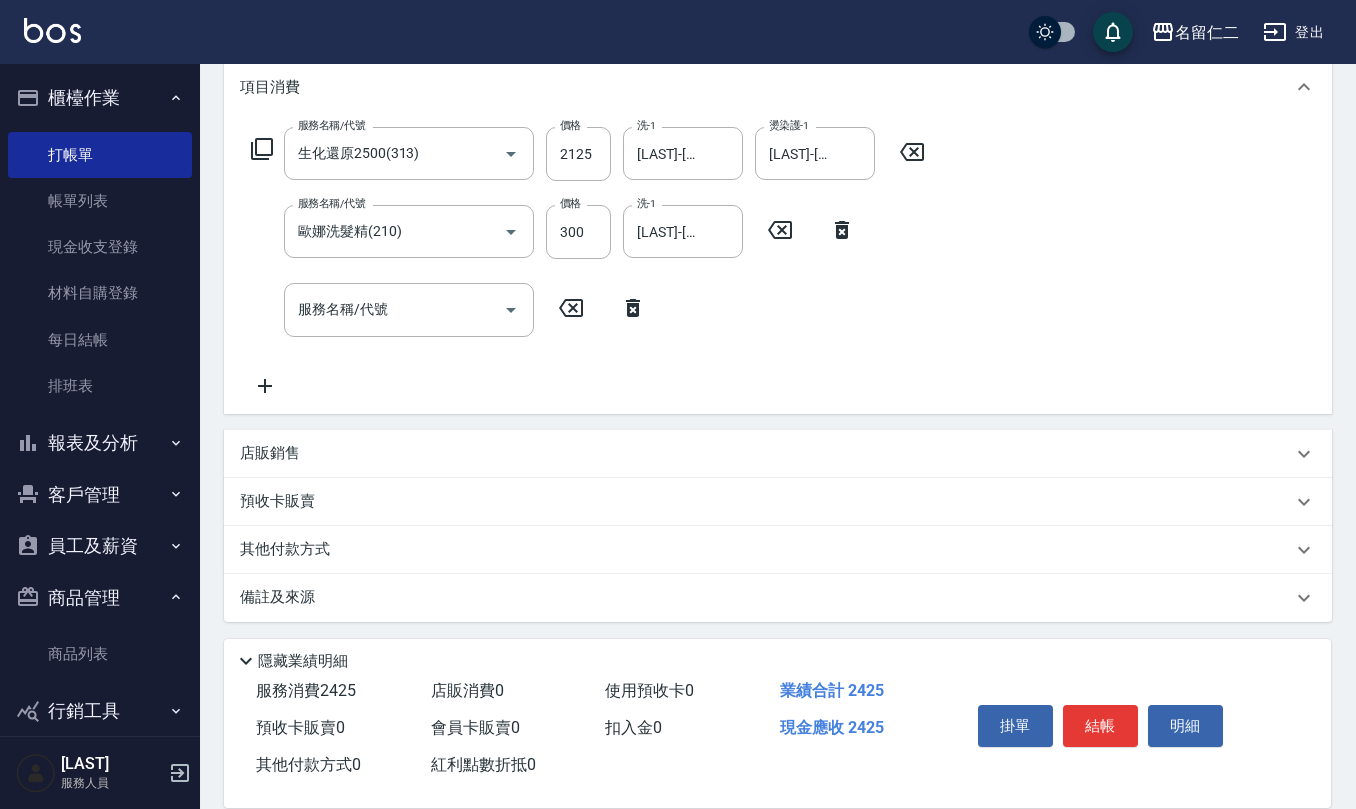 click on "店販銷售" at bounding box center [766, 453] 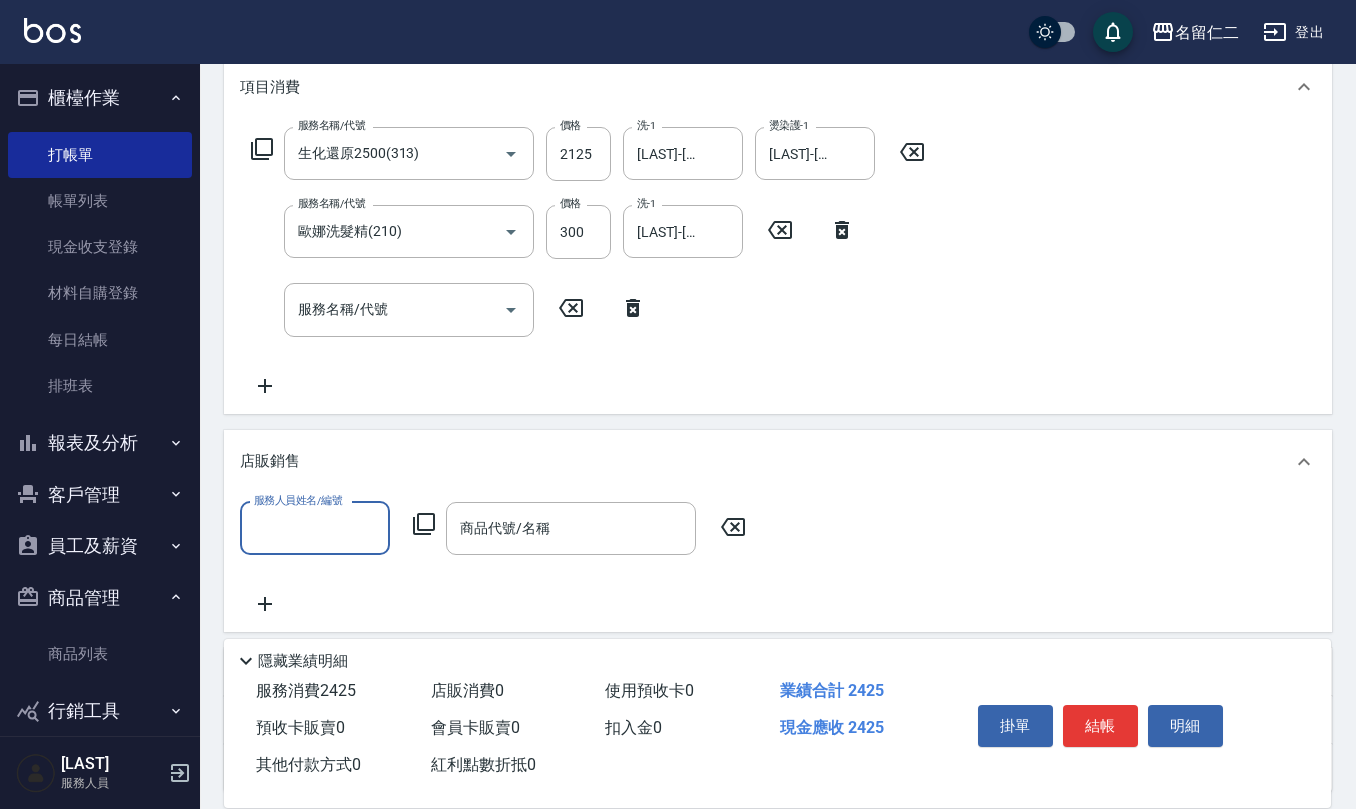 scroll, scrollTop: 0, scrollLeft: 0, axis: both 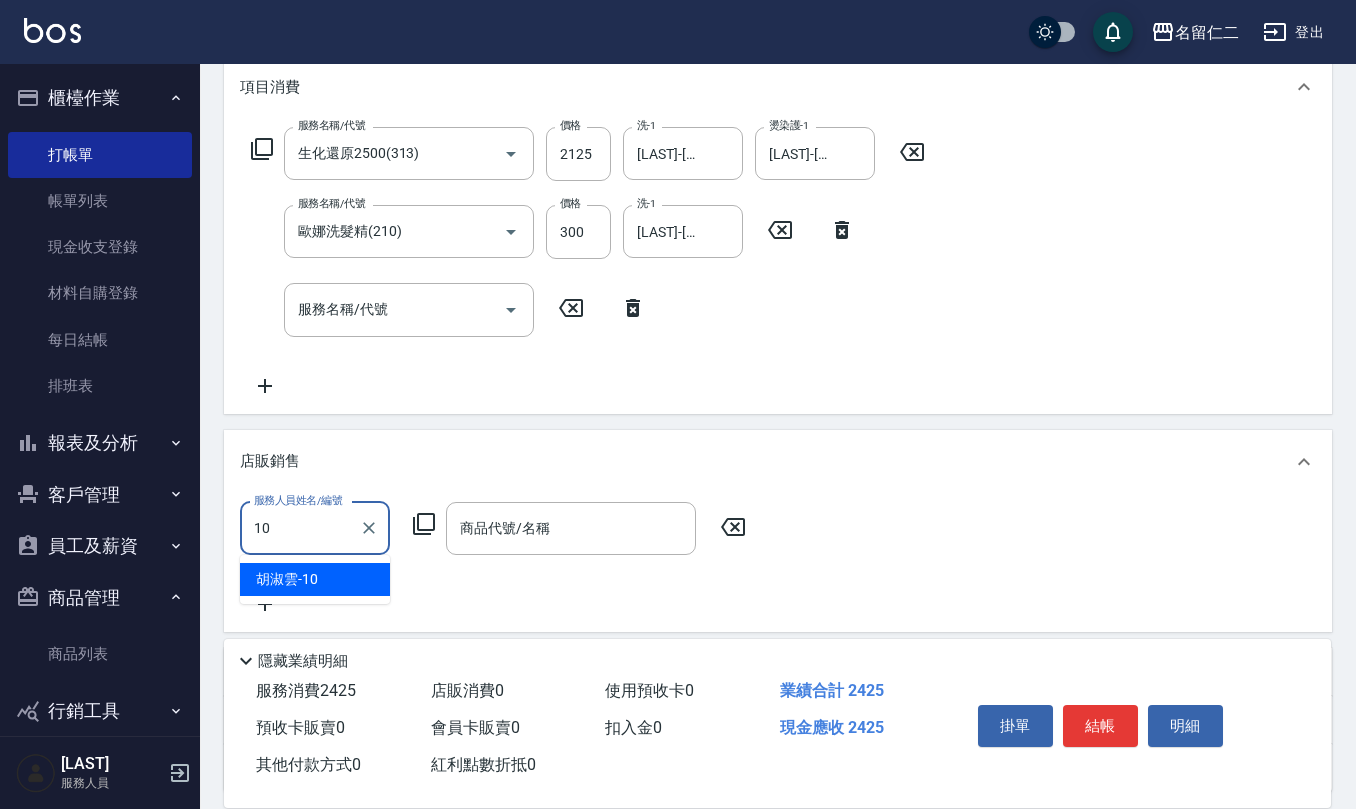 type on "胡淑雲-10" 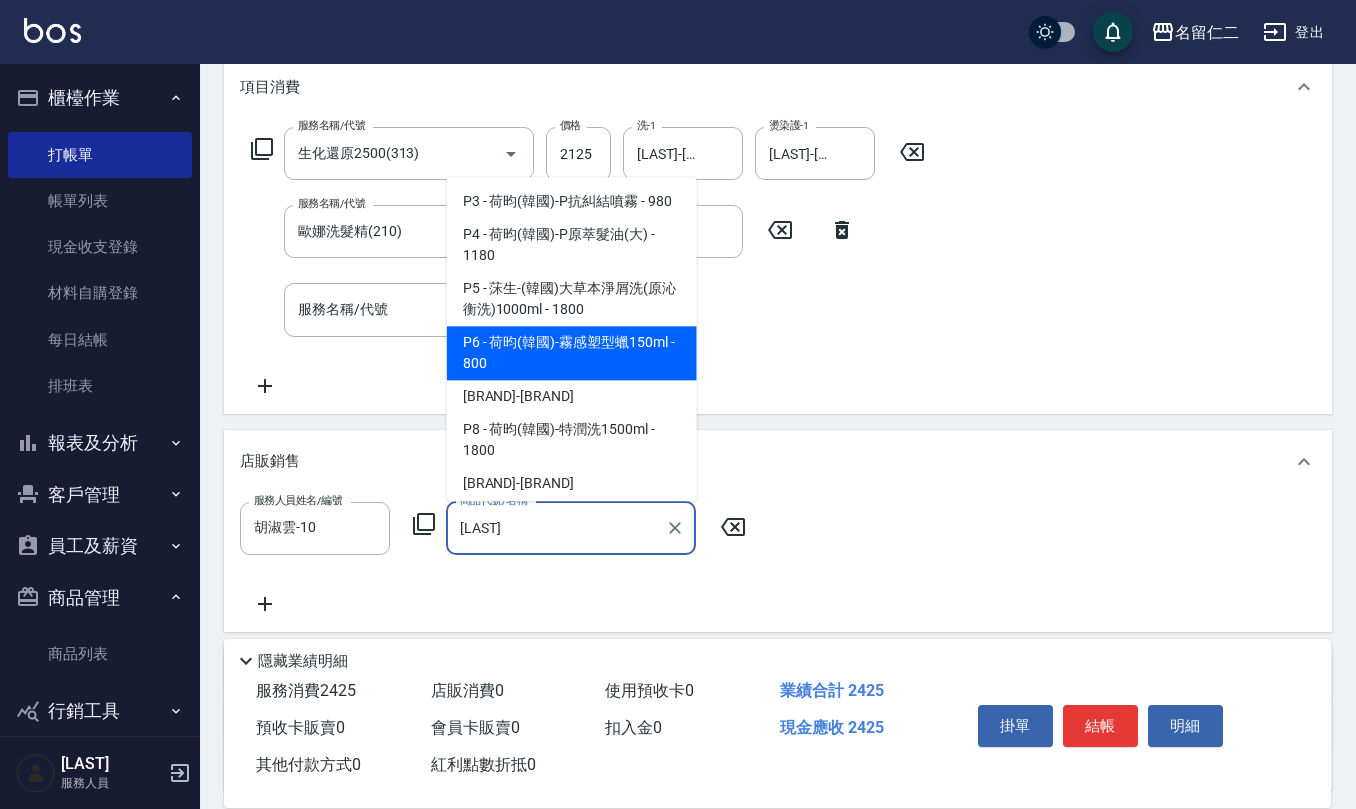 type on "荷昀(韓國)-霧感塑型蠟150ml" 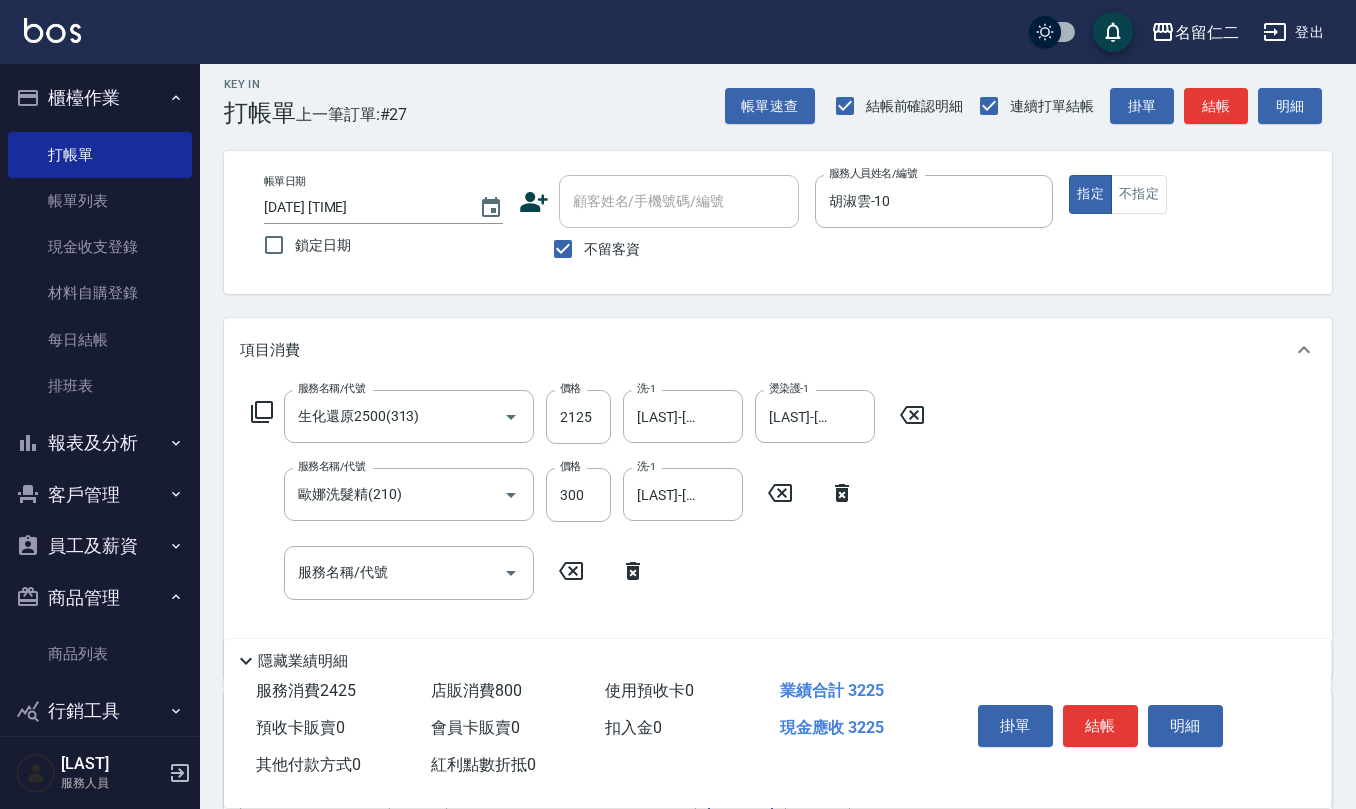 scroll, scrollTop: 0, scrollLeft: 0, axis: both 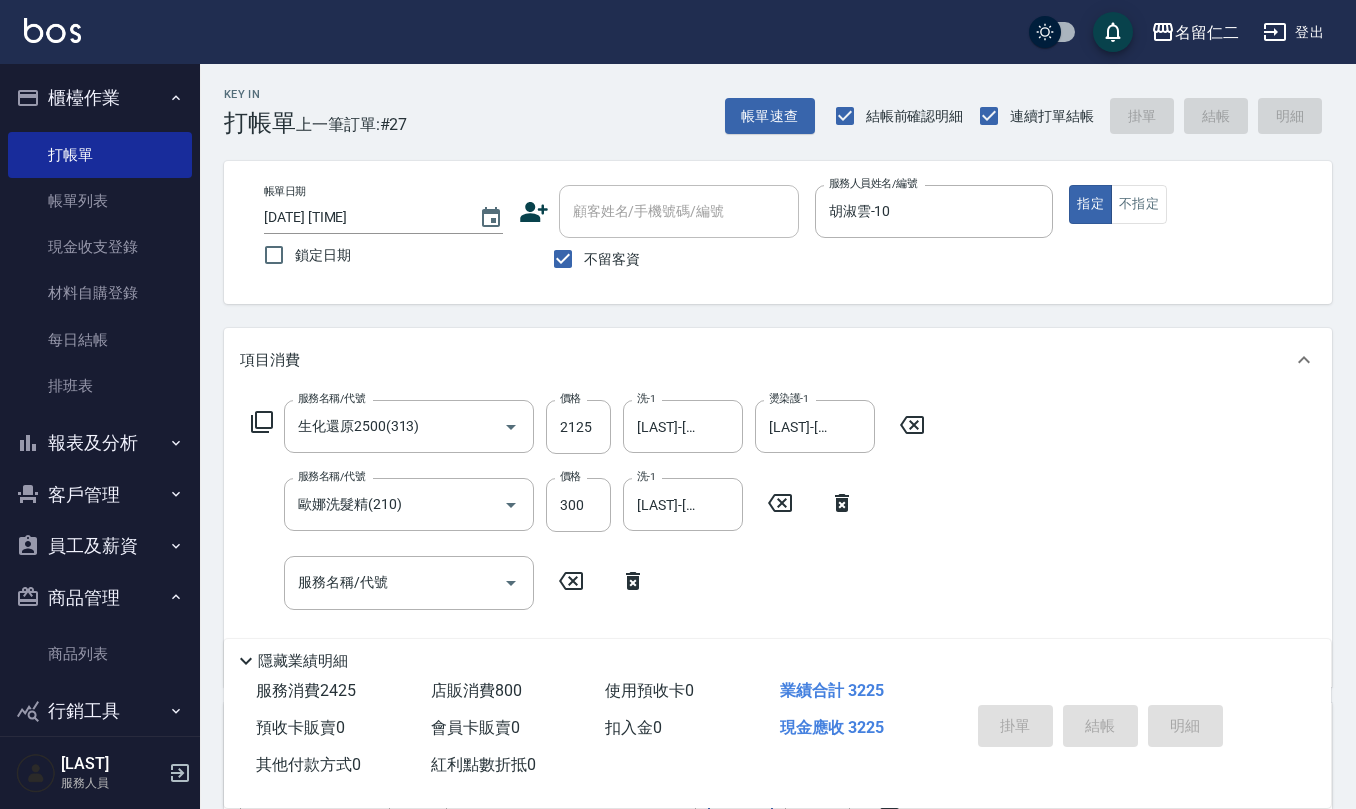 type 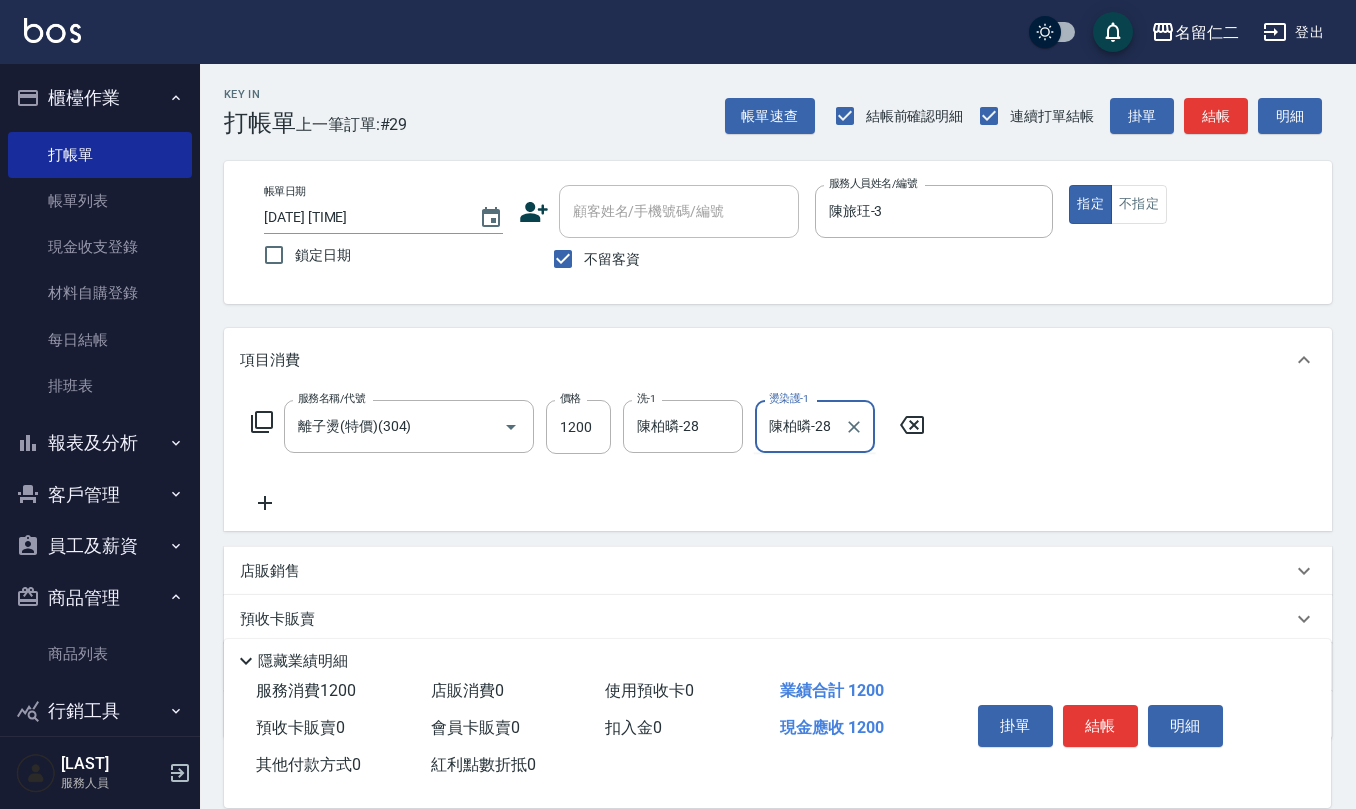 scroll, scrollTop: 0, scrollLeft: 0, axis: both 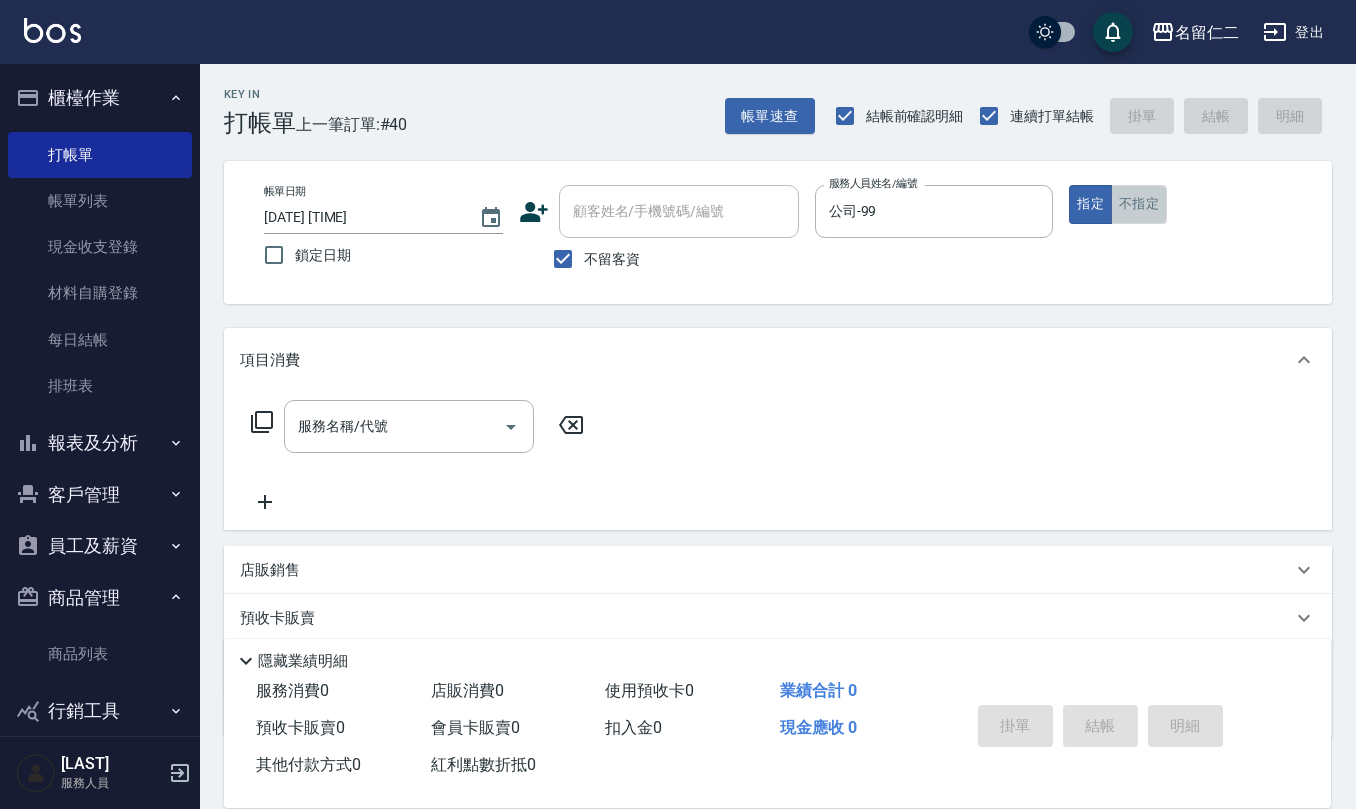 click on "不指定" at bounding box center [1139, 204] 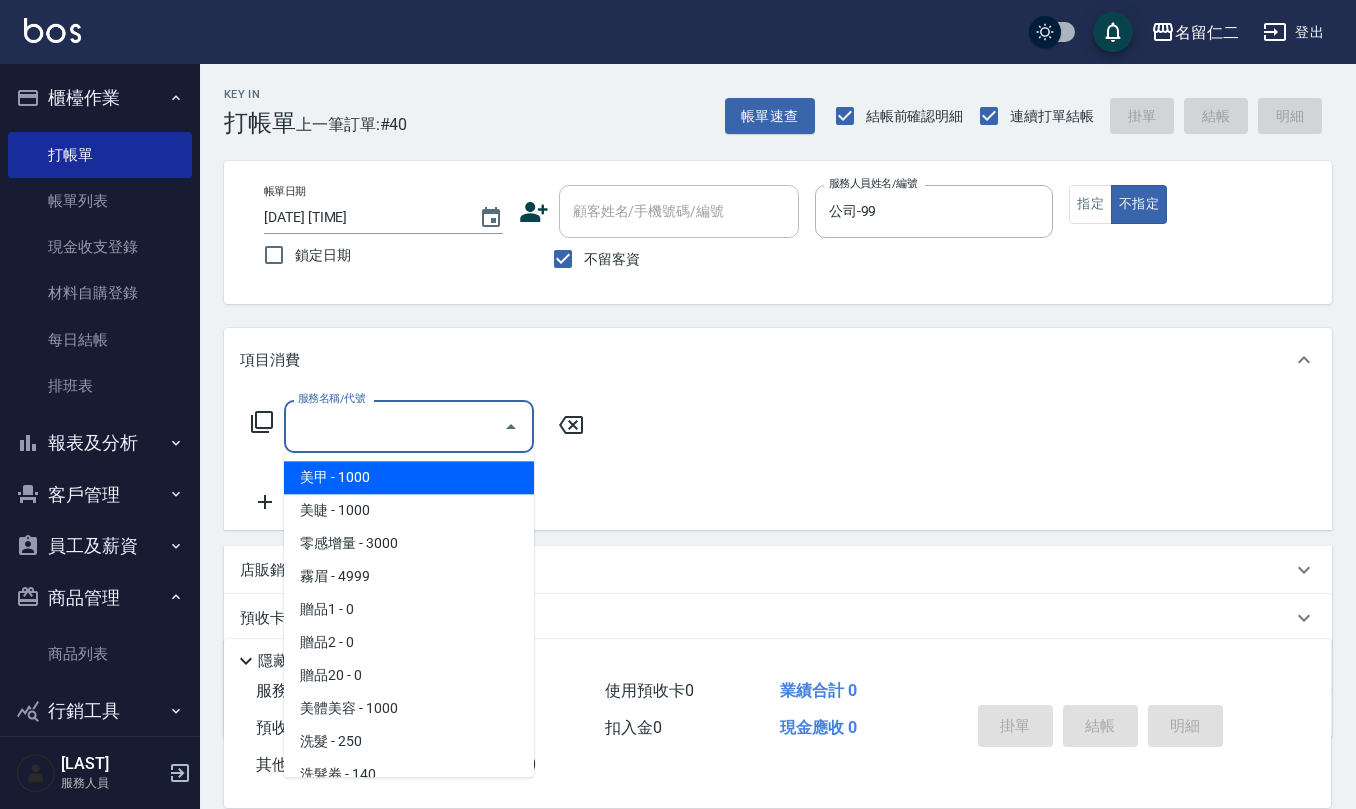 click on "服務名稱/代號" at bounding box center [394, 426] 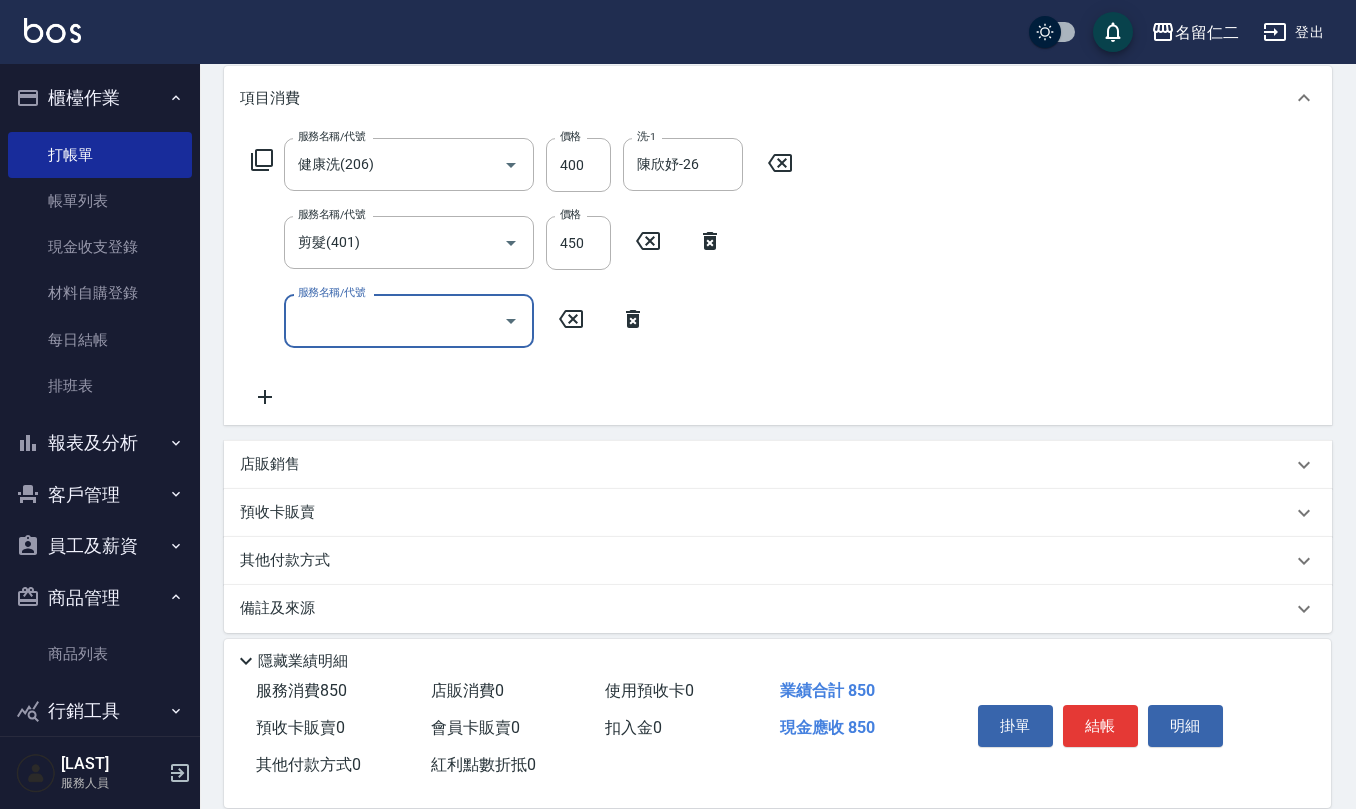 scroll, scrollTop: 266, scrollLeft: 0, axis: vertical 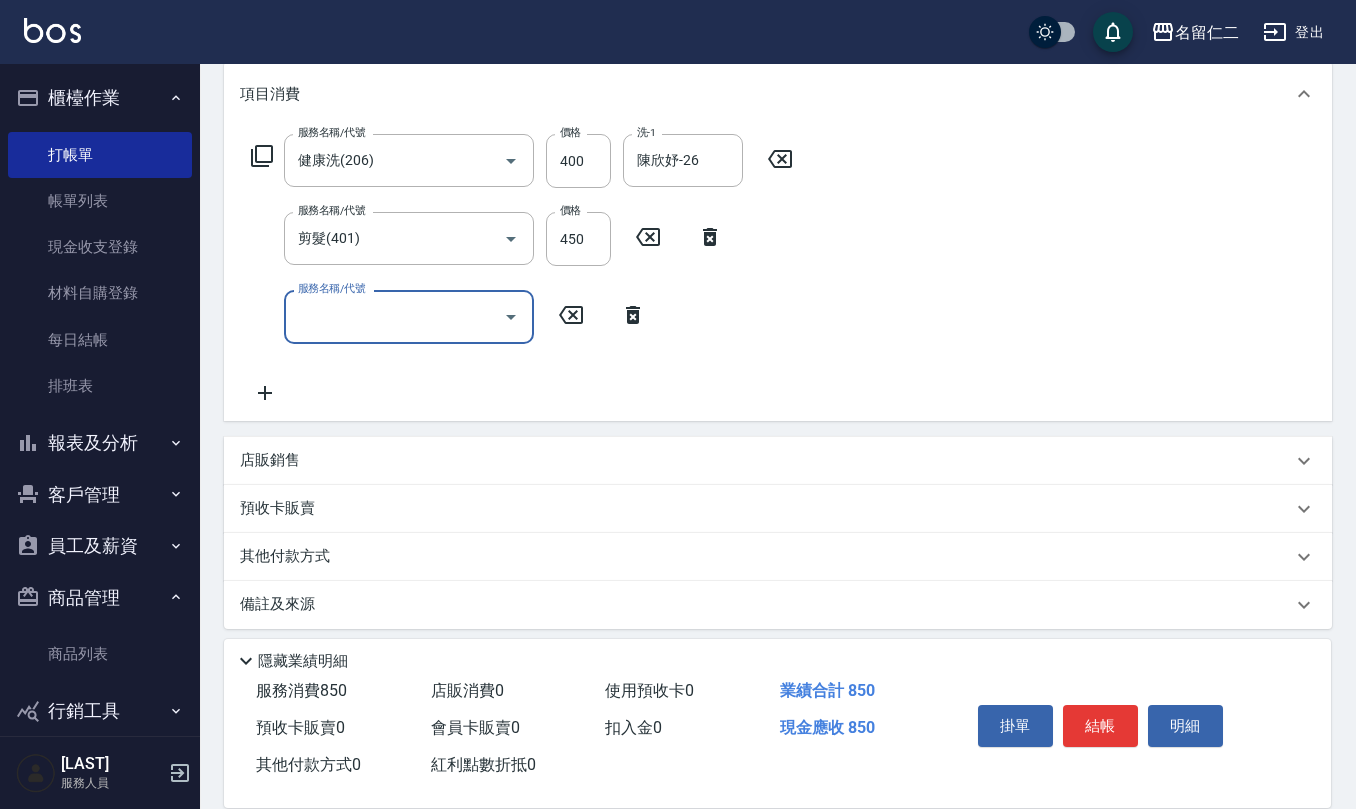 click on "店販銷售" at bounding box center [778, 461] 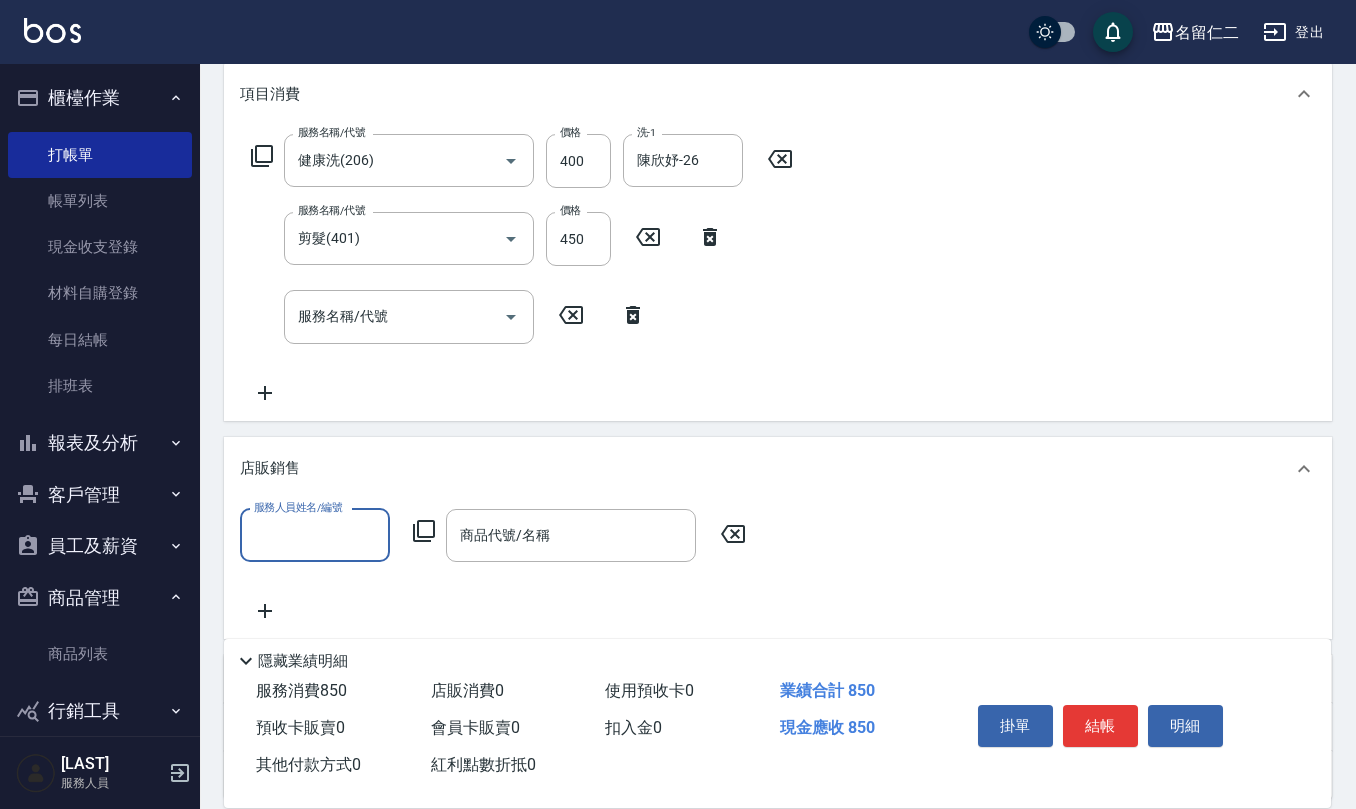 scroll, scrollTop: 0, scrollLeft: 0, axis: both 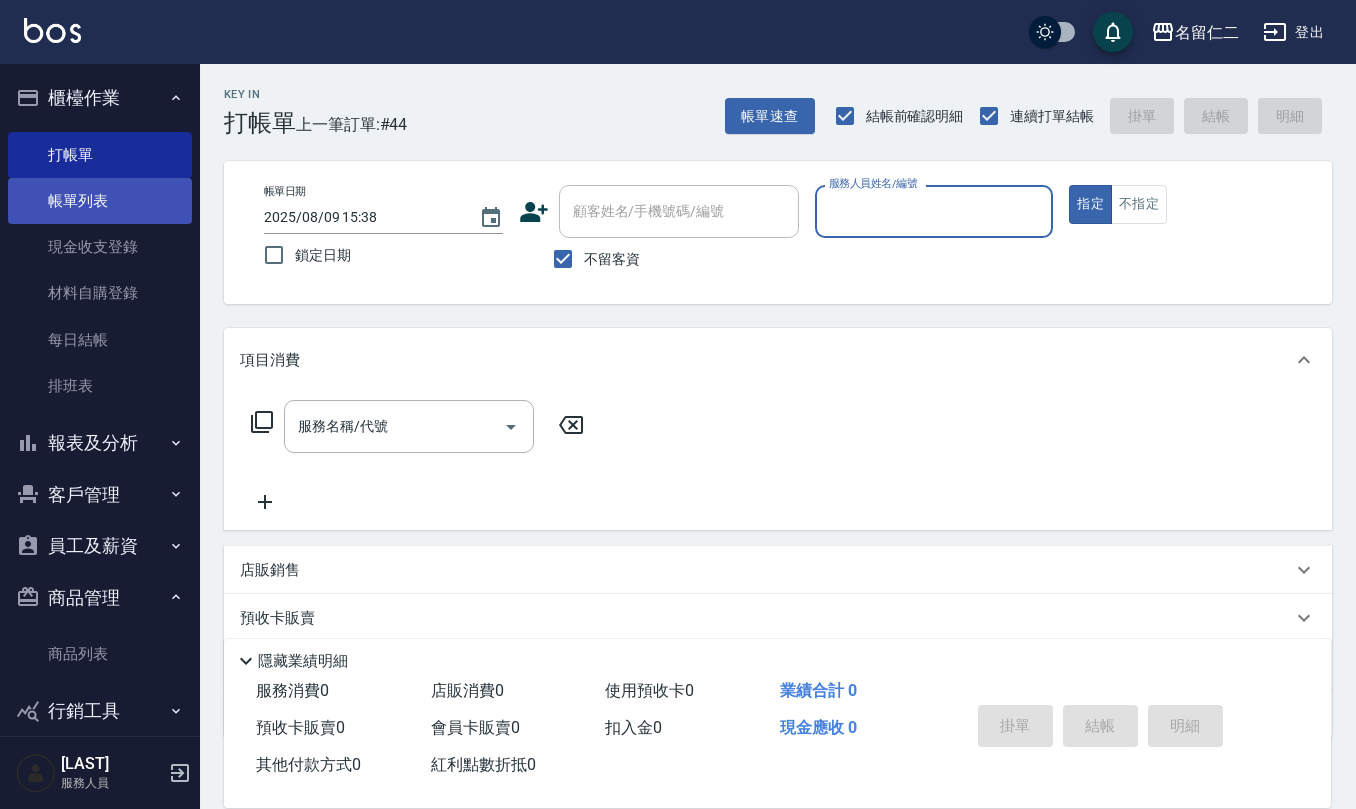 click on "帳單列表" at bounding box center (100, 201) 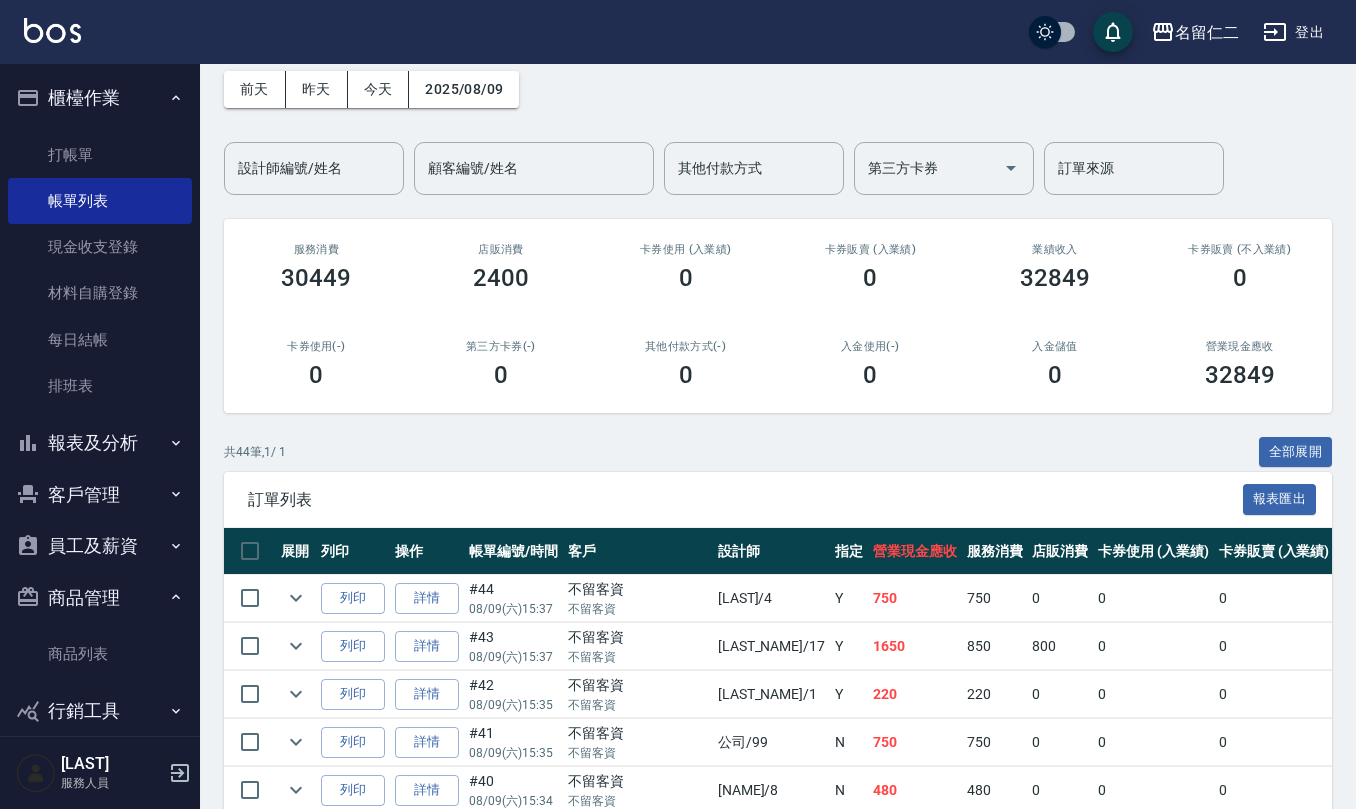 scroll, scrollTop: 133, scrollLeft: 0, axis: vertical 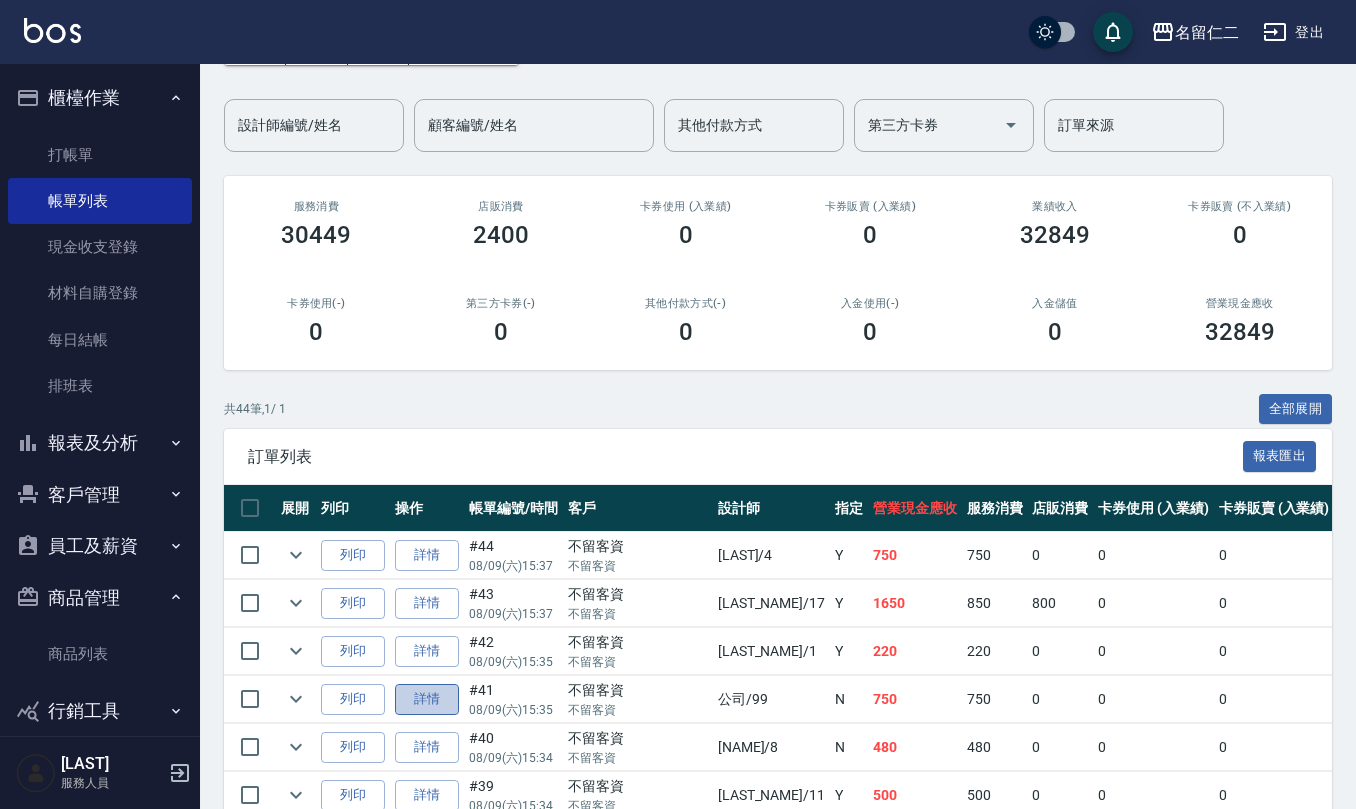 click on "詳情" at bounding box center [427, 699] 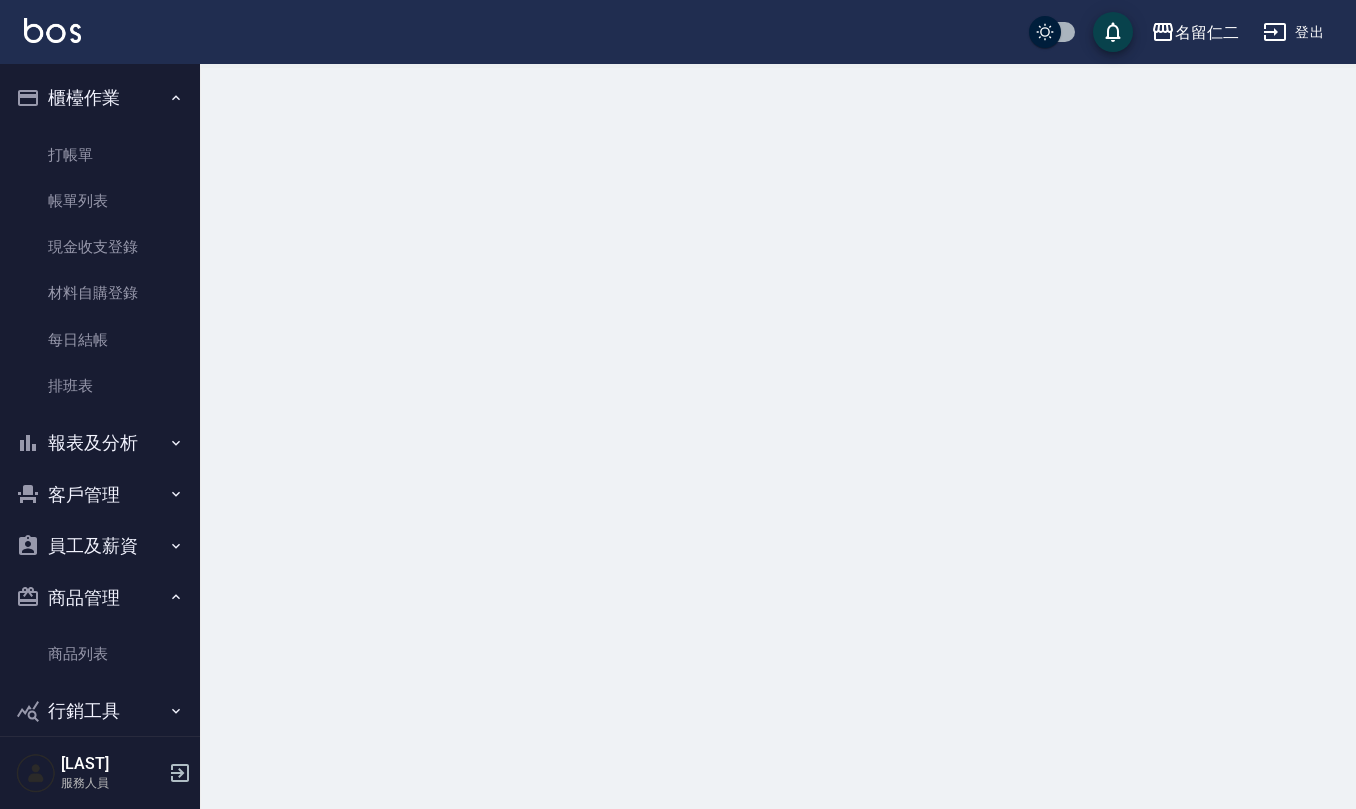 scroll, scrollTop: 0, scrollLeft: 0, axis: both 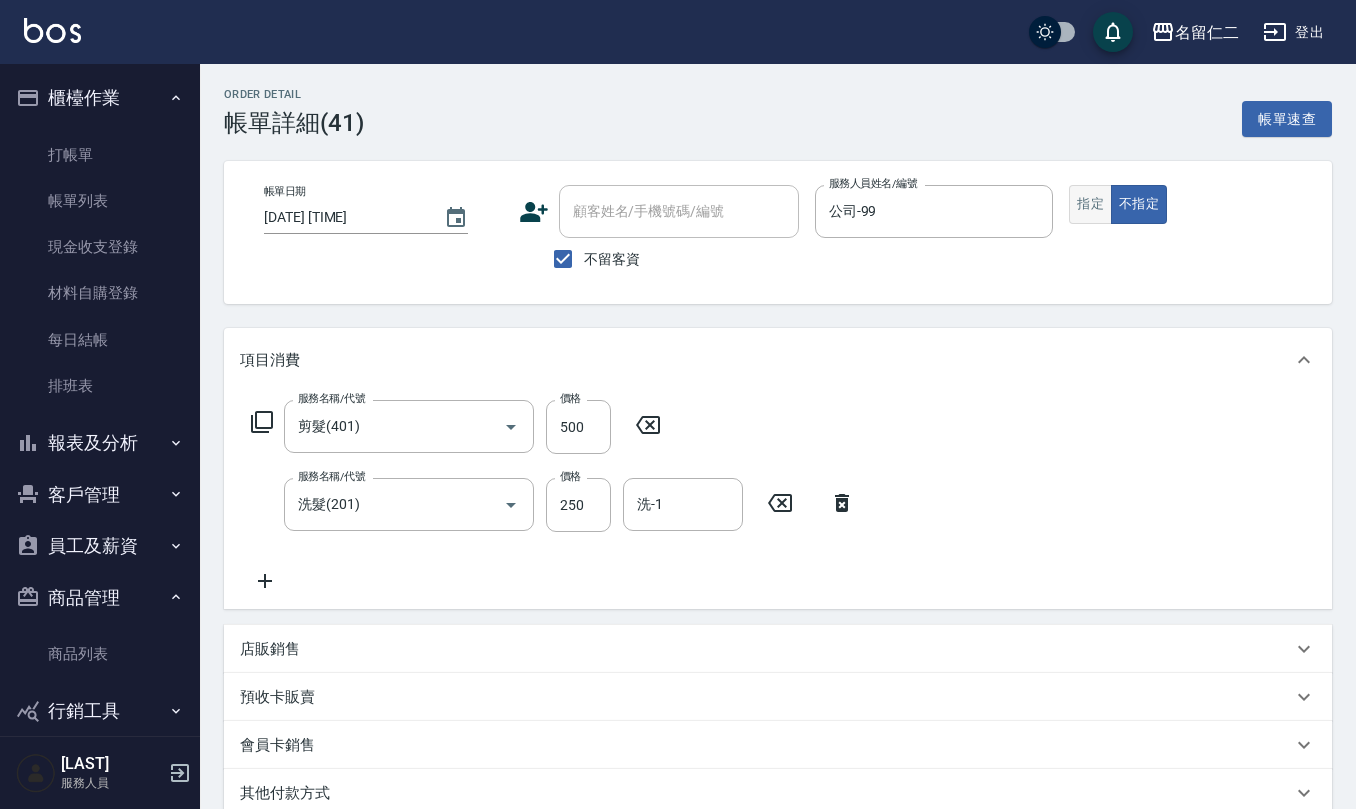 click on "指定" at bounding box center [1090, 204] 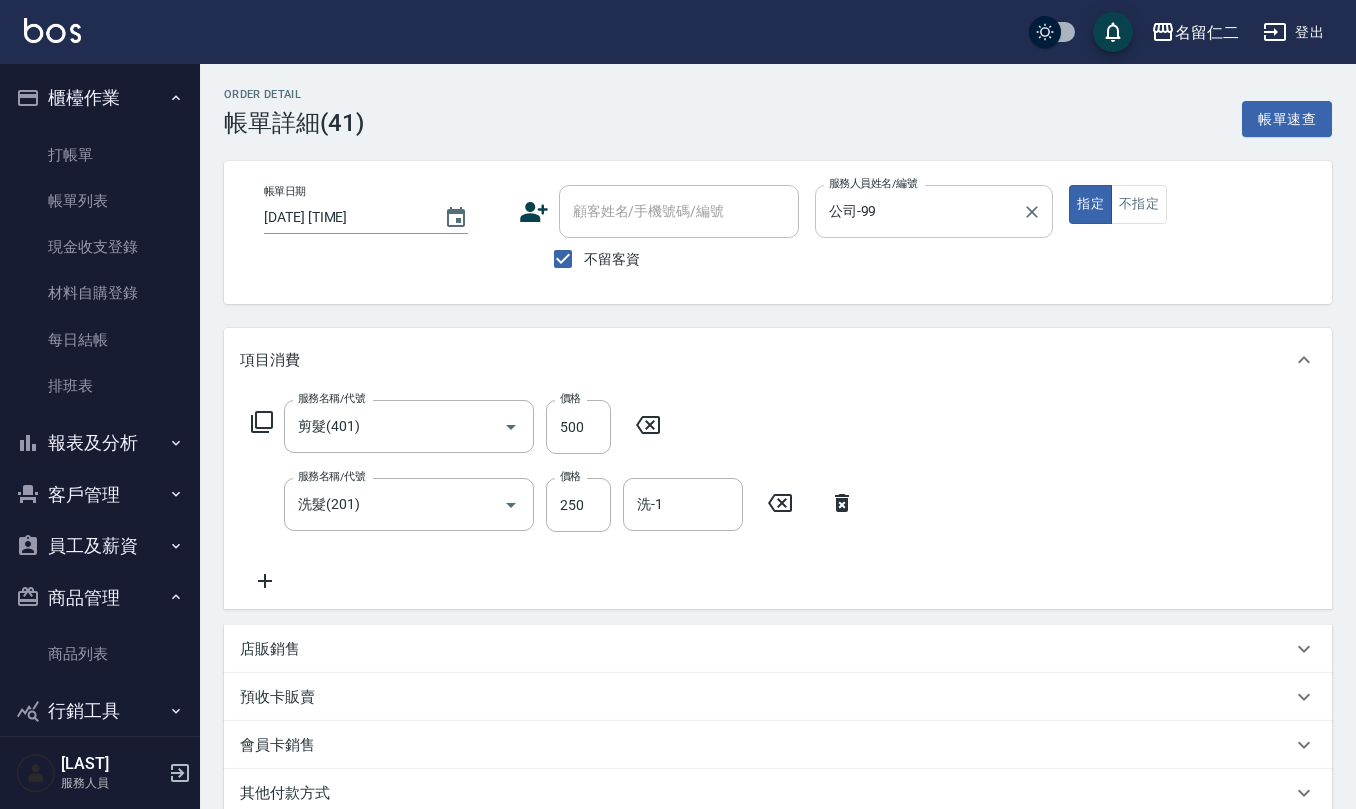 drag, startPoint x: 1041, startPoint y: 218, endPoint x: 1020, endPoint y: 232, distance: 25.23886 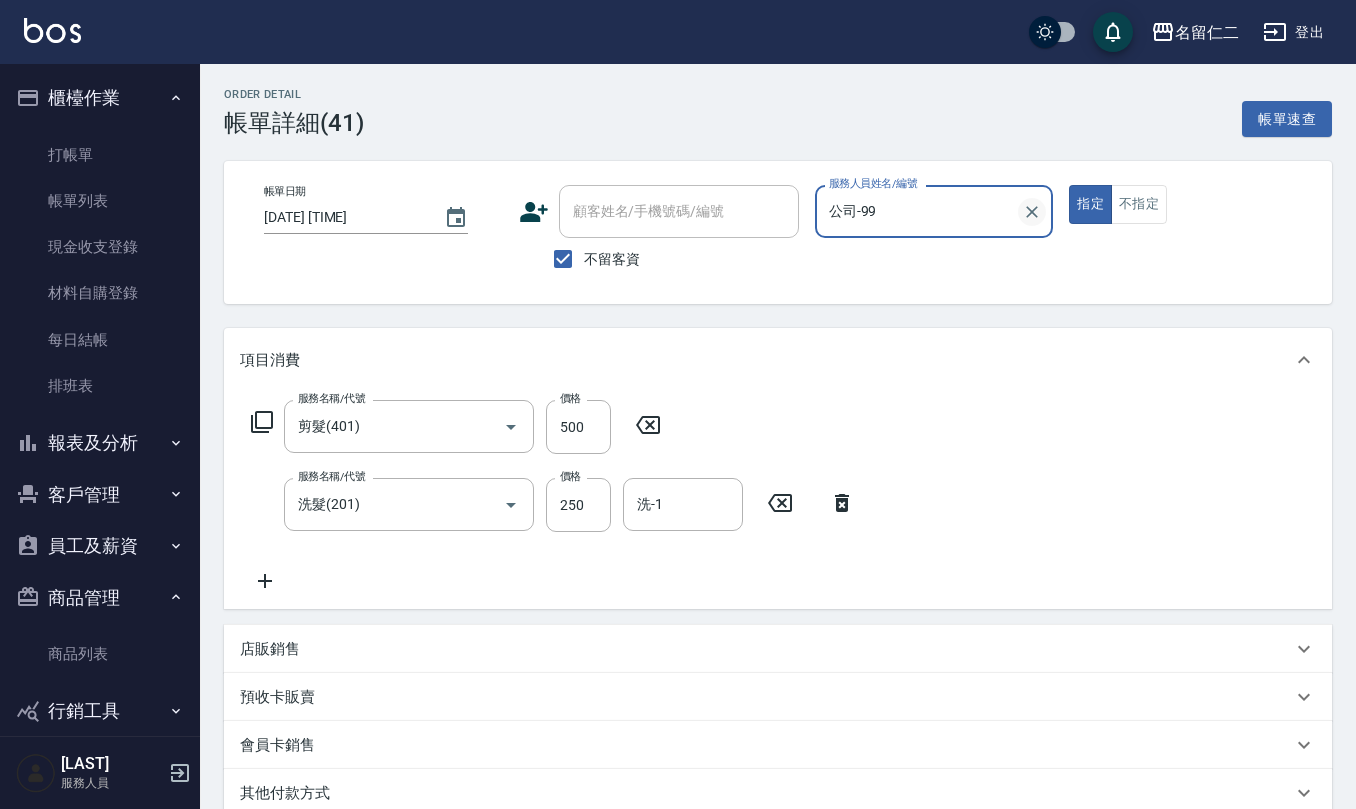 click 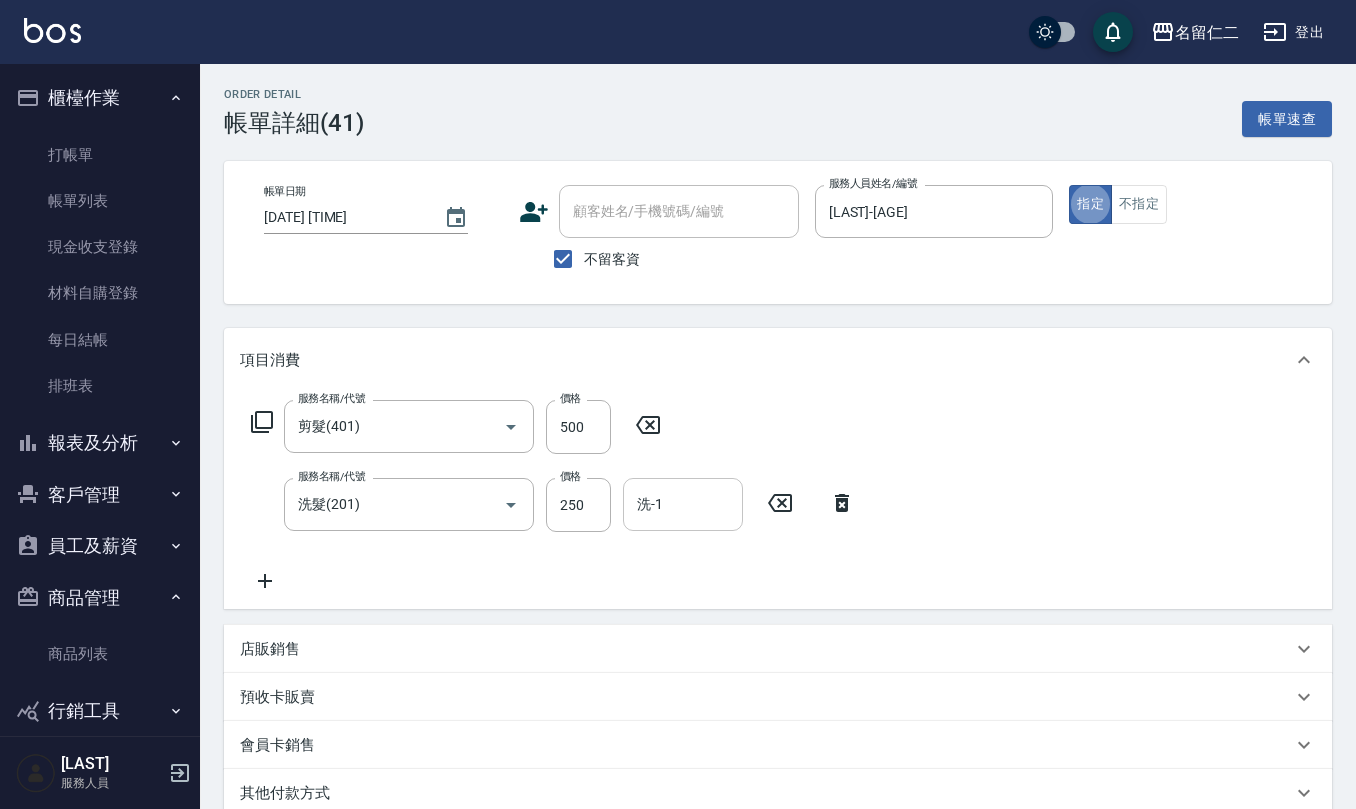 click on "洗-1" at bounding box center (683, 504) 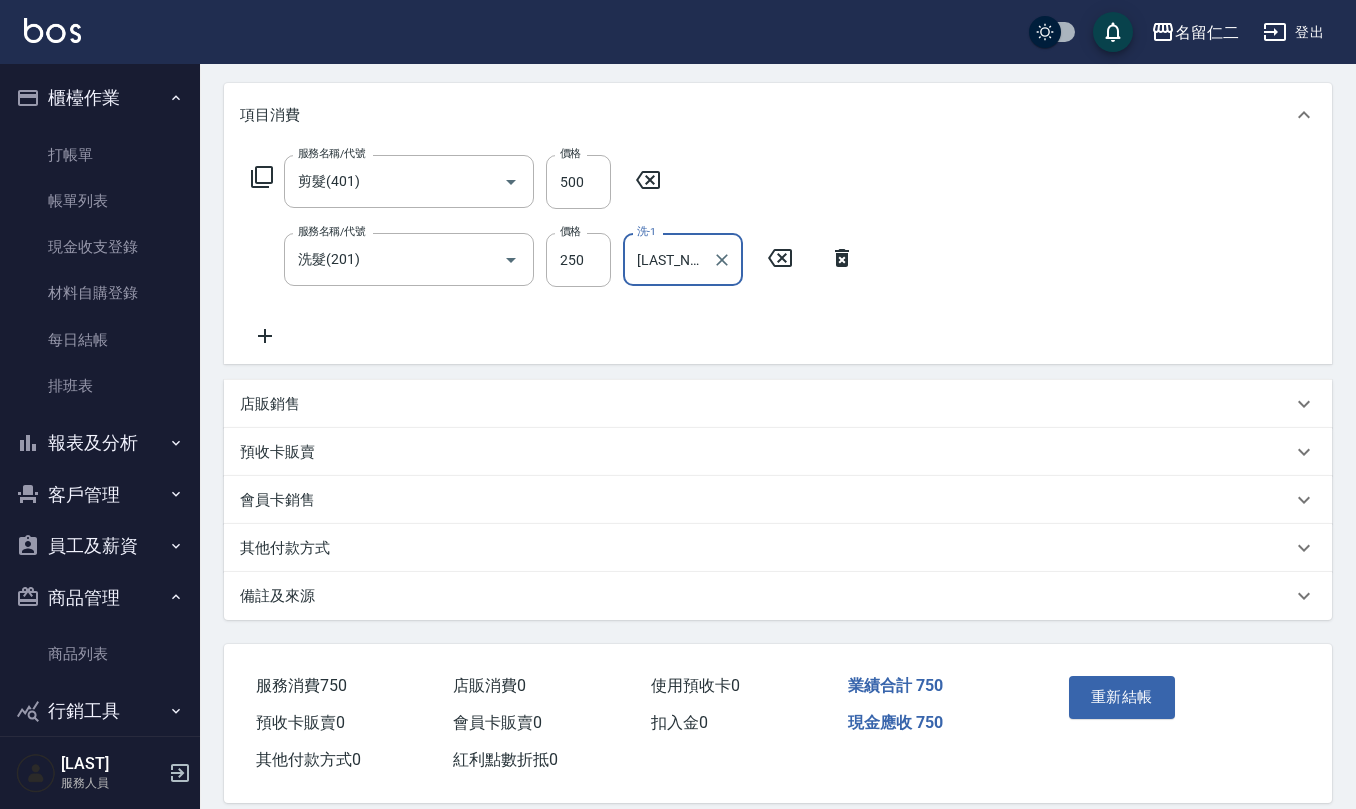 scroll, scrollTop: 268, scrollLeft: 0, axis: vertical 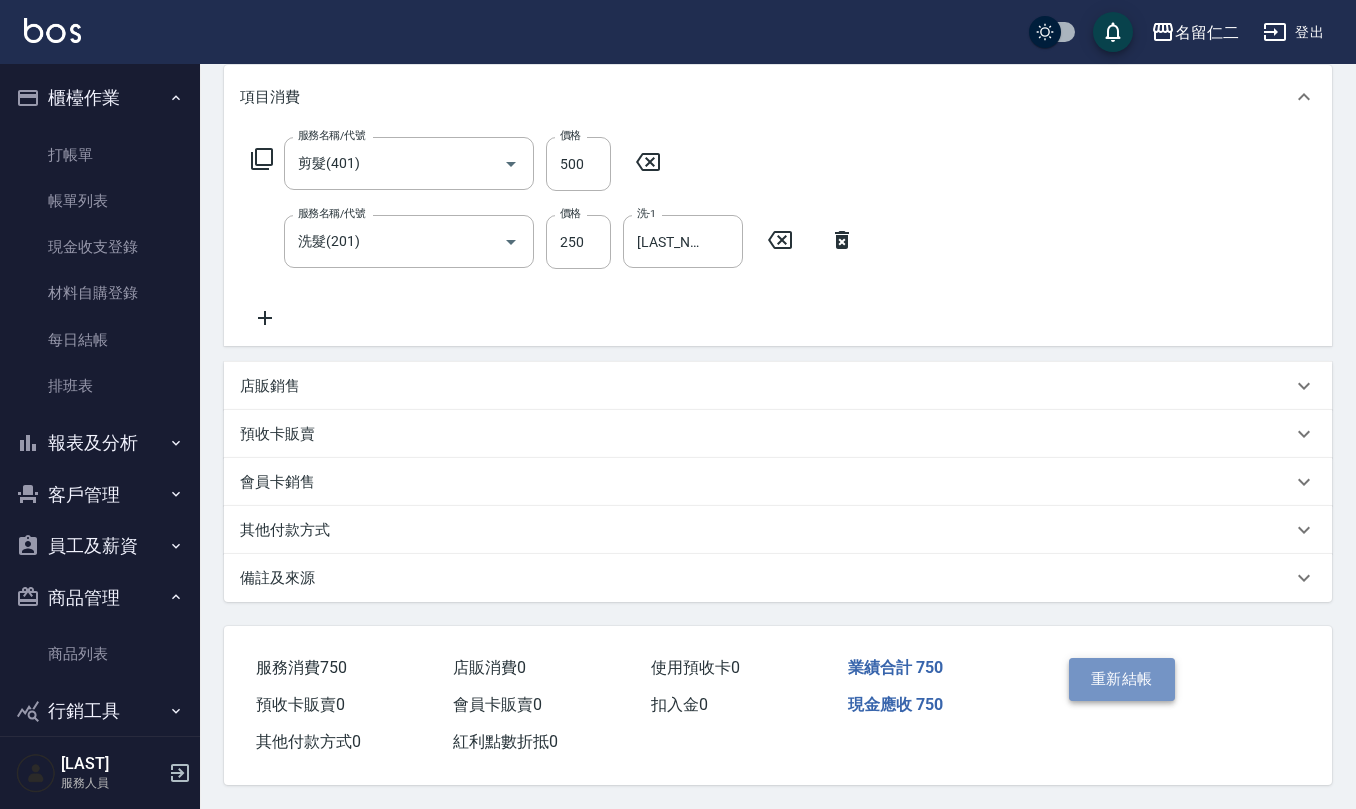 click on "重新結帳" at bounding box center (1122, 679) 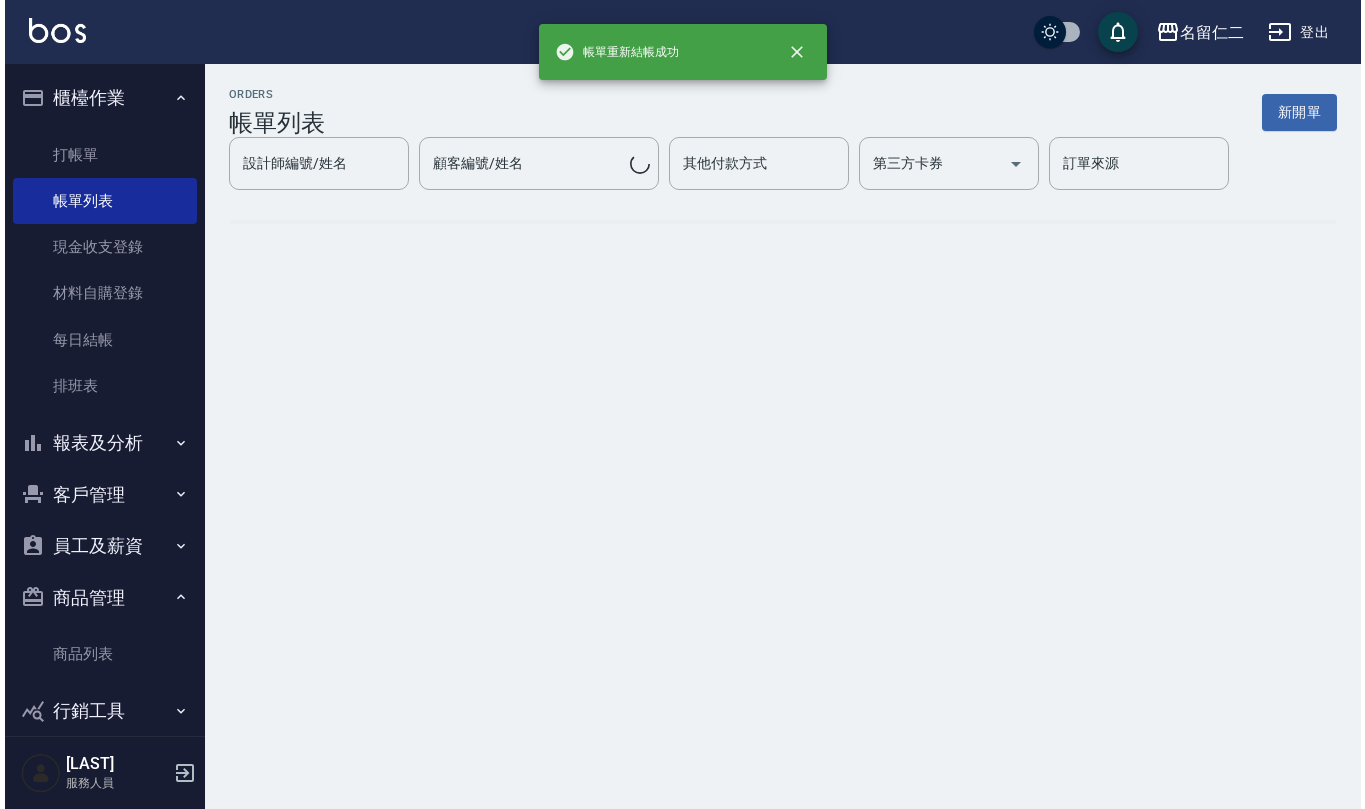scroll, scrollTop: 0, scrollLeft: 0, axis: both 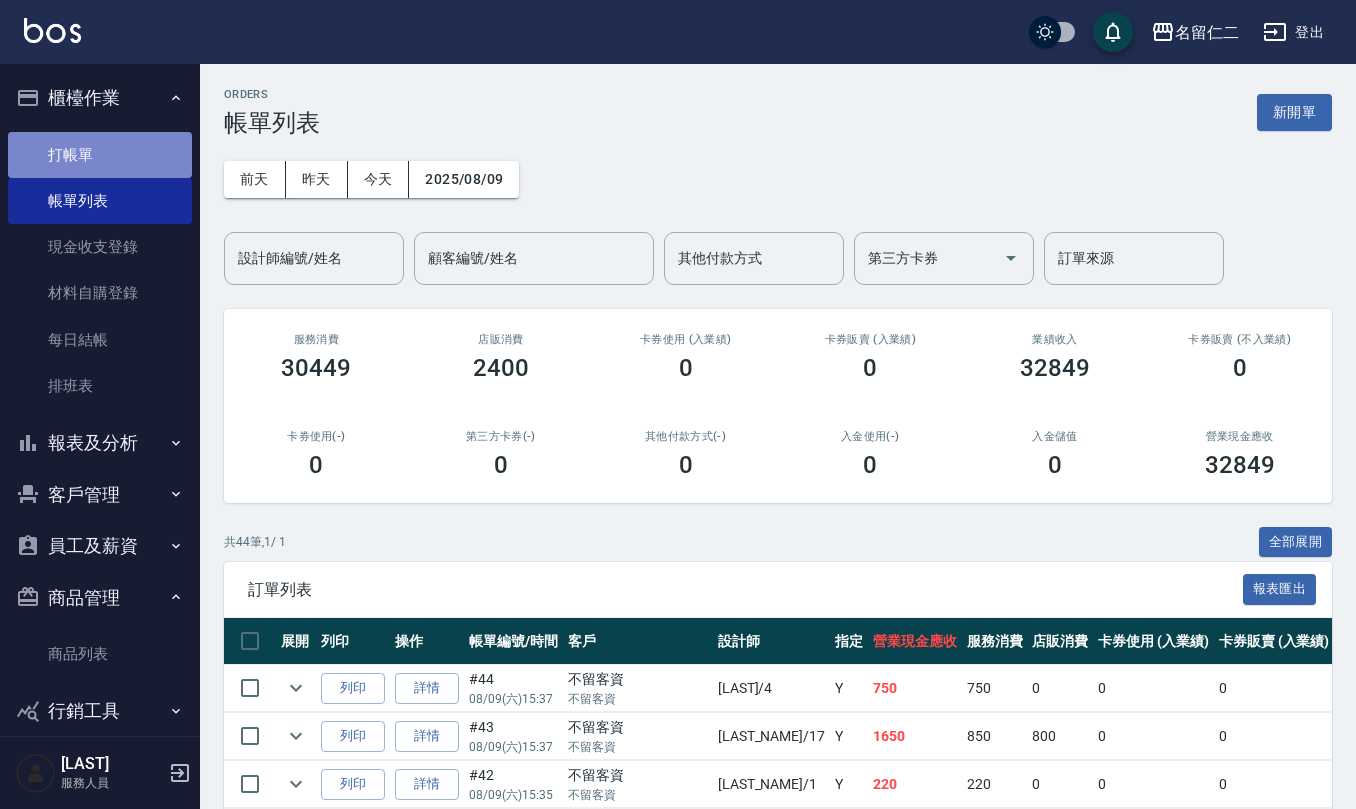 click on "打帳單" at bounding box center (100, 155) 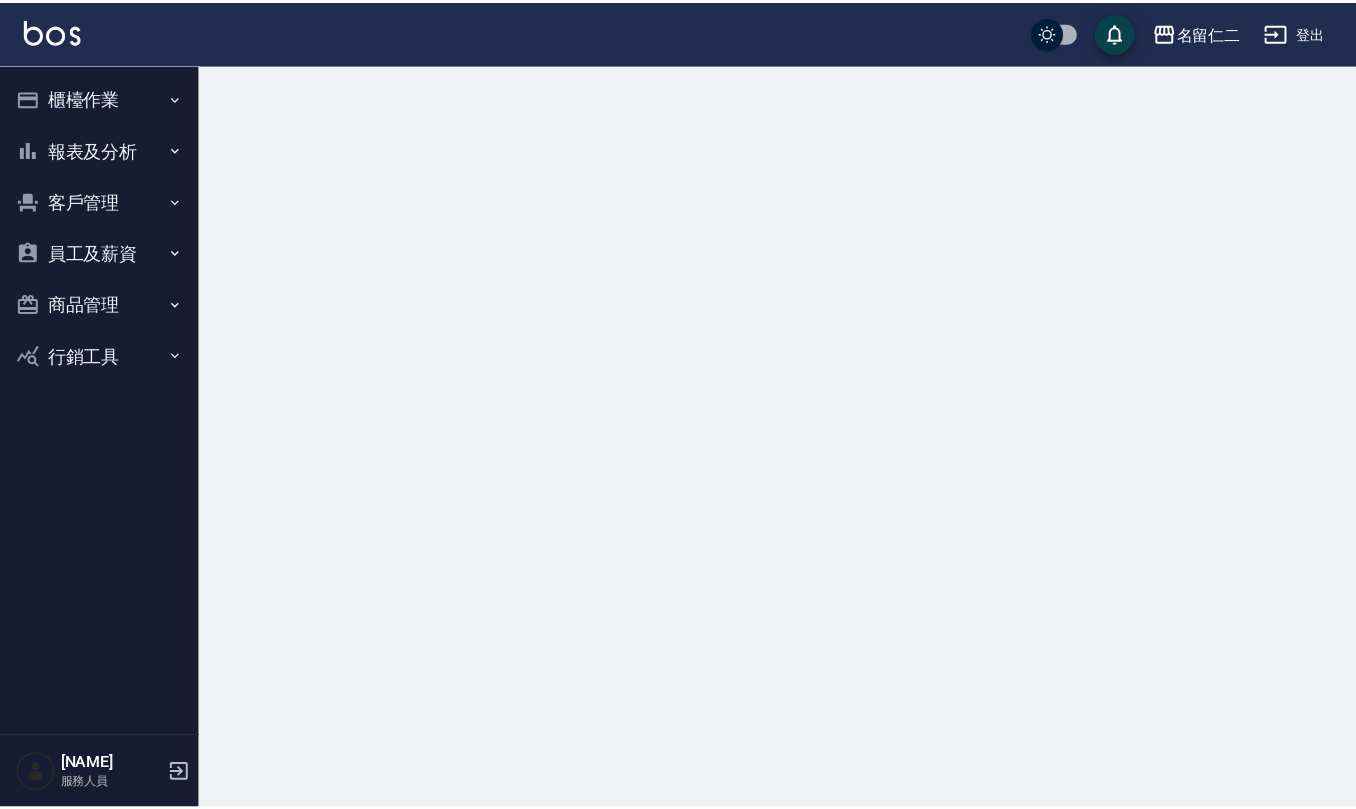 scroll, scrollTop: 0, scrollLeft: 0, axis: both 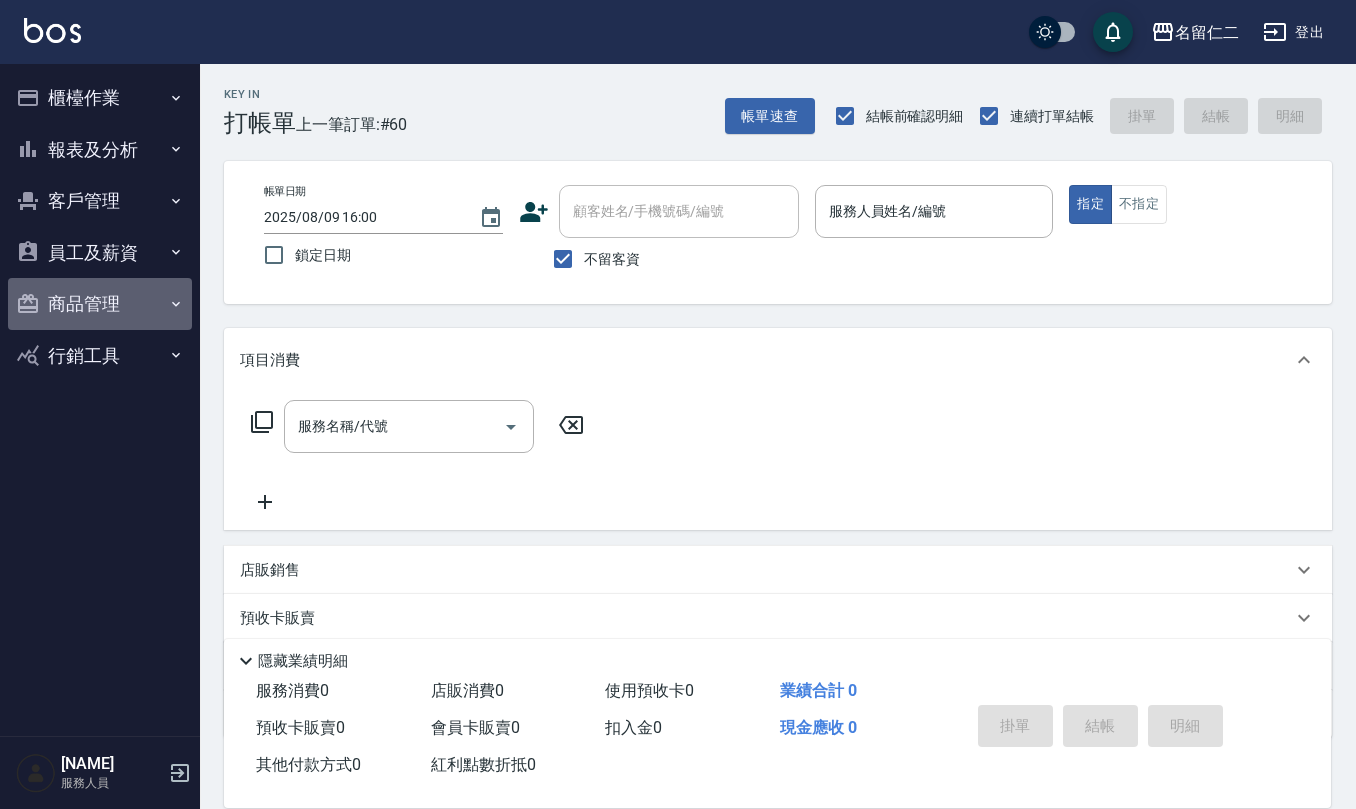 click on "商品管理" at bounding box center (100, 304) 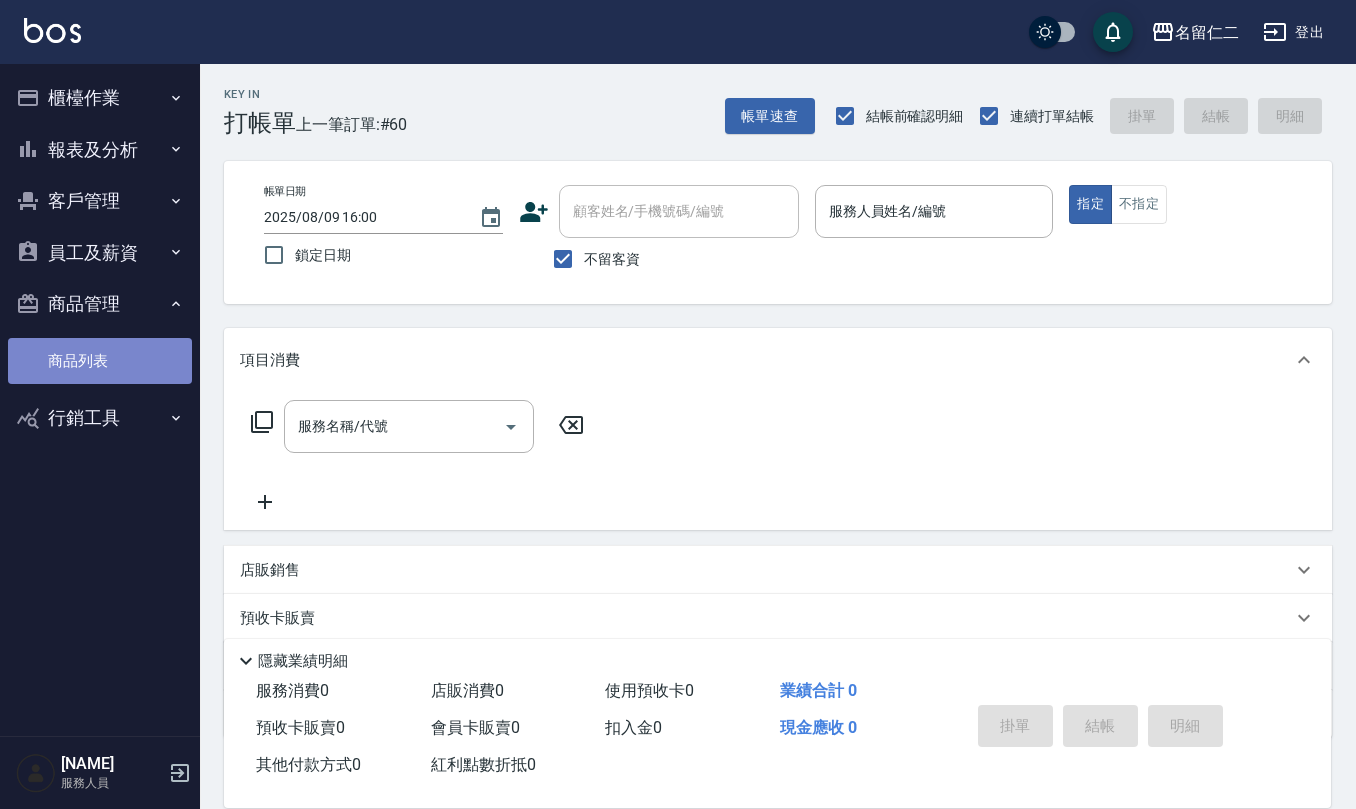 click on "商品列表" at bounding box center (100, 361) 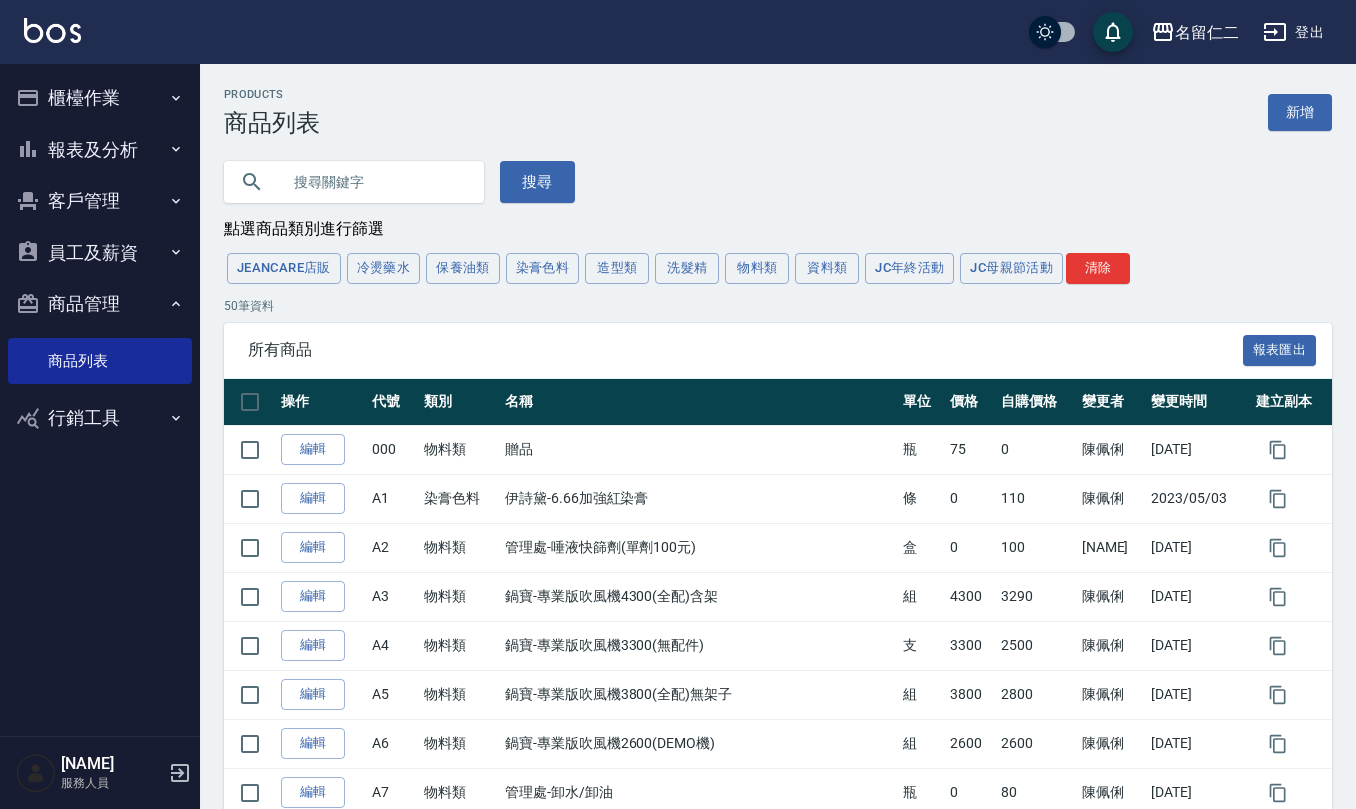 click at bounding box center [374, 182] 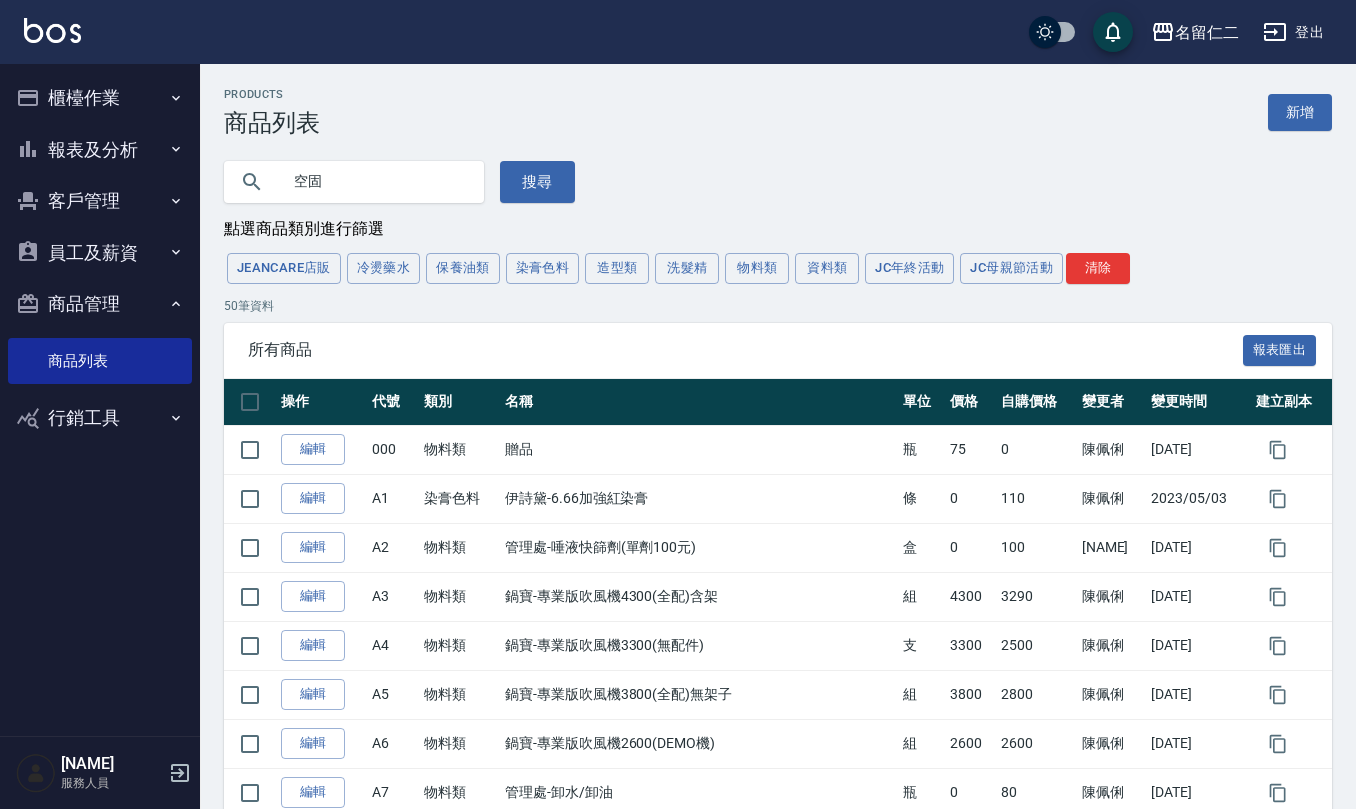 type on "空固" 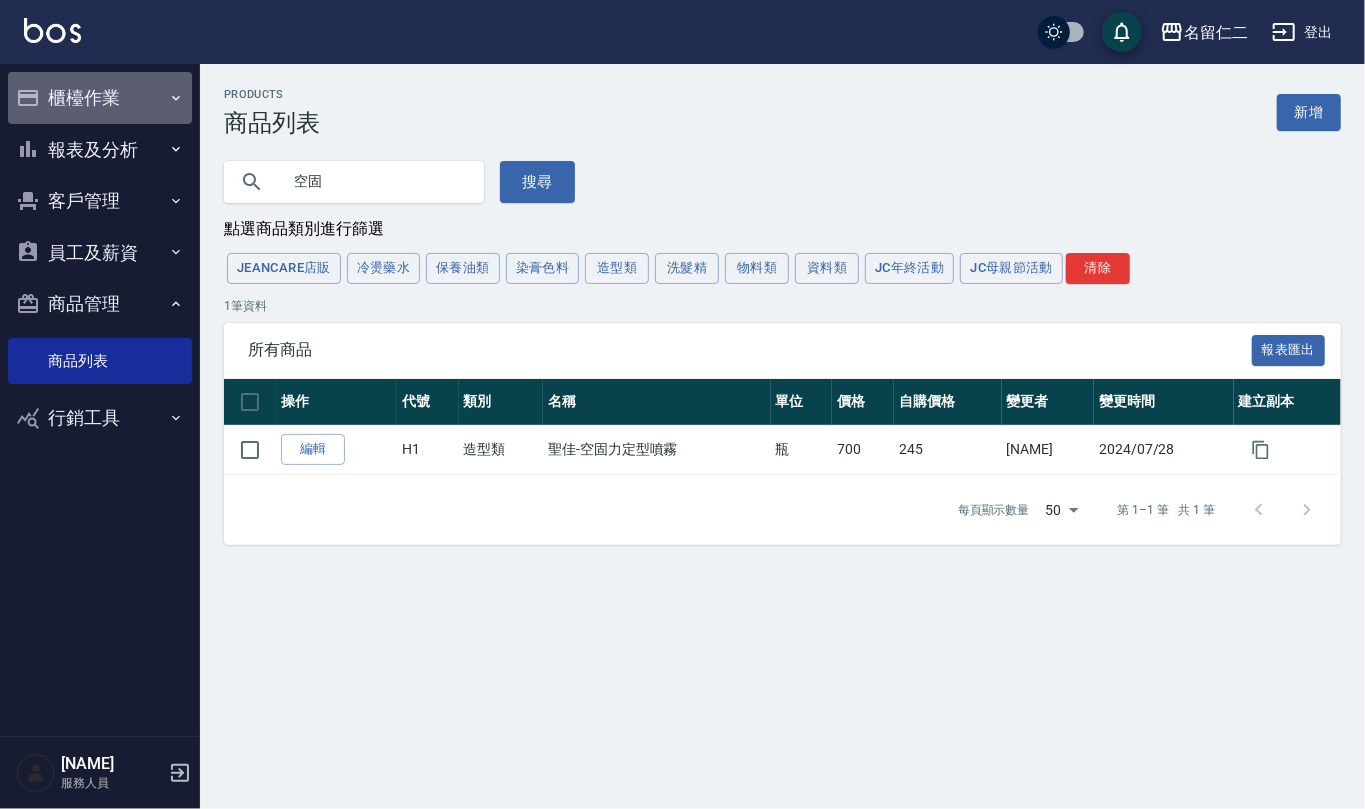 click on "櫃檯作業" at bounding box center (100, 98) 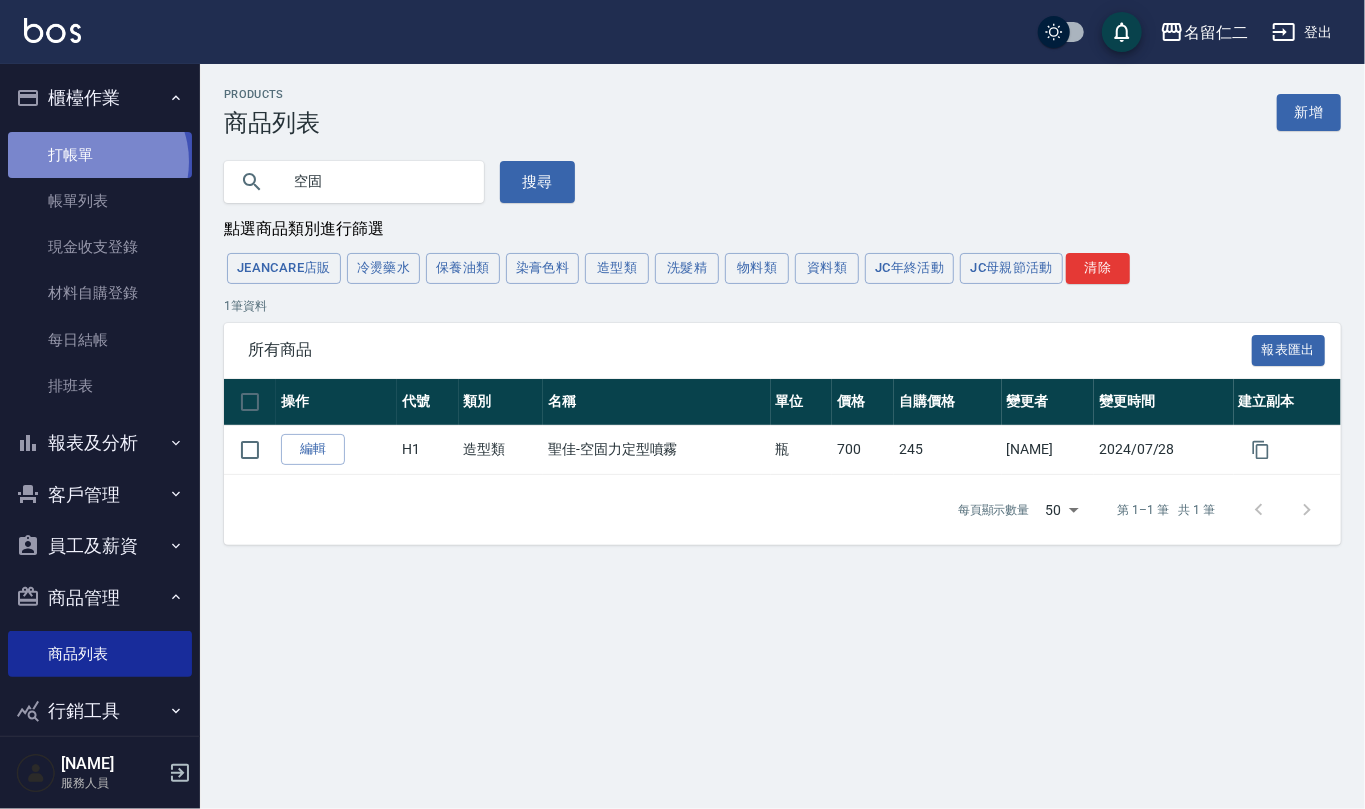 click on "打帳單" at bounding box center (100, 155) 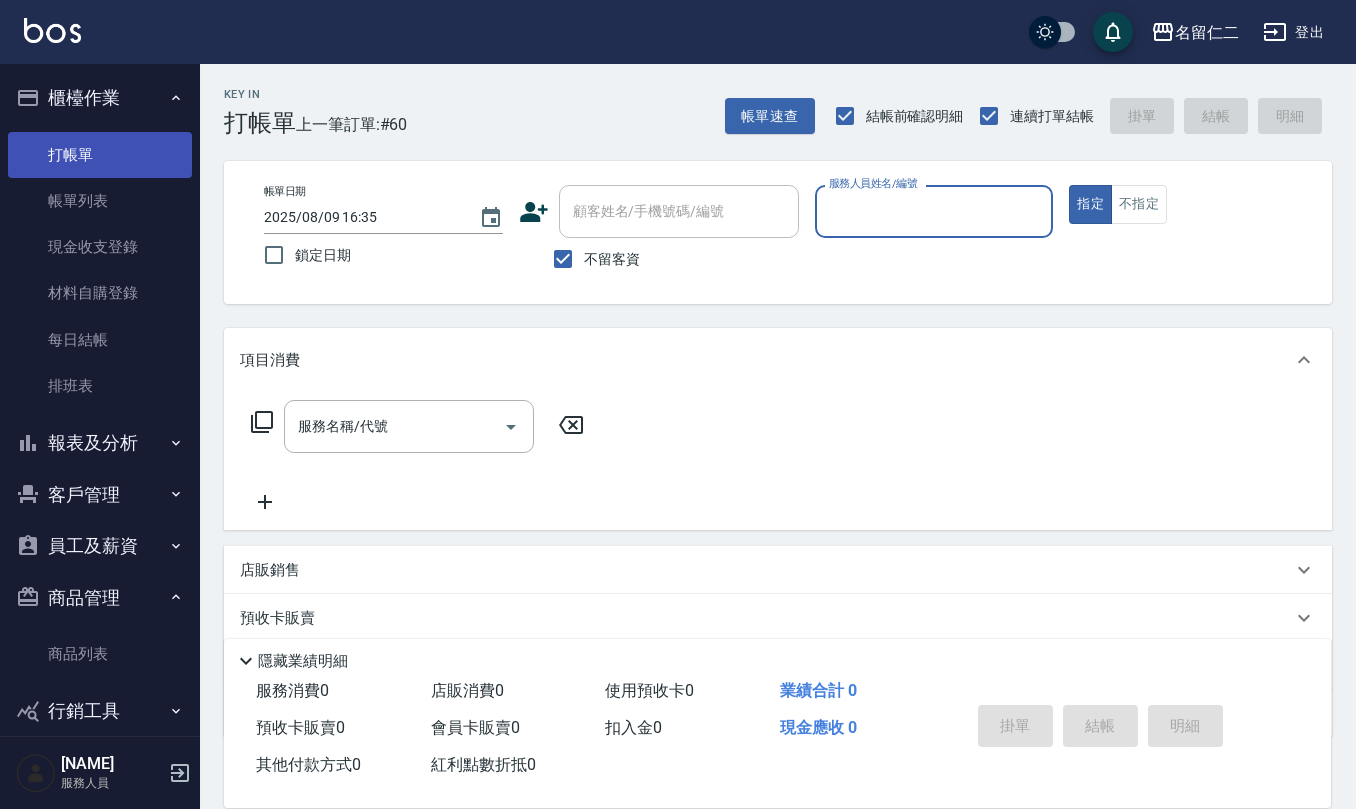 click on "指定" at bounding box center [1090, 204] 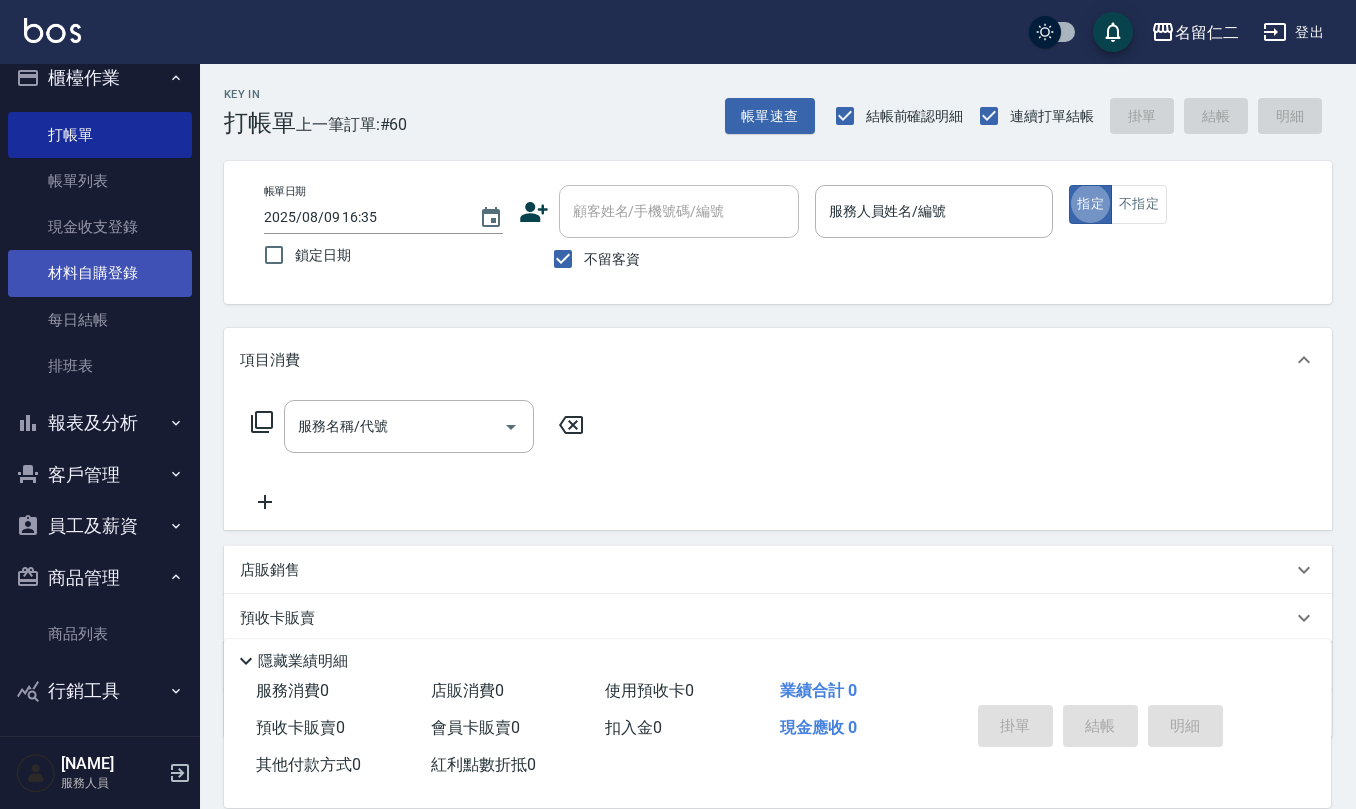 scroll, scrollTop: 25, scrollLeft: 0, axis: vertical 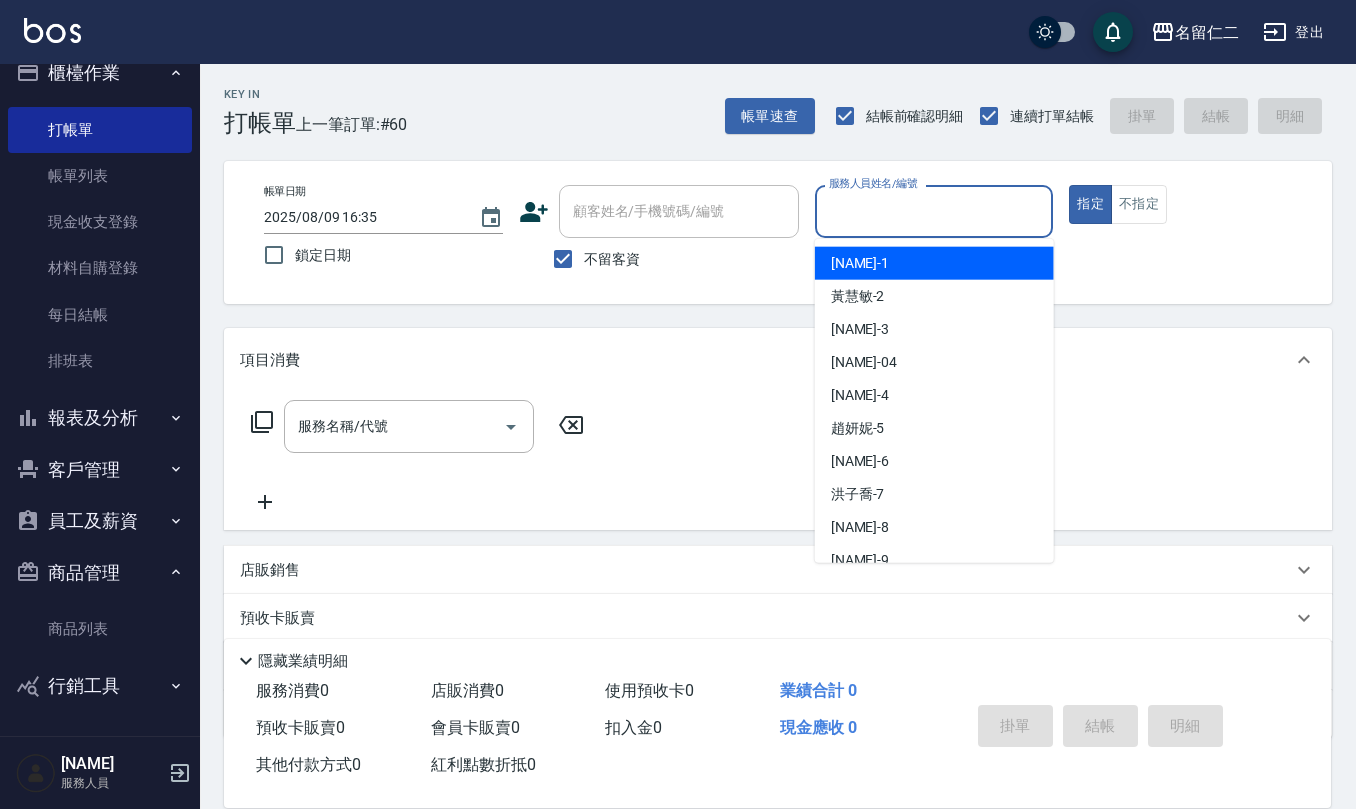 click on "服務人員姓名/編號 服務人員姓名/編號" at bounding box center (934, 211) 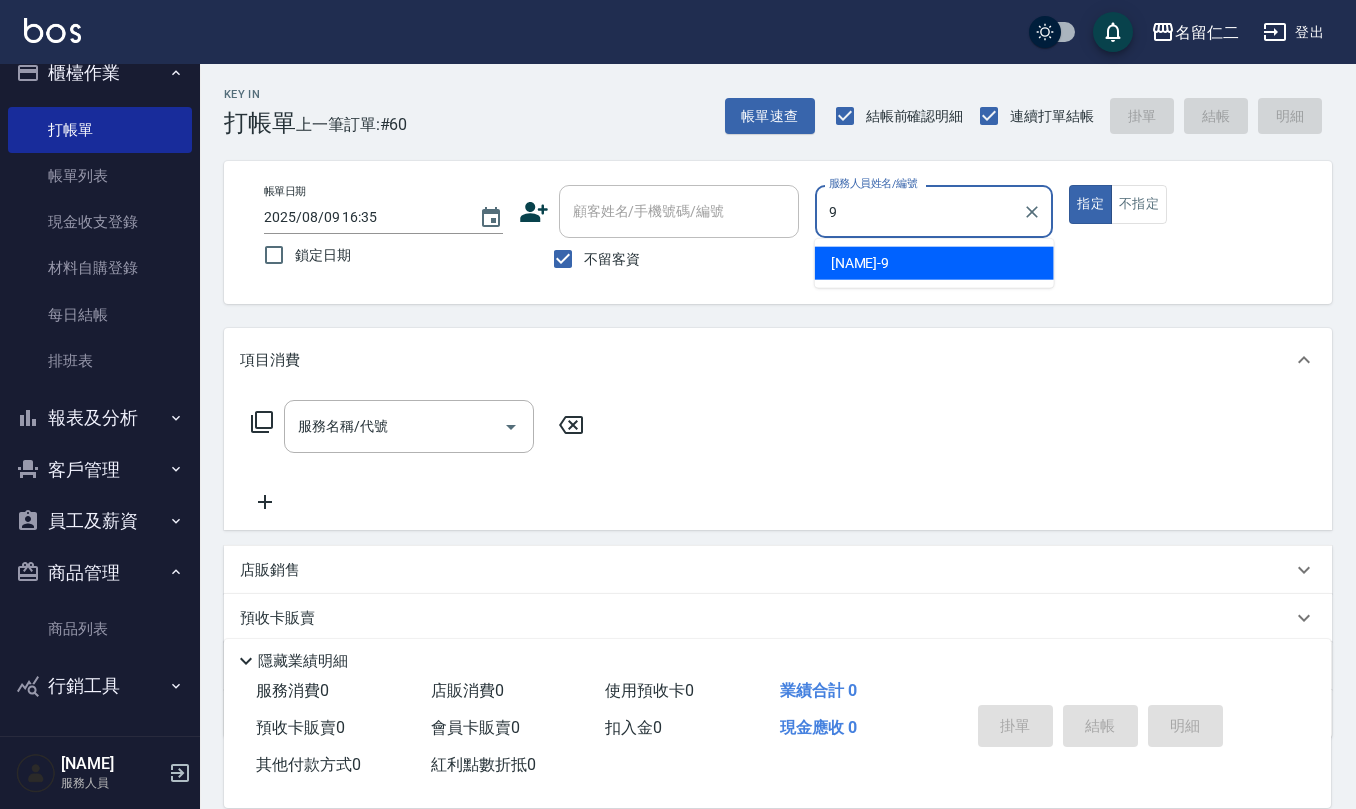 type on "江依潔-9" 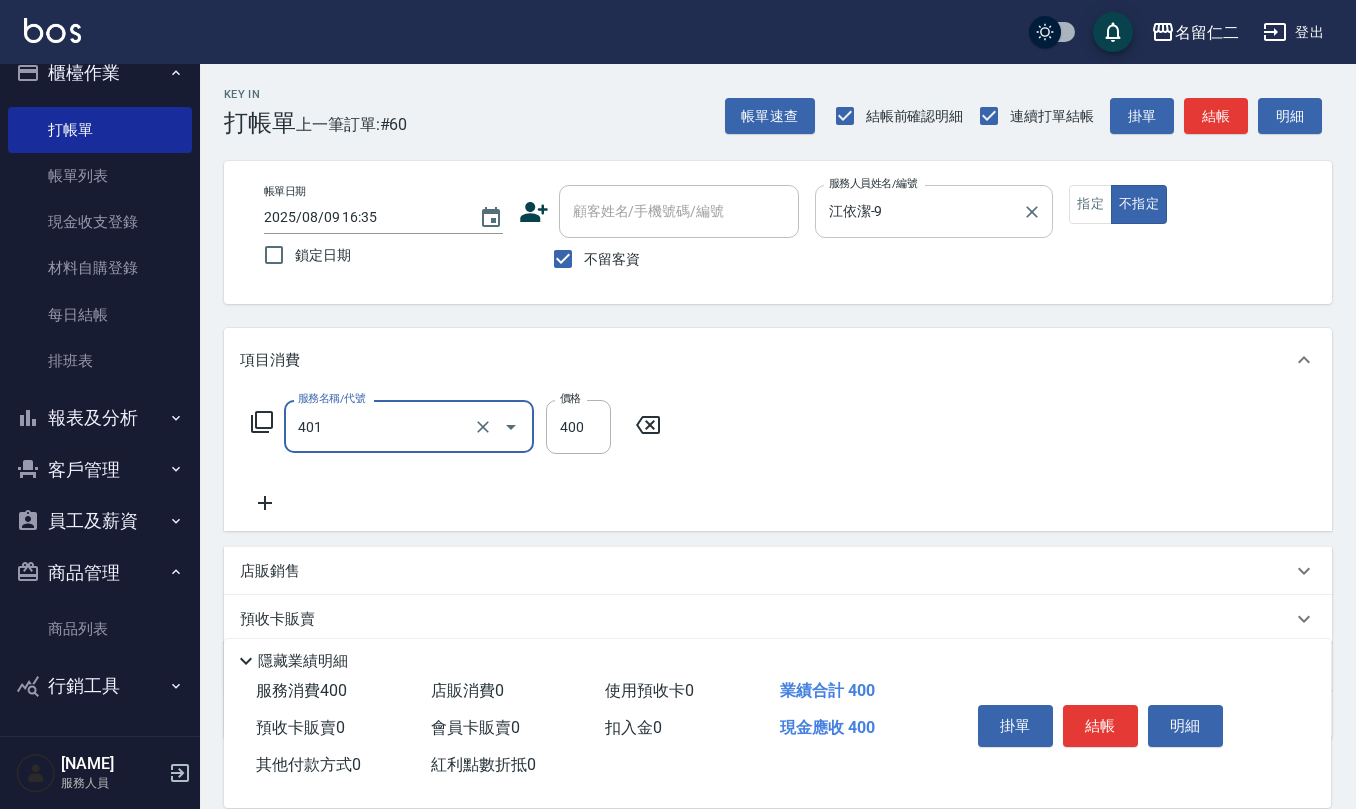 type on "剪髮(401)" 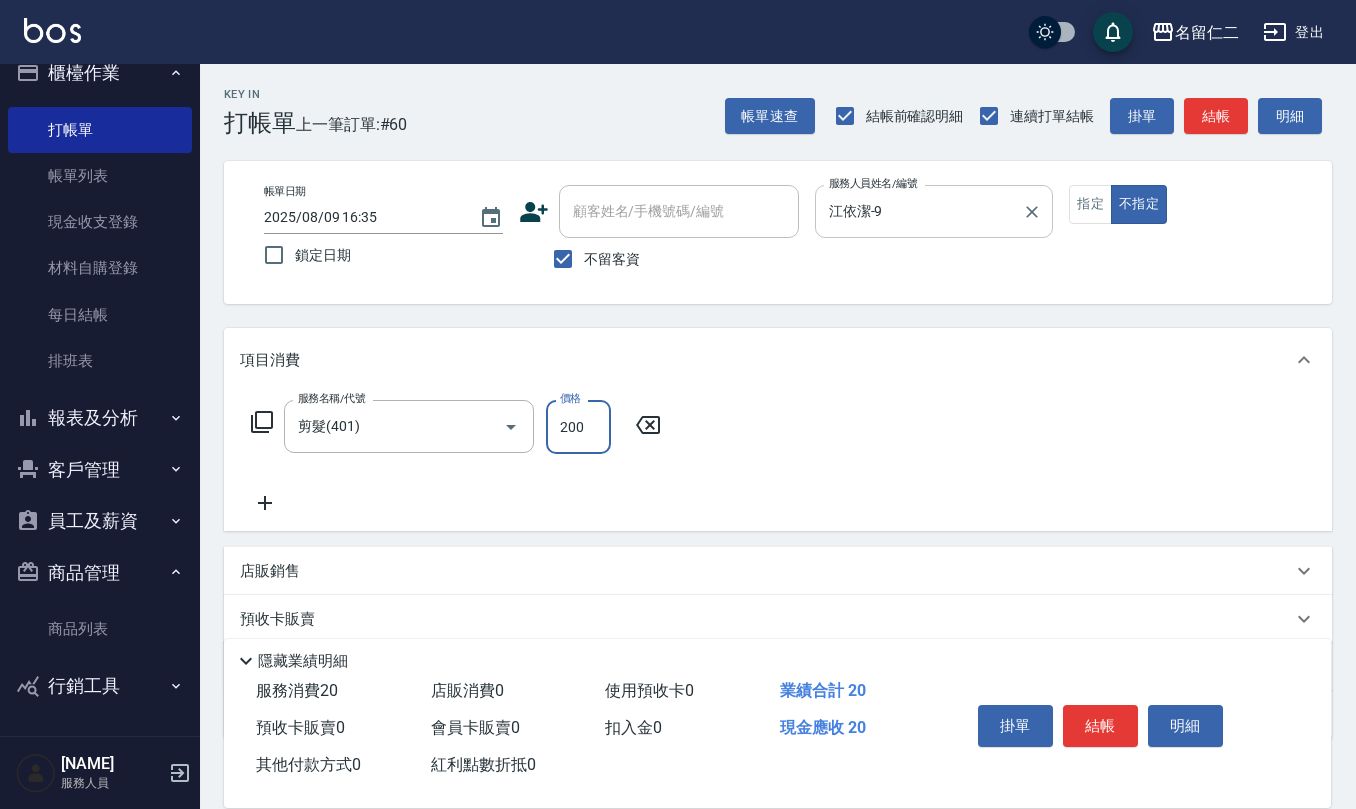 type on "200" 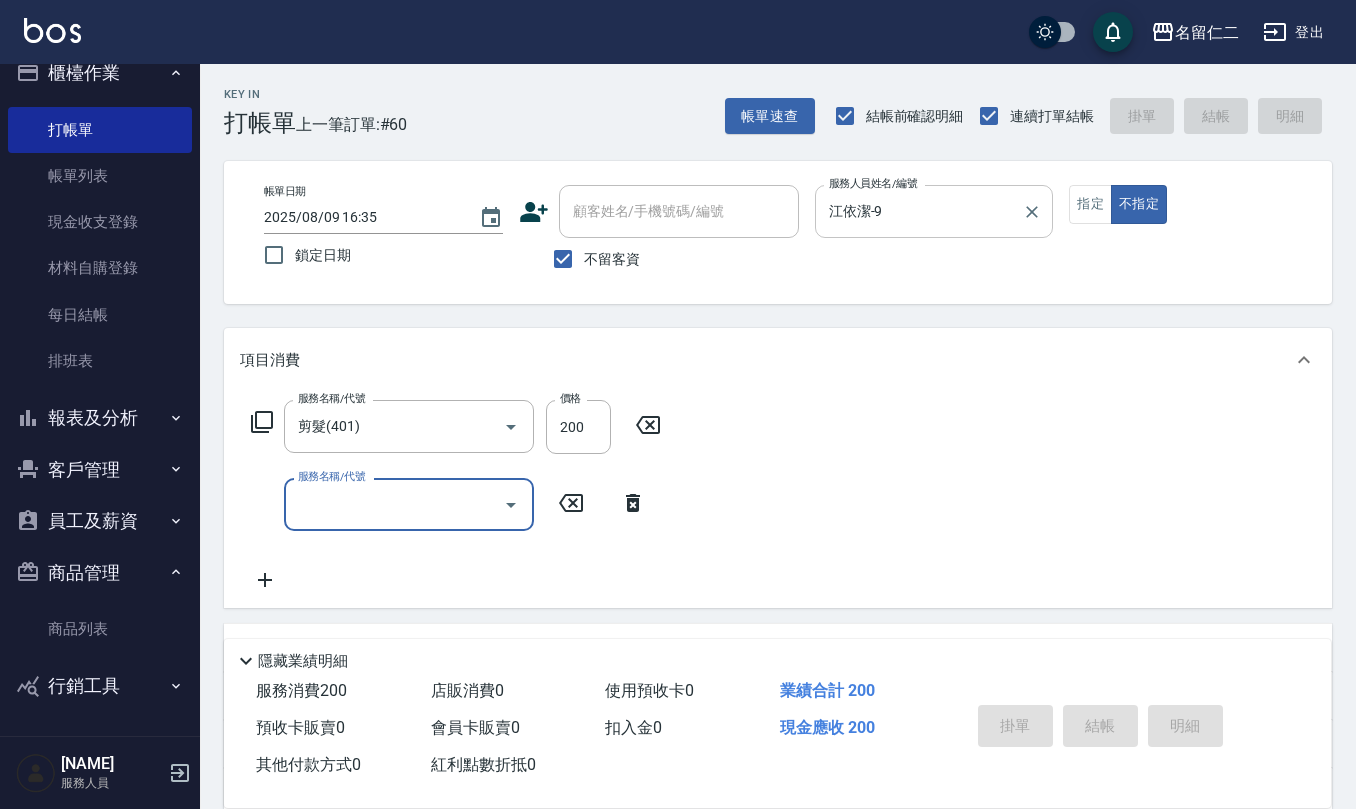 type on "2025/08/09 17:05" 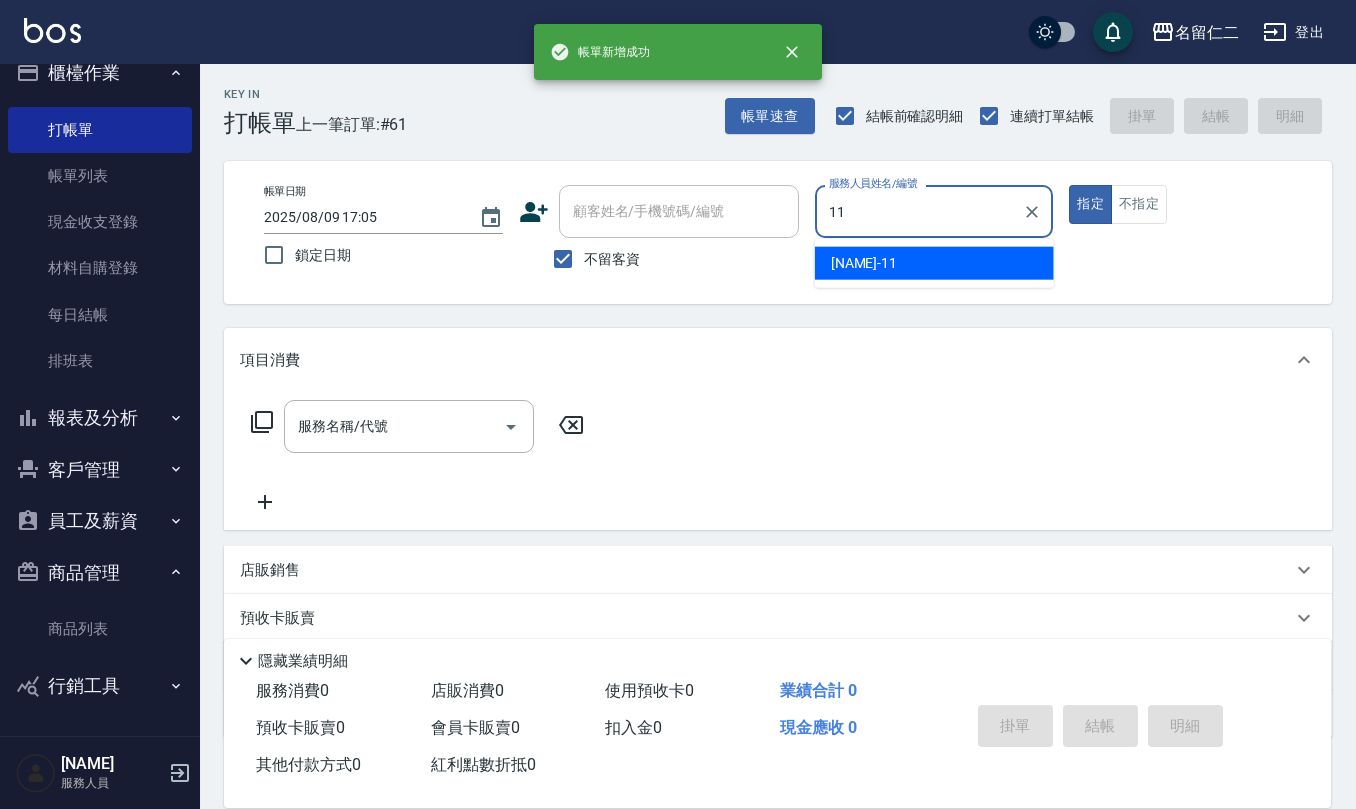 type on "詹沛橙-11" 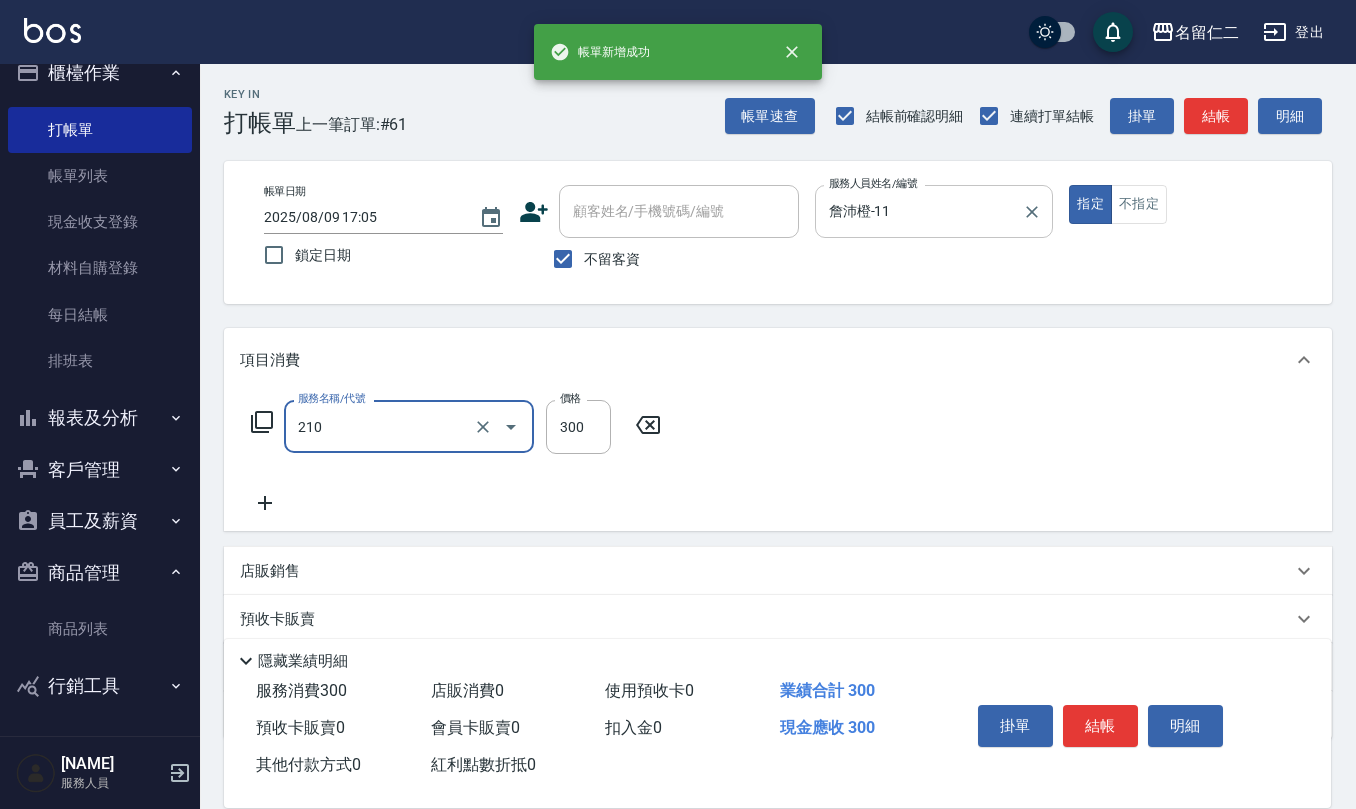 type on "歐娜洗髮精(210)" 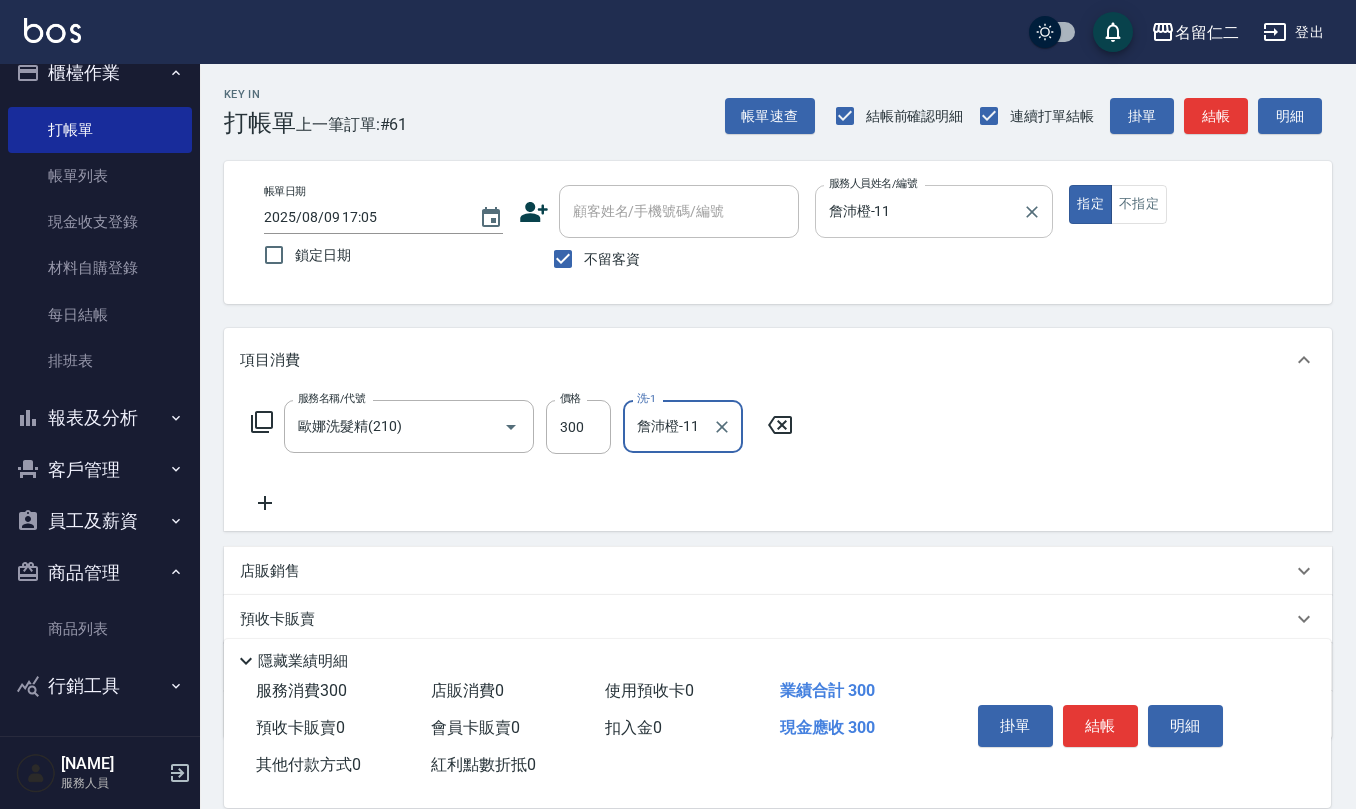 type on "詹沛橙-11" 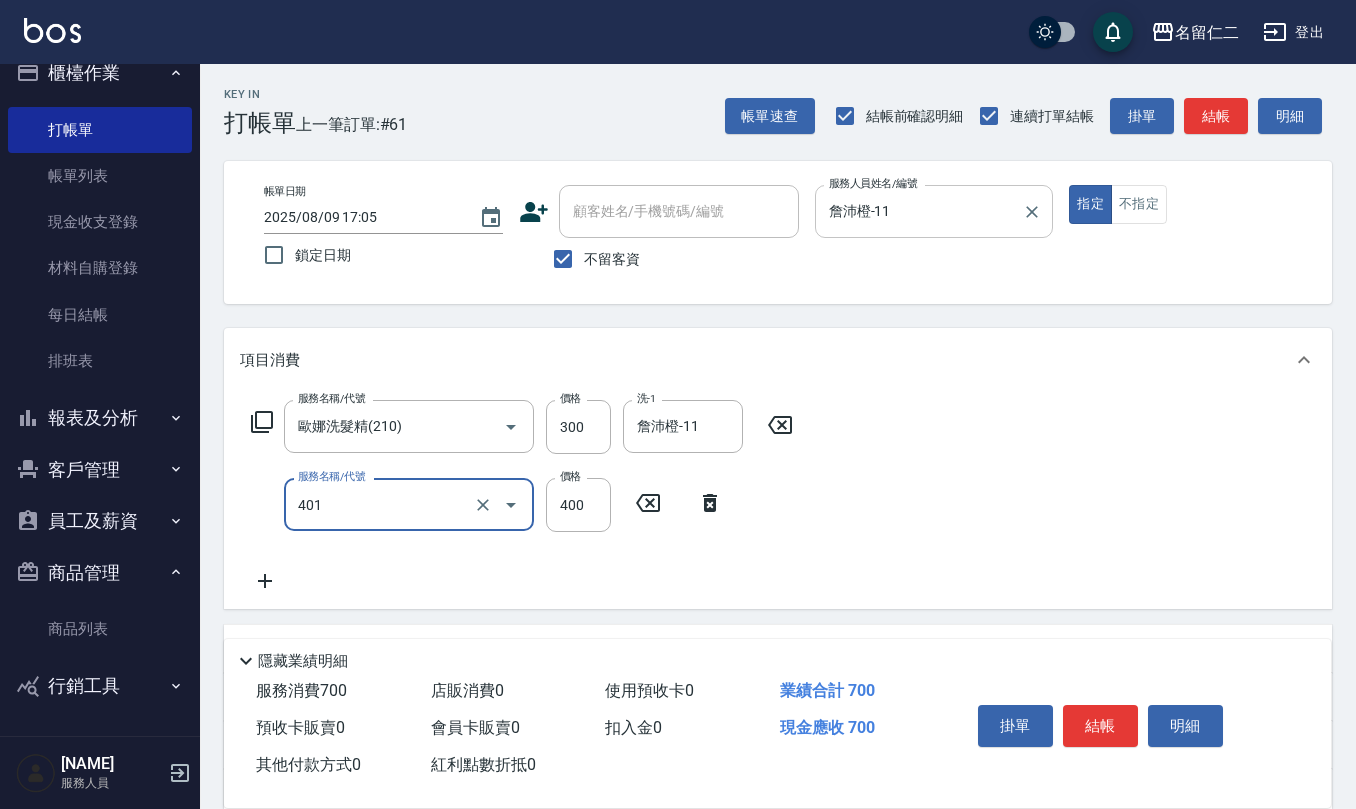 type on "剪髮(401)" 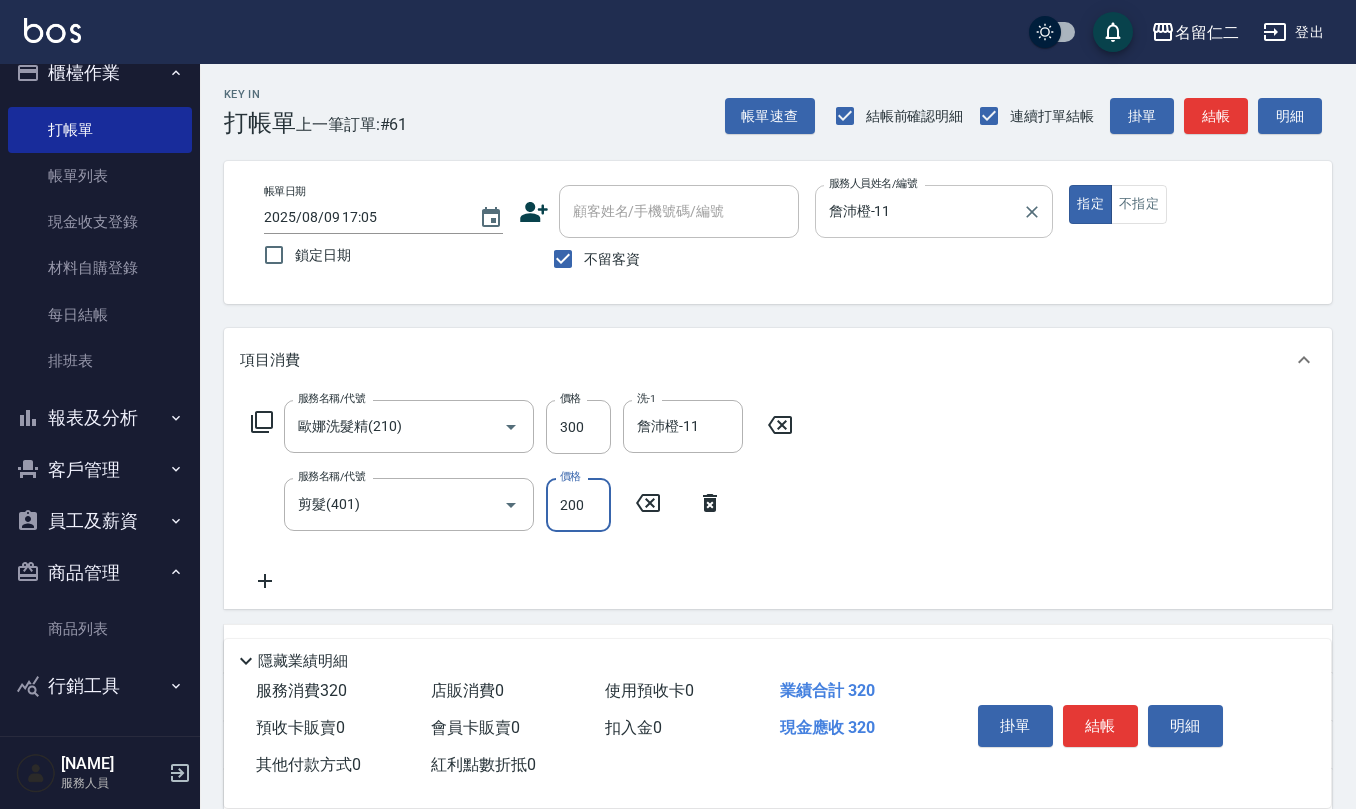 type on "200" 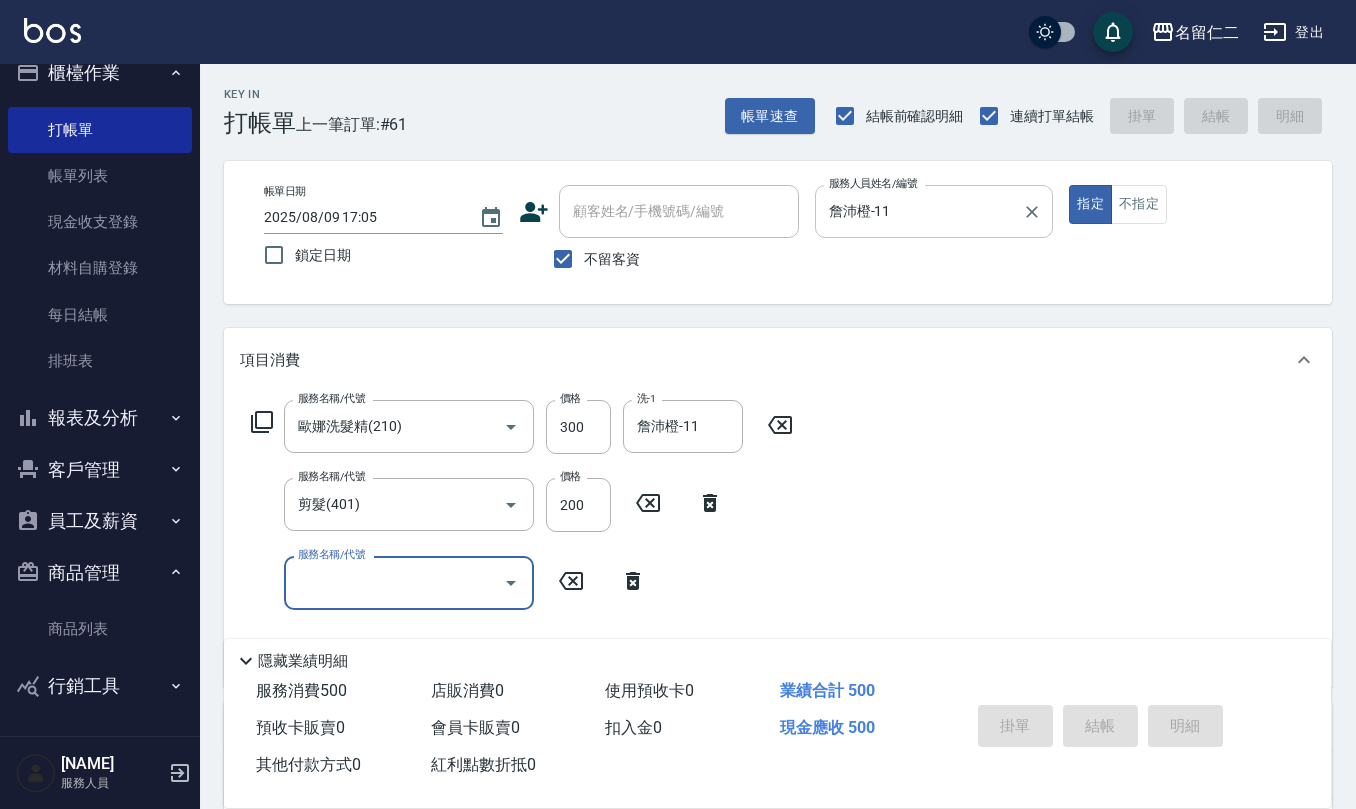 type 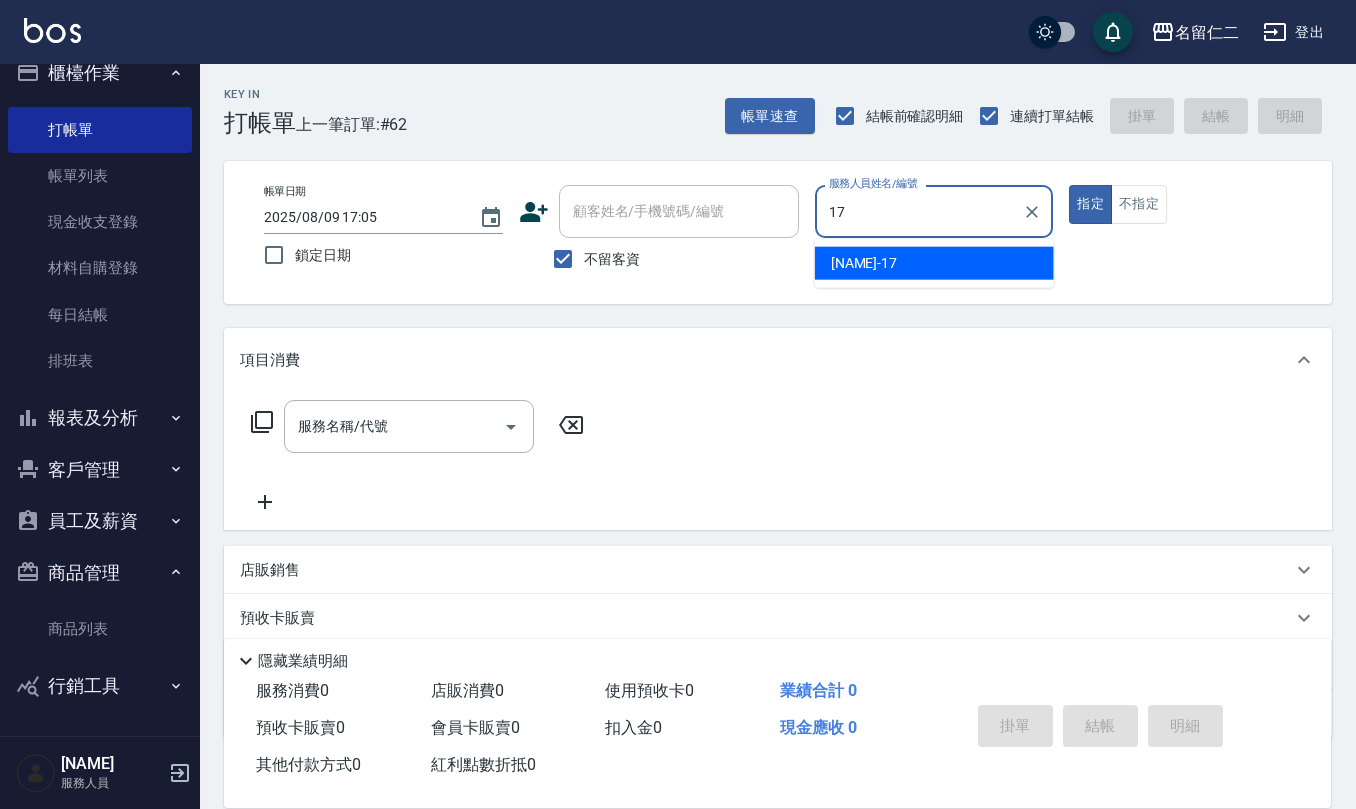 type on "李俞玫-17" 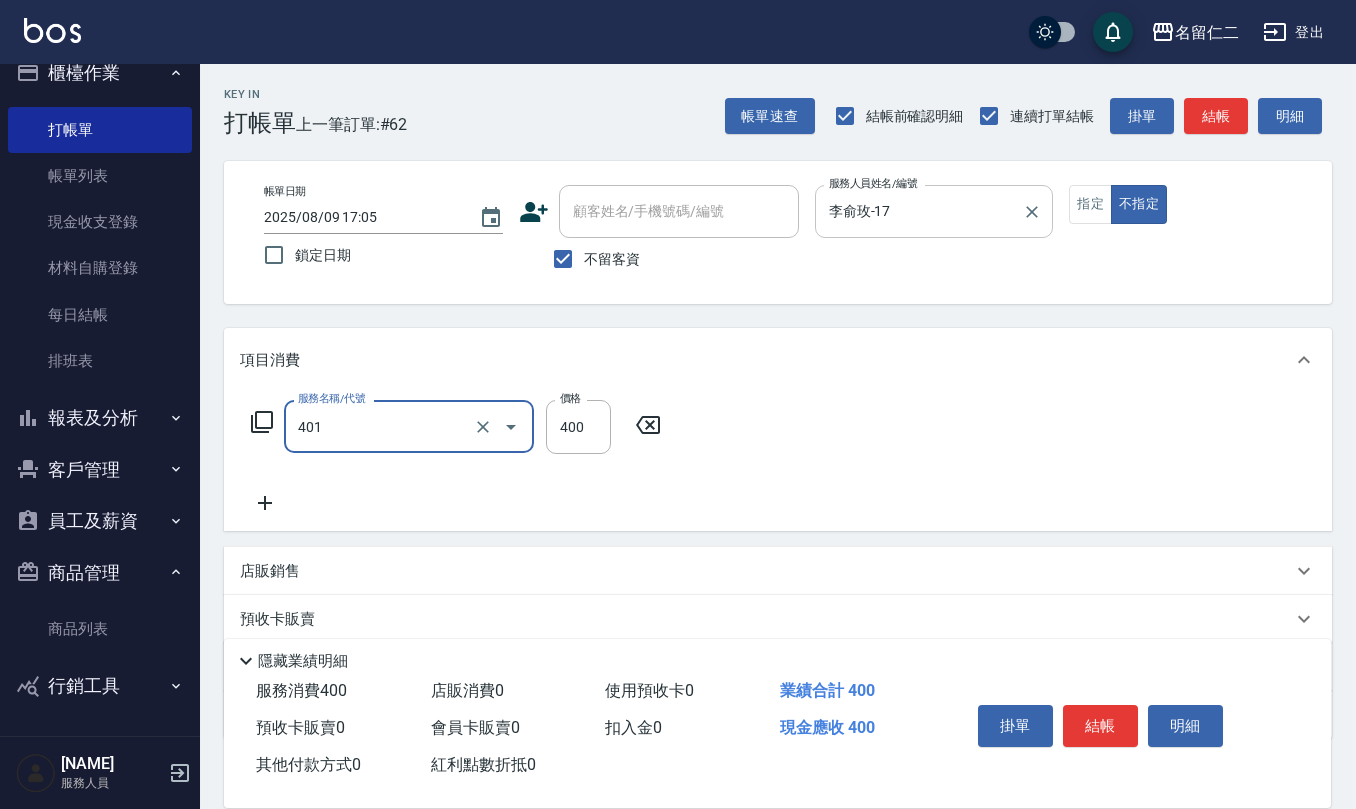 type on "剪髮(401)" 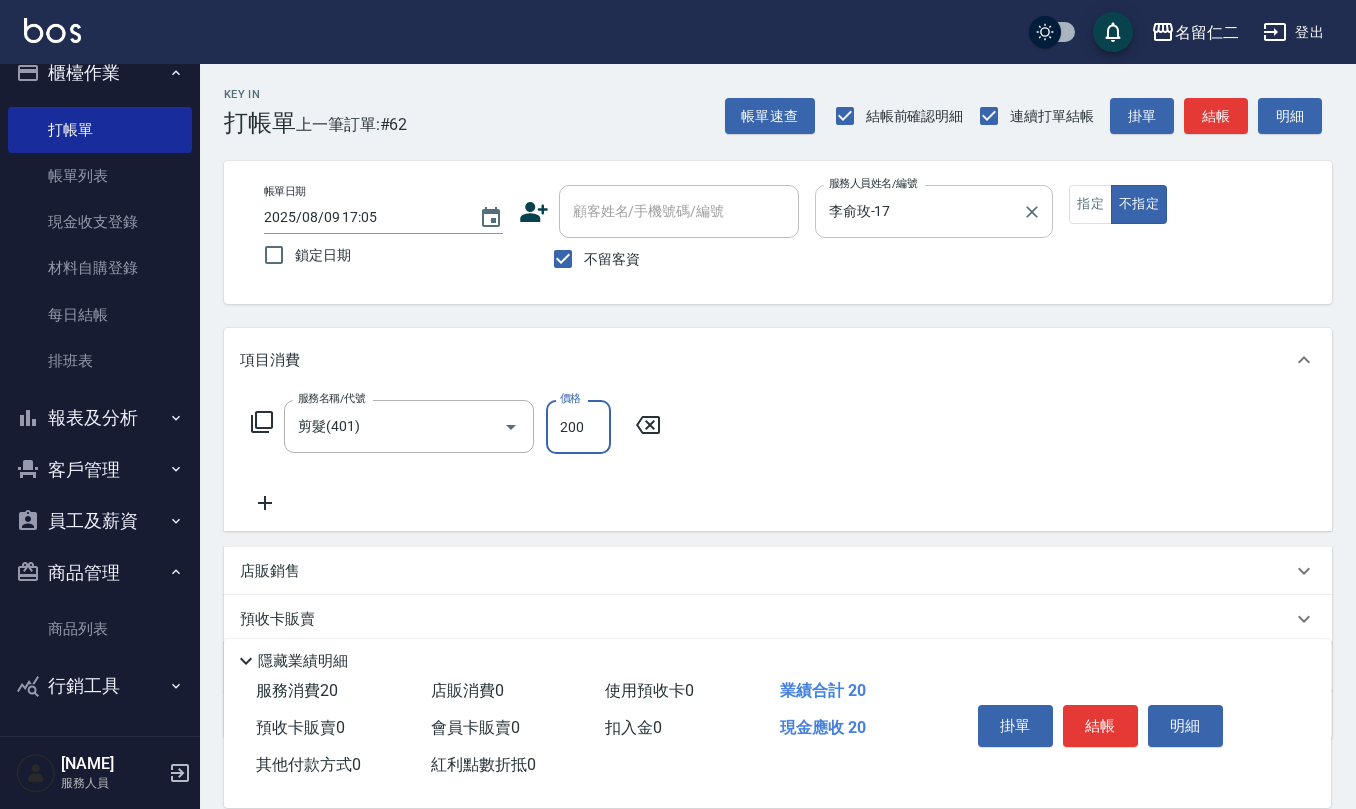 type on "200" 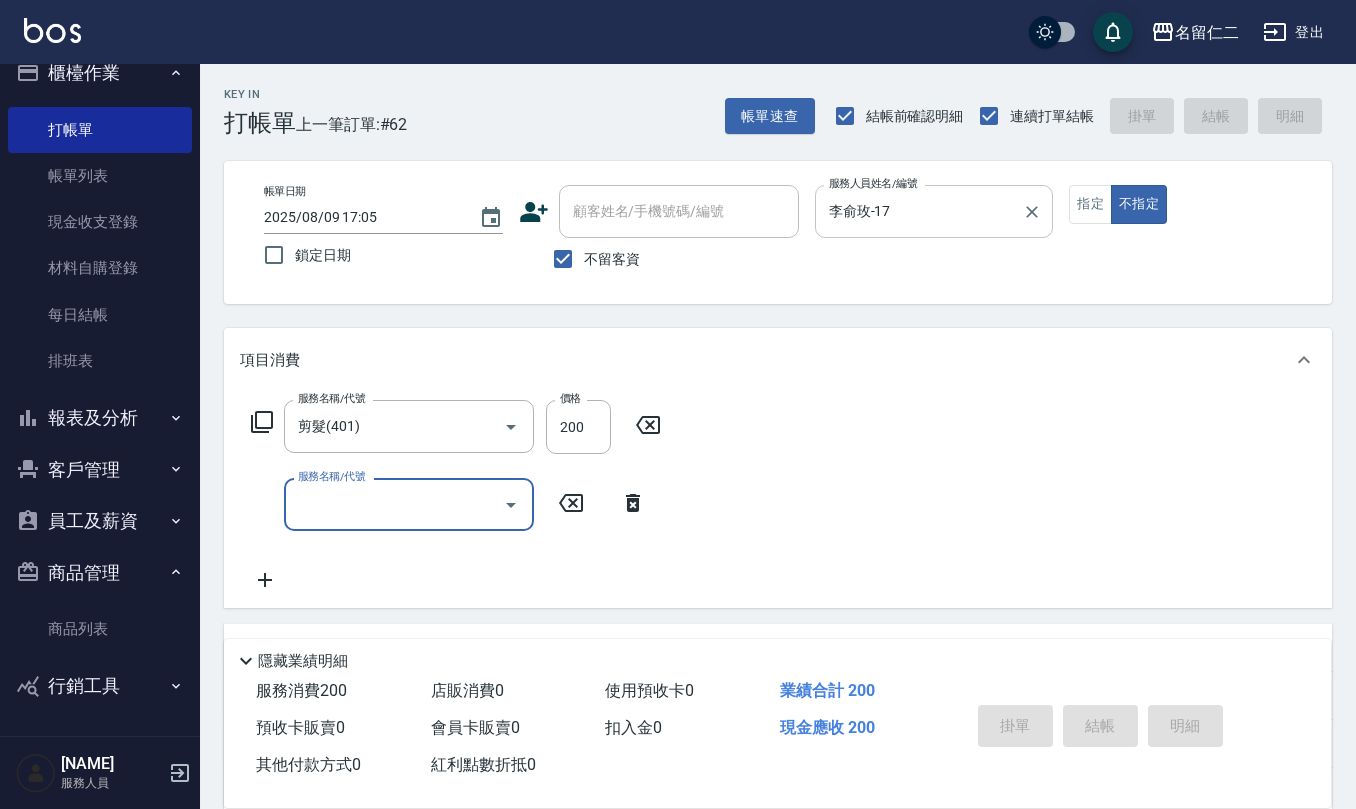 type 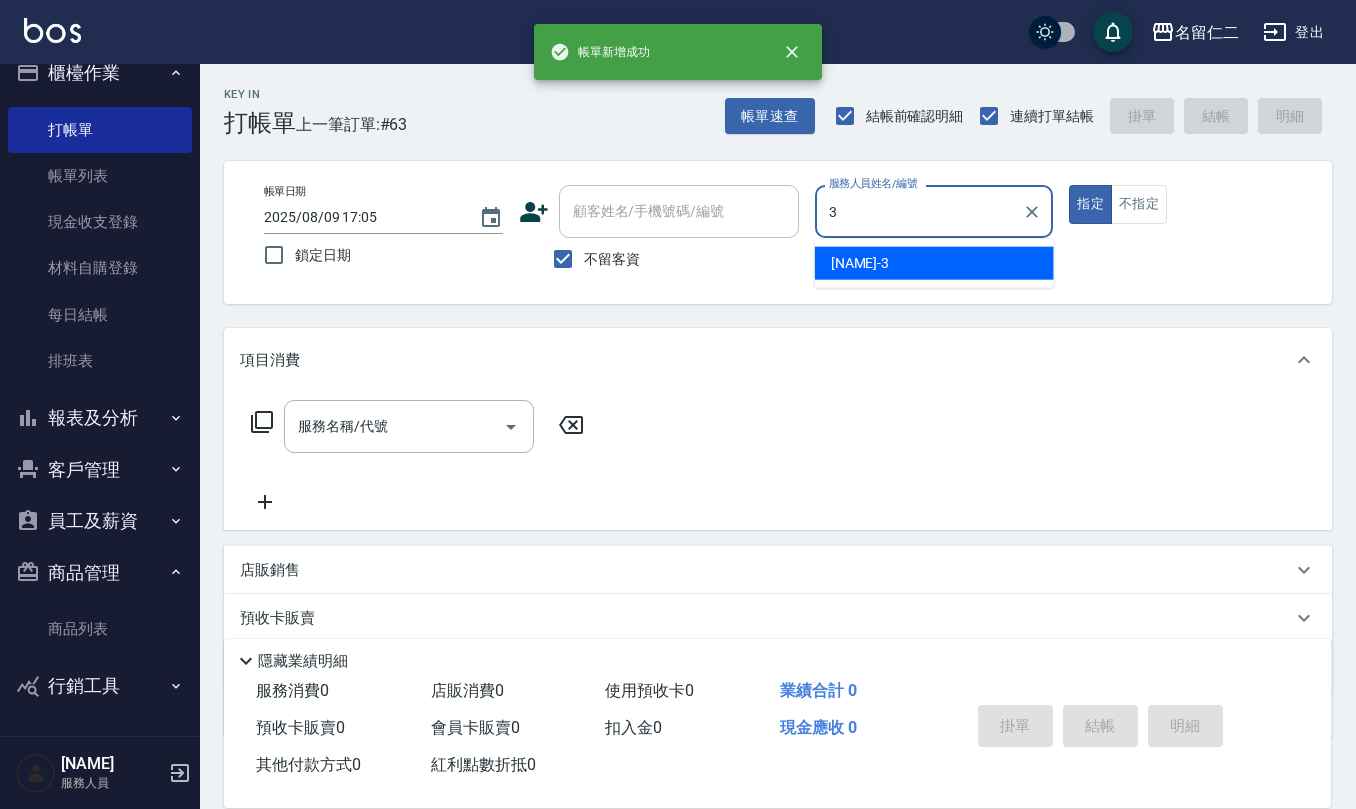 type on "陳旅玨-3" 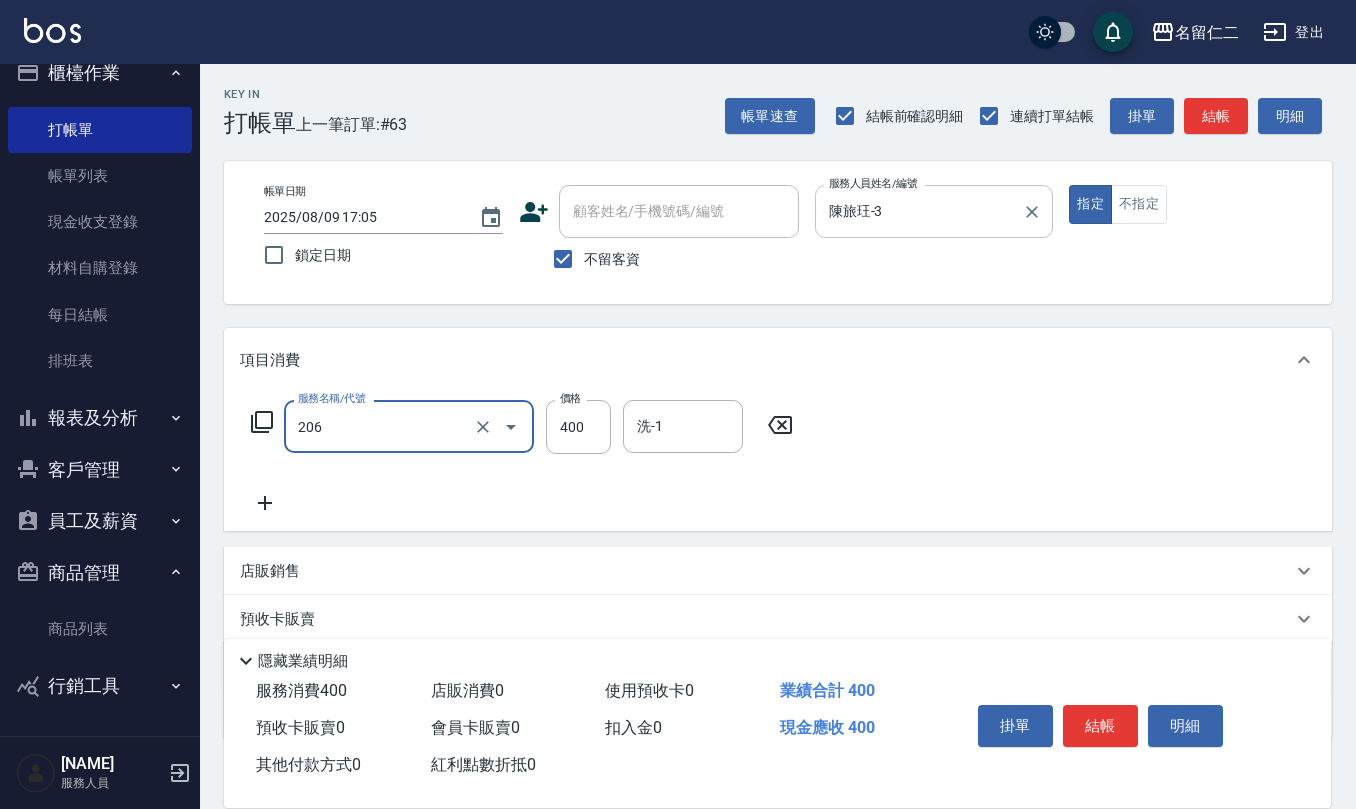 type on "健康洗(206)" 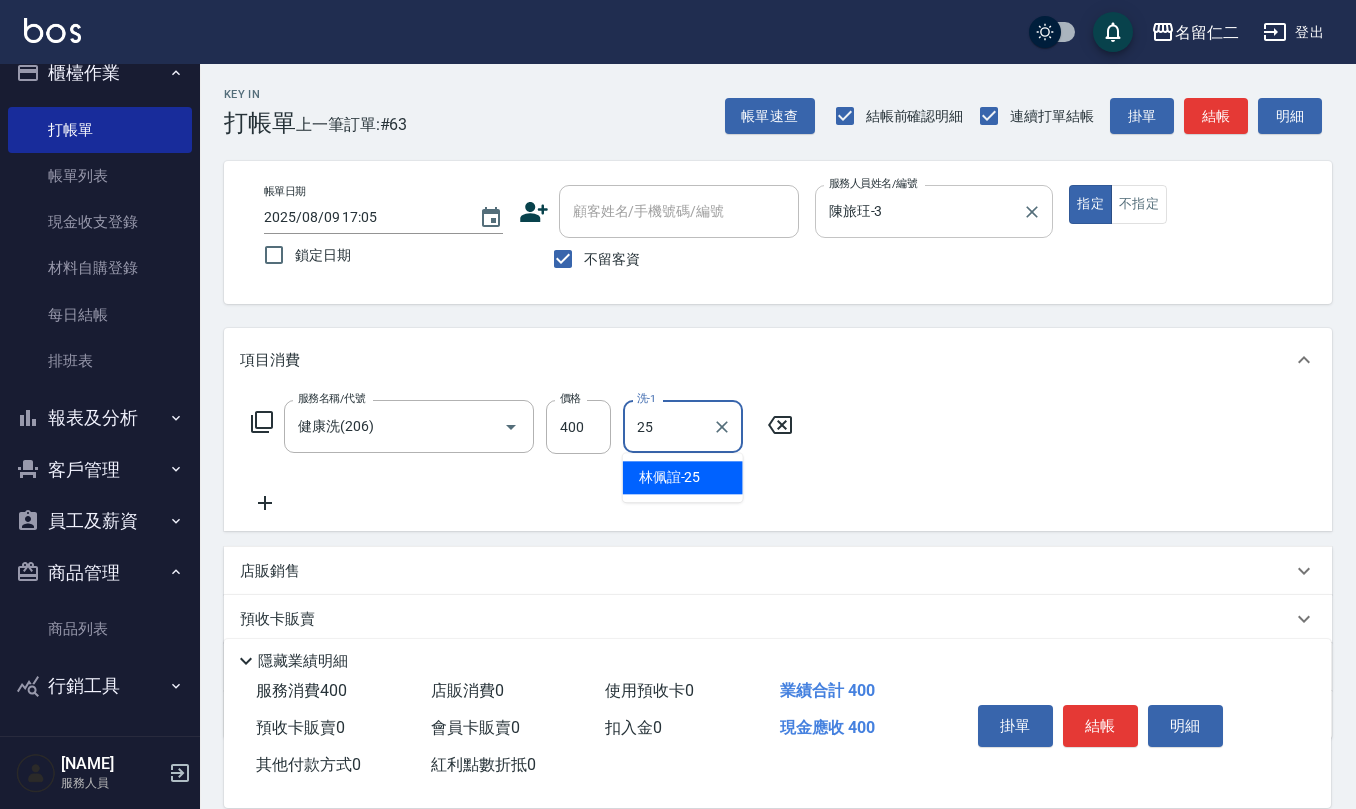 type on "林佩誼-25" 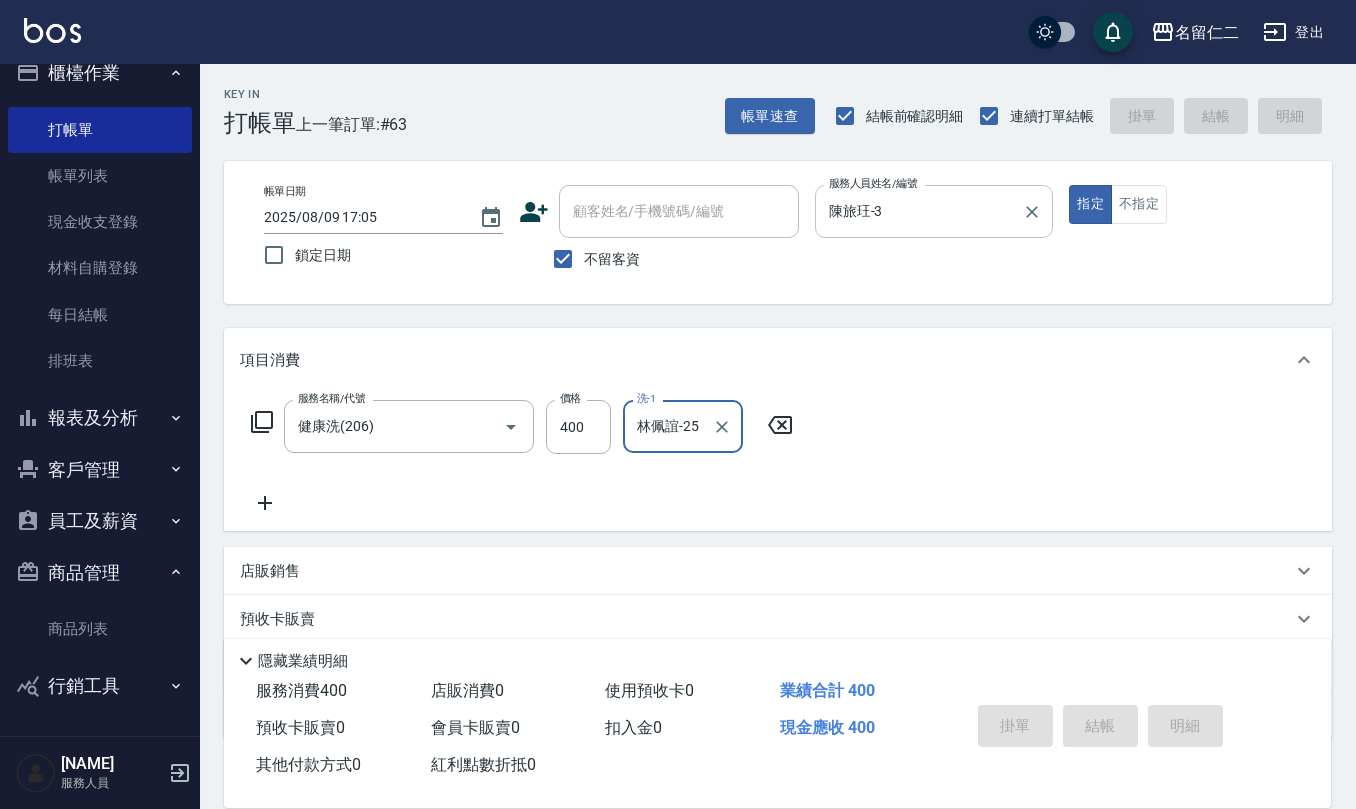 type 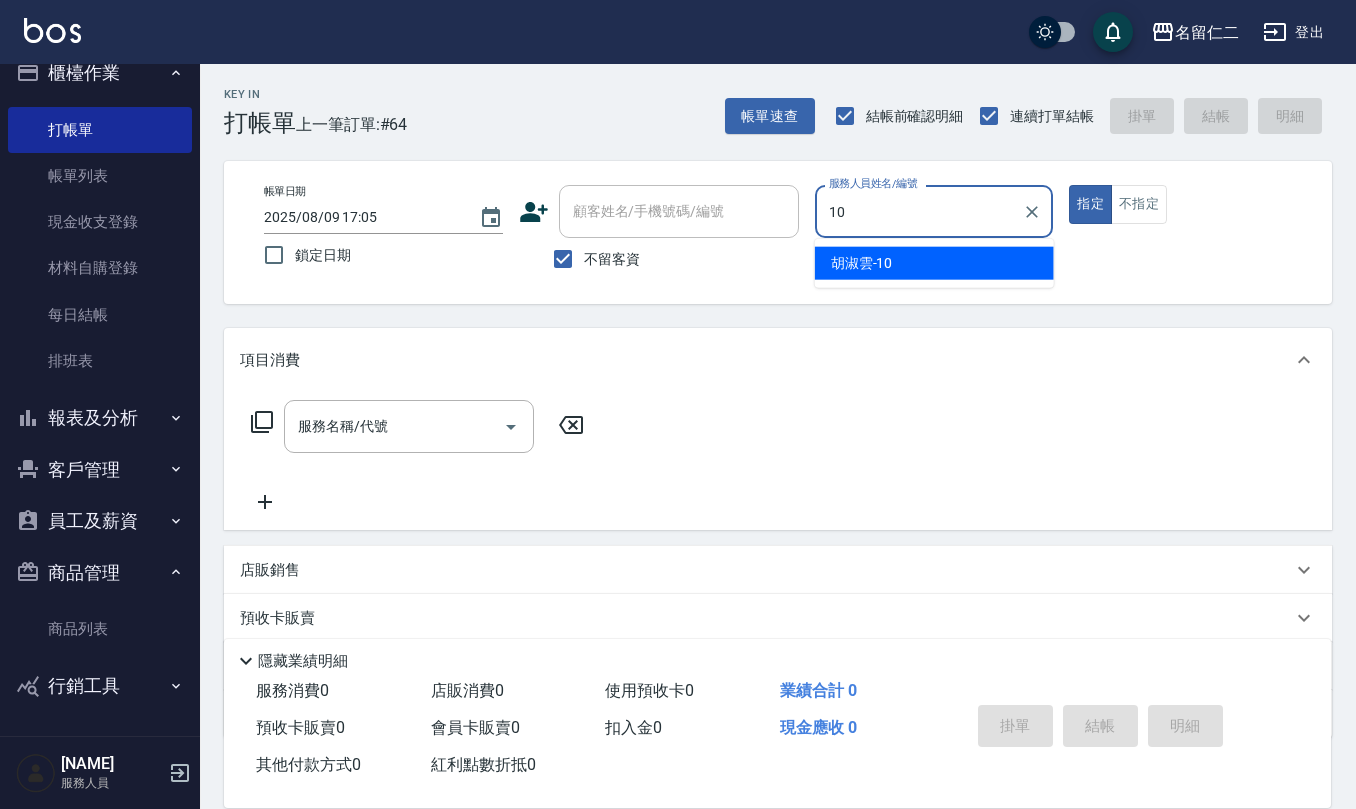 type on "胡淑雲-10" 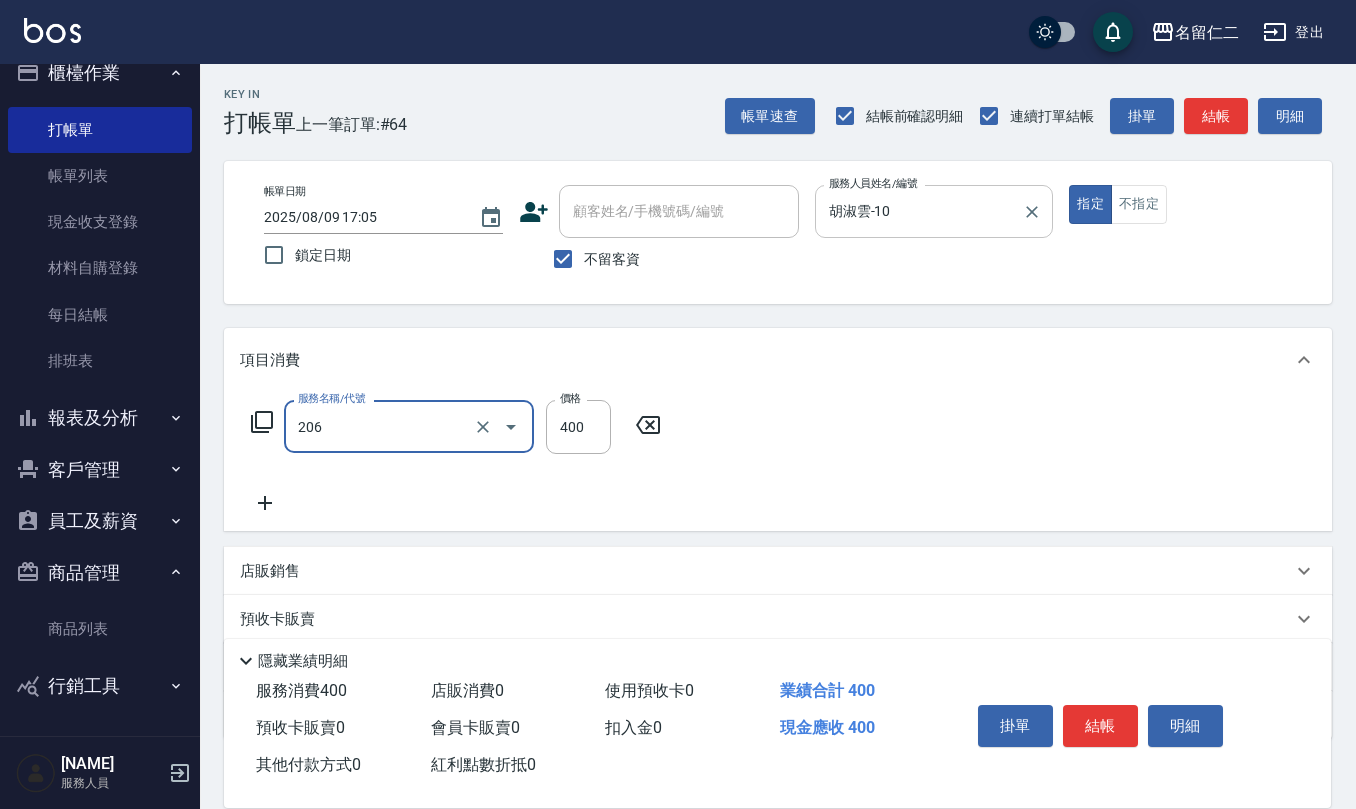 type on "健康洗(206)" 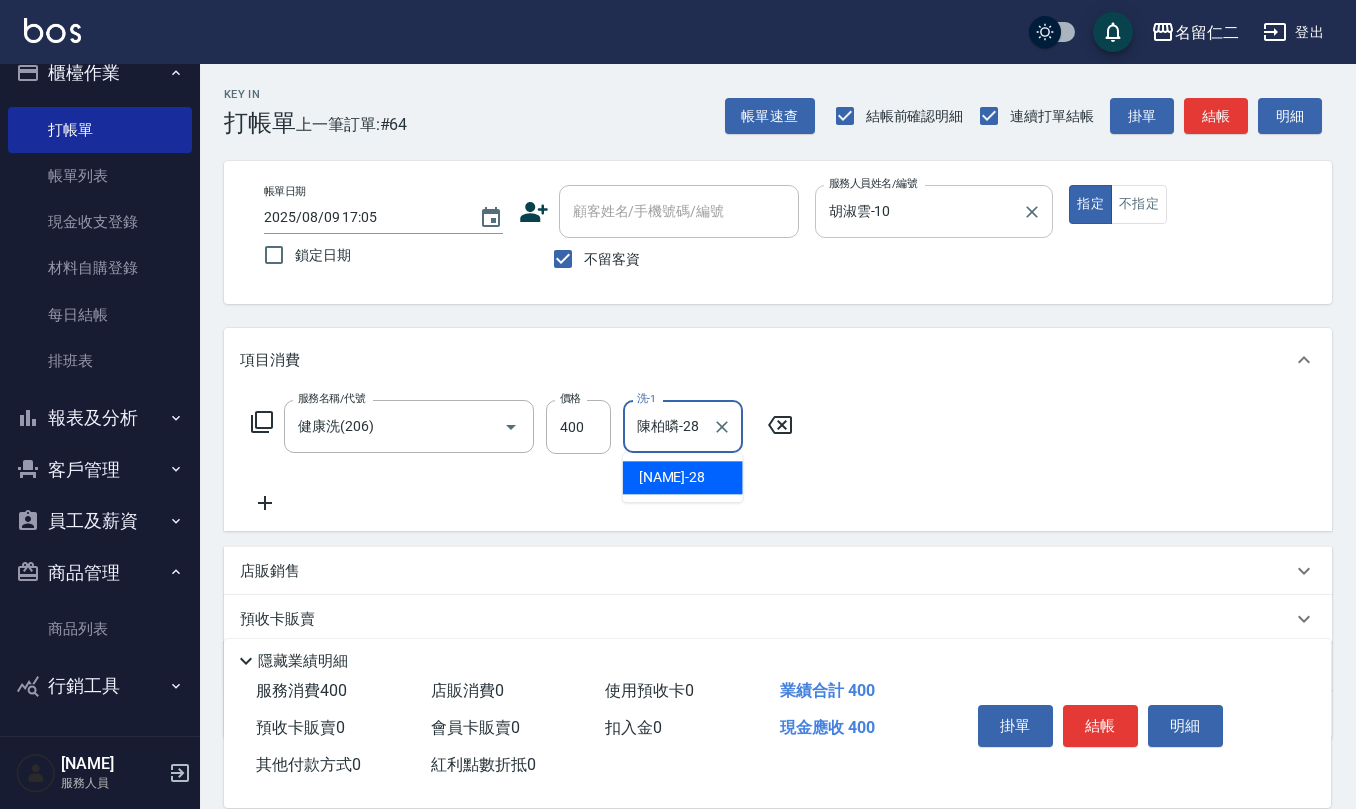 type on "陳柏暽-28" 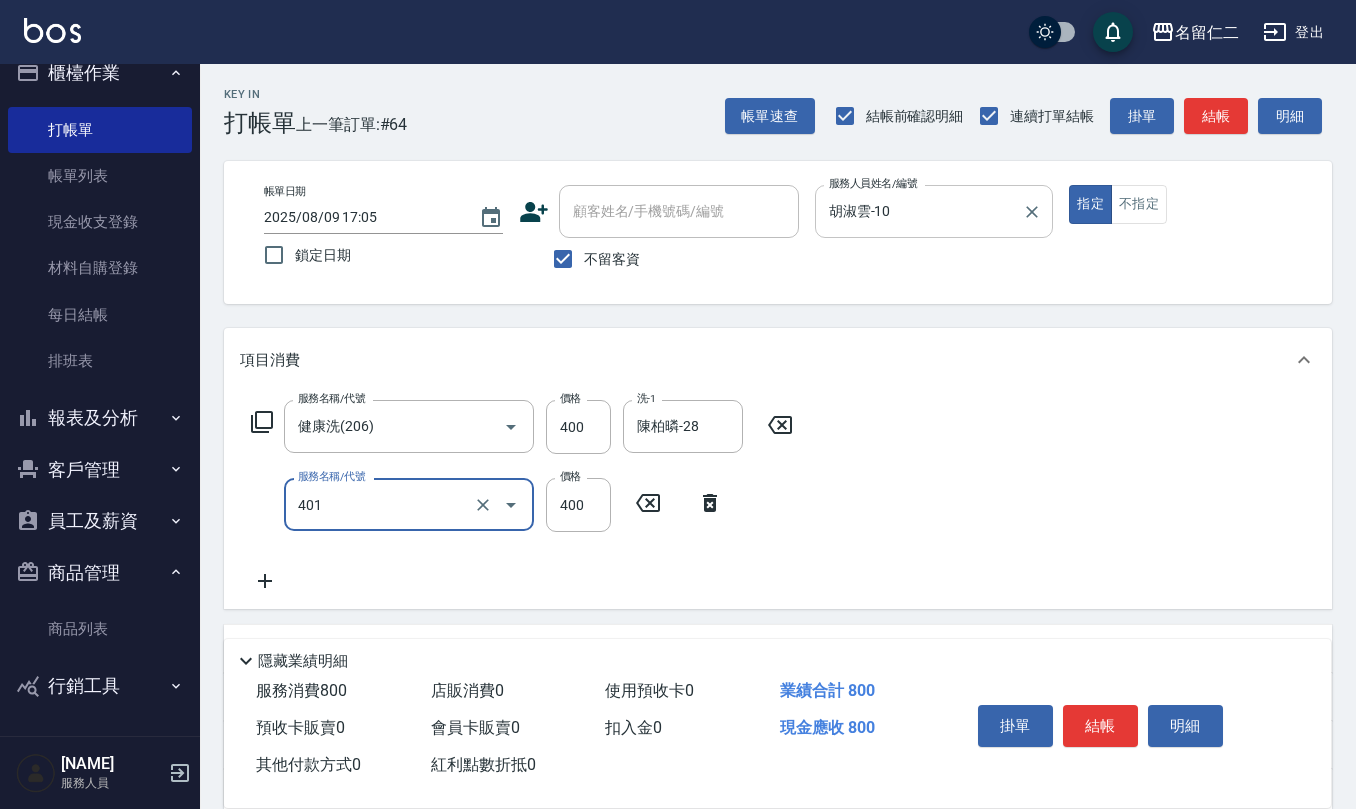 type on "剪髮(401)" 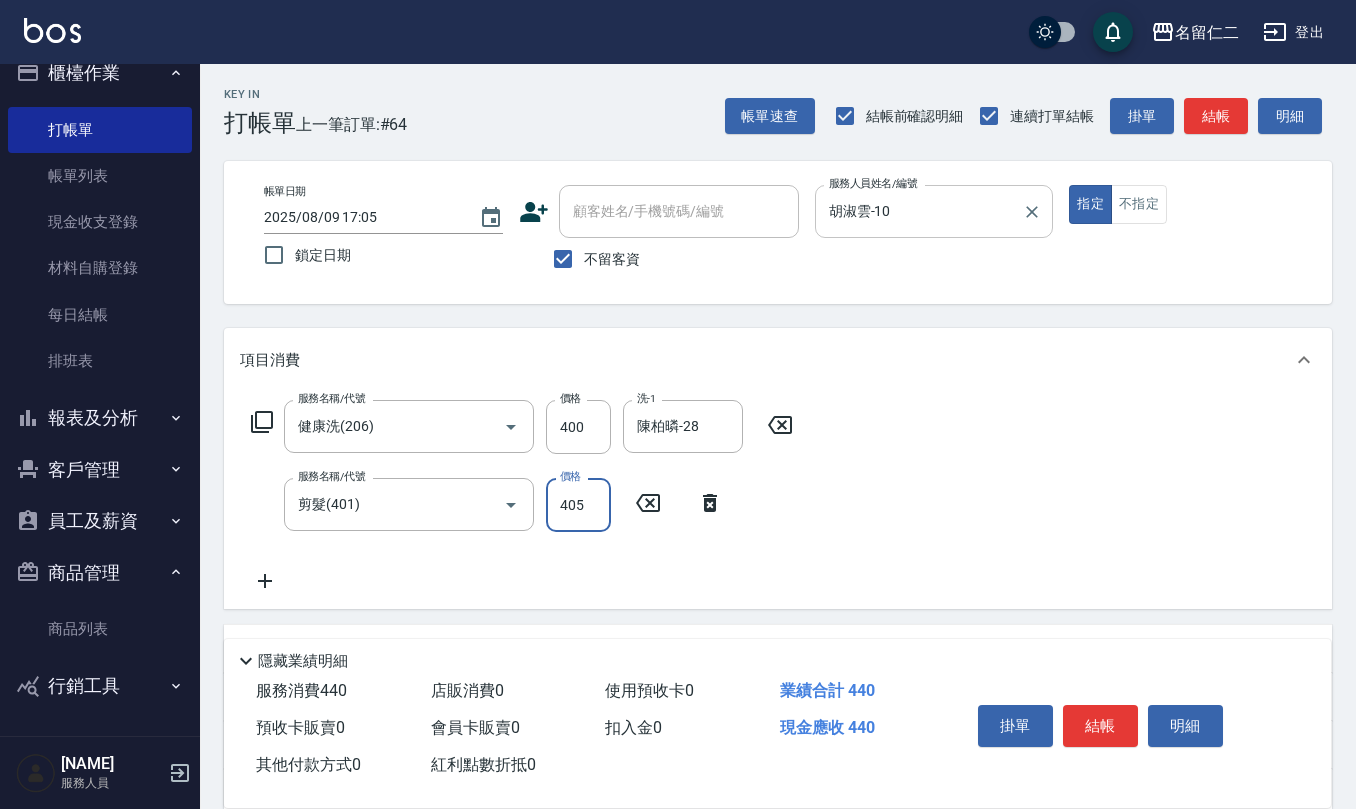 type on "405" 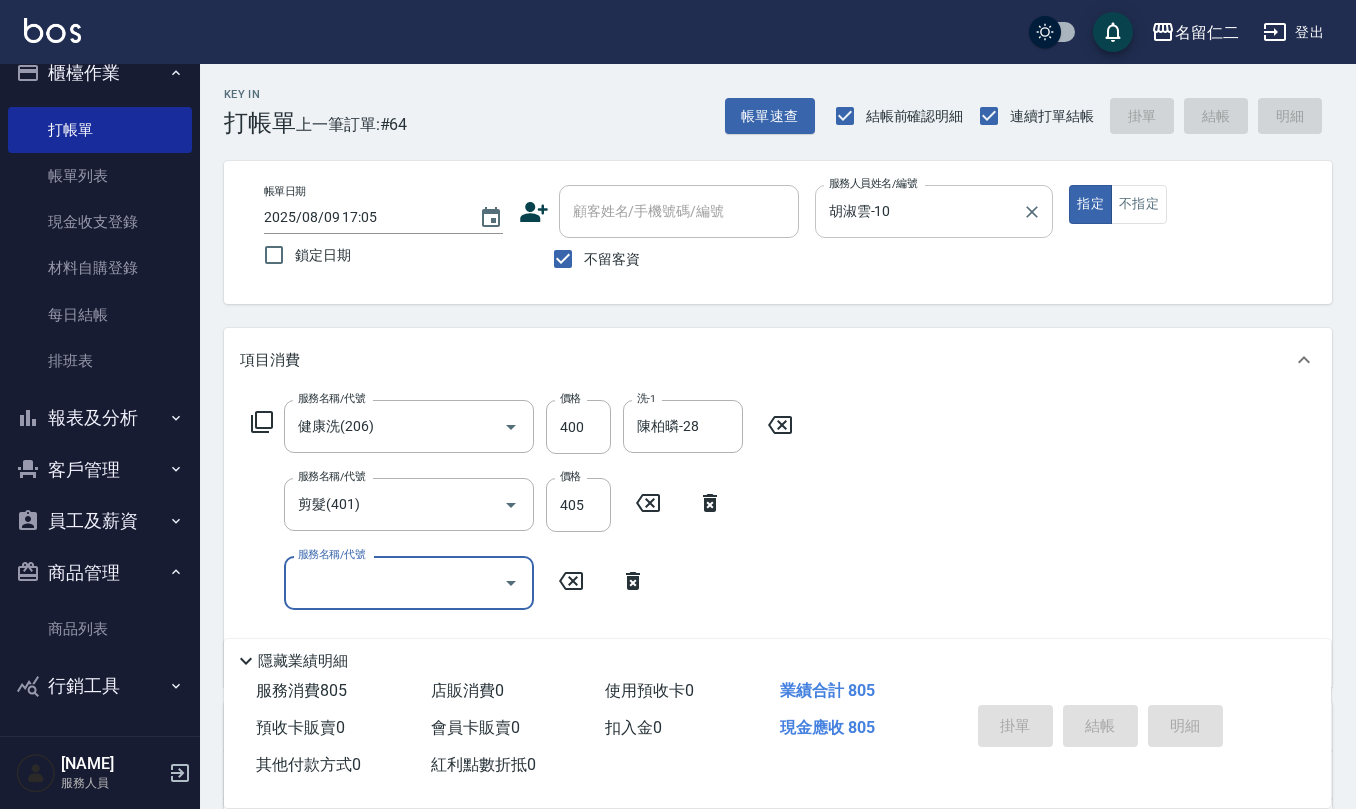 type 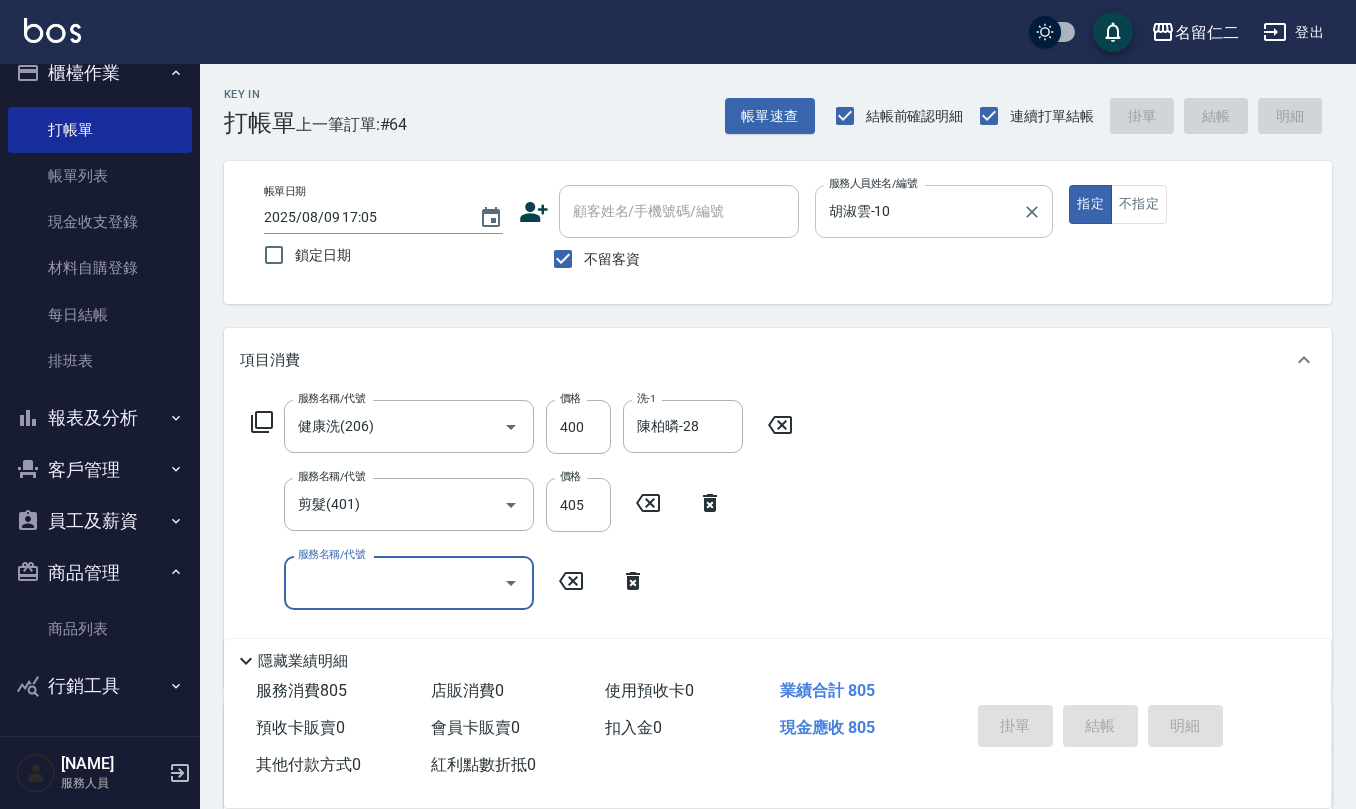 type 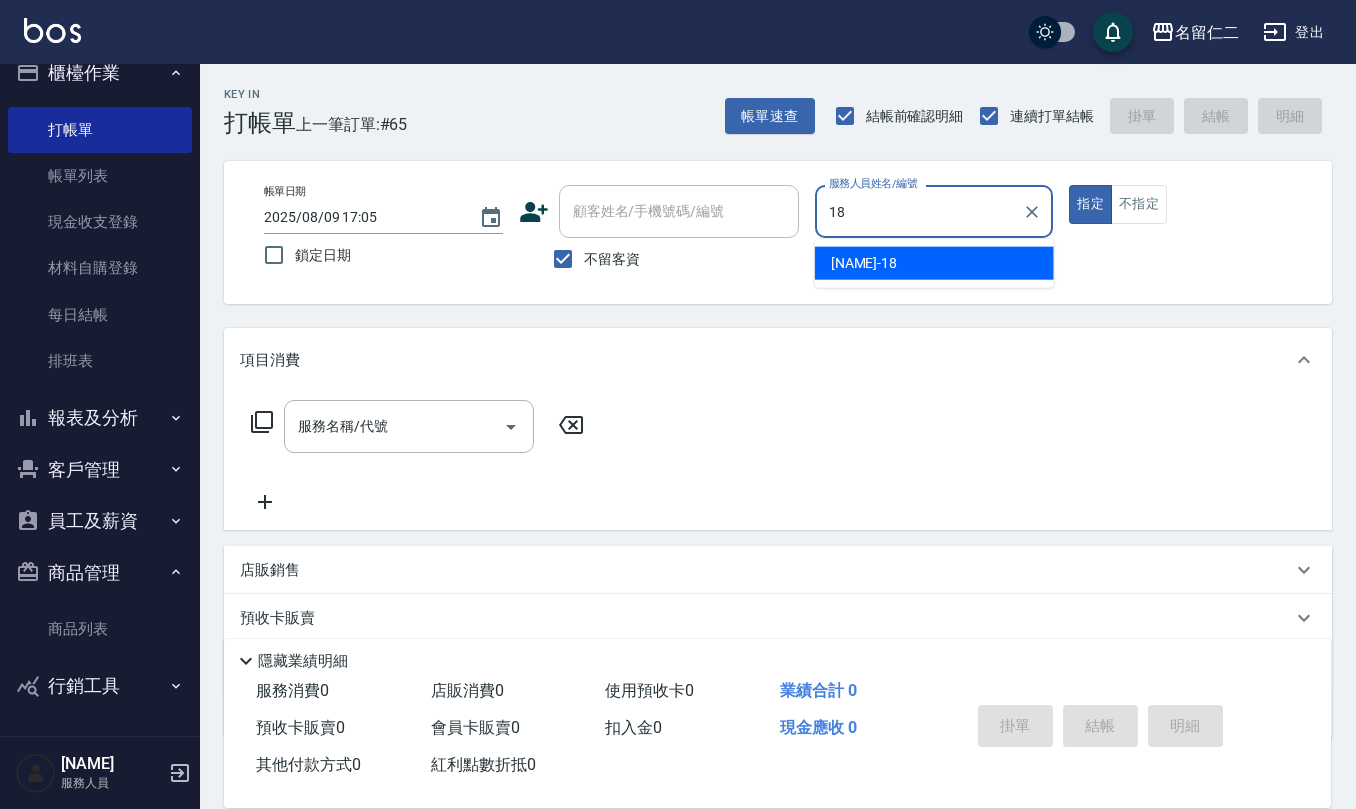type on "吳婉如-18" 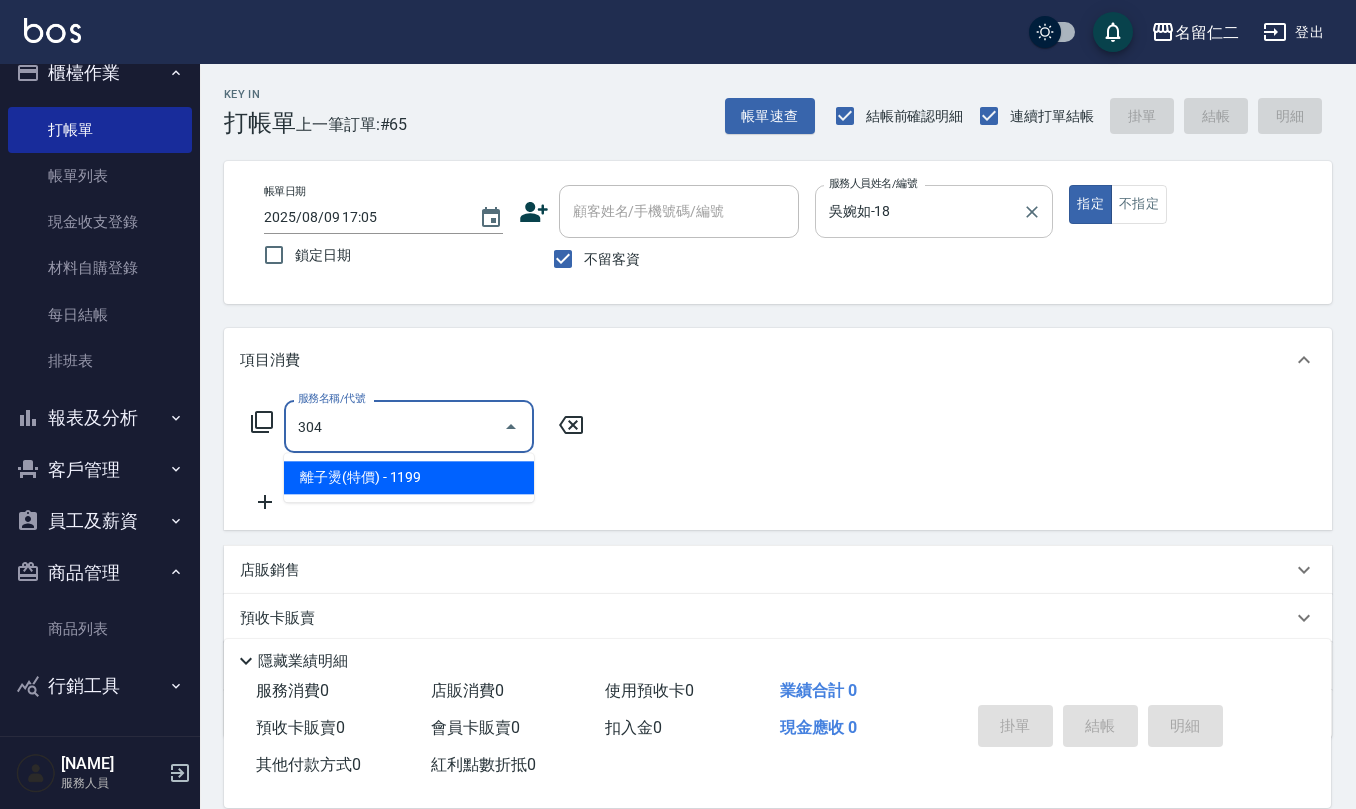 type on "離子燙(特價)(304)" 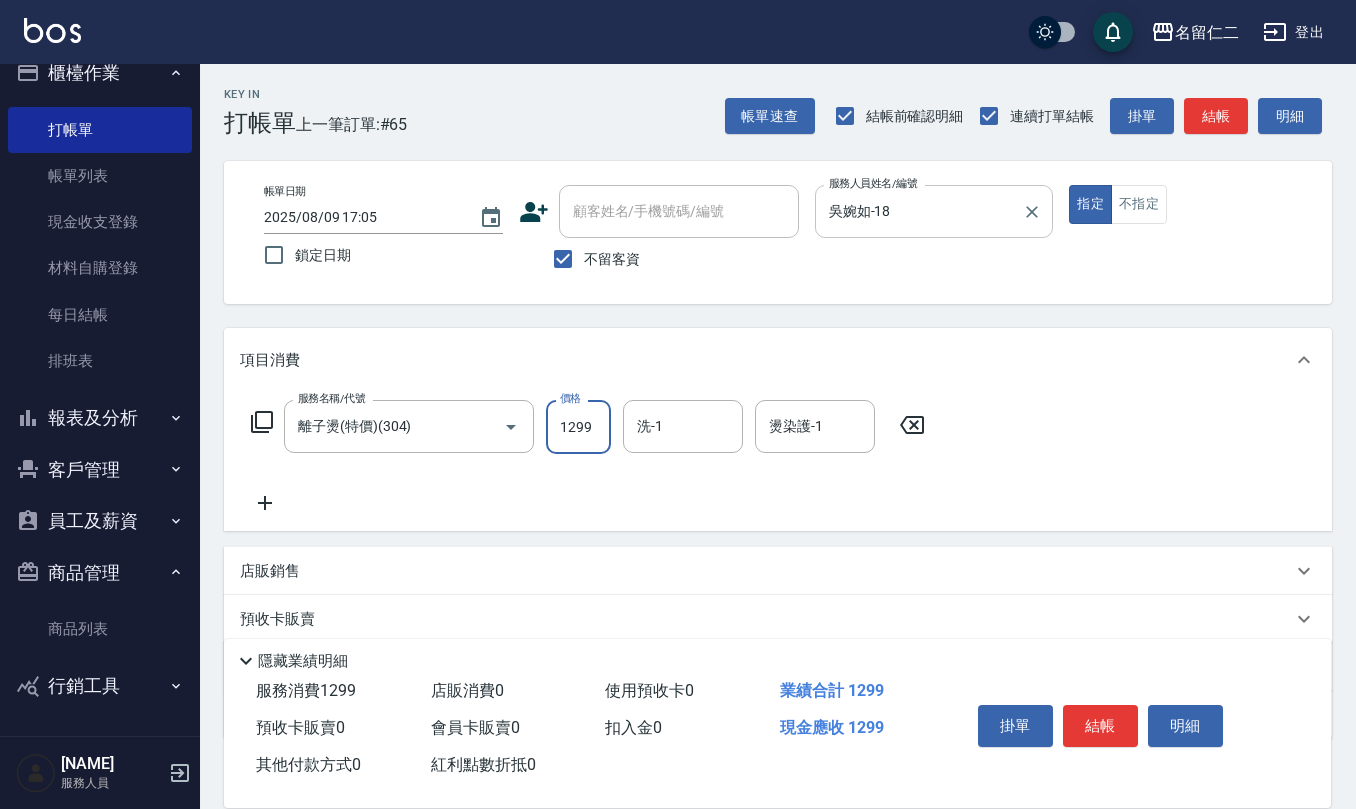 type on "1299" 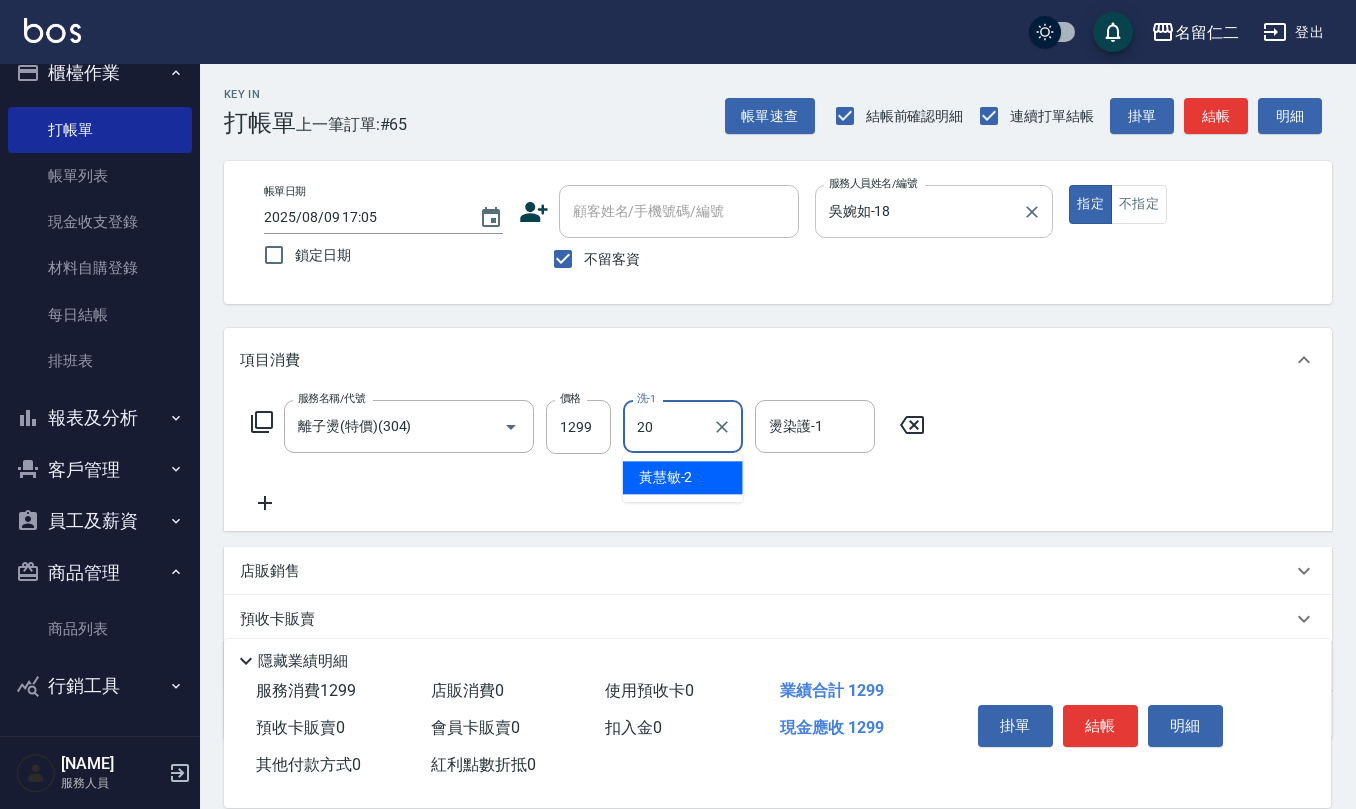 type on "[LAST_NAME]-20" 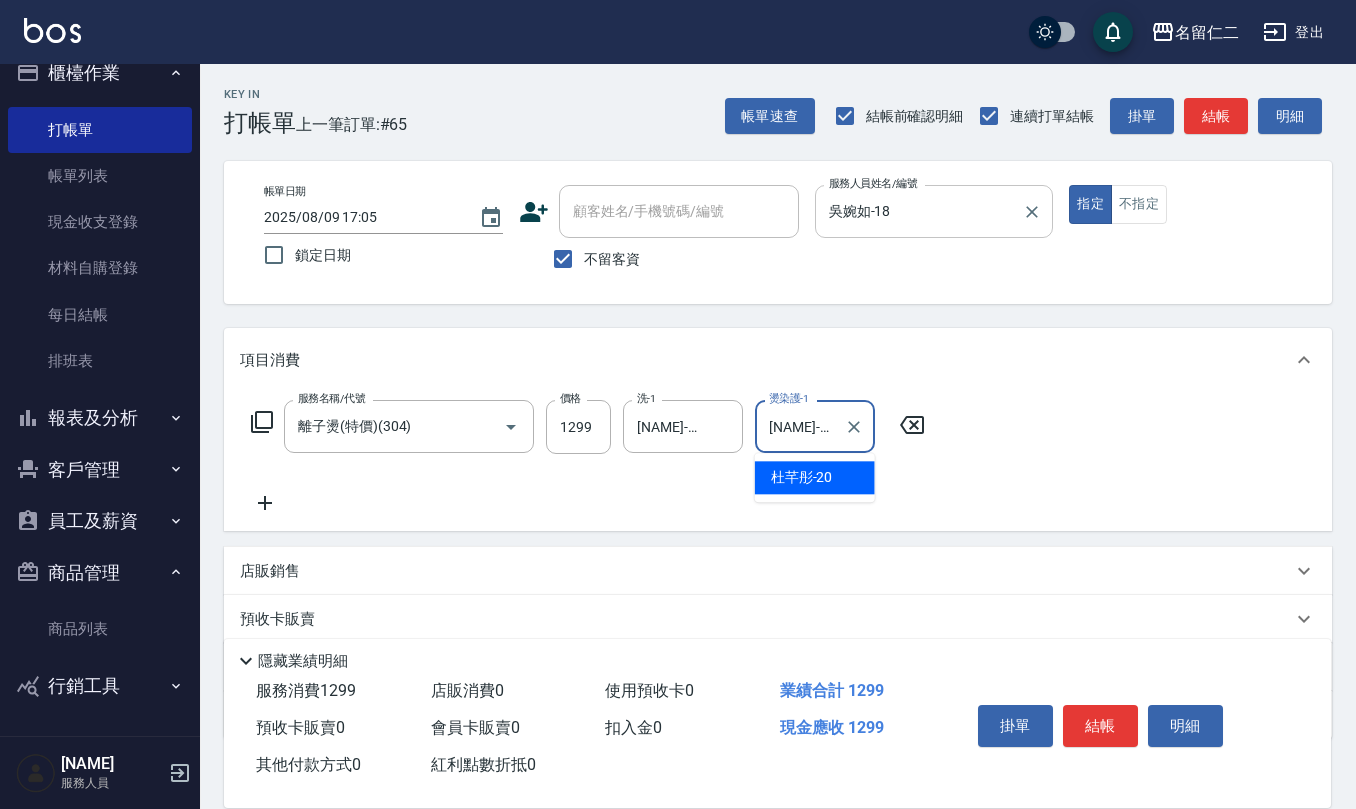 type on "[LAST_NAME]-20" 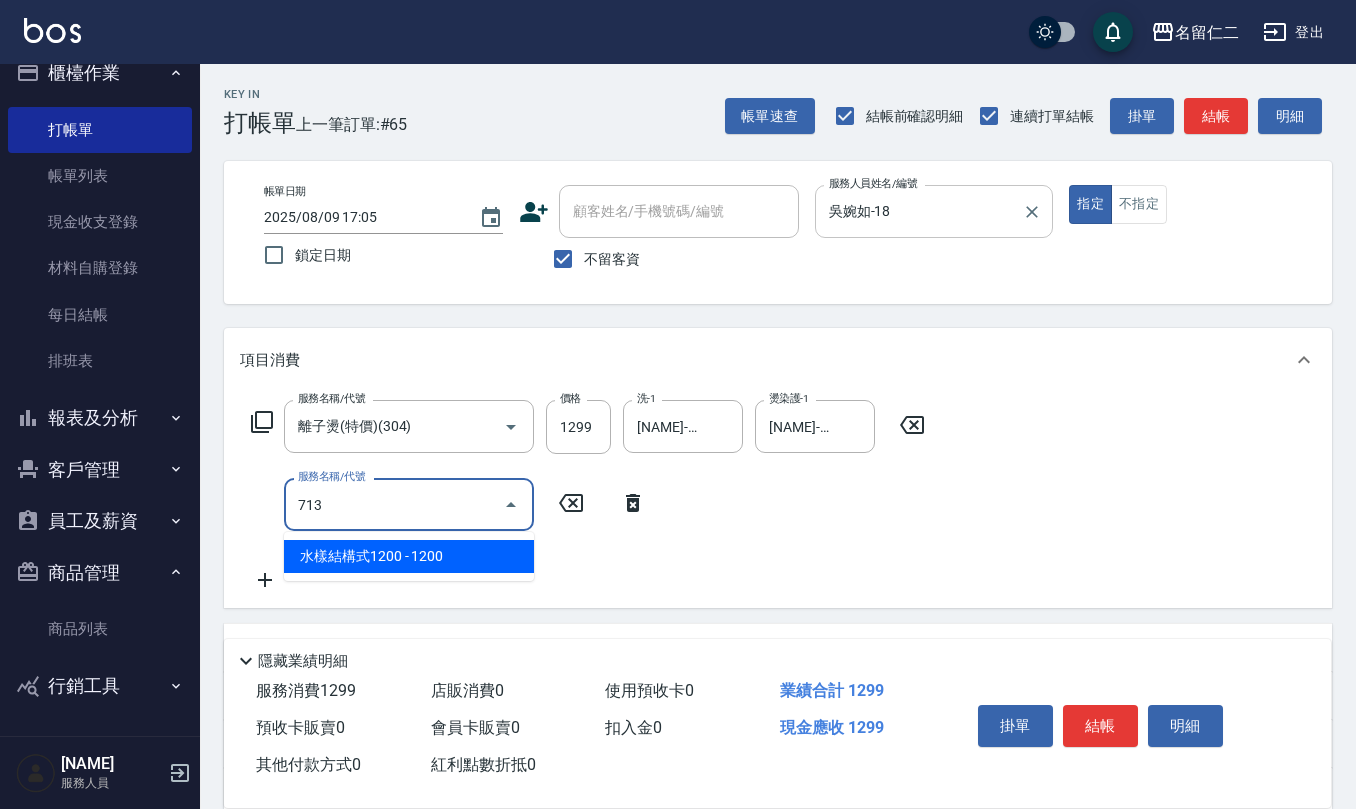 type on "水樣結構式1200(713)" 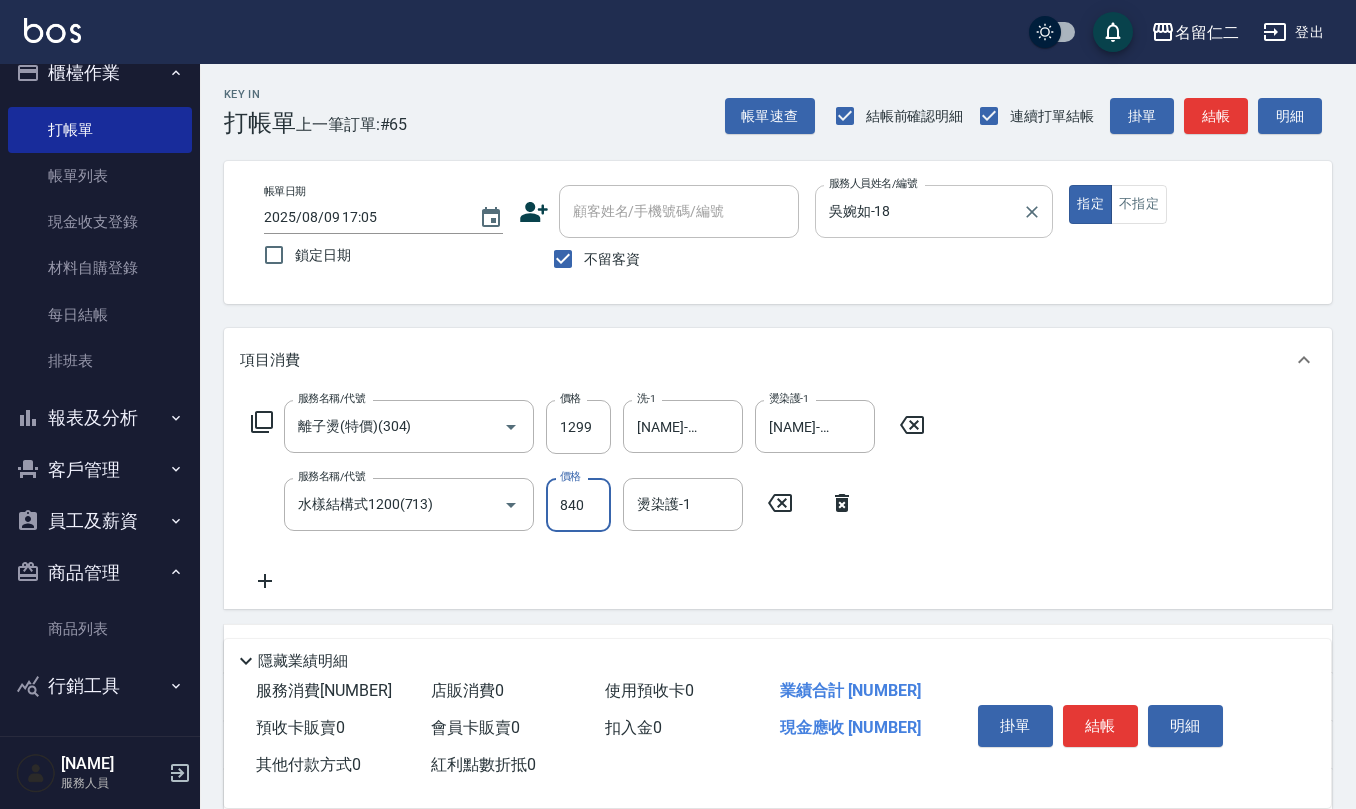 type on "840" 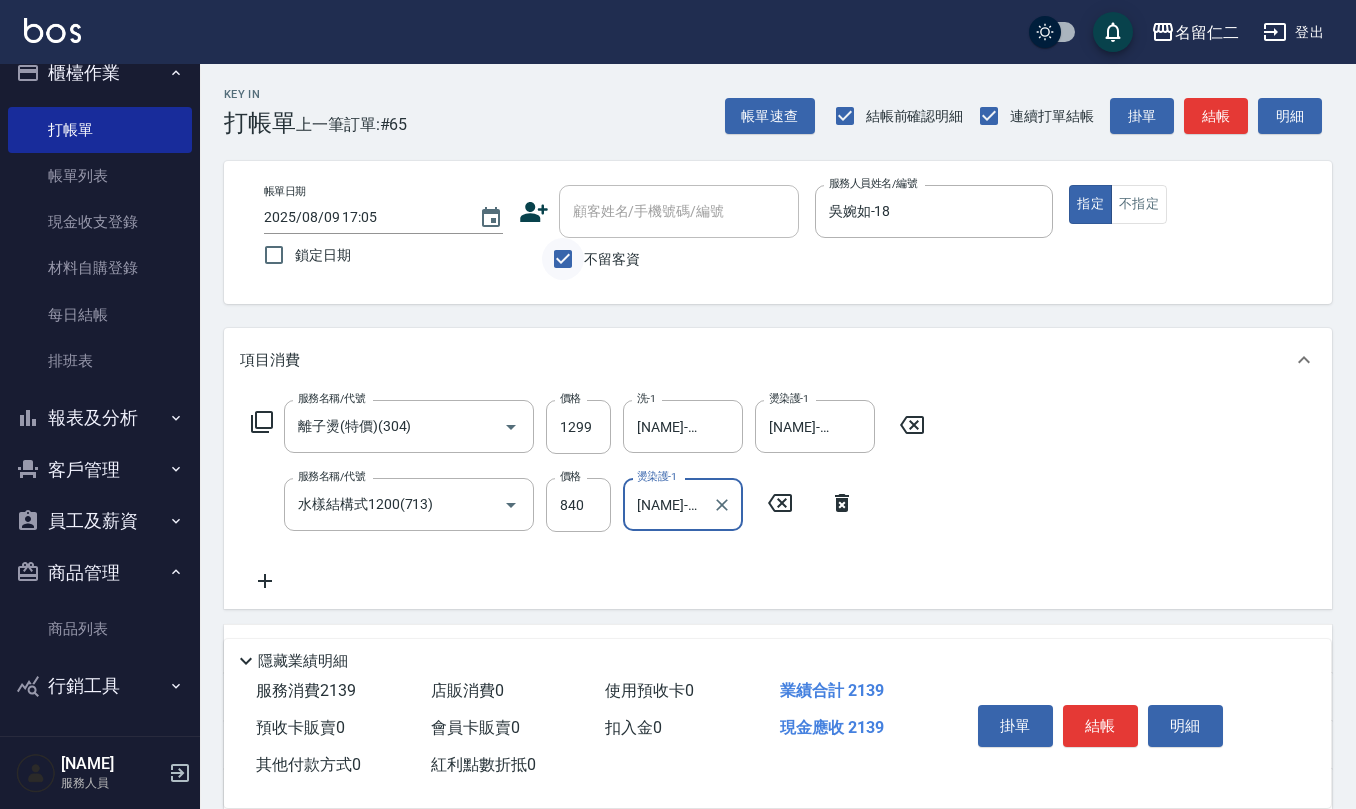 type on "[LAST_NAME]-20" 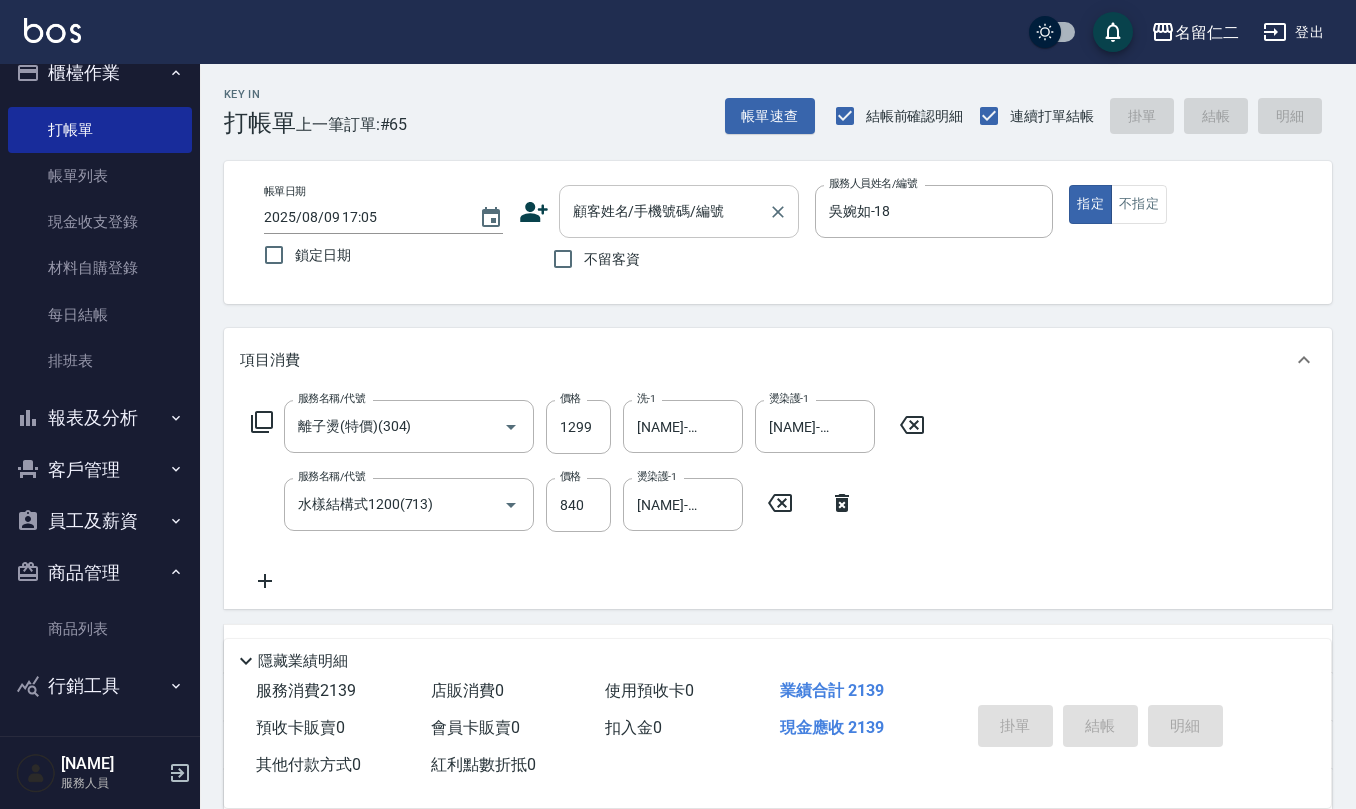 click on "顧客姓名/手機號碼/編號" at bounding box center (664, 211) 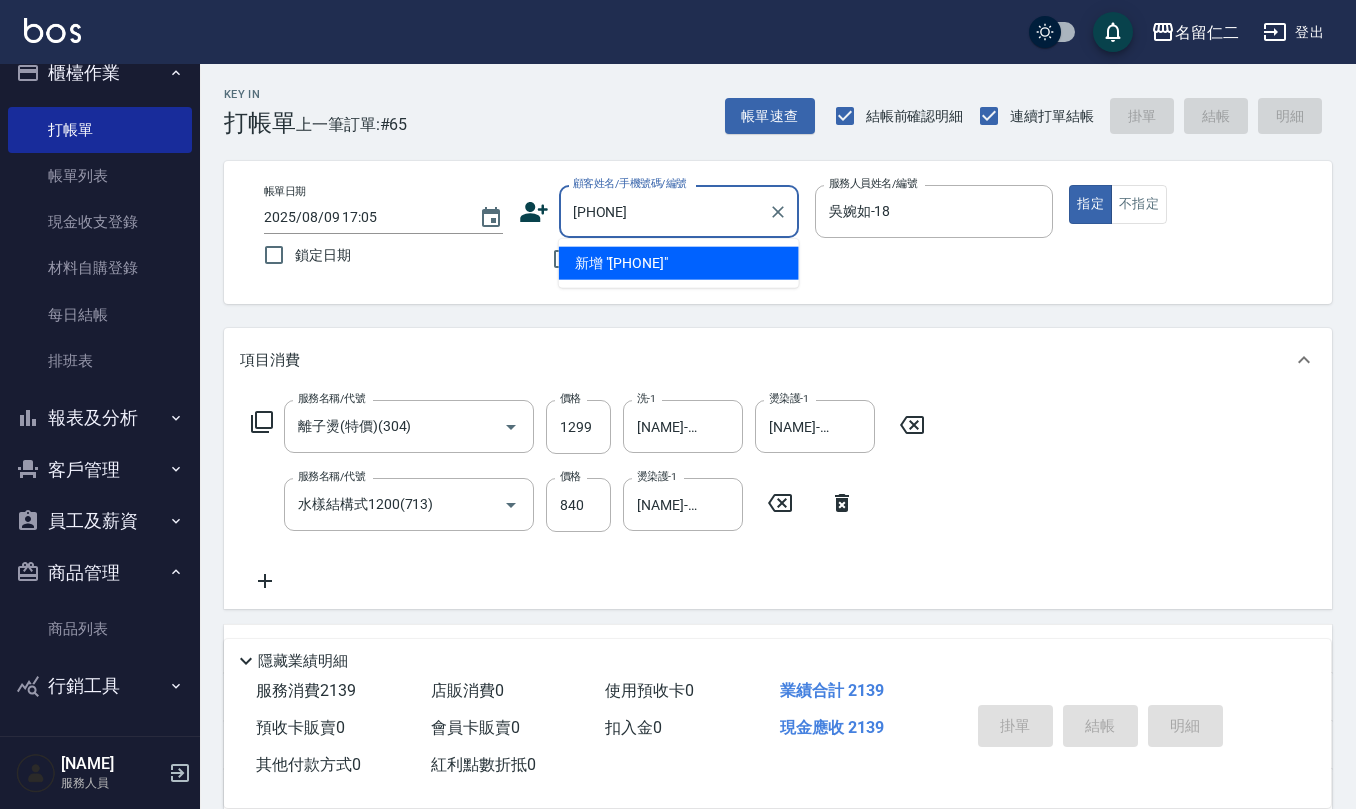 drag, startPoint x: 664, startPoint y: 210, endPoint x: 325, endPoint y: 188, distance: 339.7131 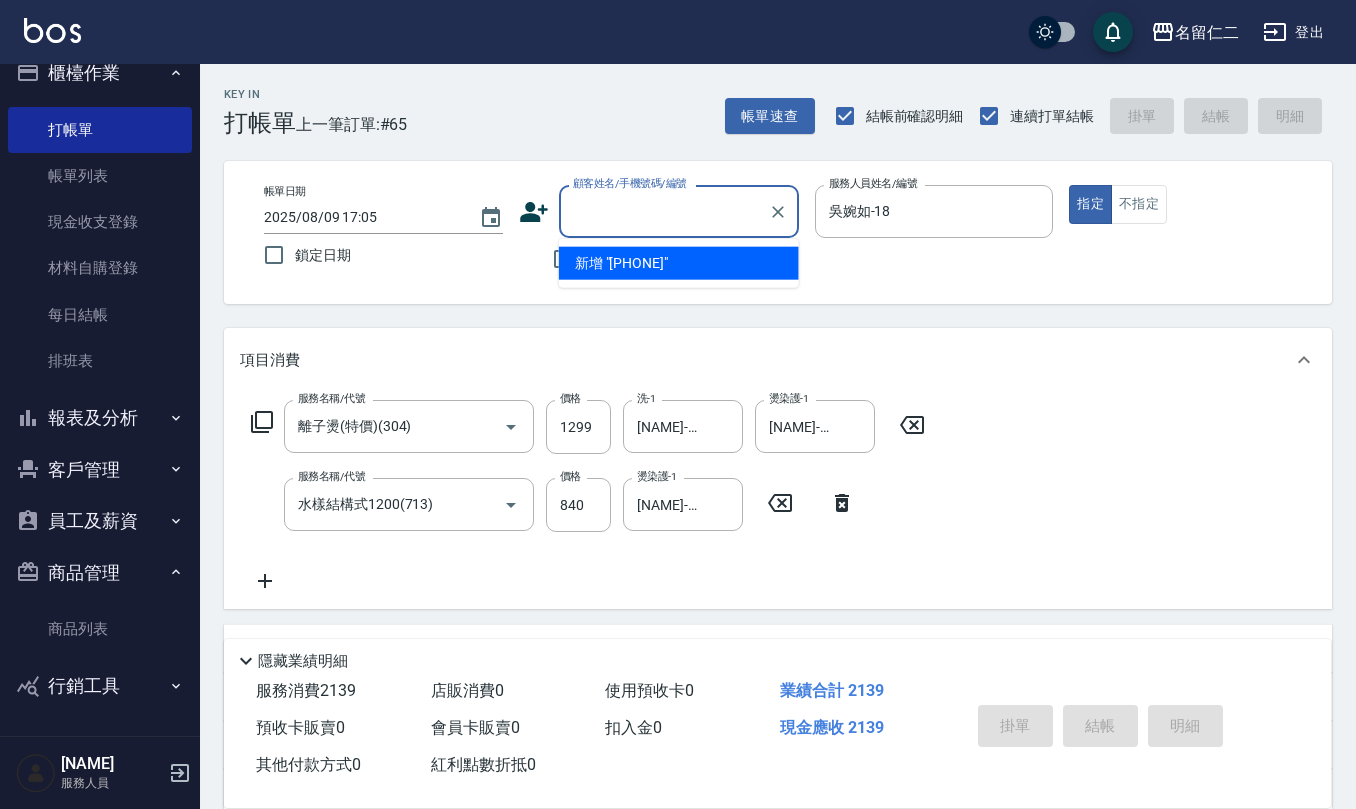 click 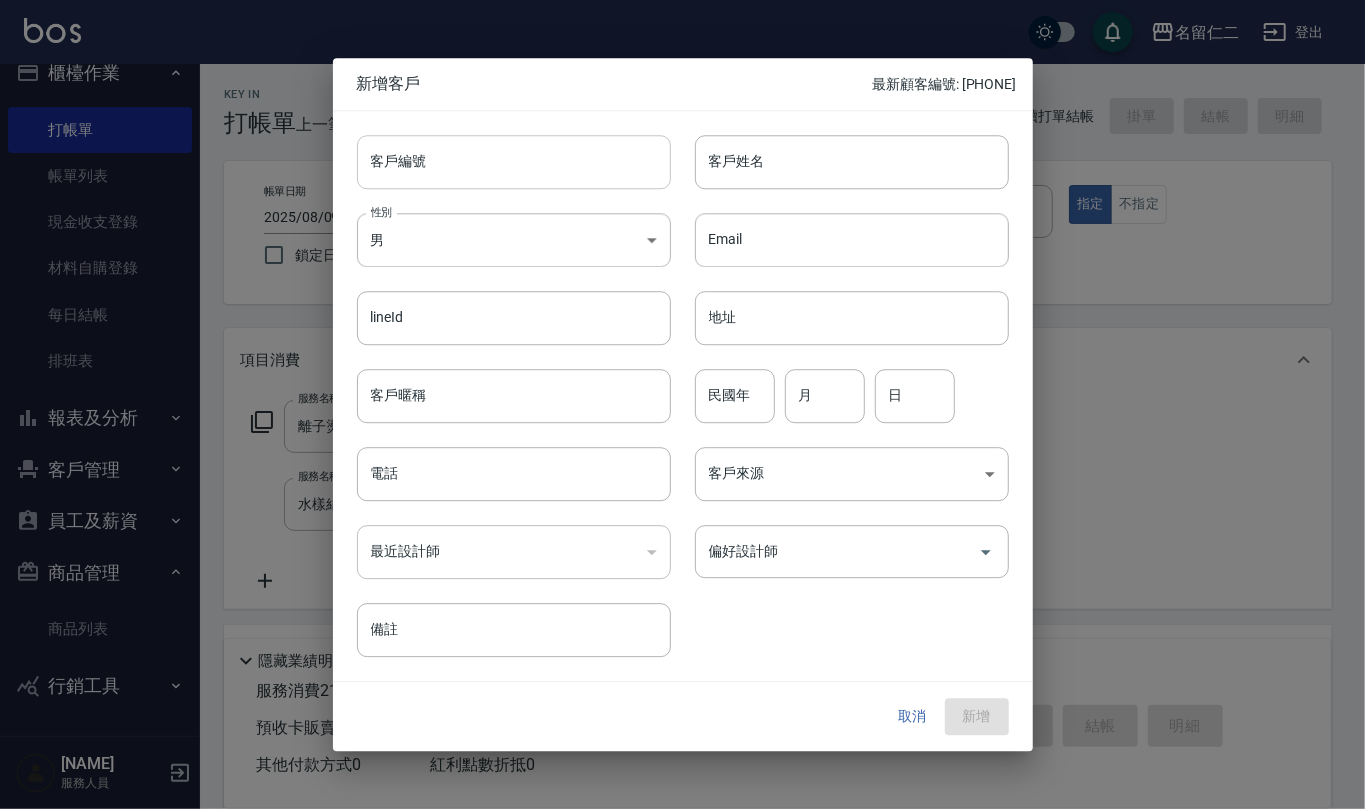 click on "客戶編號" at bounding box center [514, 162] 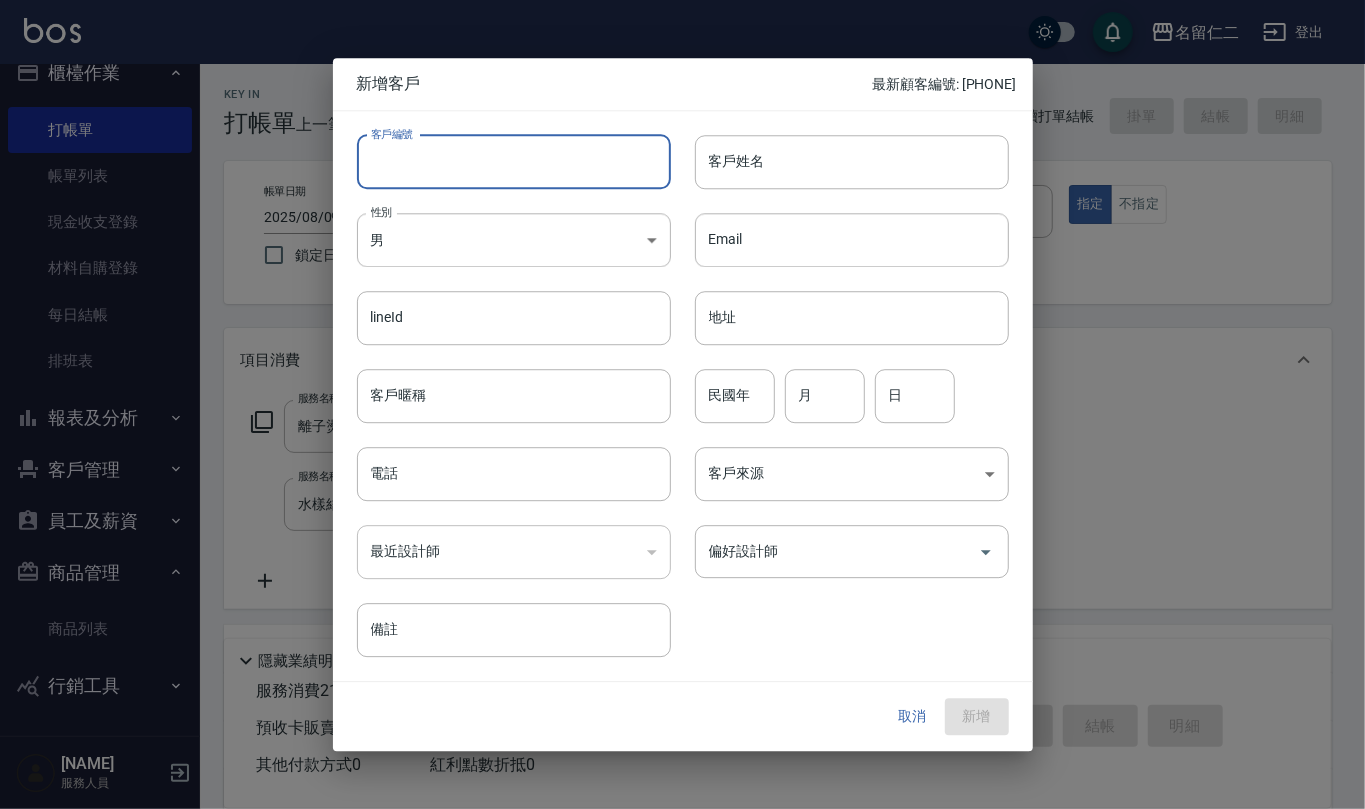 paste on "0928014657" 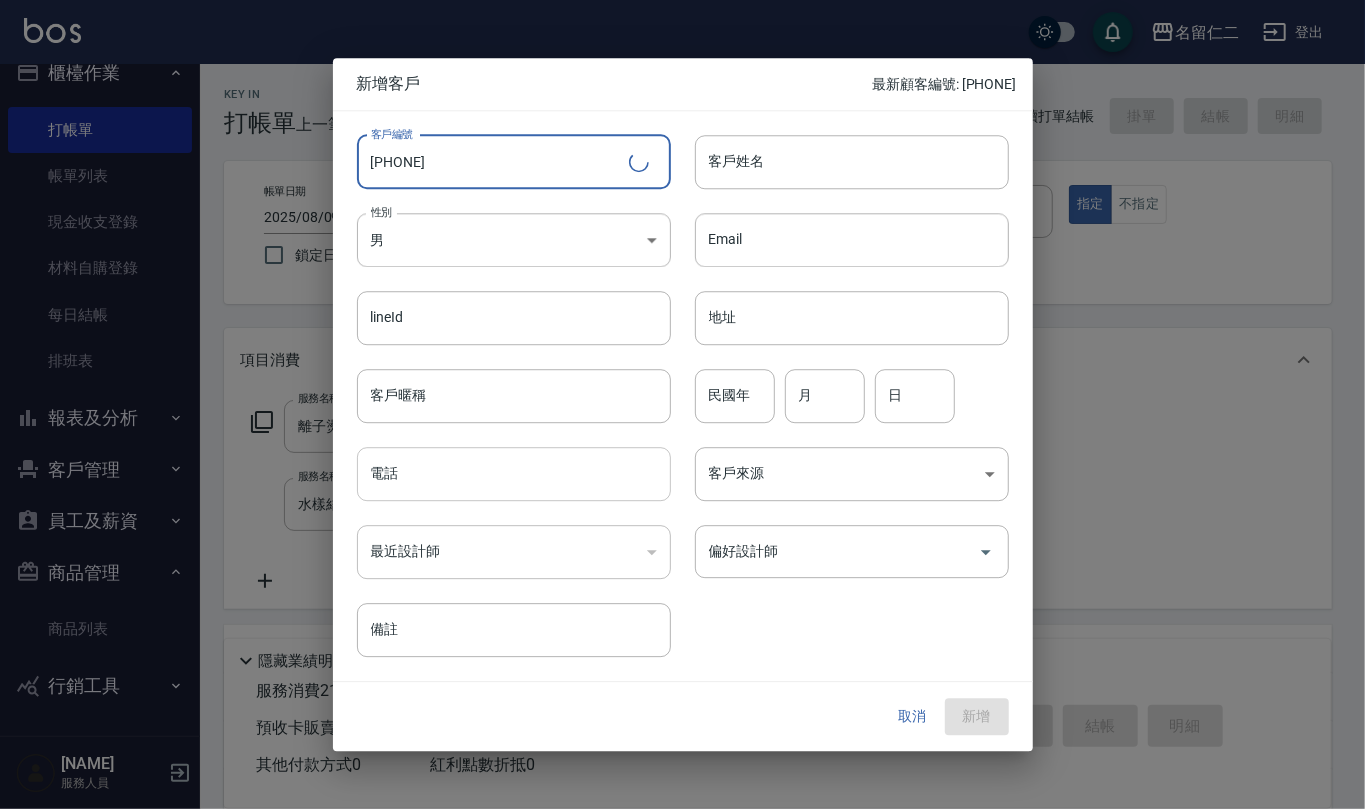 type on "0928014657" 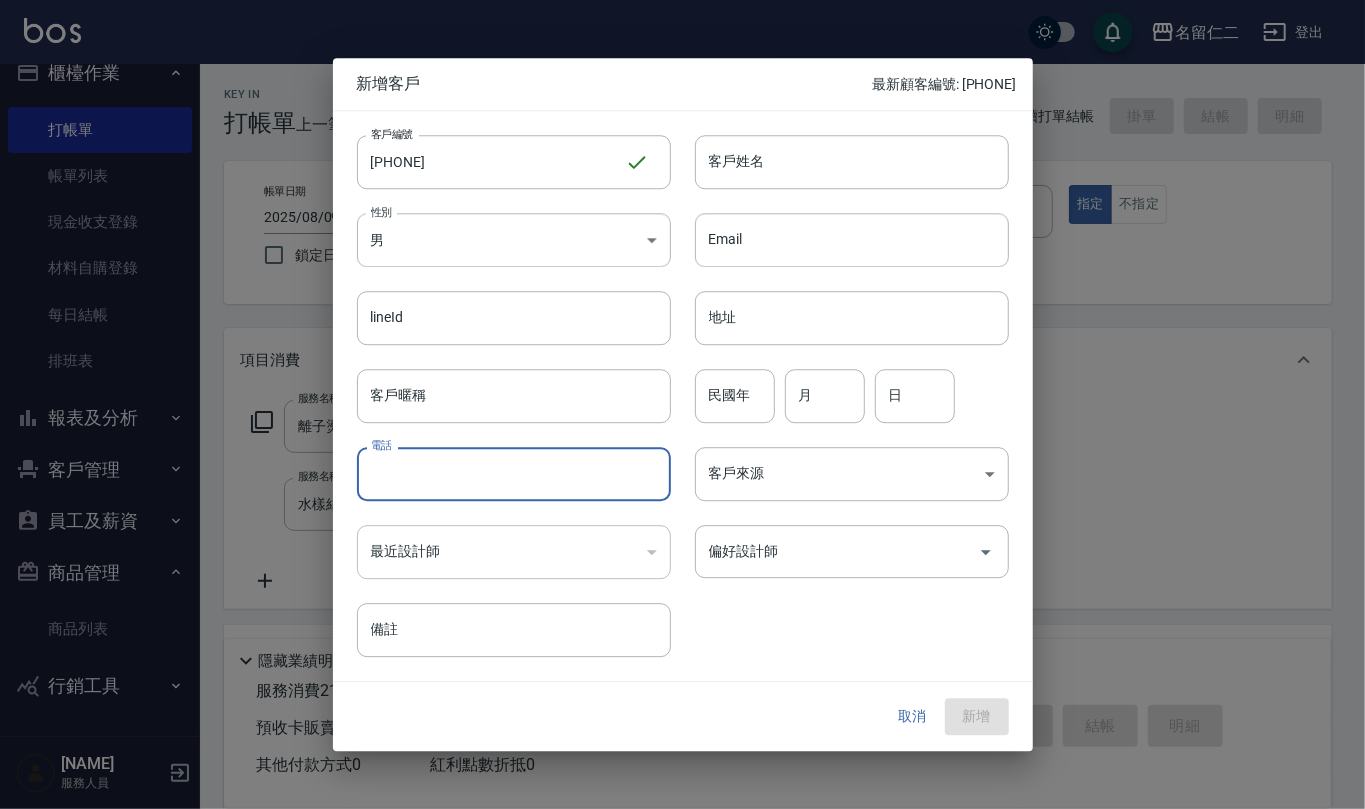 click on "電話" at bounding box center (514, 474) 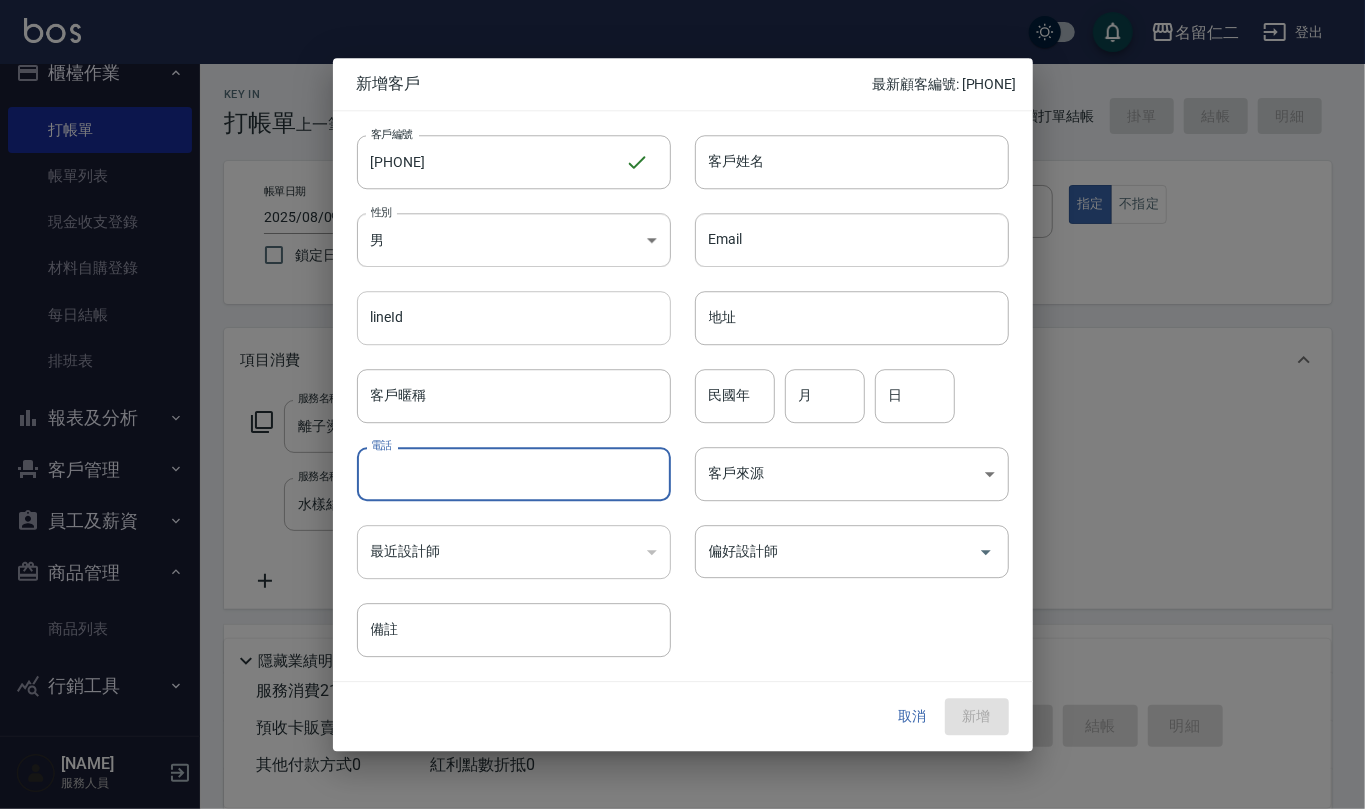 paste on "0928014657" 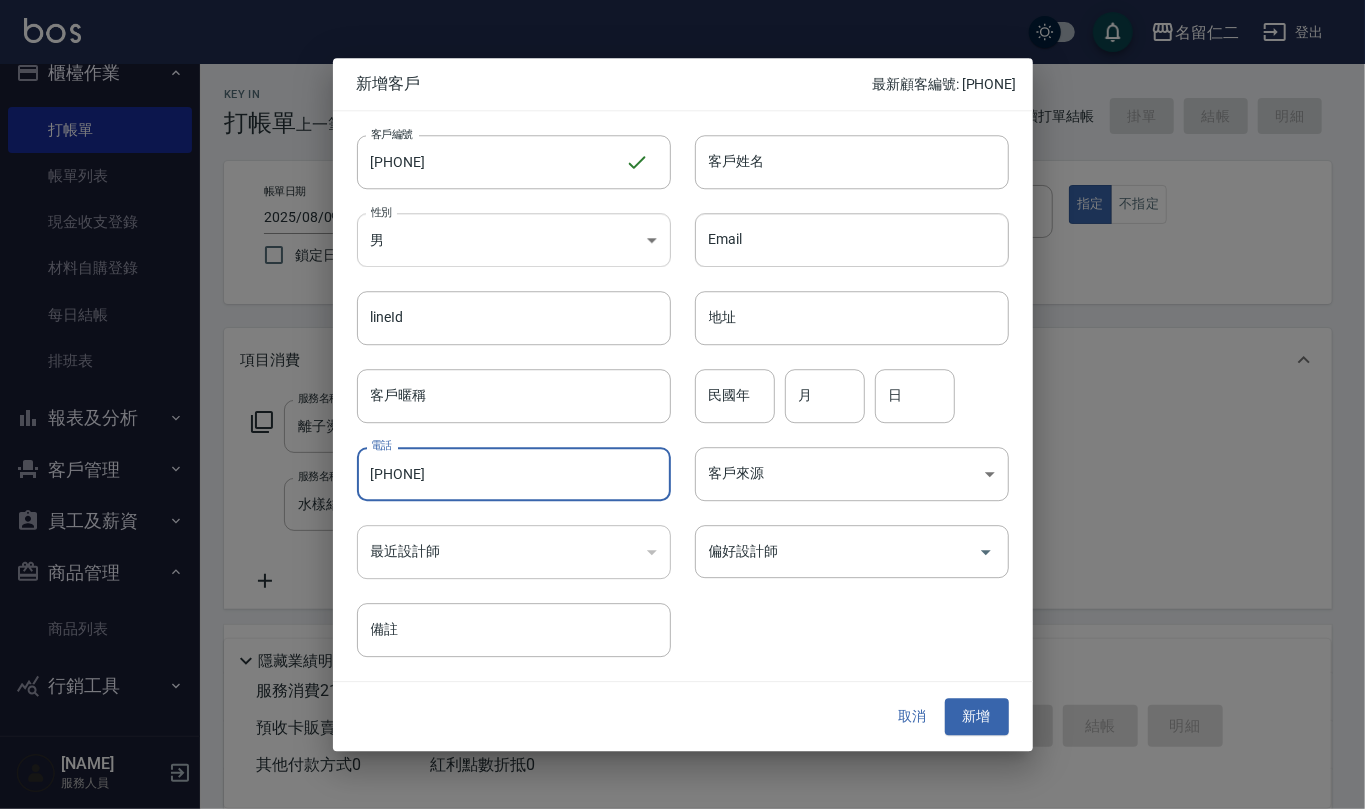 type on "0928014657" 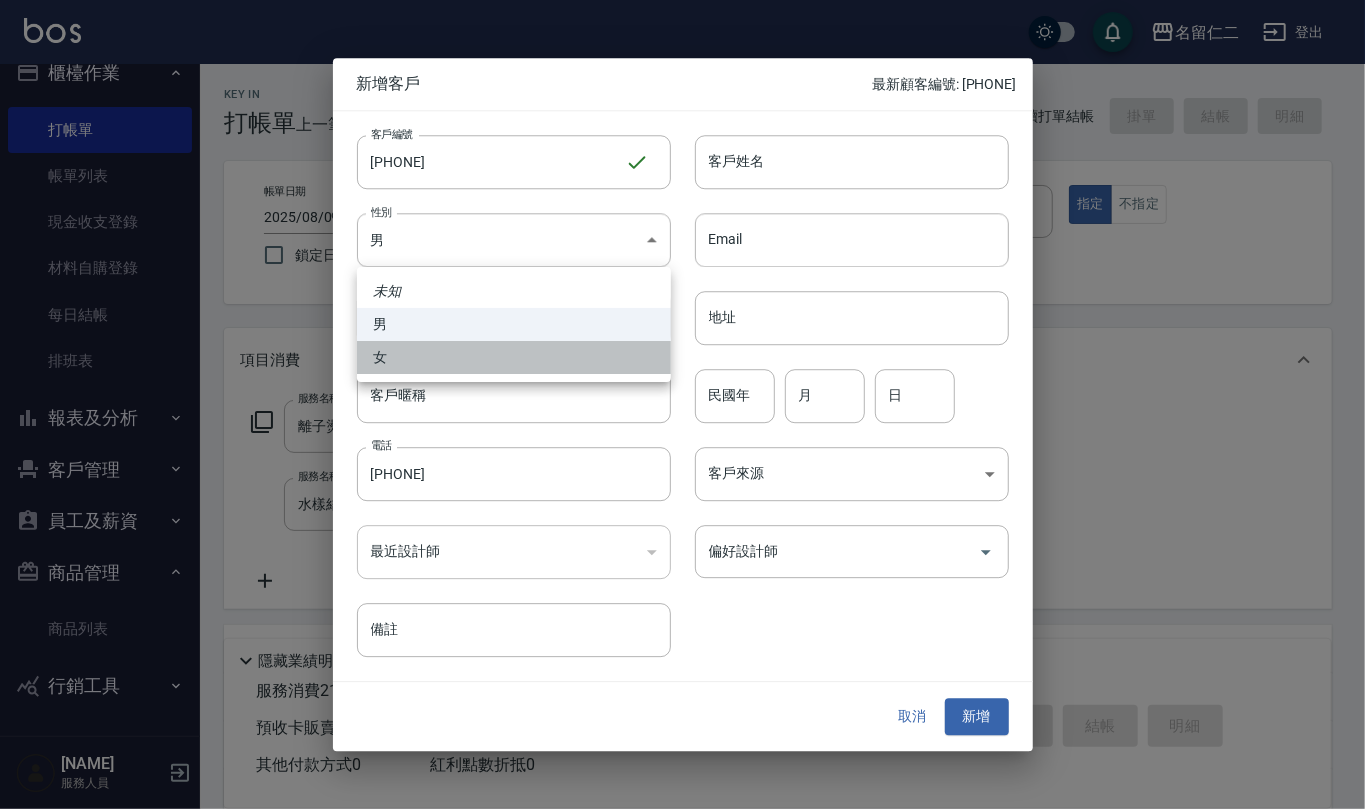 drag, startPoint x: 564, startPoint y: 358, endPoint x: 792, endPoint y: 208, distance: 272.91757 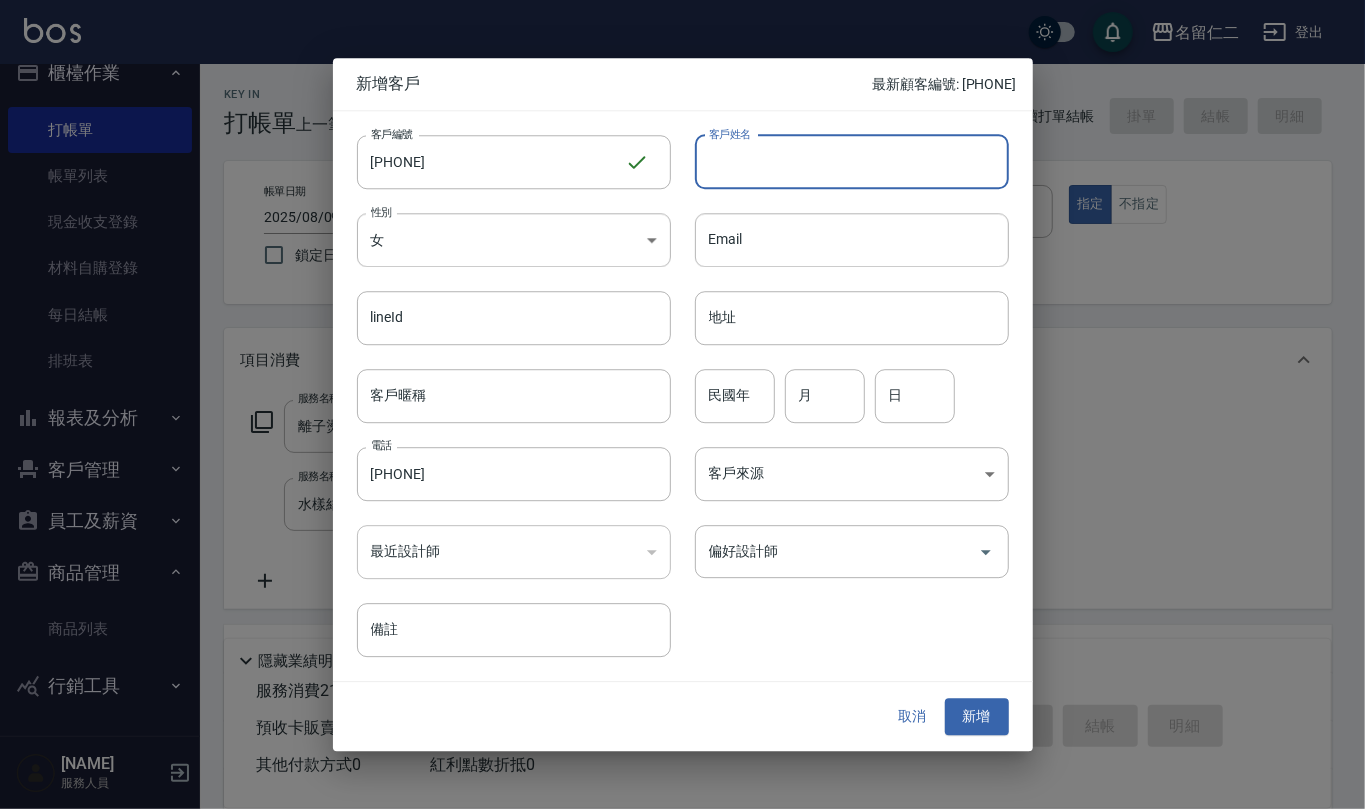 click on "客戶姓名" at bounding box center [852, 162] 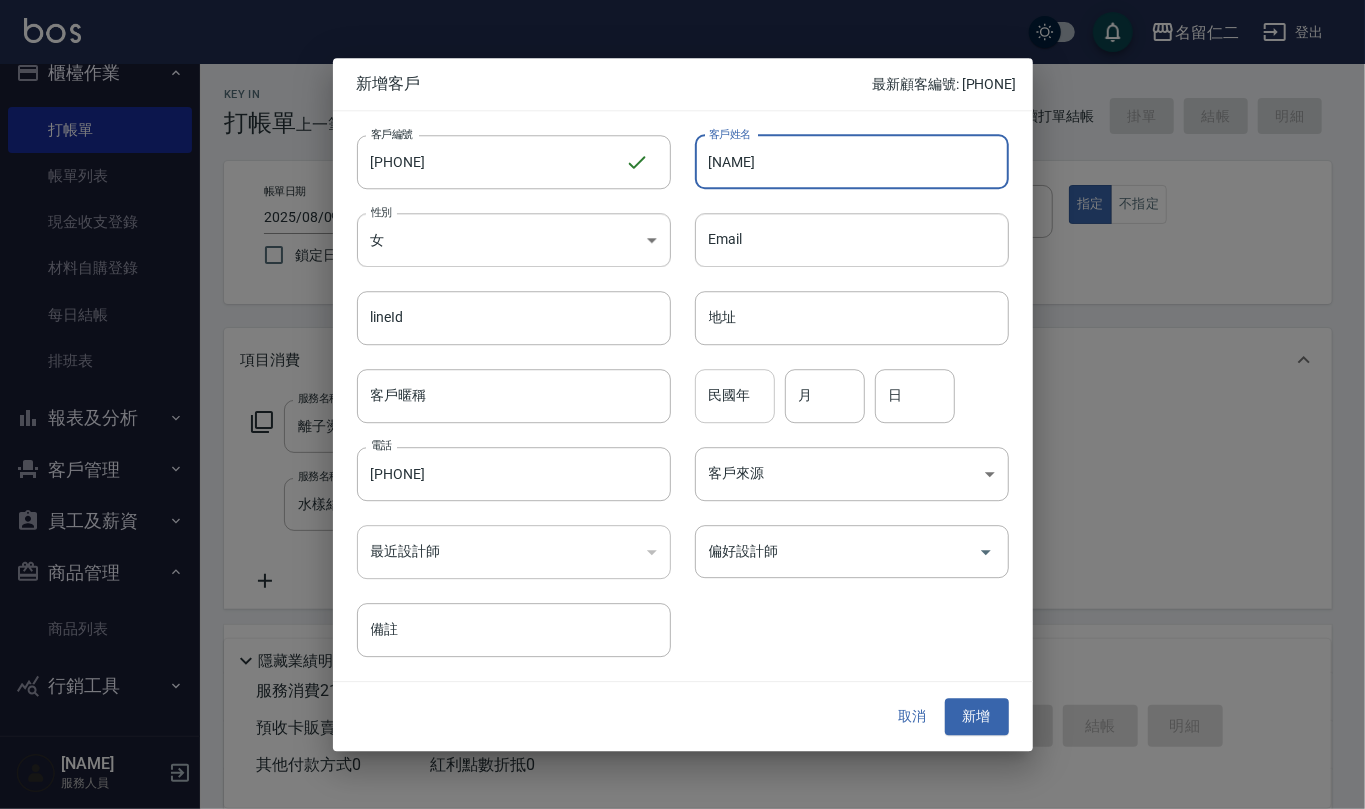 type on "黃苡晴" 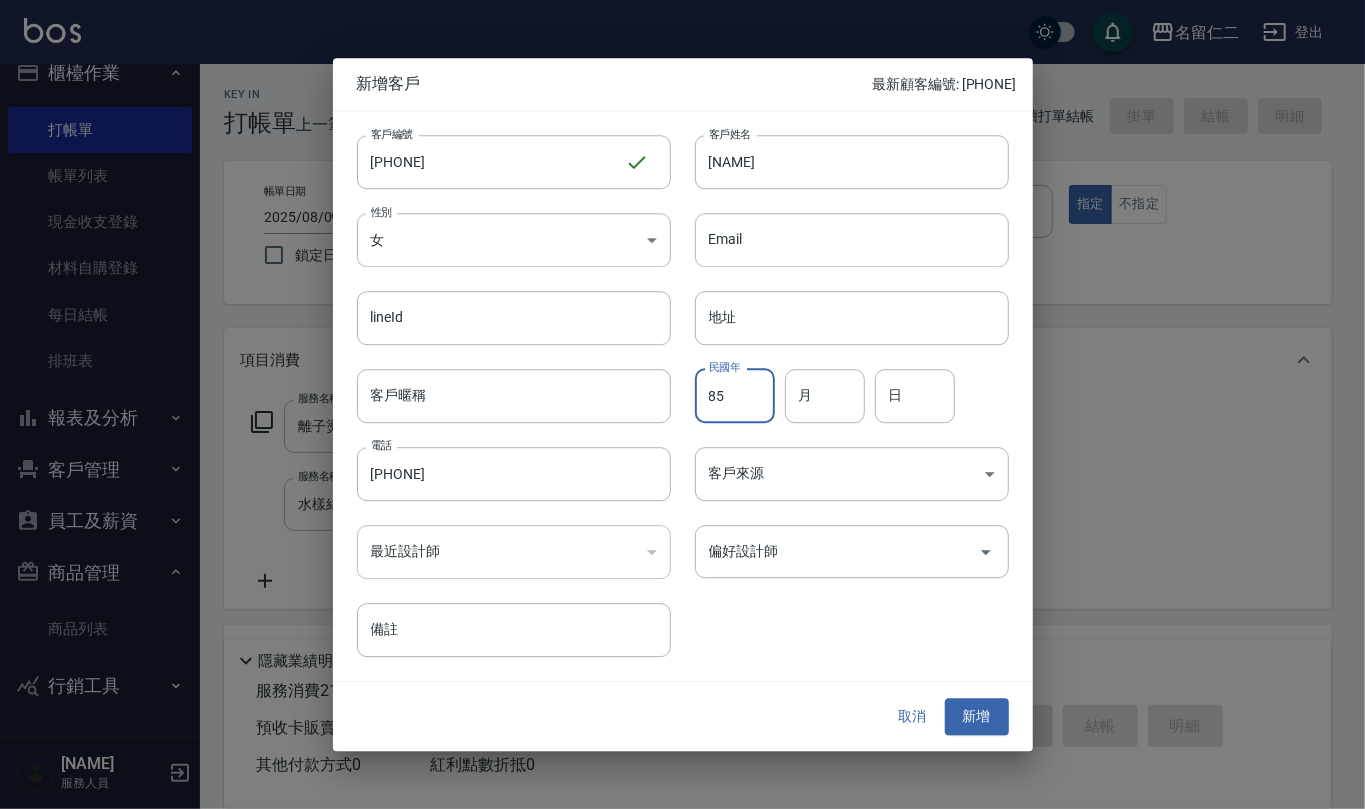 type on "85" 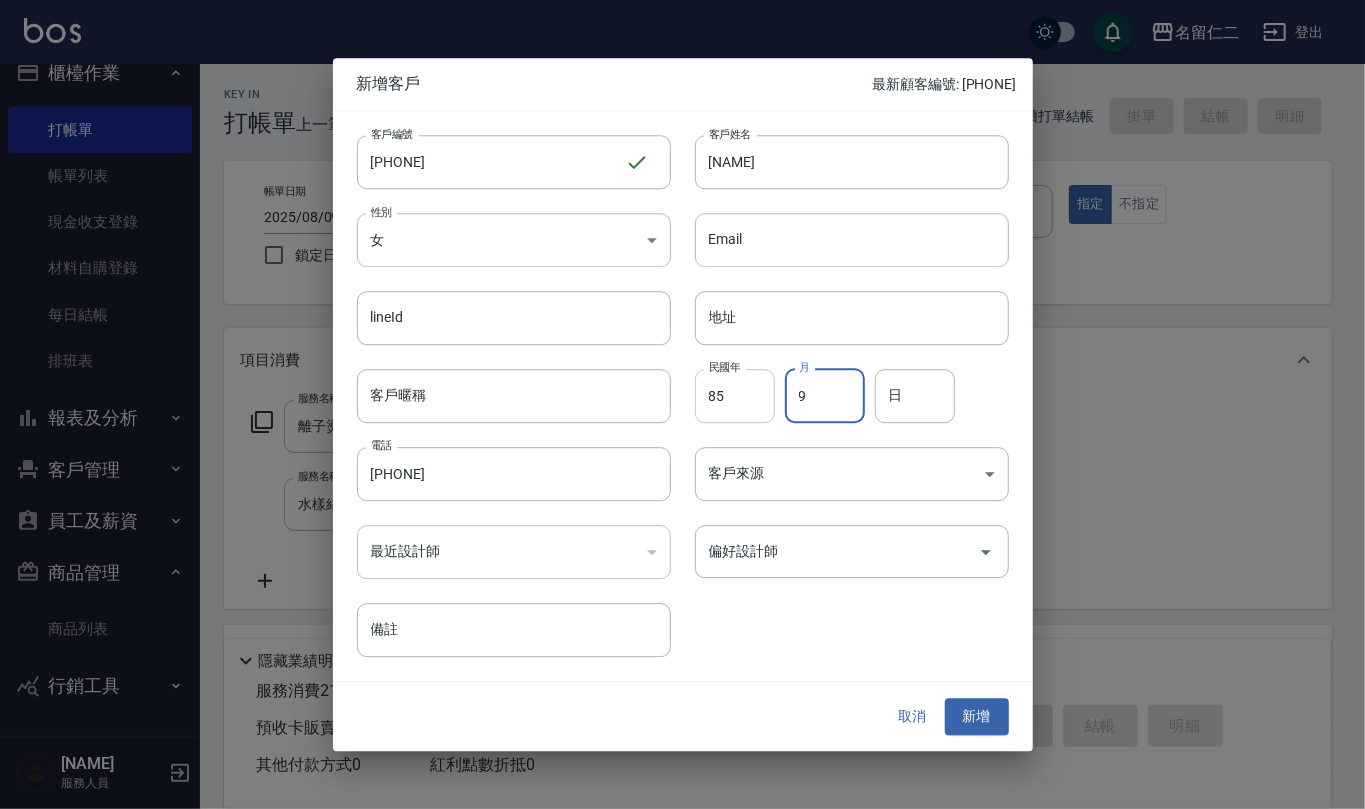 type on "9" 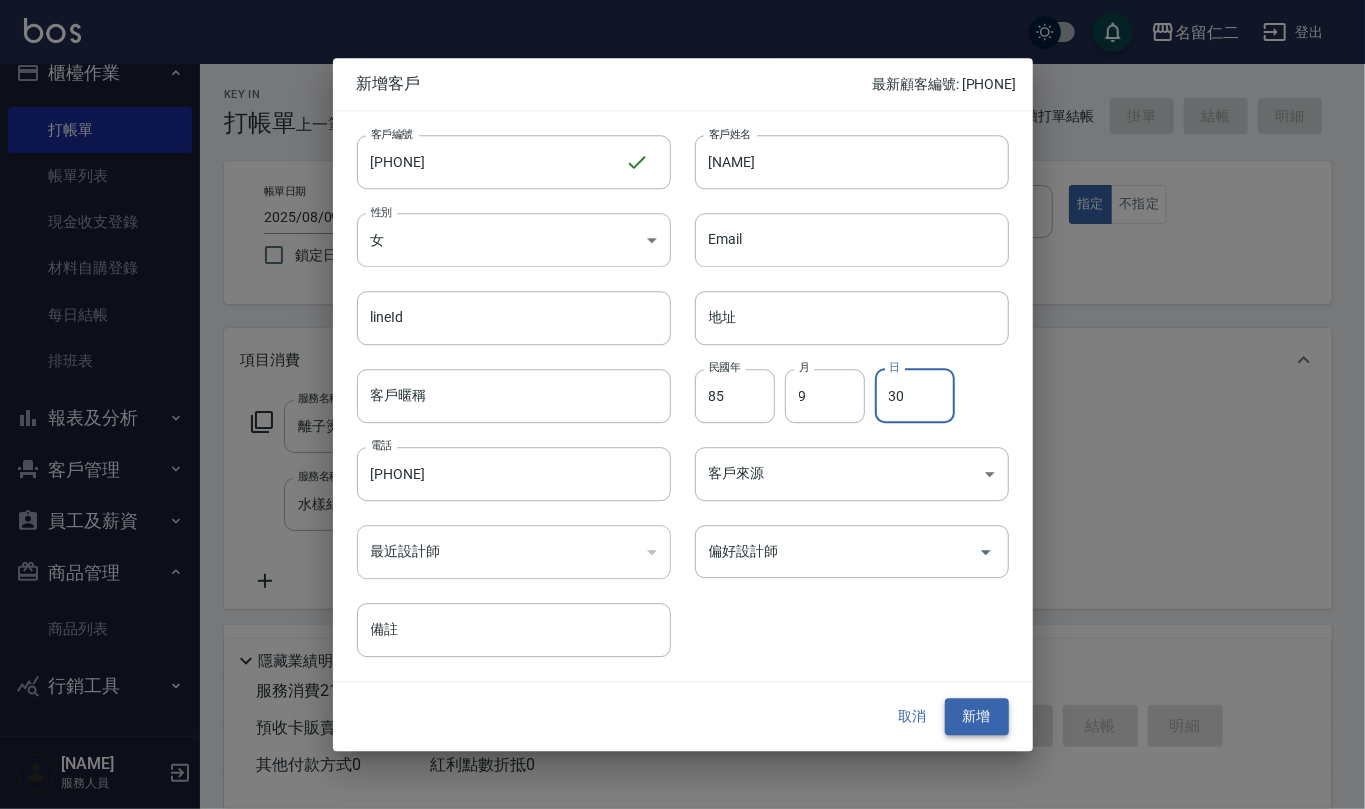 type on "30" 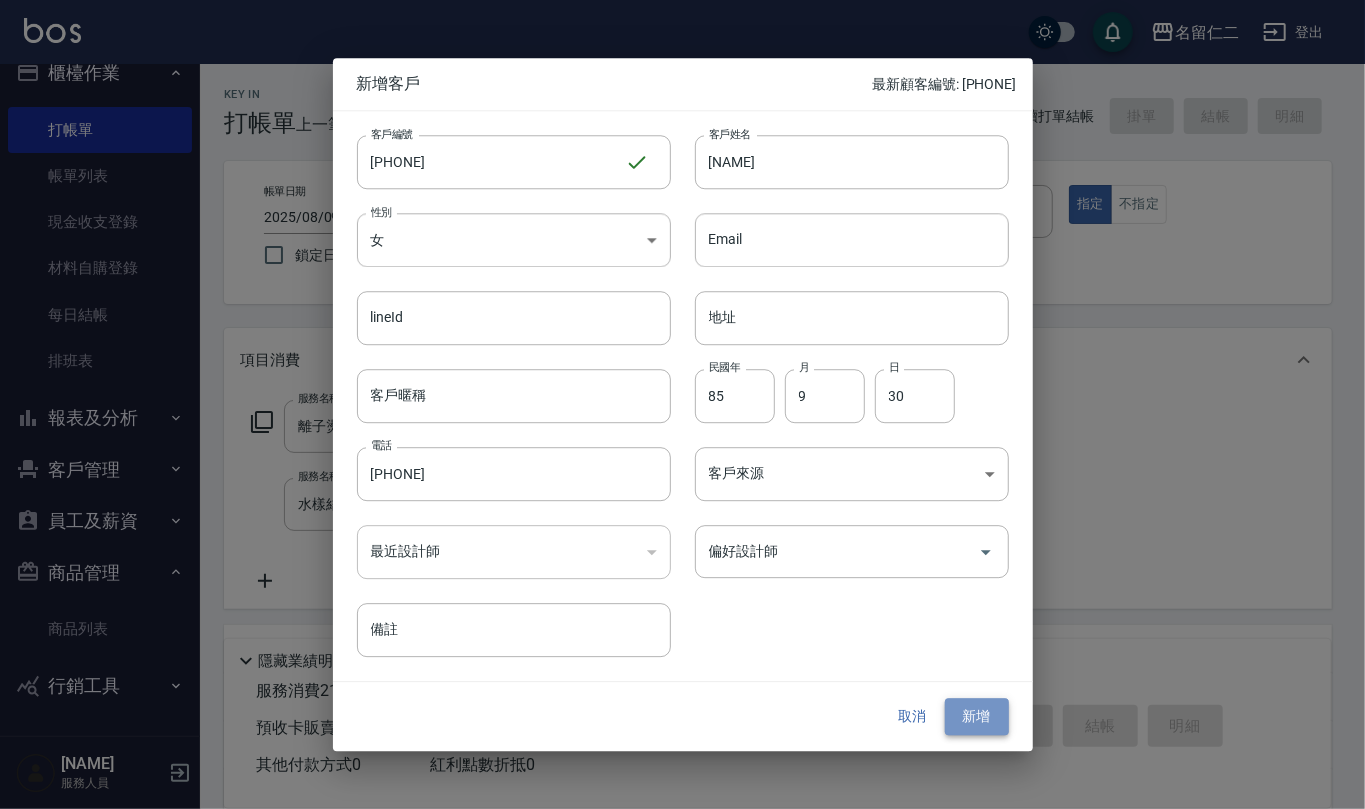 click on "新增" at bounding box center (977, 717) 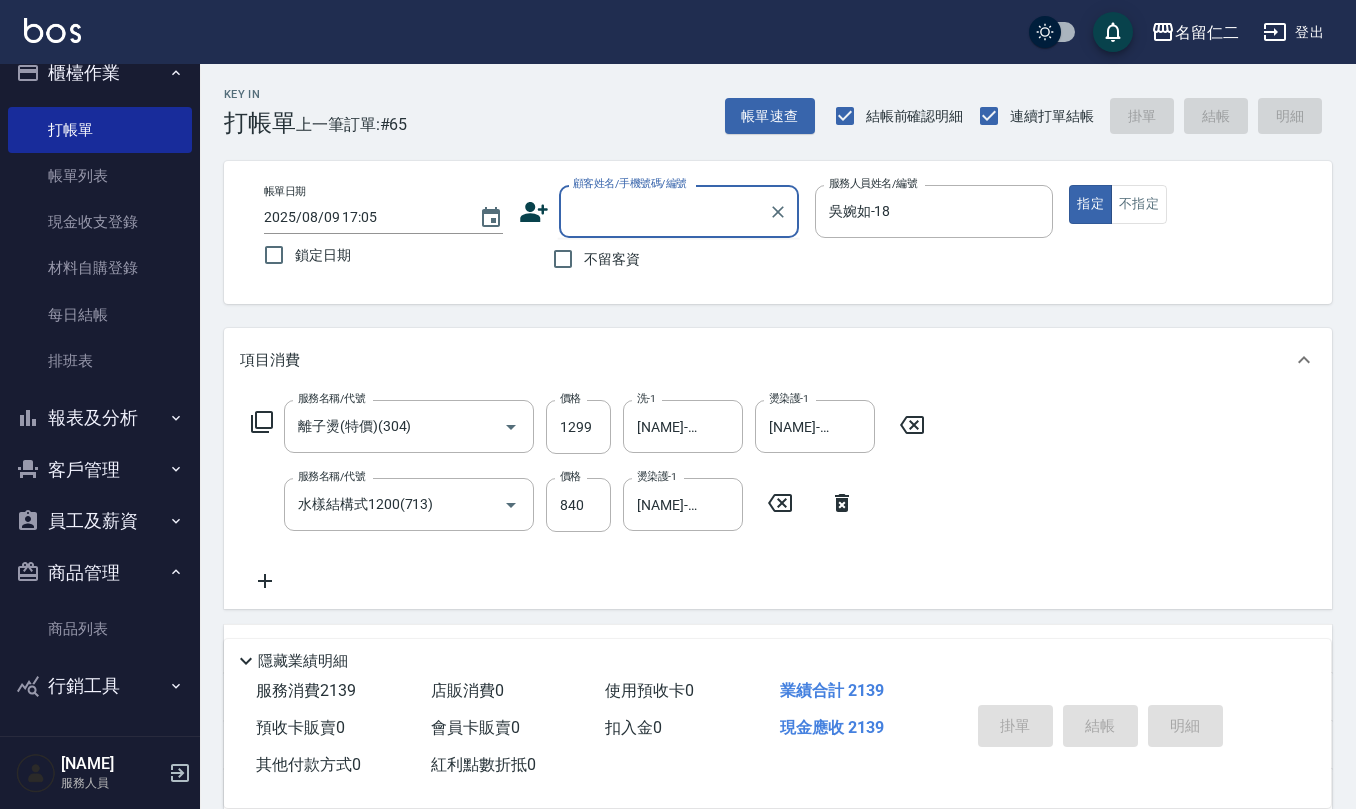 click on "顧客姓名/手機號碼/編號" at bounding box center (664, 211) 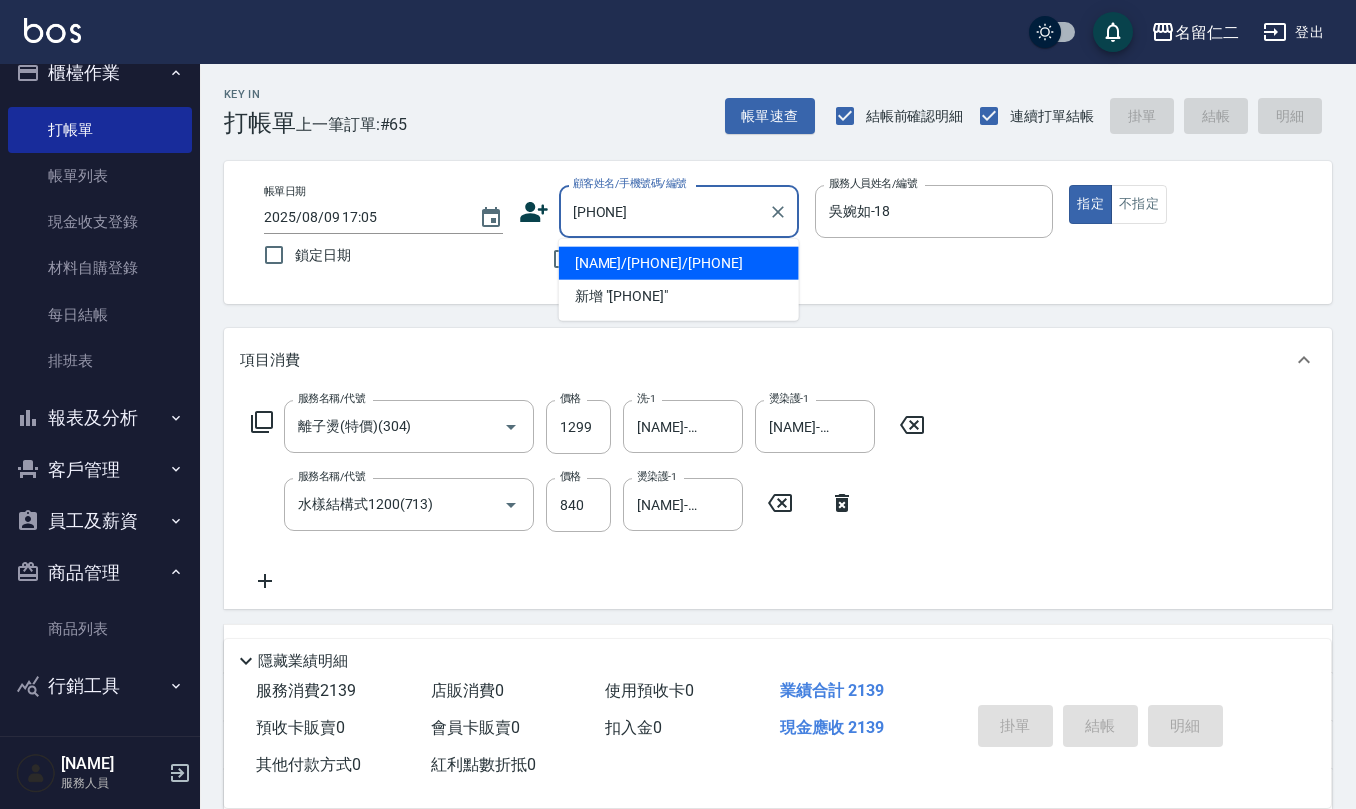 type on "黃苡晴/0928014657/0928014657" 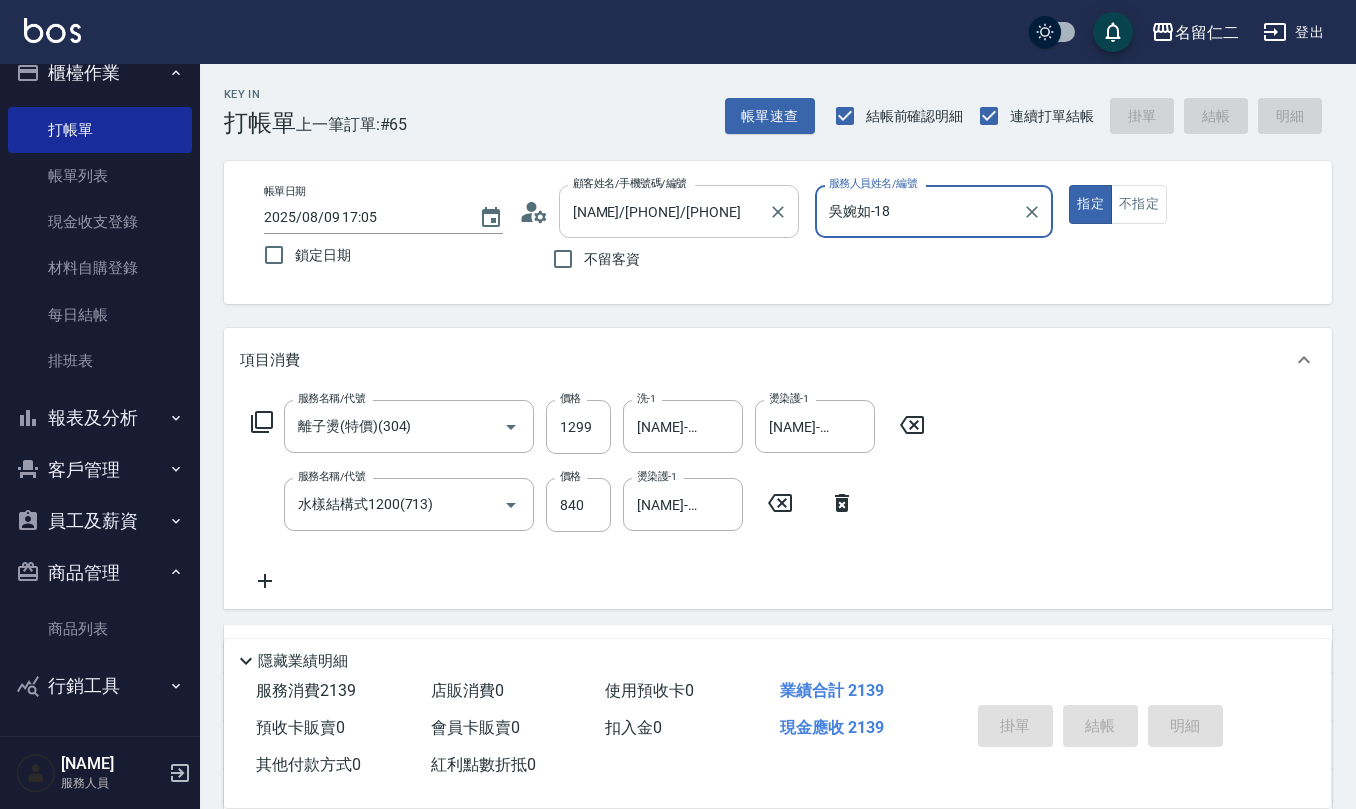 type on "2025/08/09 17:06" 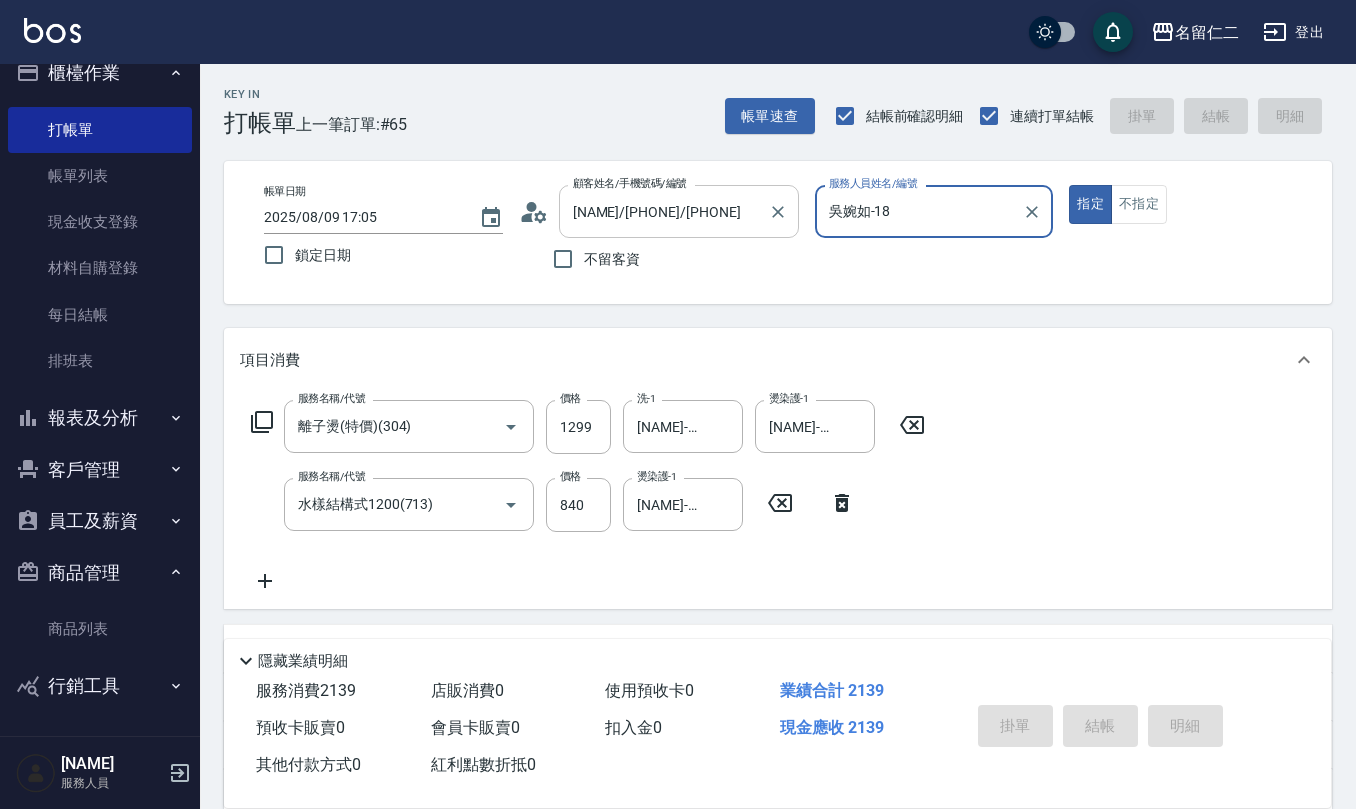 type 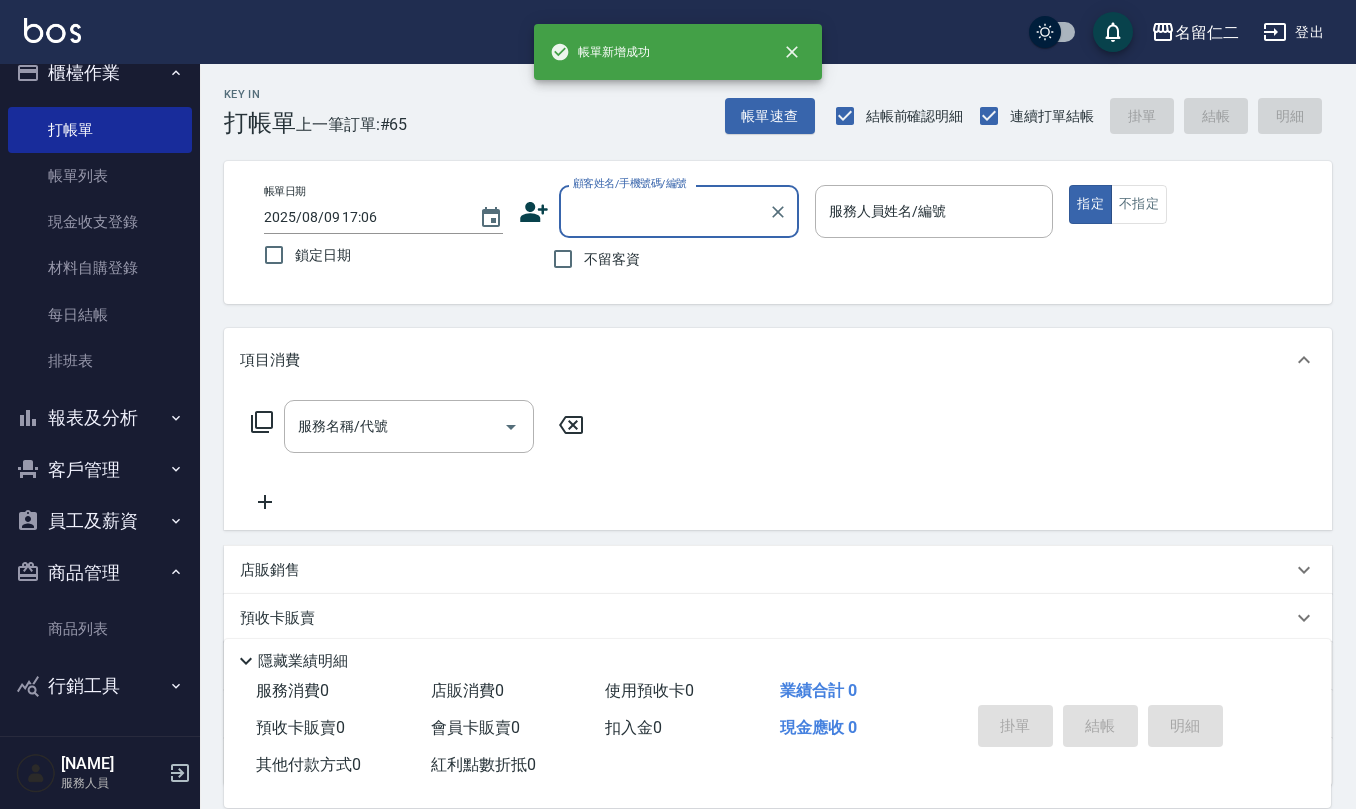 scroll, scrollTop: 0, scrollLeft: 0, axis: both 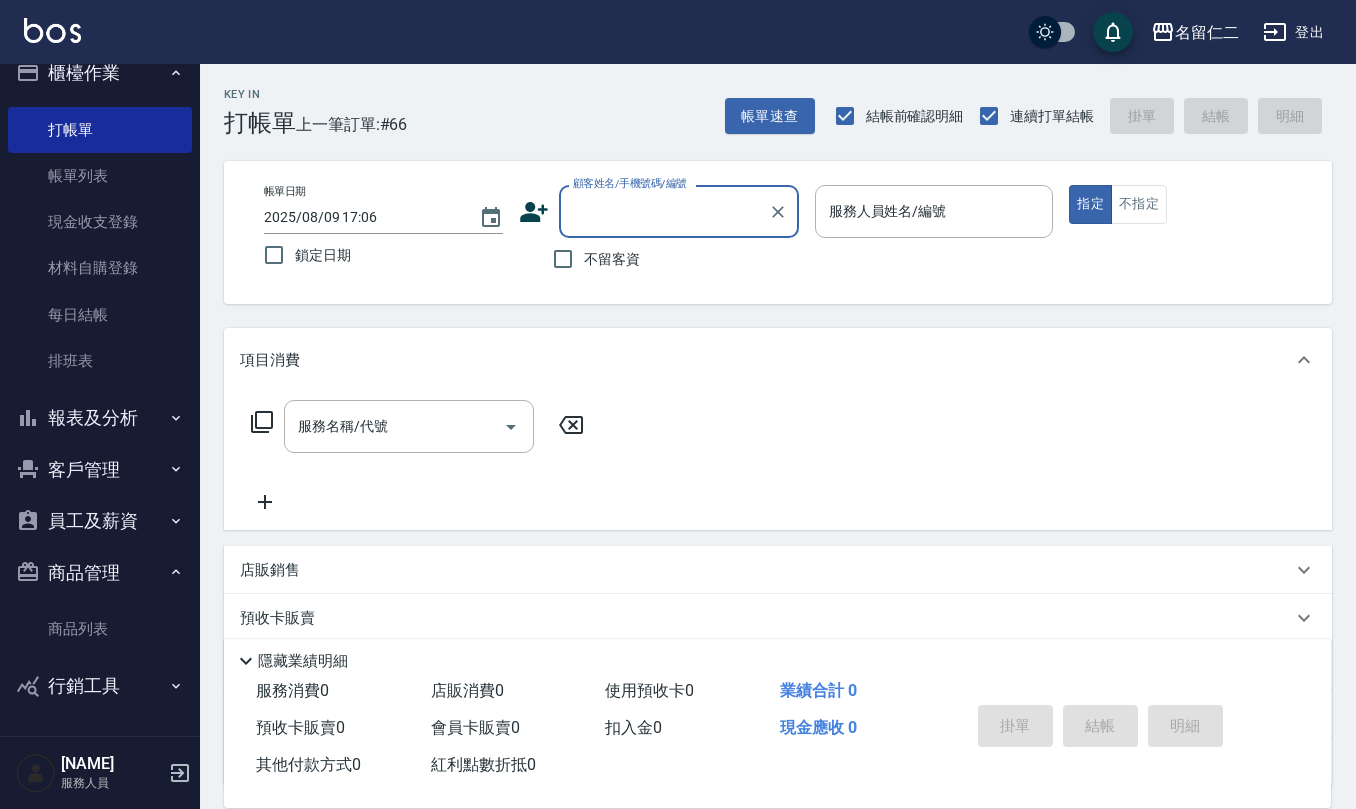 click on "不留客資" at bounding box center [612, 259] 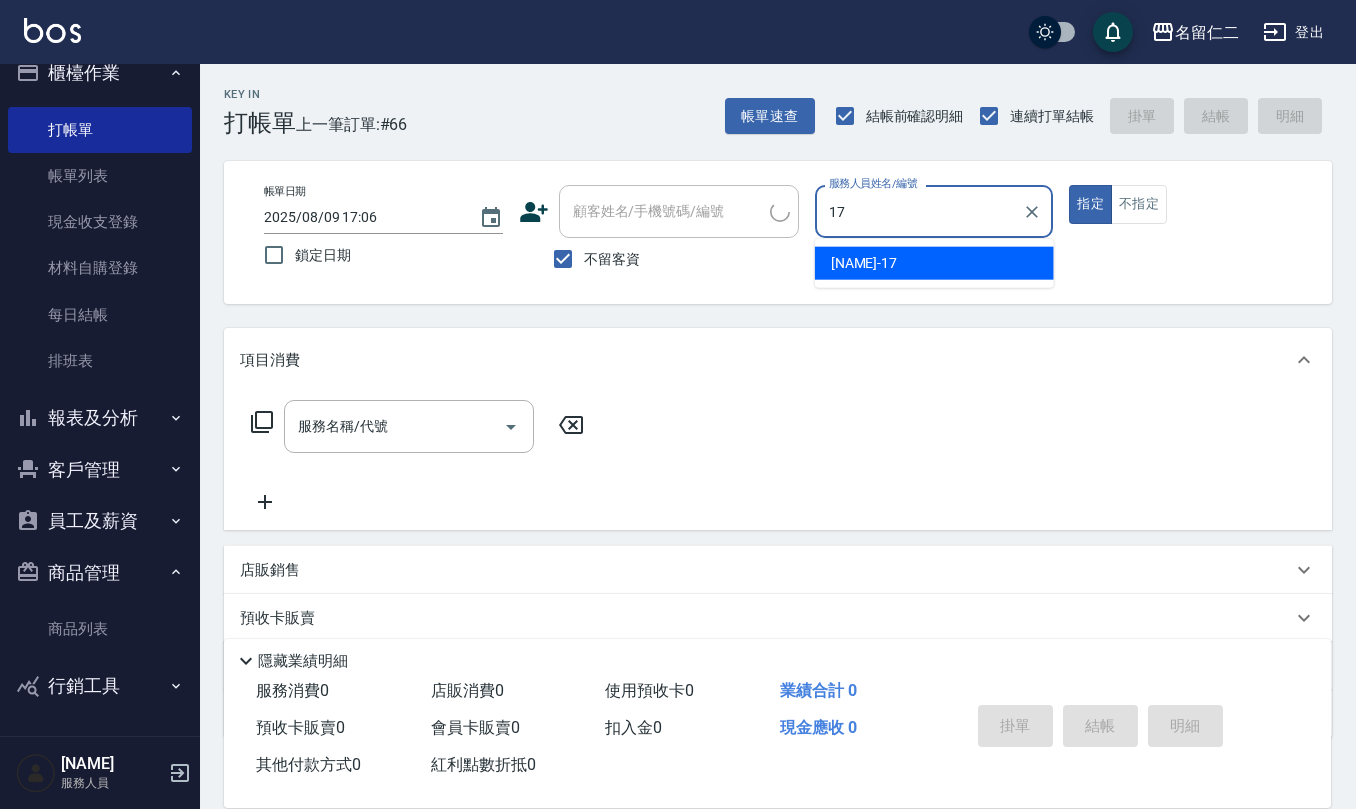 type on "李俞玫-17" 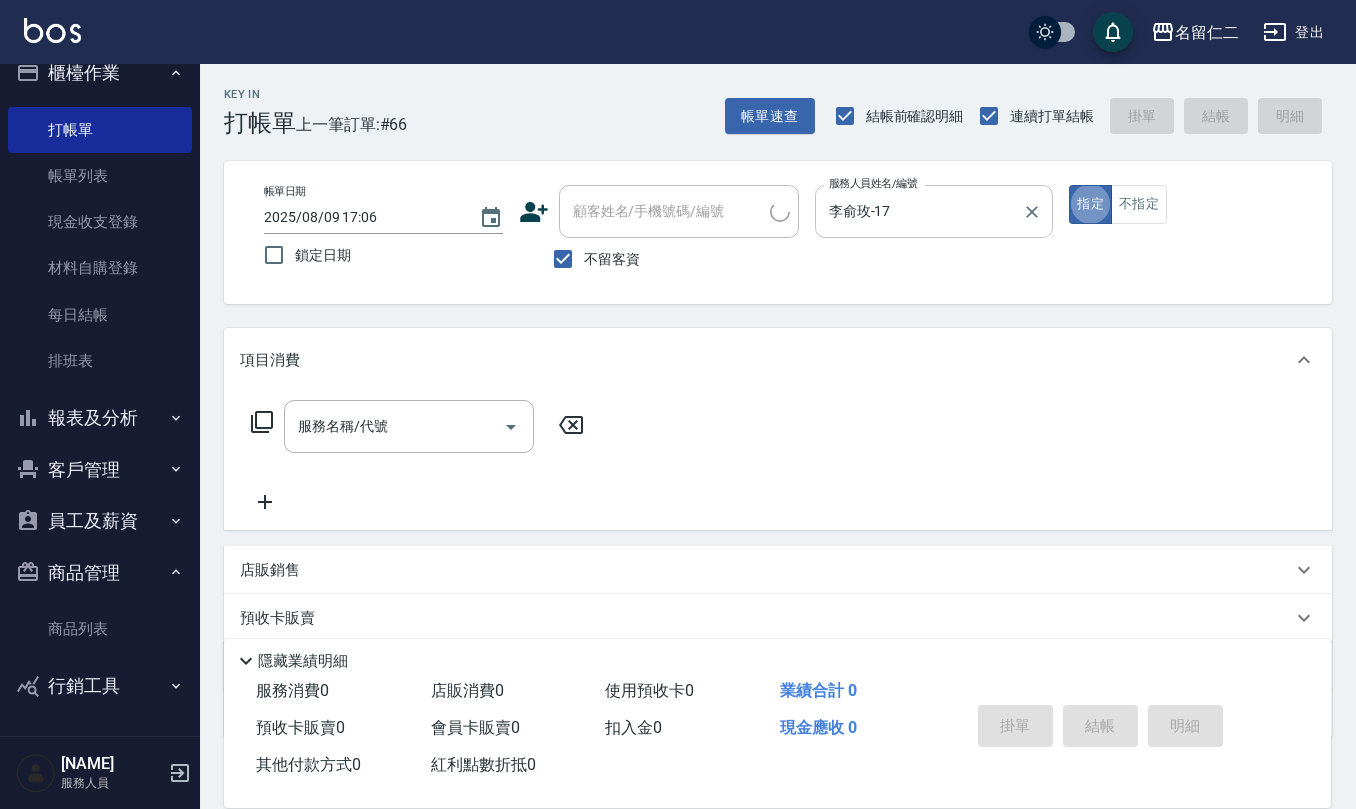 type on "[LAST]/[PHONE]" 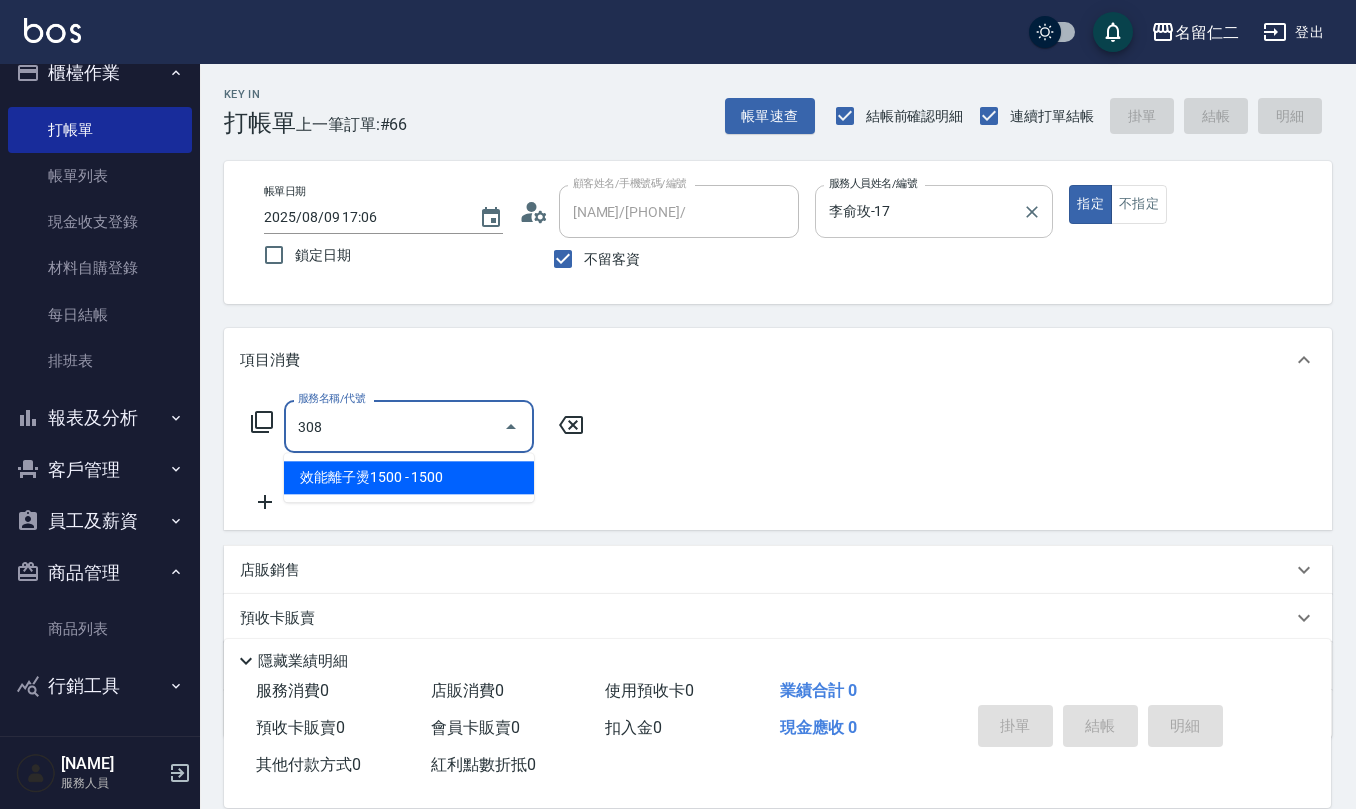 type on "效能離子燙1500(308)" 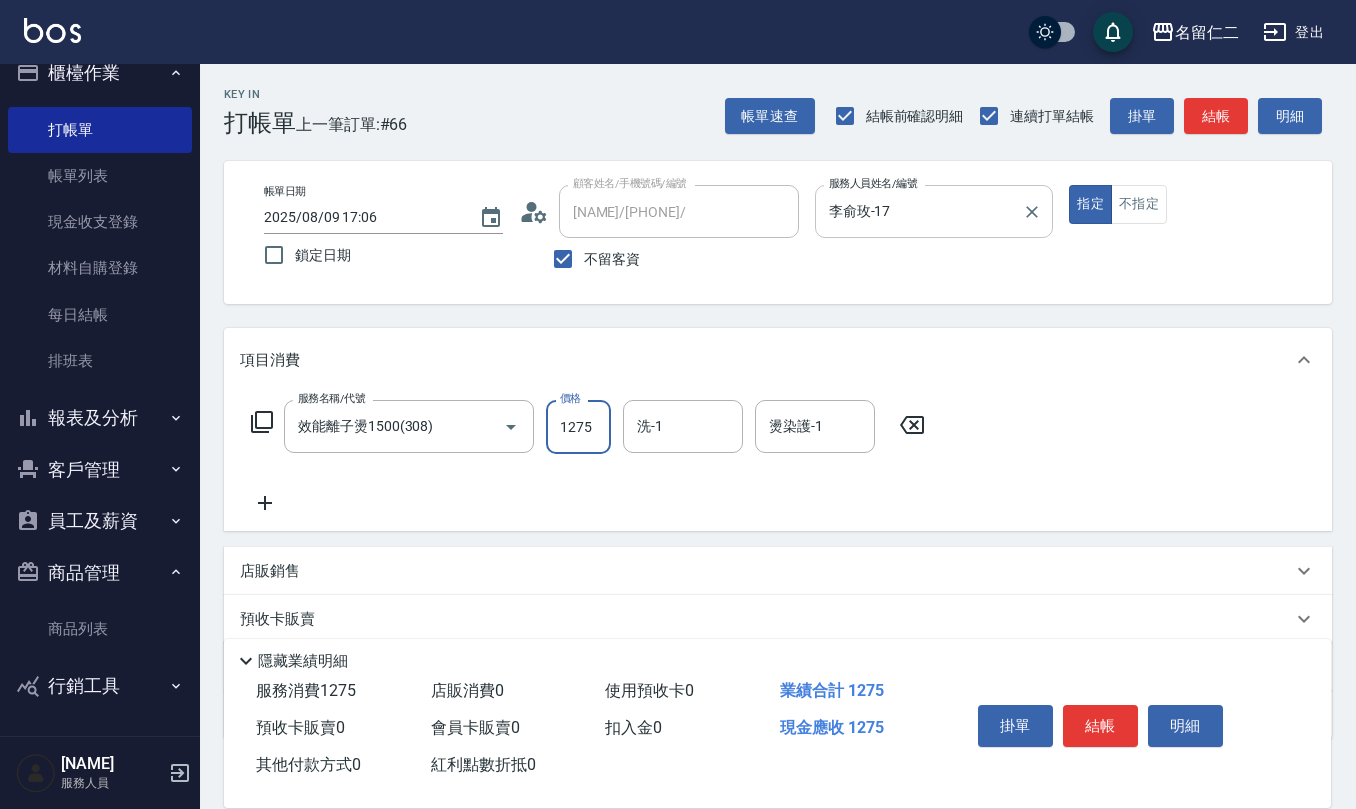 type on "1275" 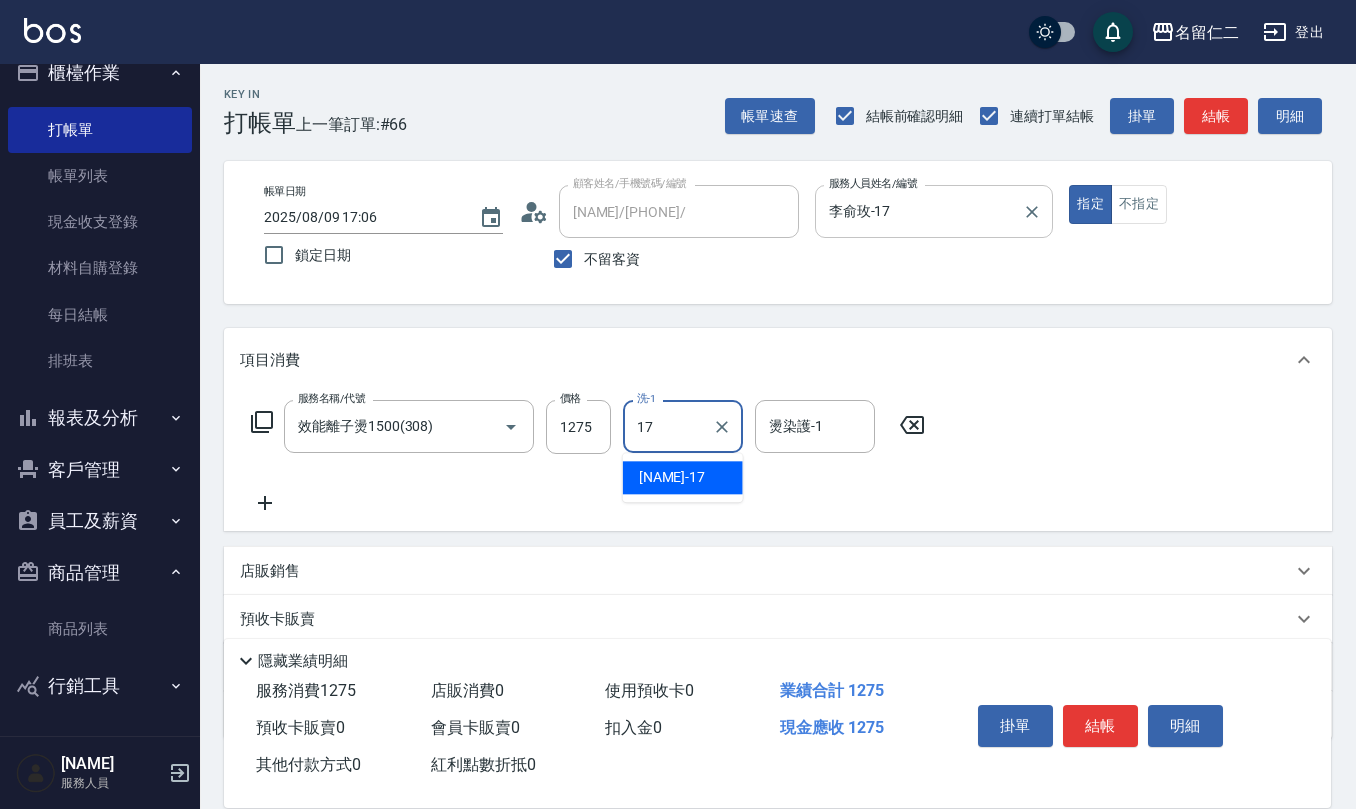 type on "李俞玫-17" 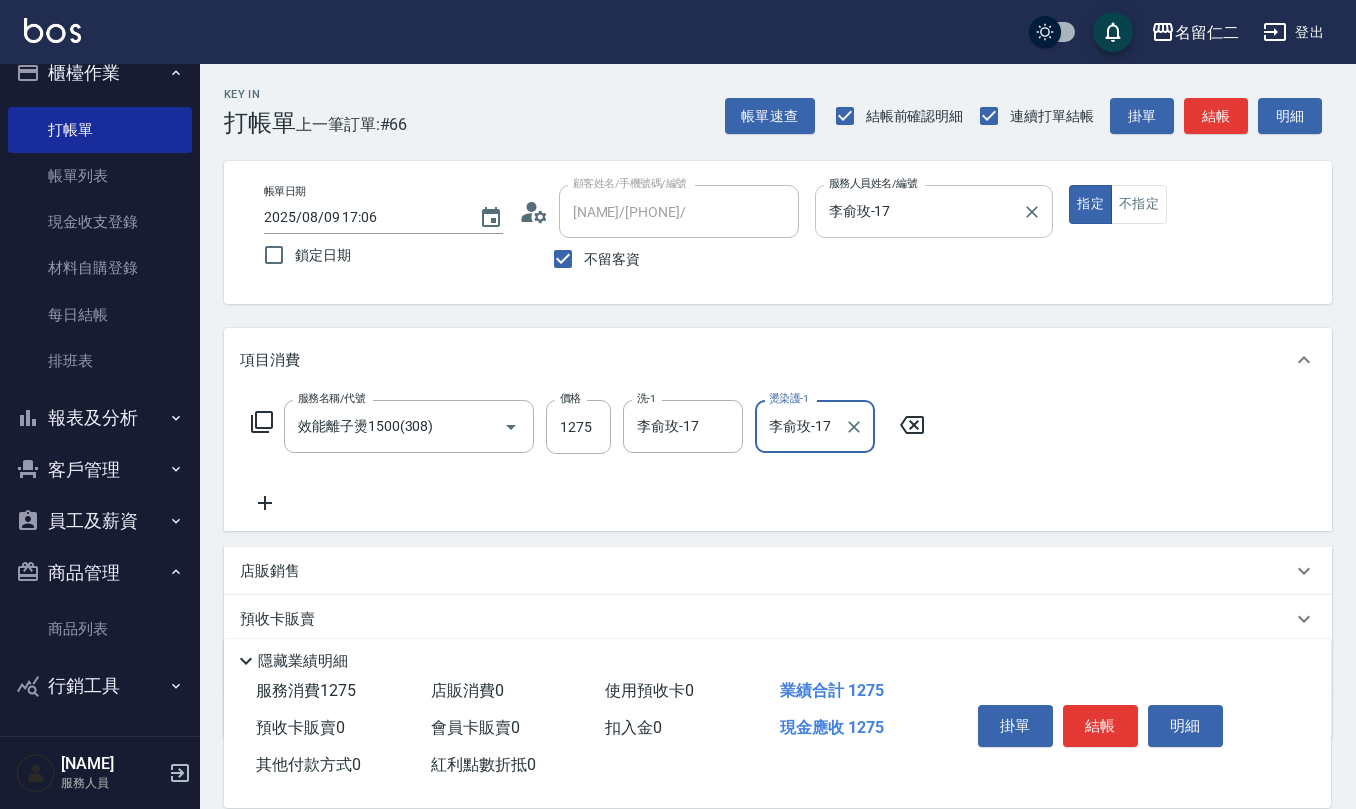 type on "李俞玫-17" 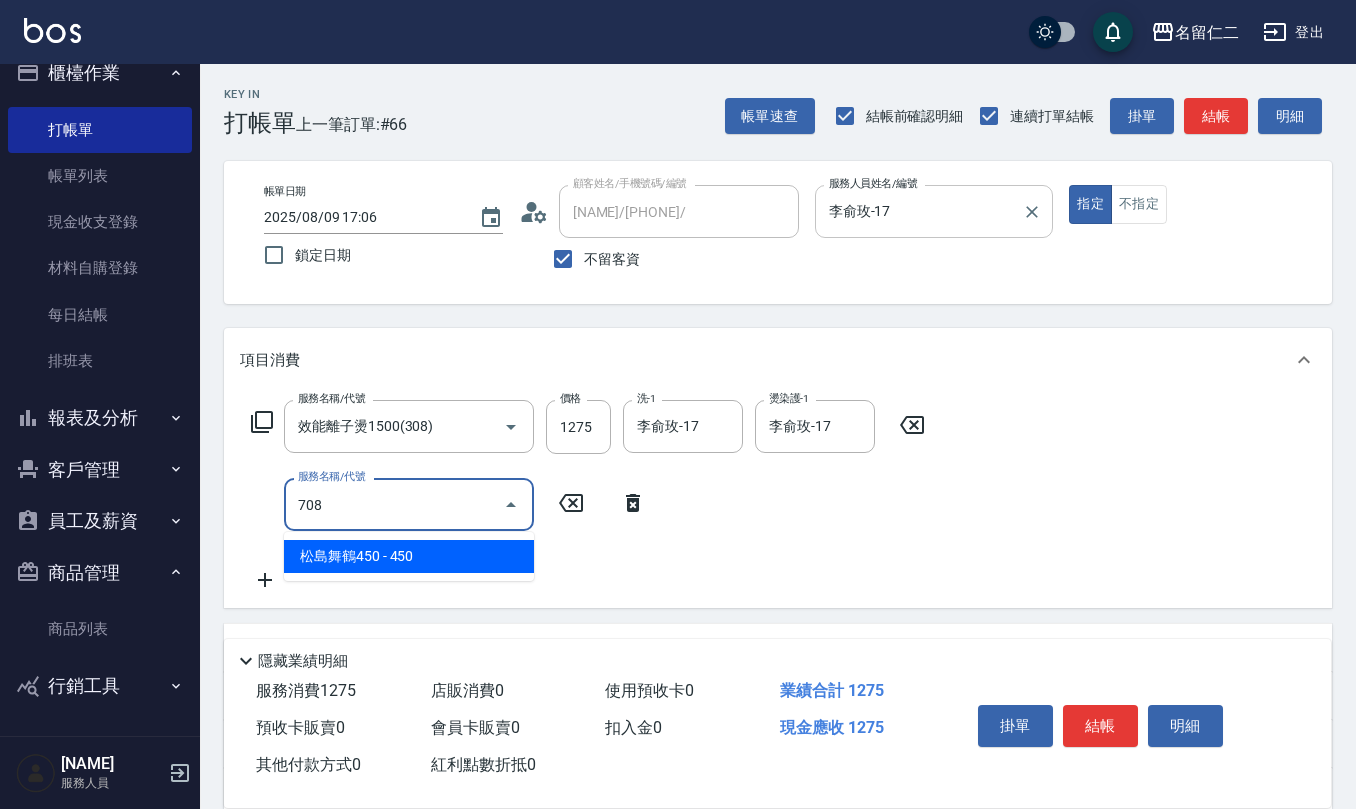 type on "松島舞鶴450(708)" 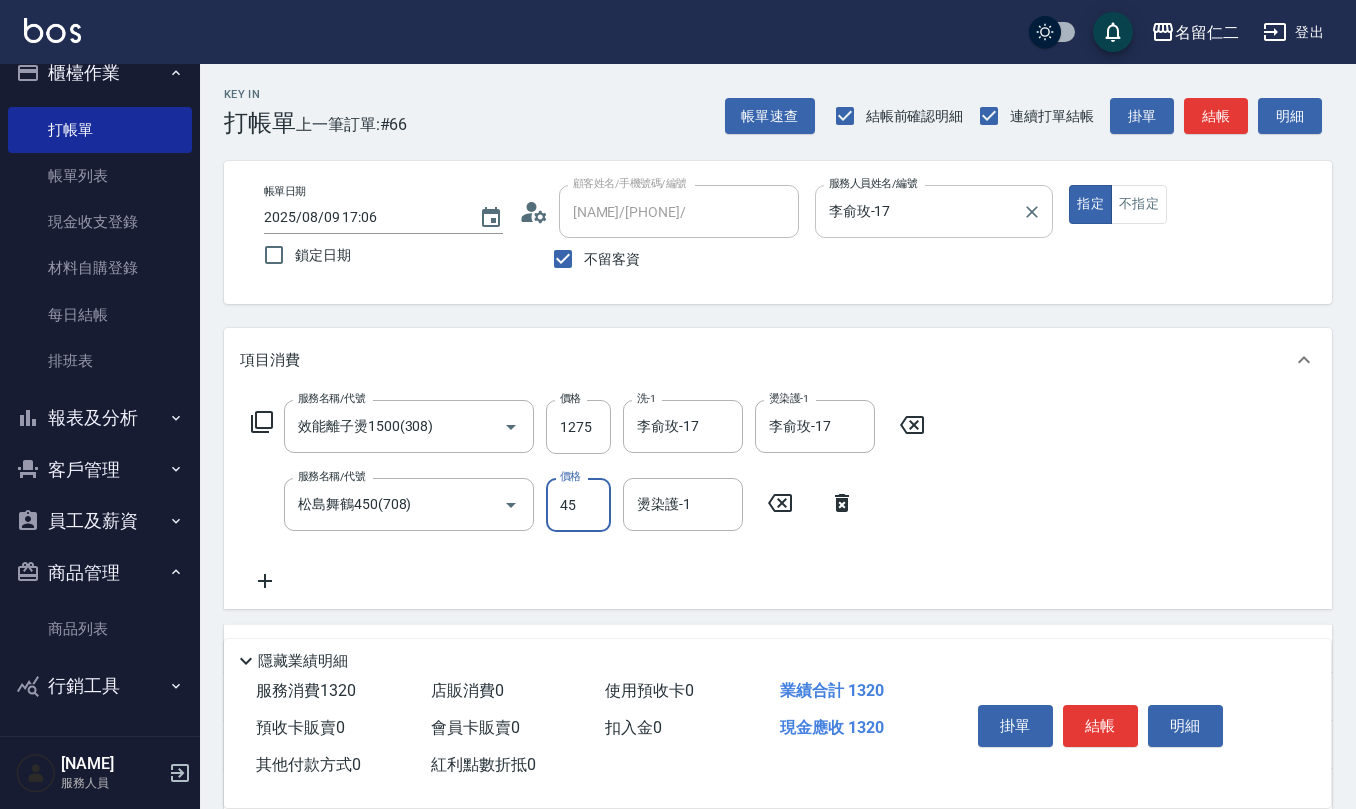 type on "450" 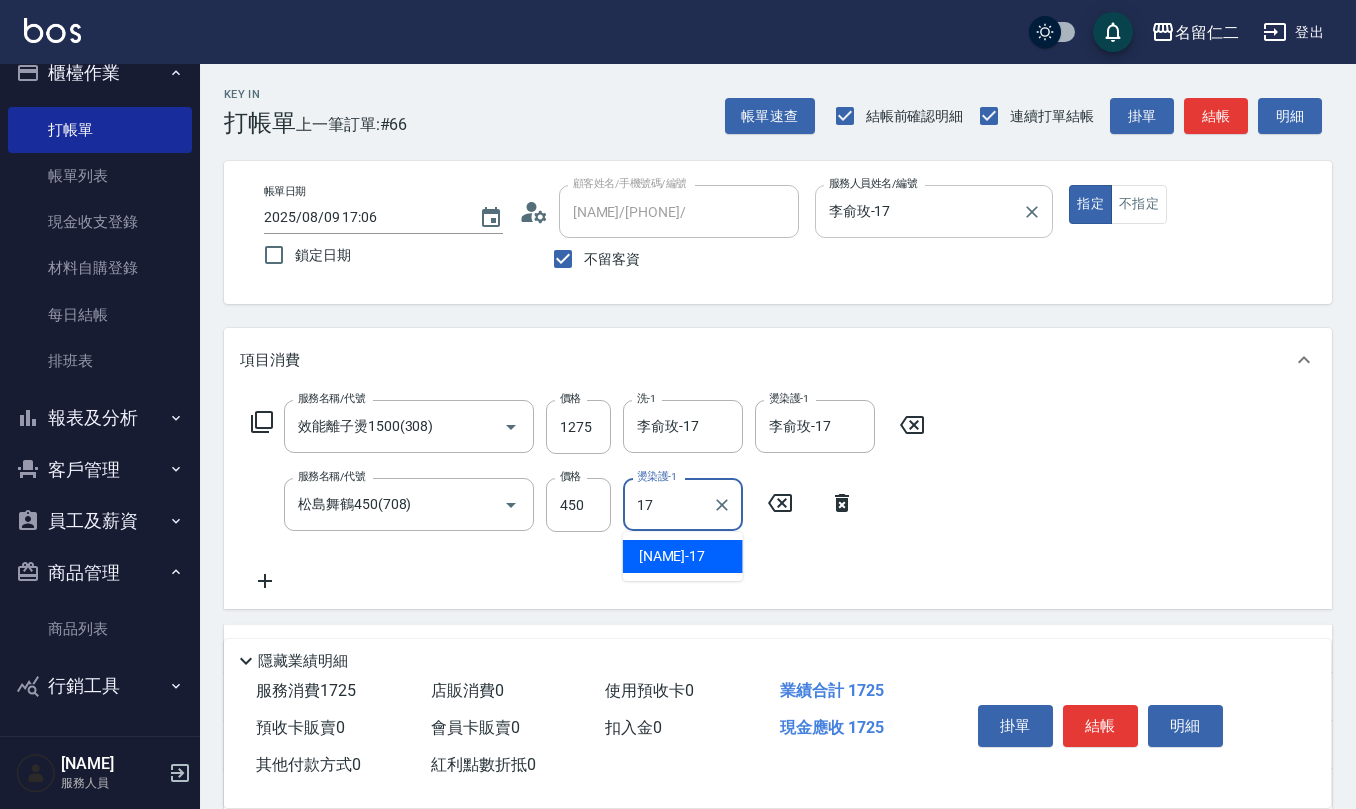 type on "李俞玫-17" 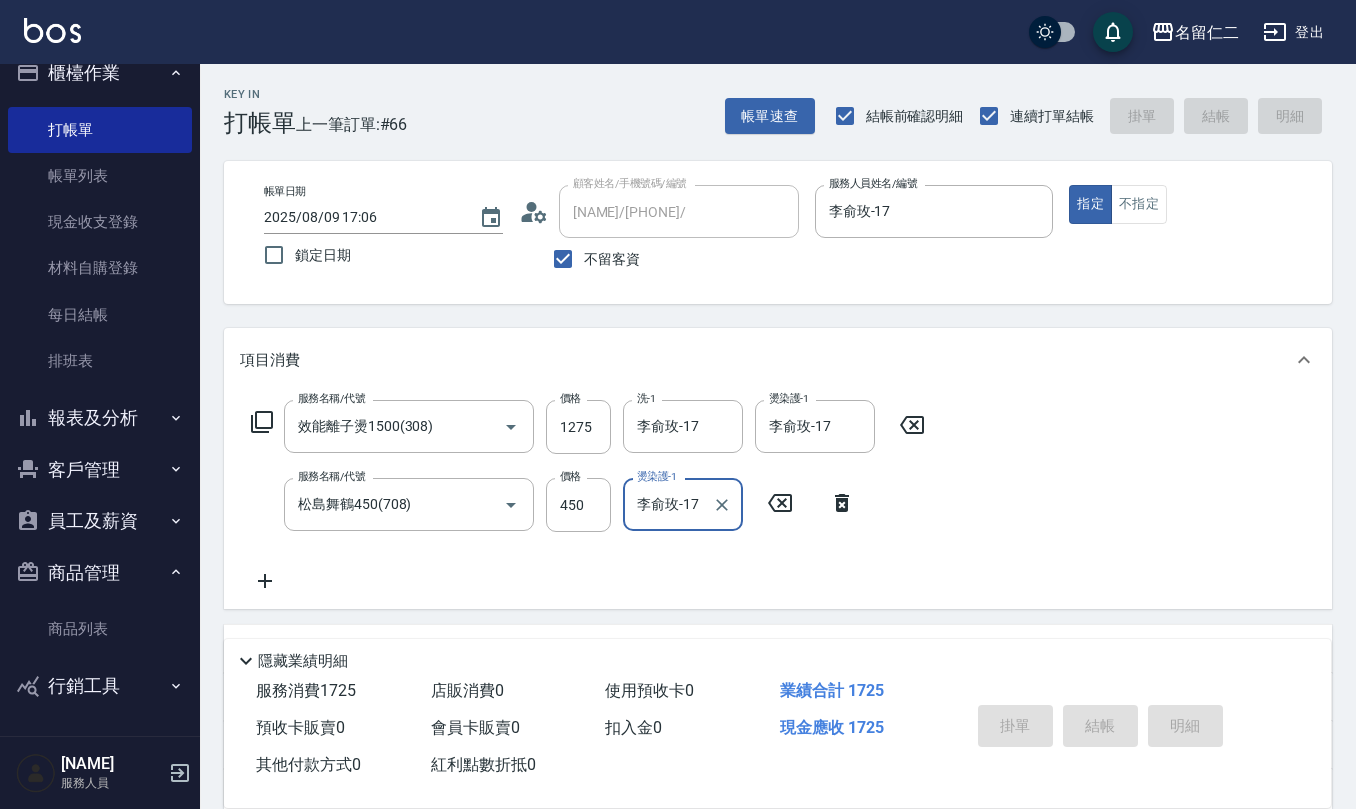 type 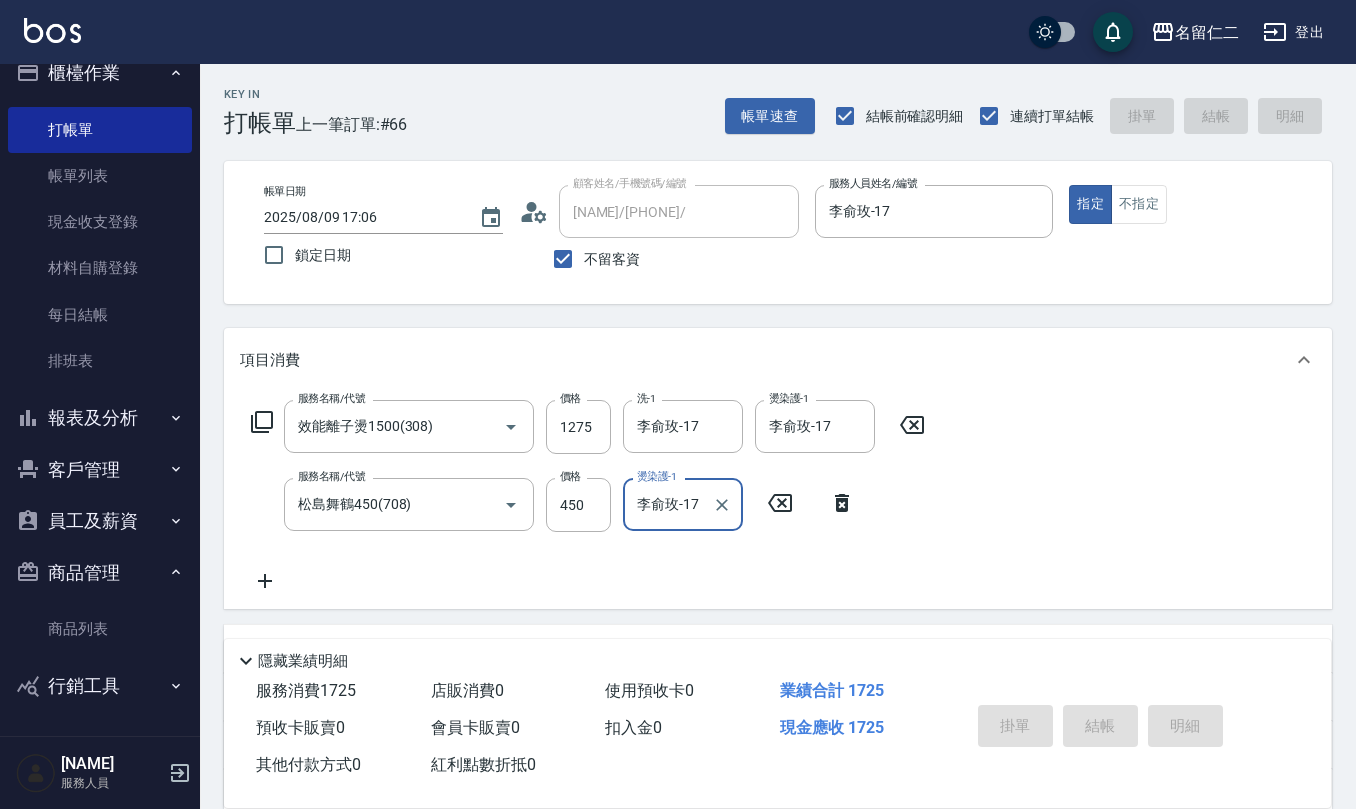 type 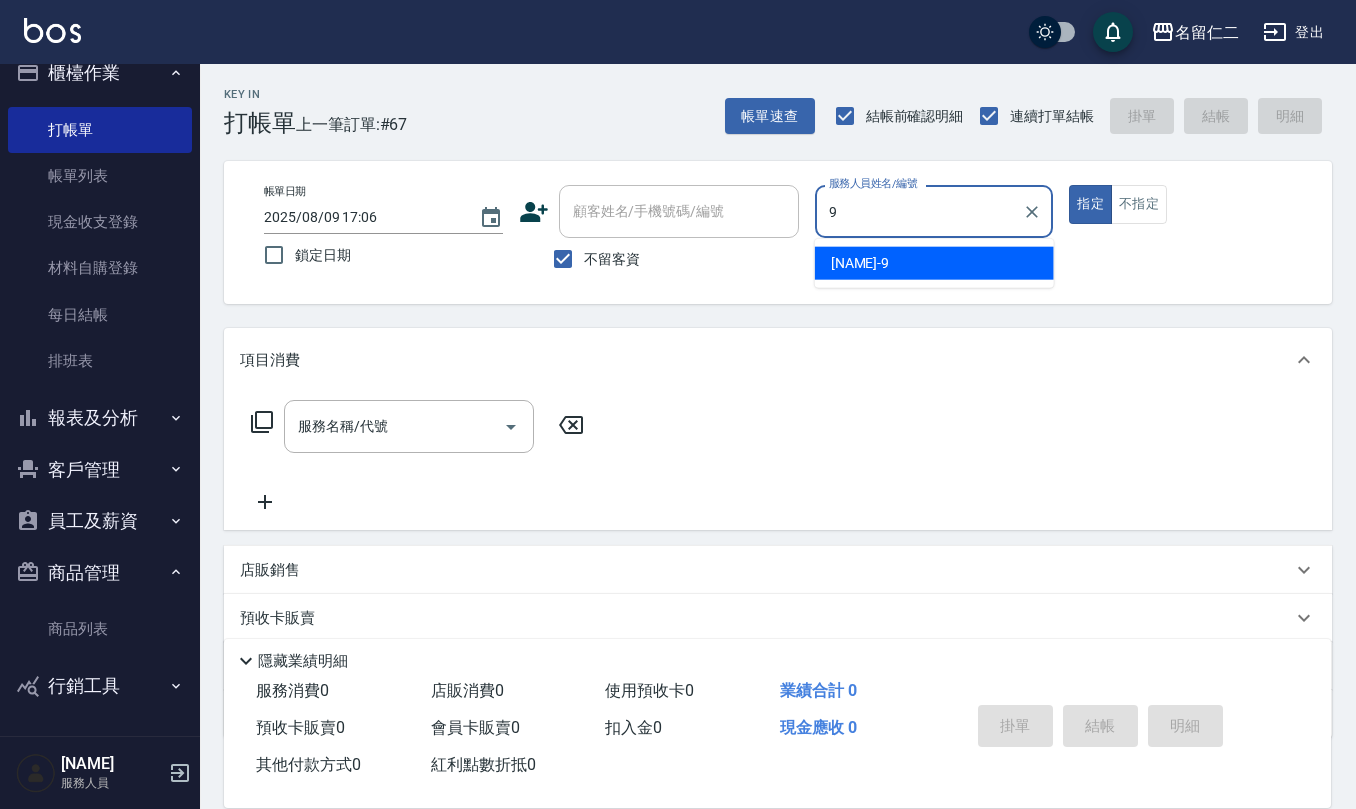 type on "江依潔-9" 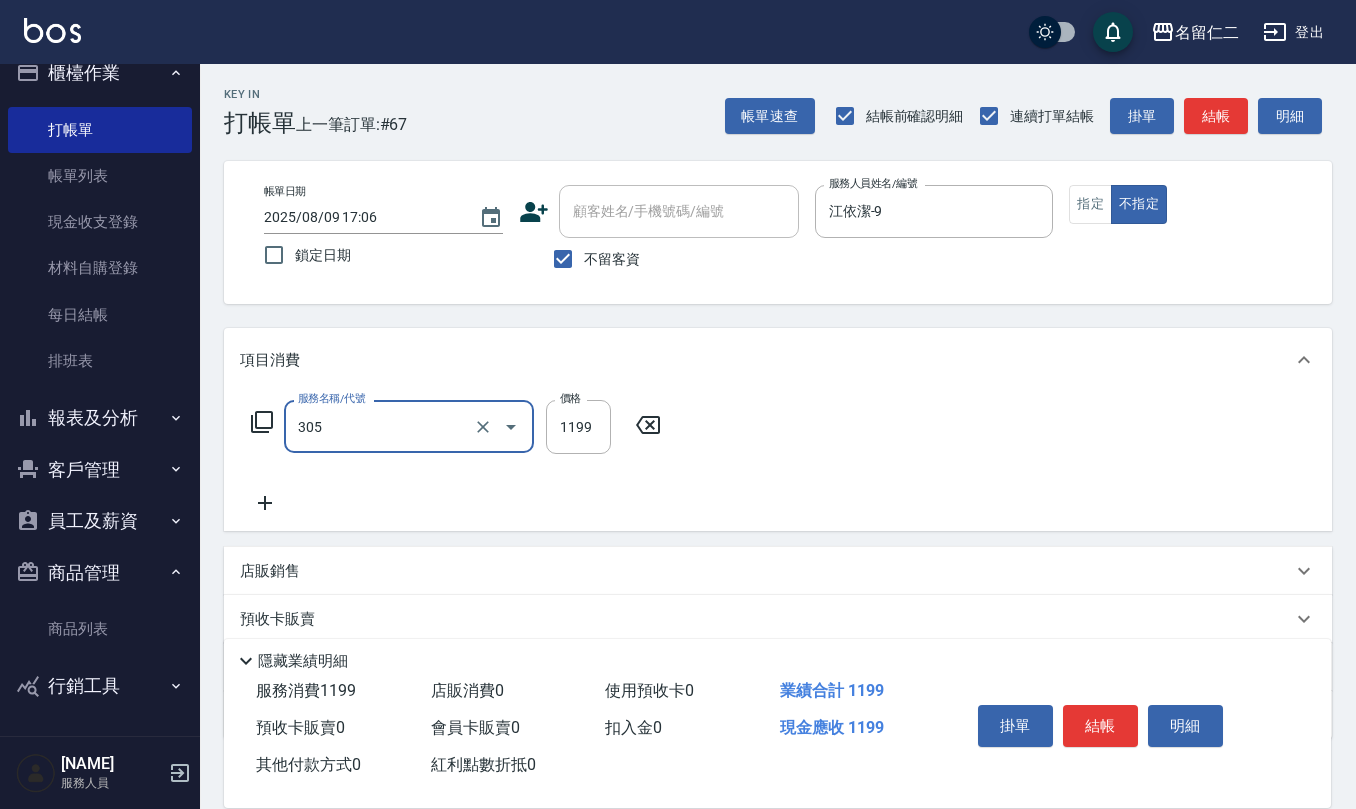 type on "燙髮(活動)(305)" 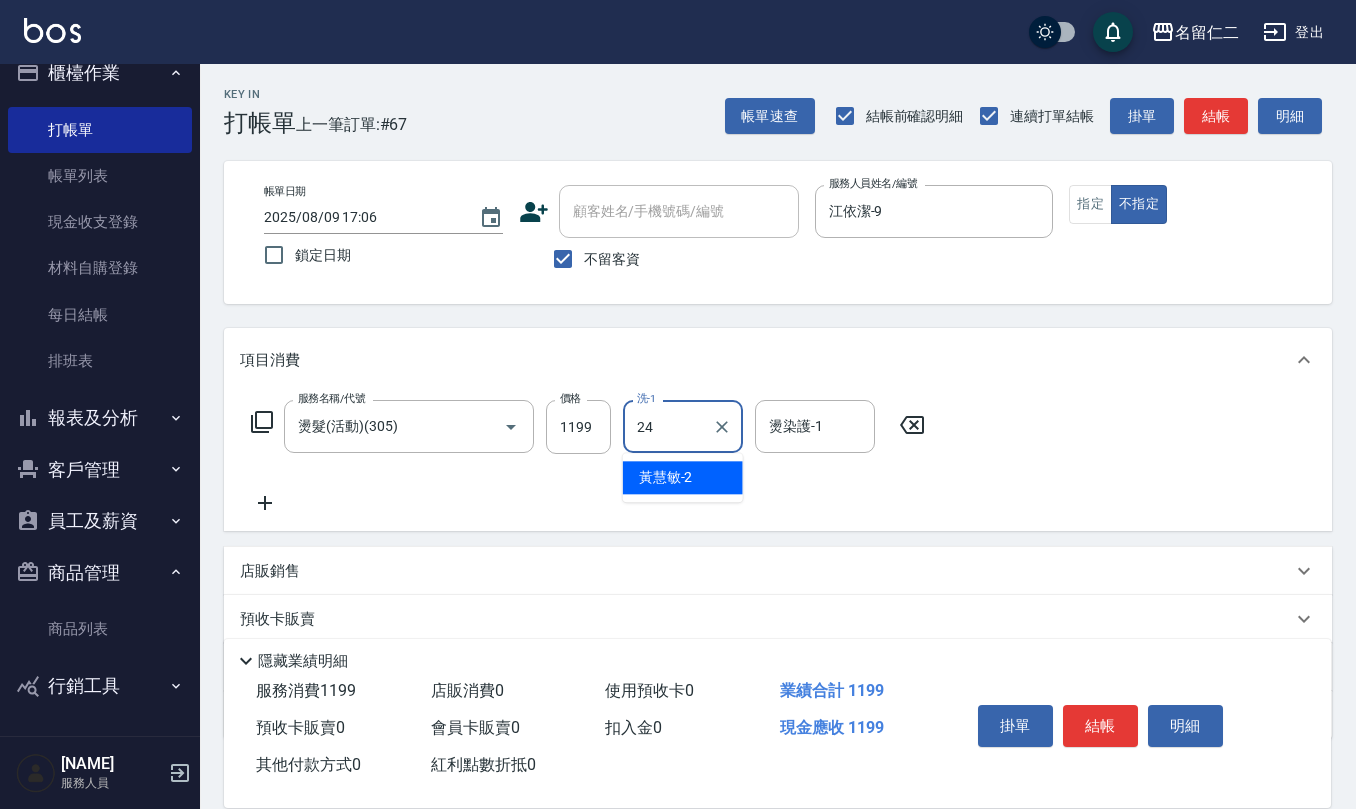 type on "蘇亭云-24" 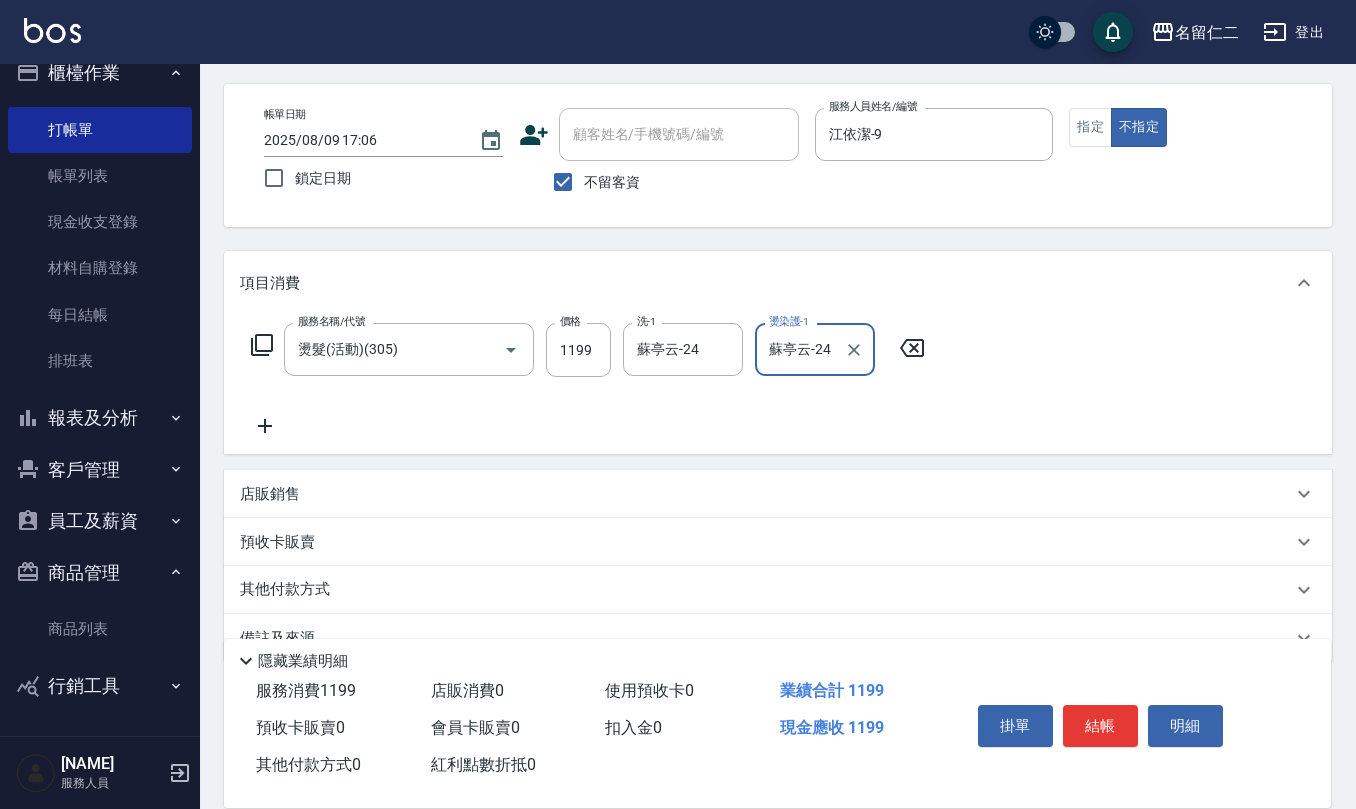 scroll, scrollTop: 117, scrollLeft: 0, axis: vertical 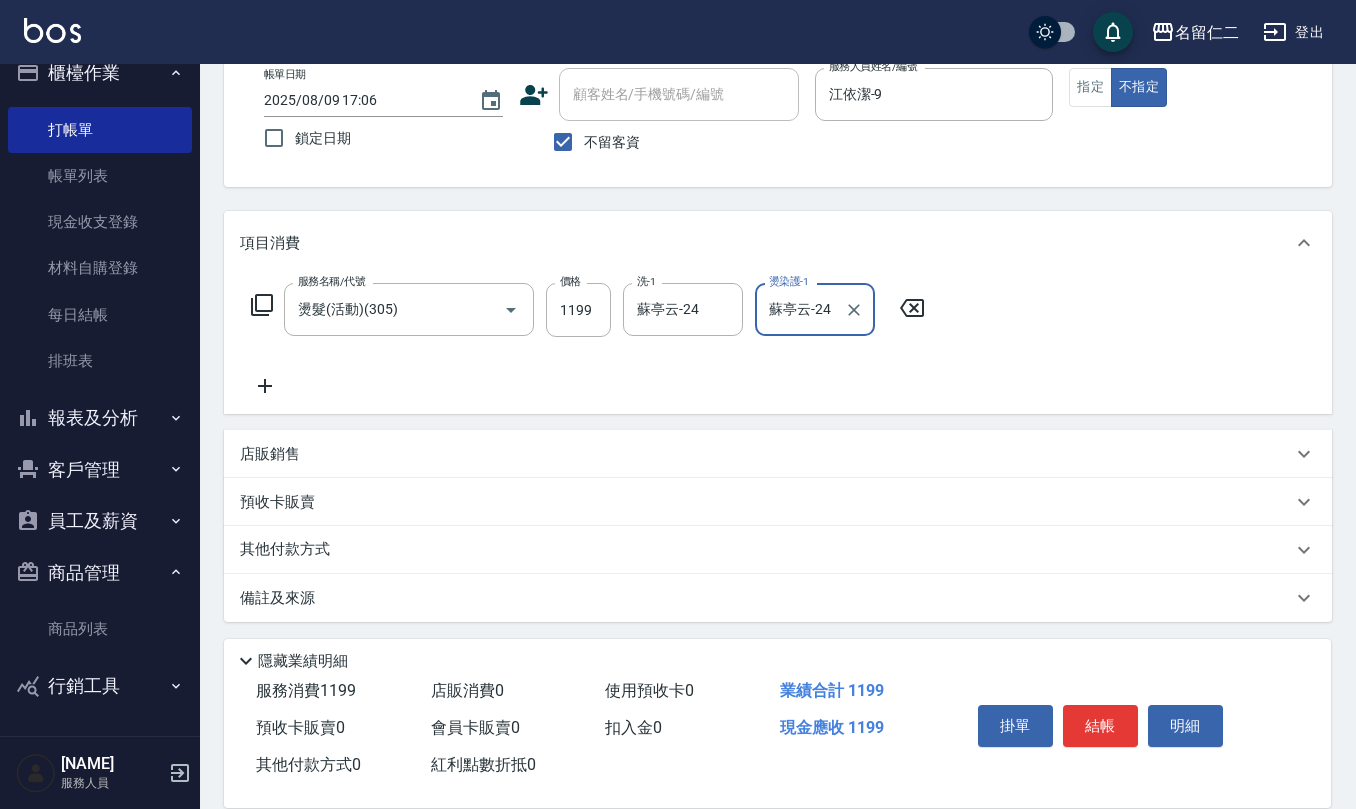 type on "蘇亭云-24" 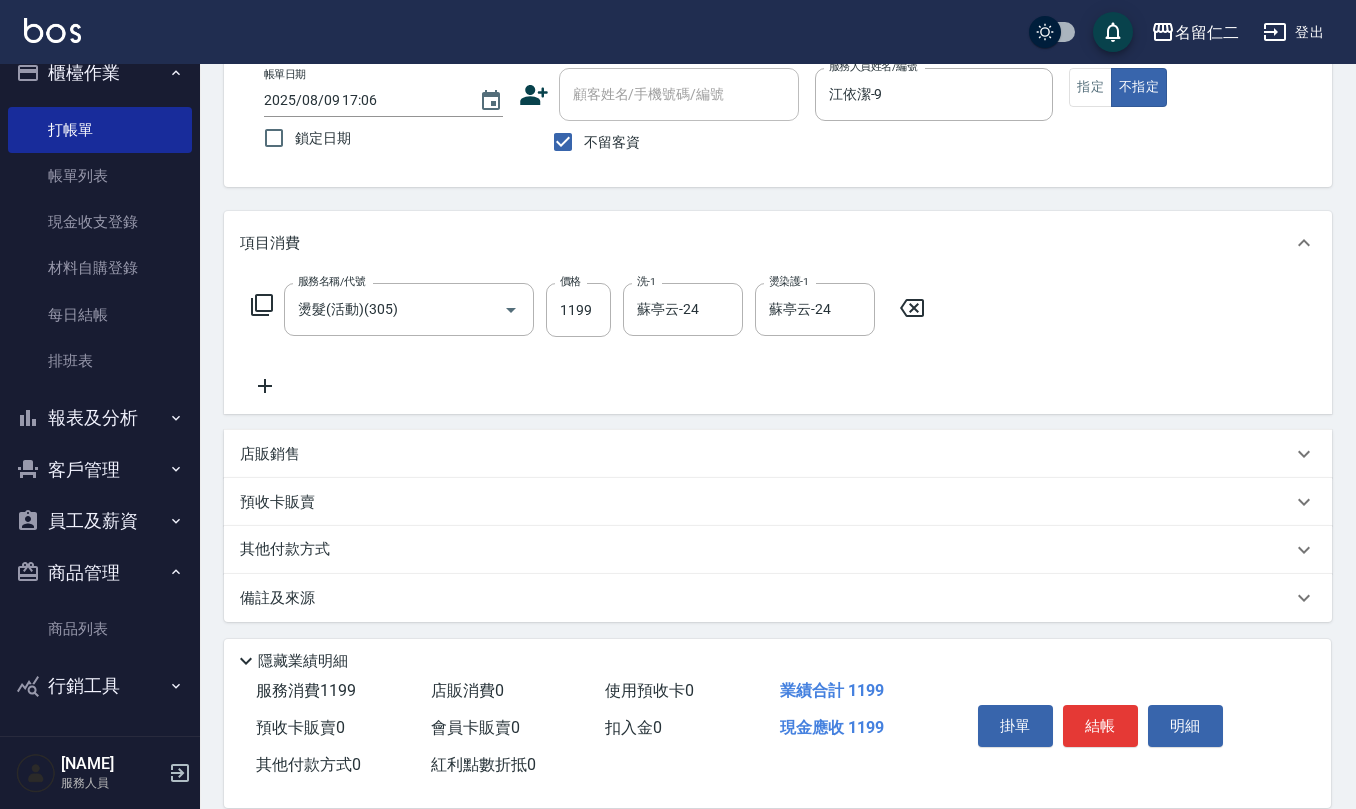 click on "店販銷售" at bounding box center [778, 454] 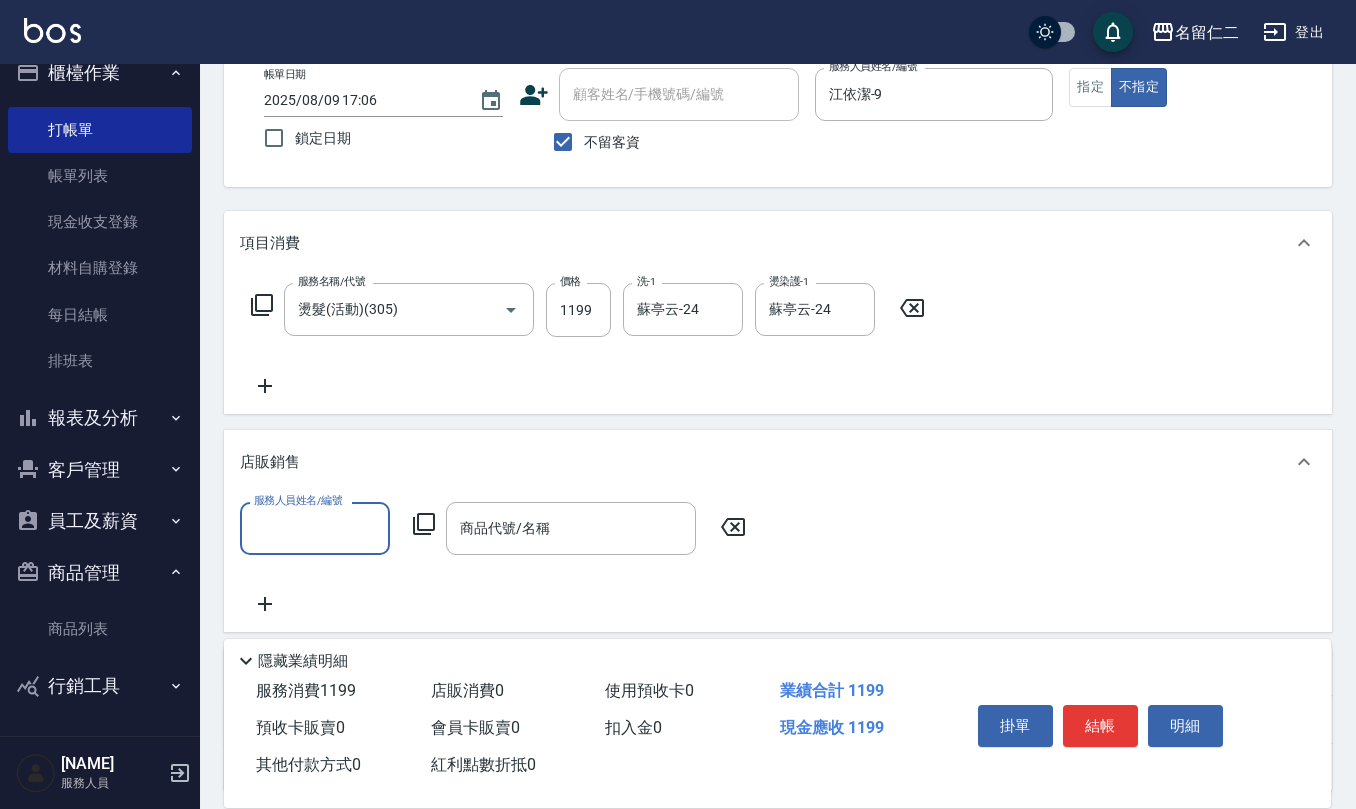 scroll, scrollTop: 0, scrollLeft: 0, axis: both 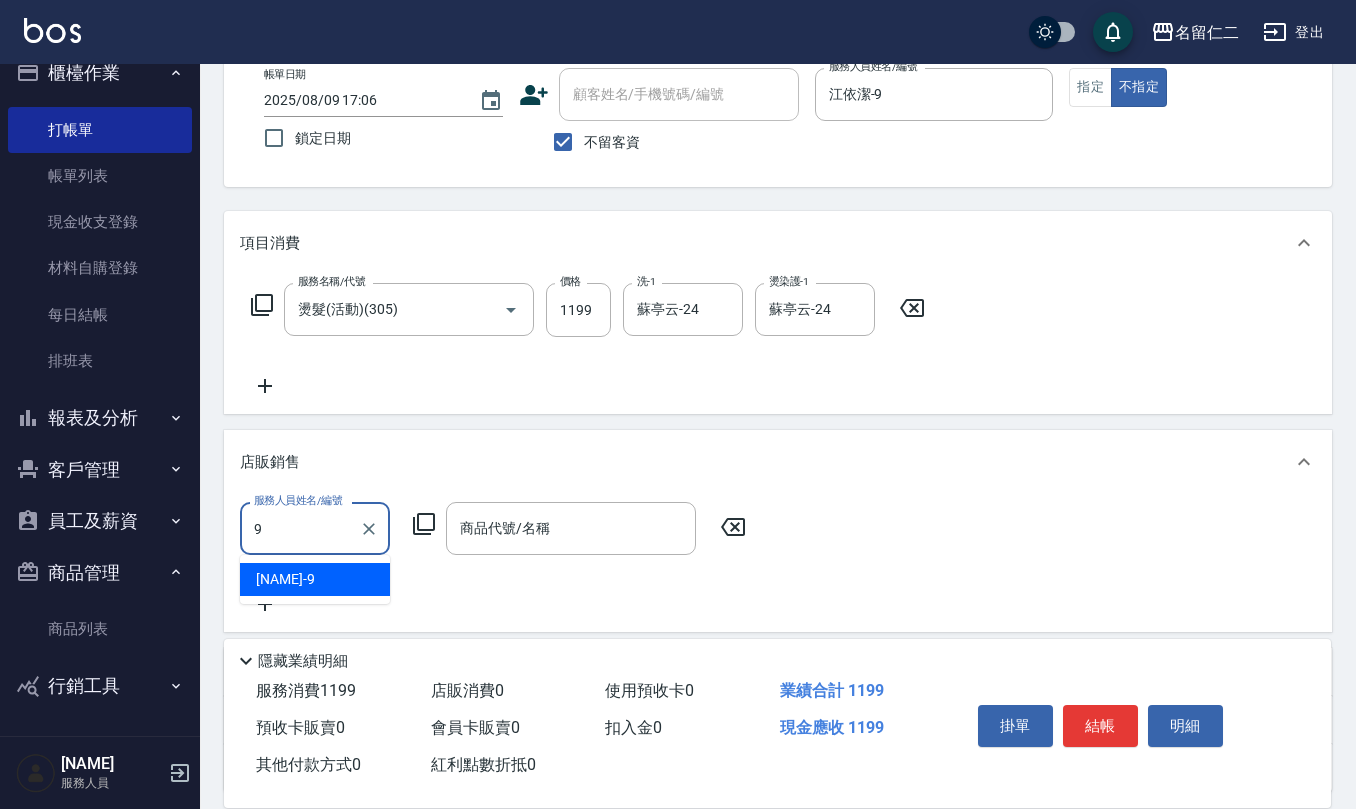 type on "江依潔-9" 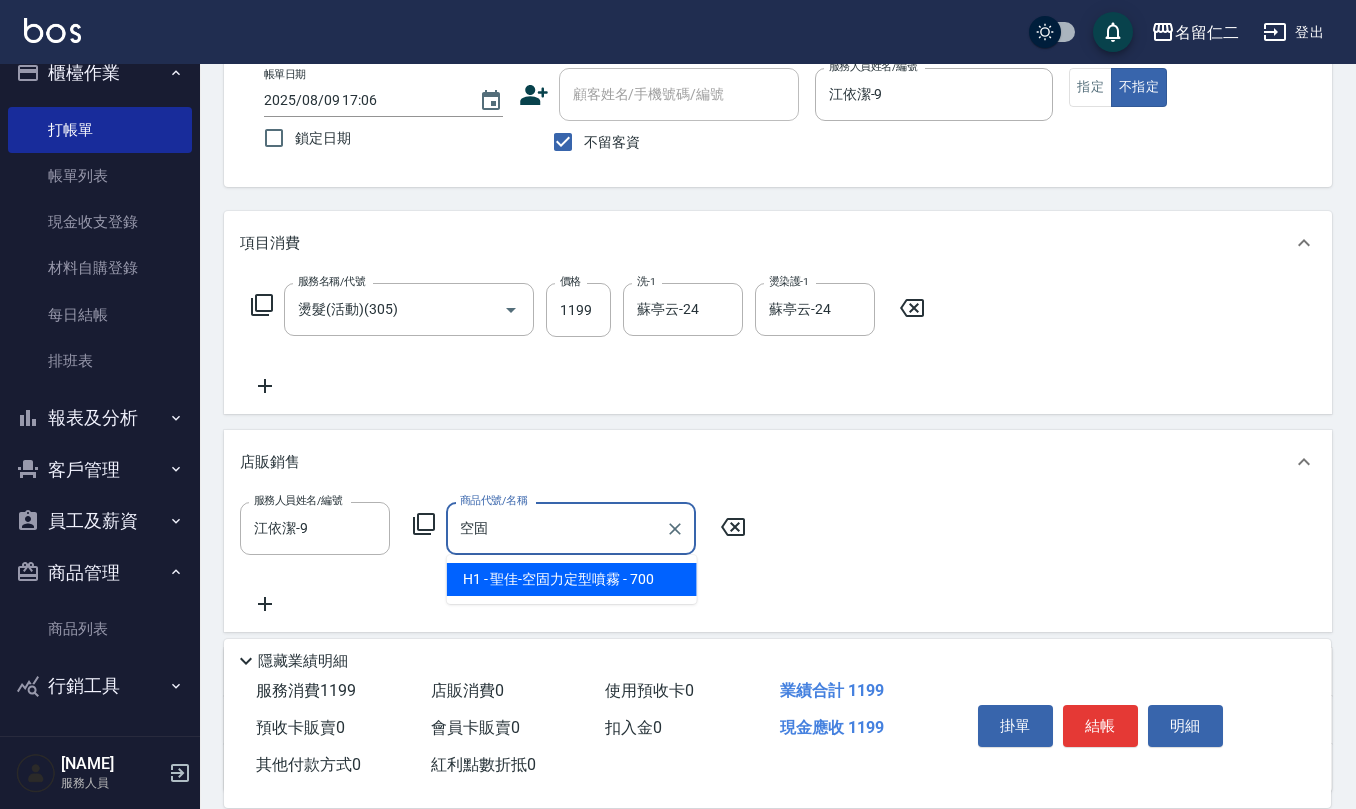 type on "聖佳-空固力定型噴霧" 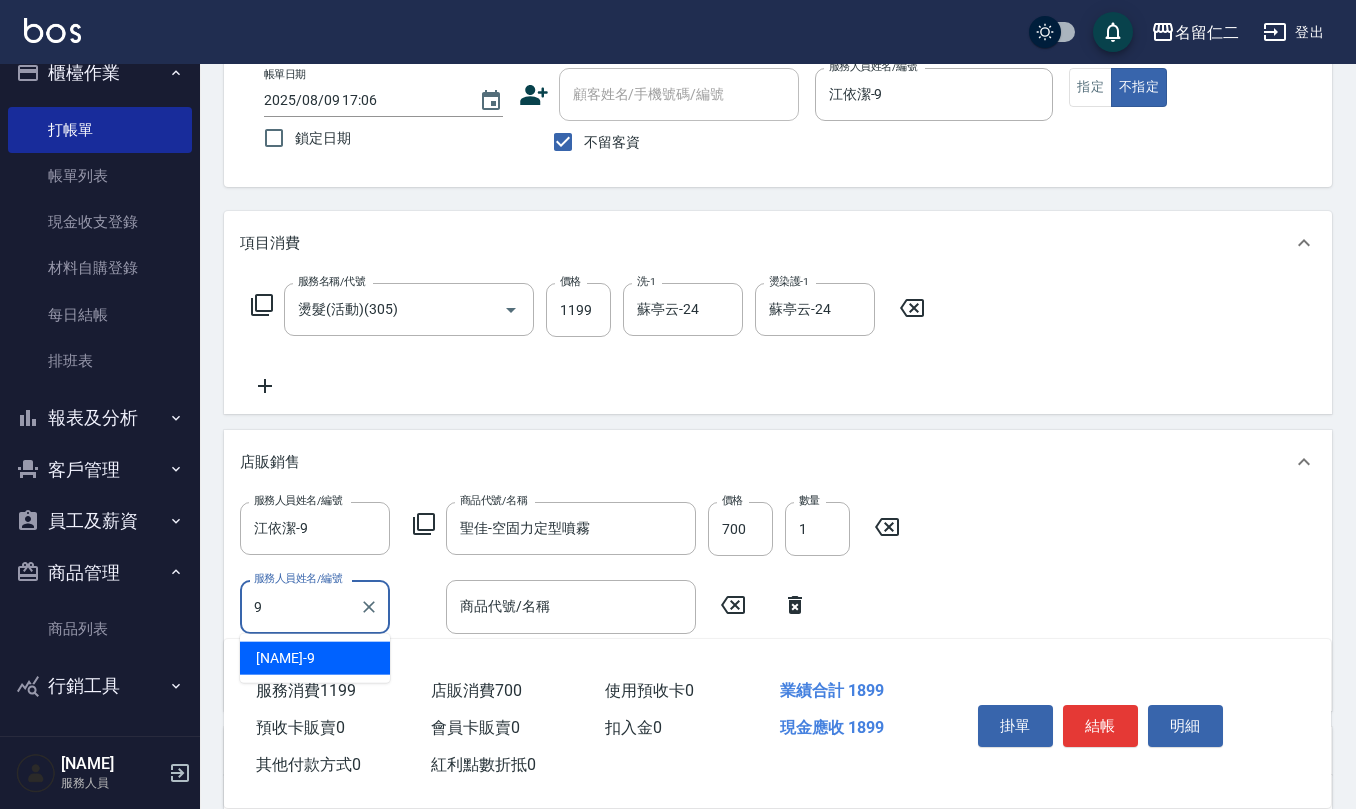 type on "江依潔-9" 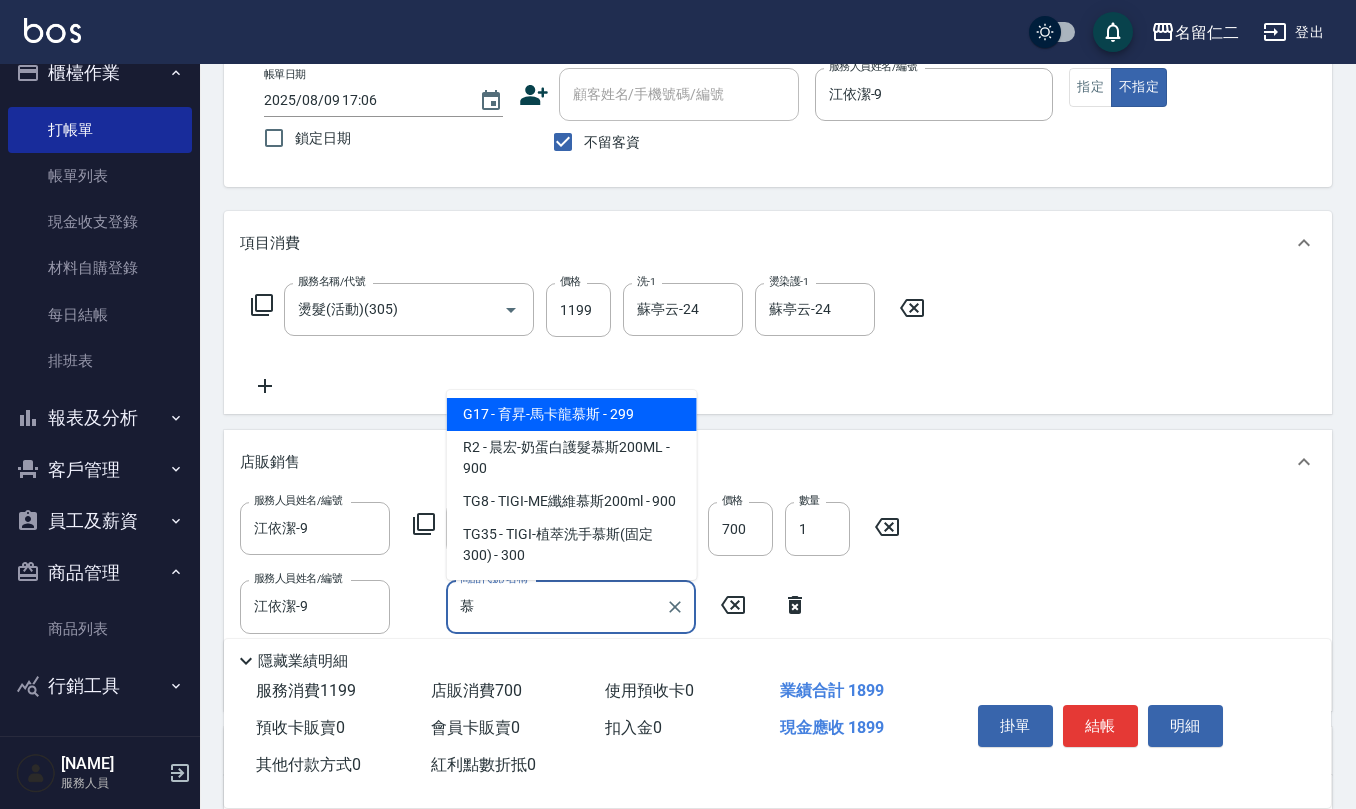 type on "育昇-馬卡龍慕斯" 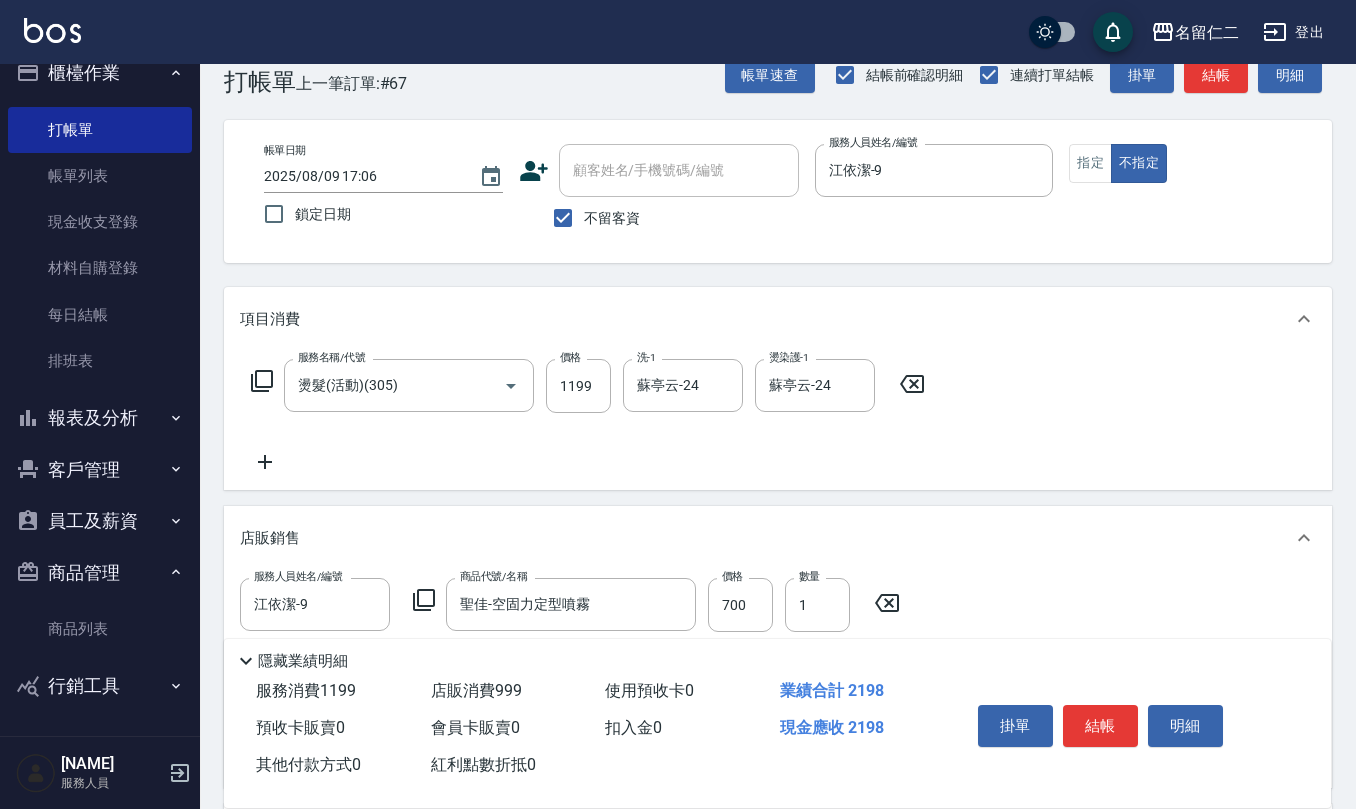 scroll, scrollTop: 0, scrollLeft: 0, axis: both 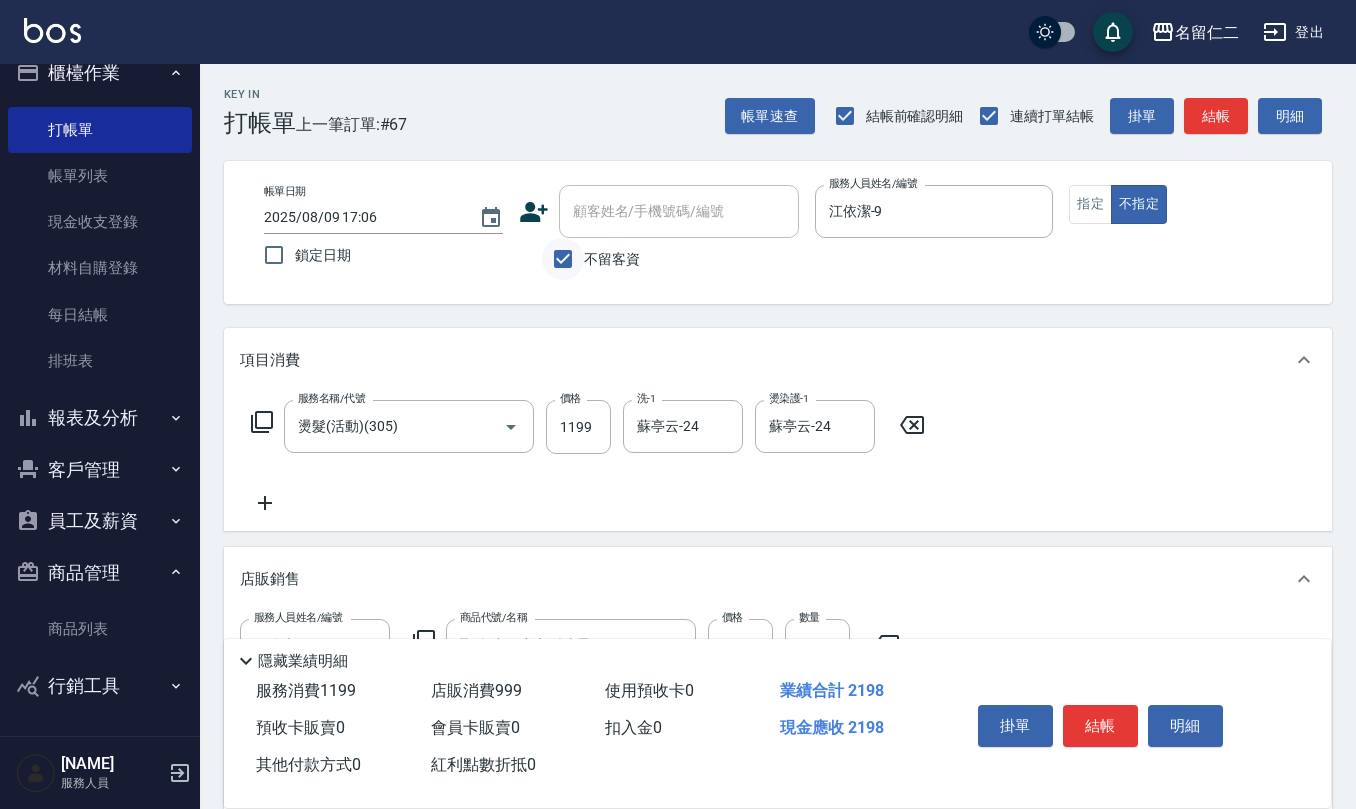 drag, startPoint x: 552, startPoint y: 258, endPoint x: 561, endPoint y: 244, distance: 16.643316 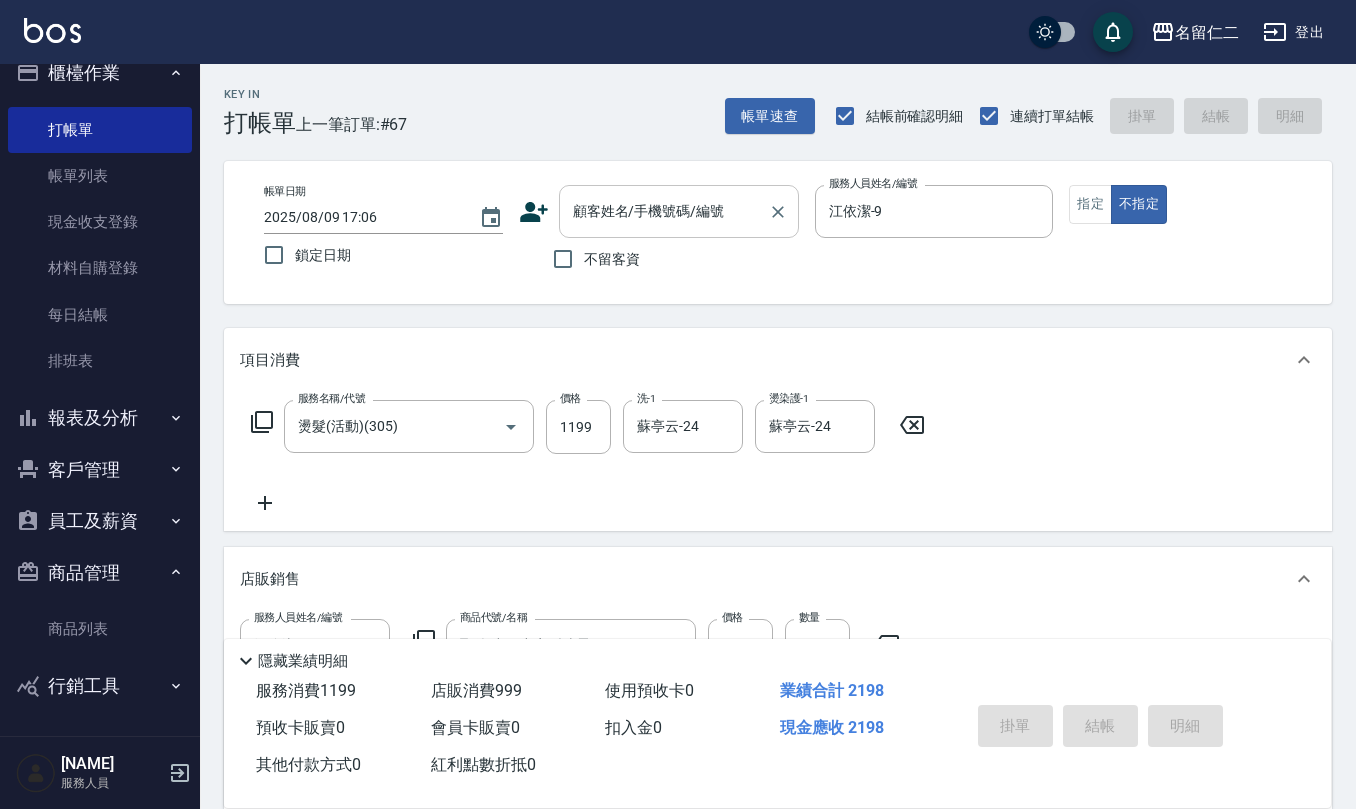 click on "顧客姓名/手機號碼/編號 顧客姓名/手機號碼/編號" at bounding box center [679, 211] 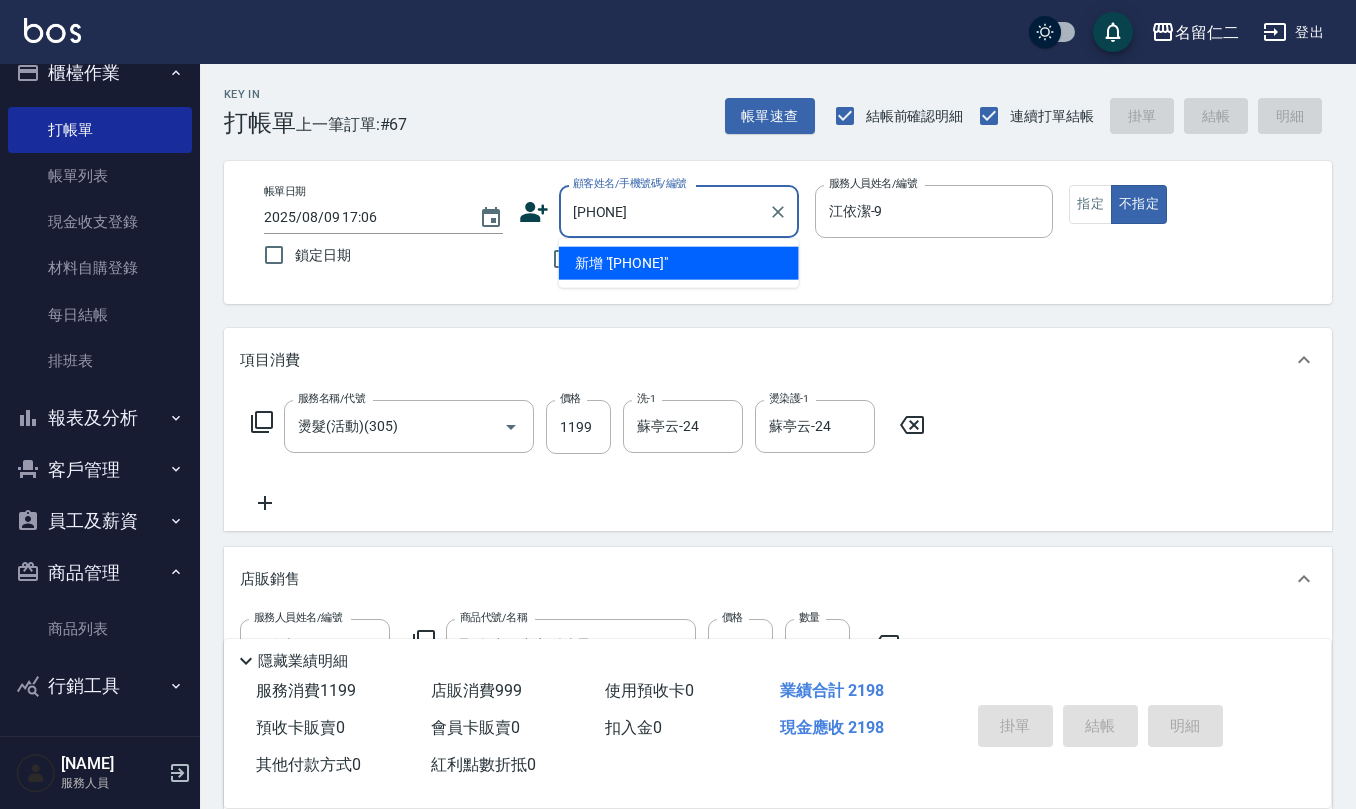 type on "0981869671" 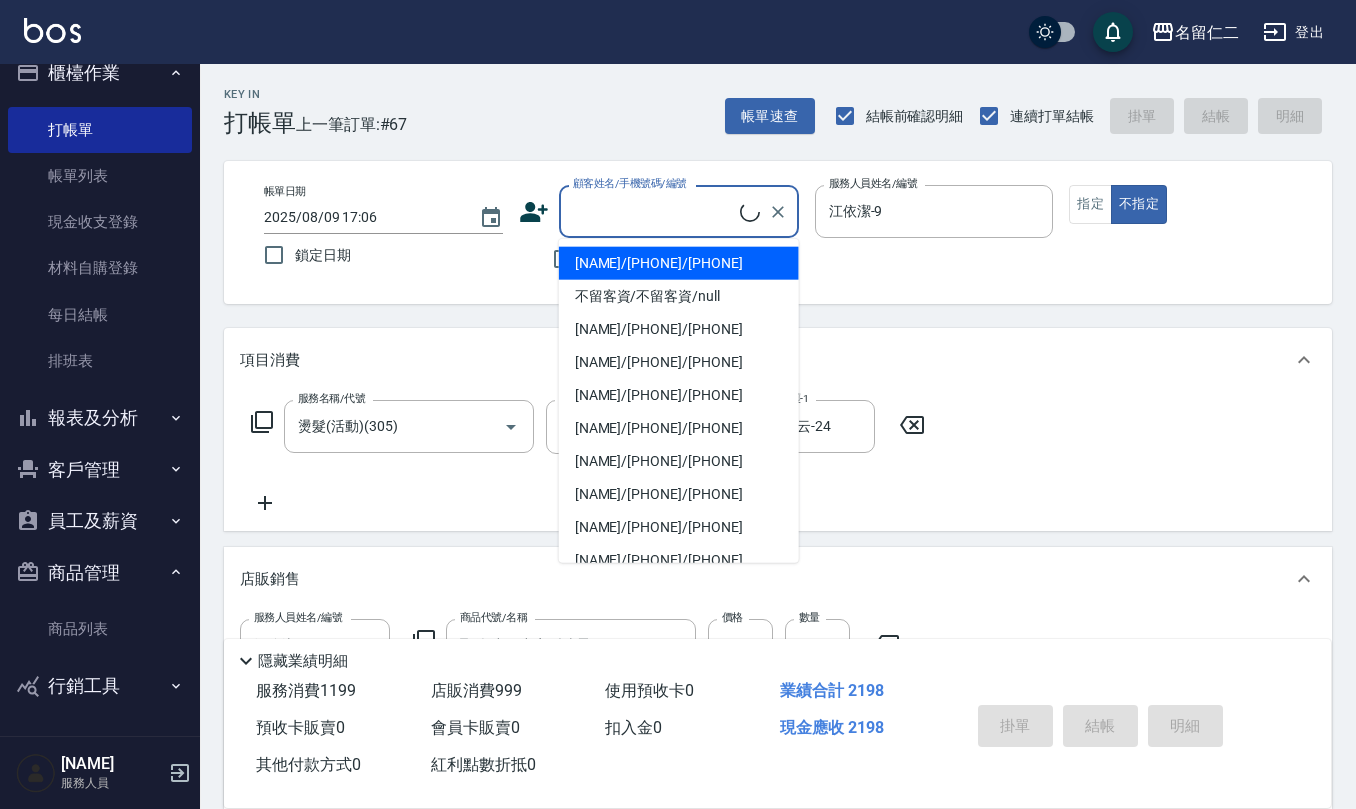 paste on "0981869671" 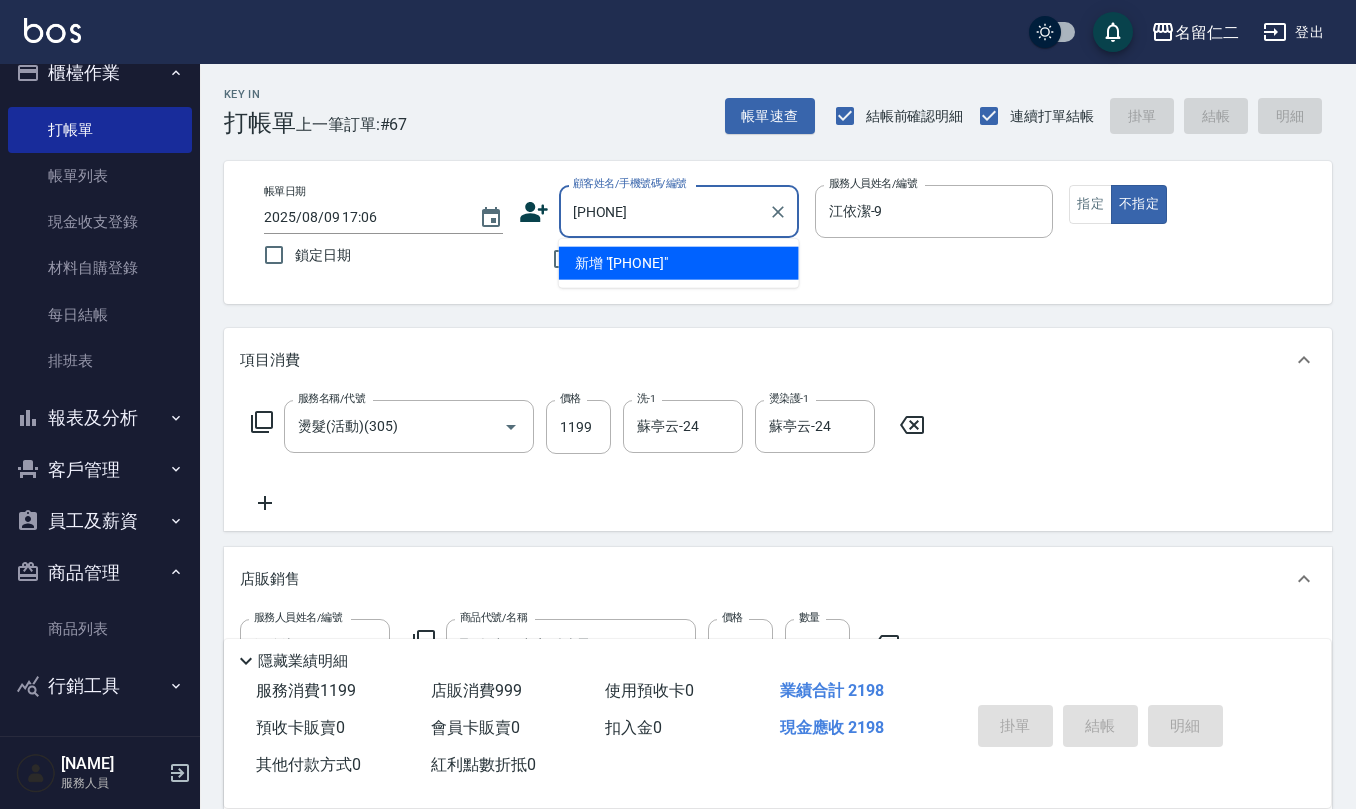 type on "098186967" 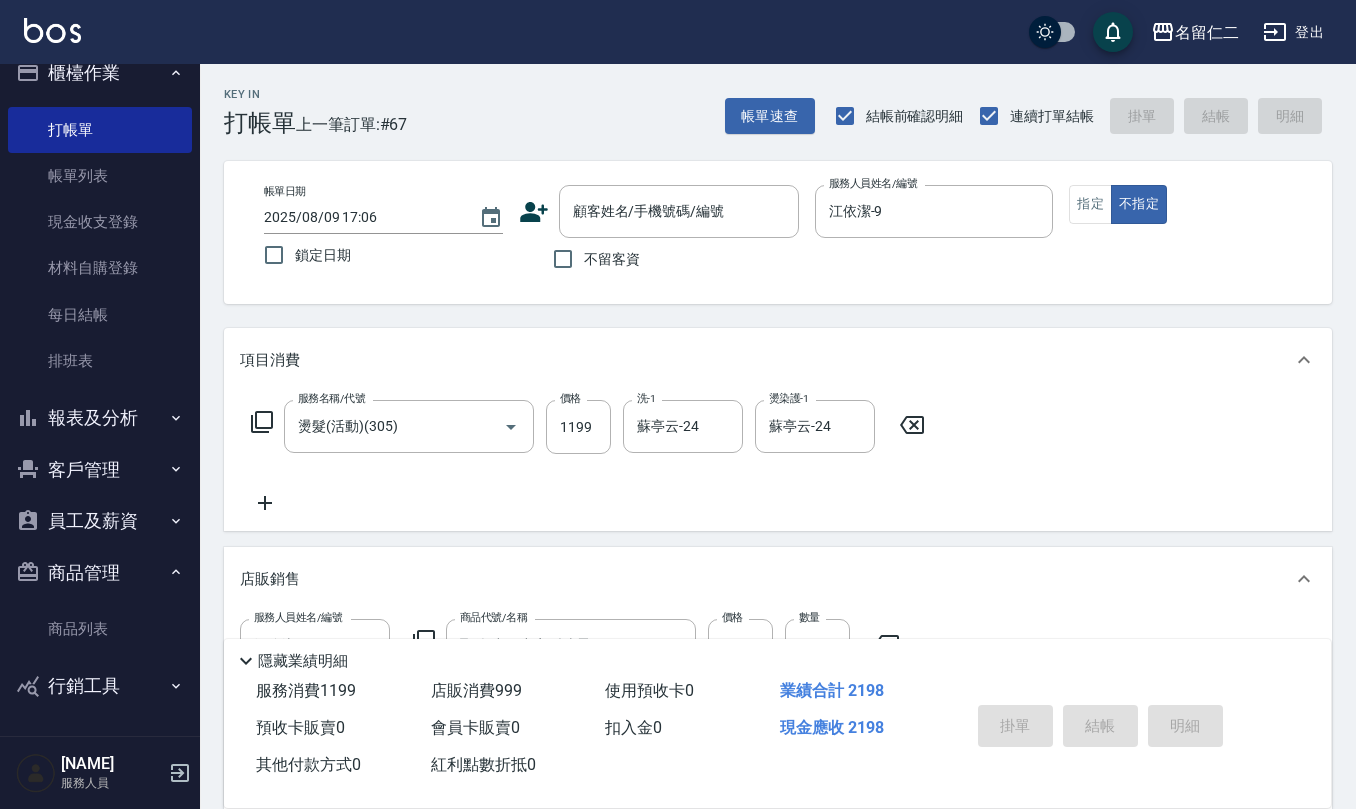 click 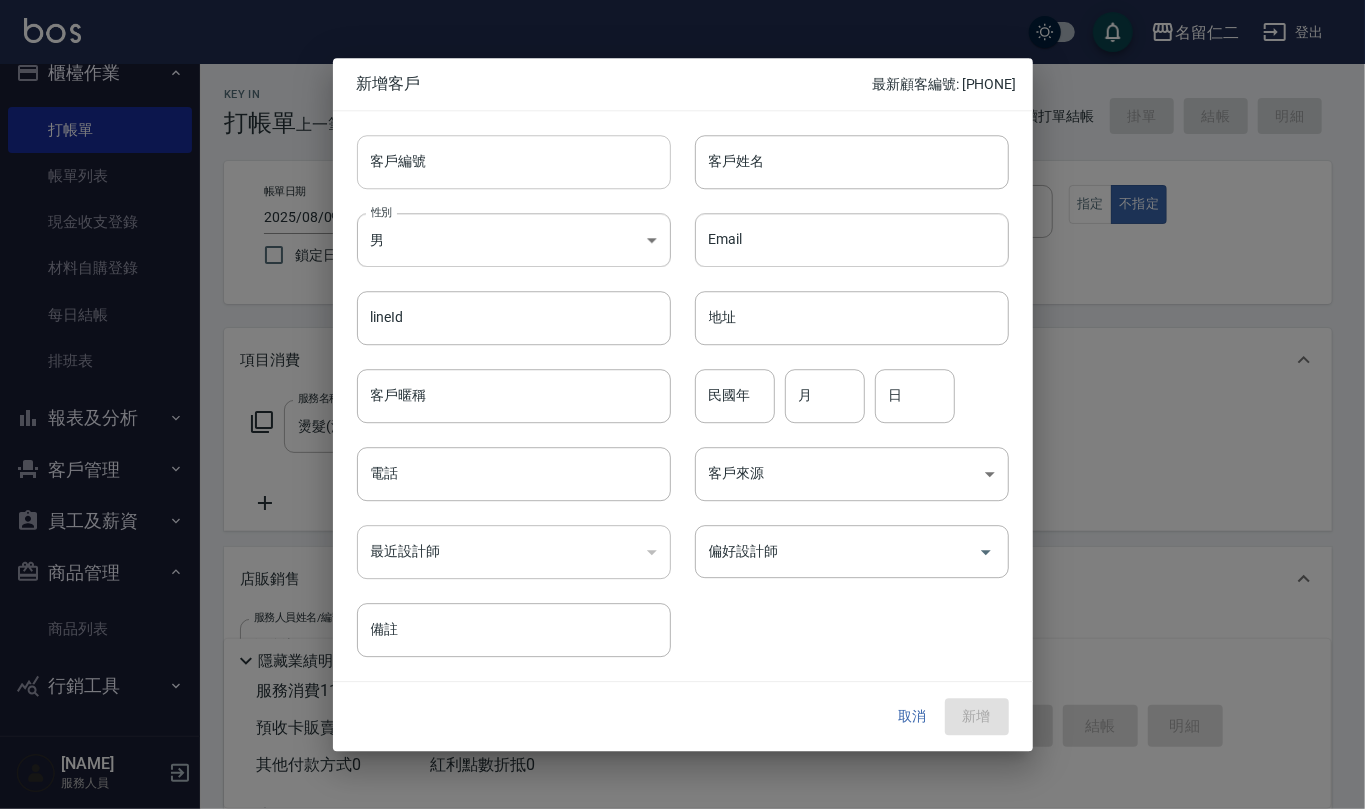 click on "客戶編號" at bounding box center [514, 162] 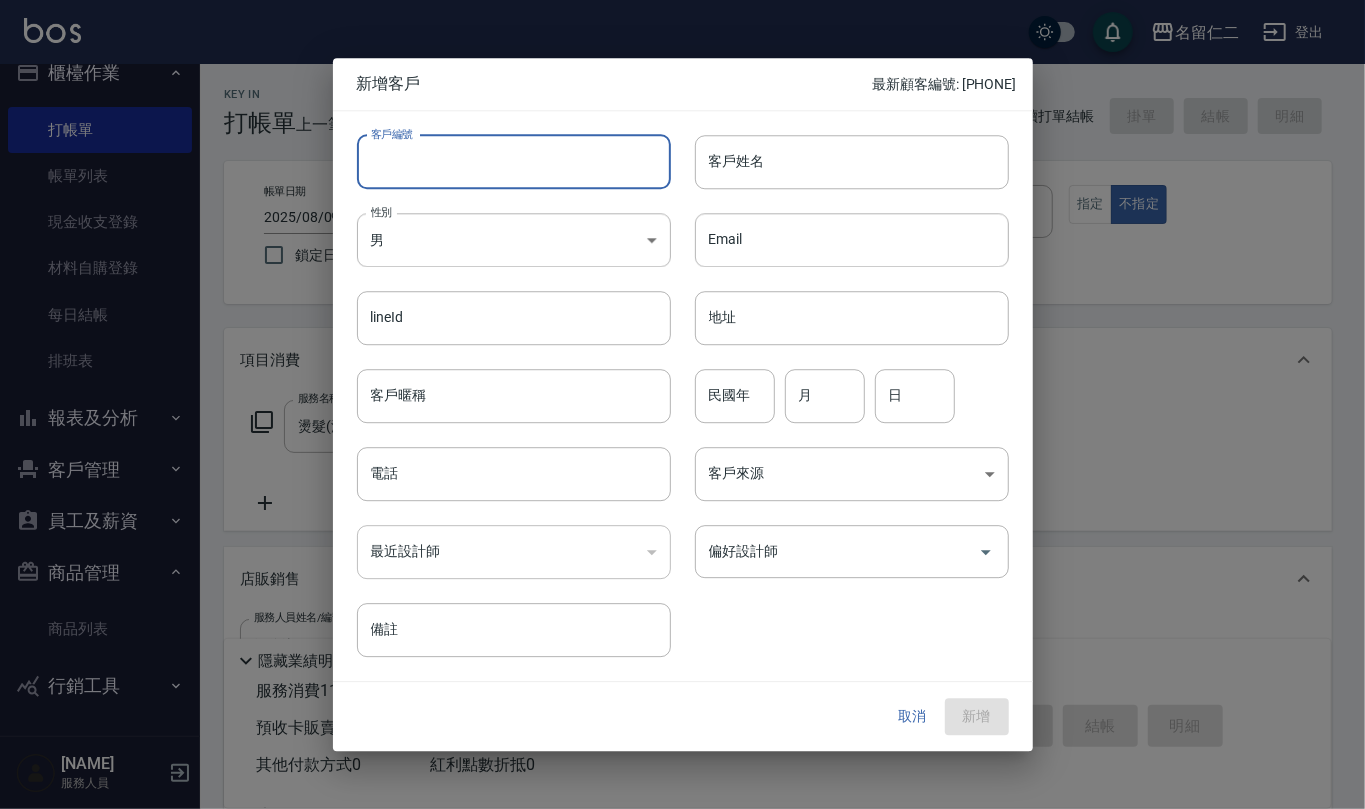 paste on "0981869671" 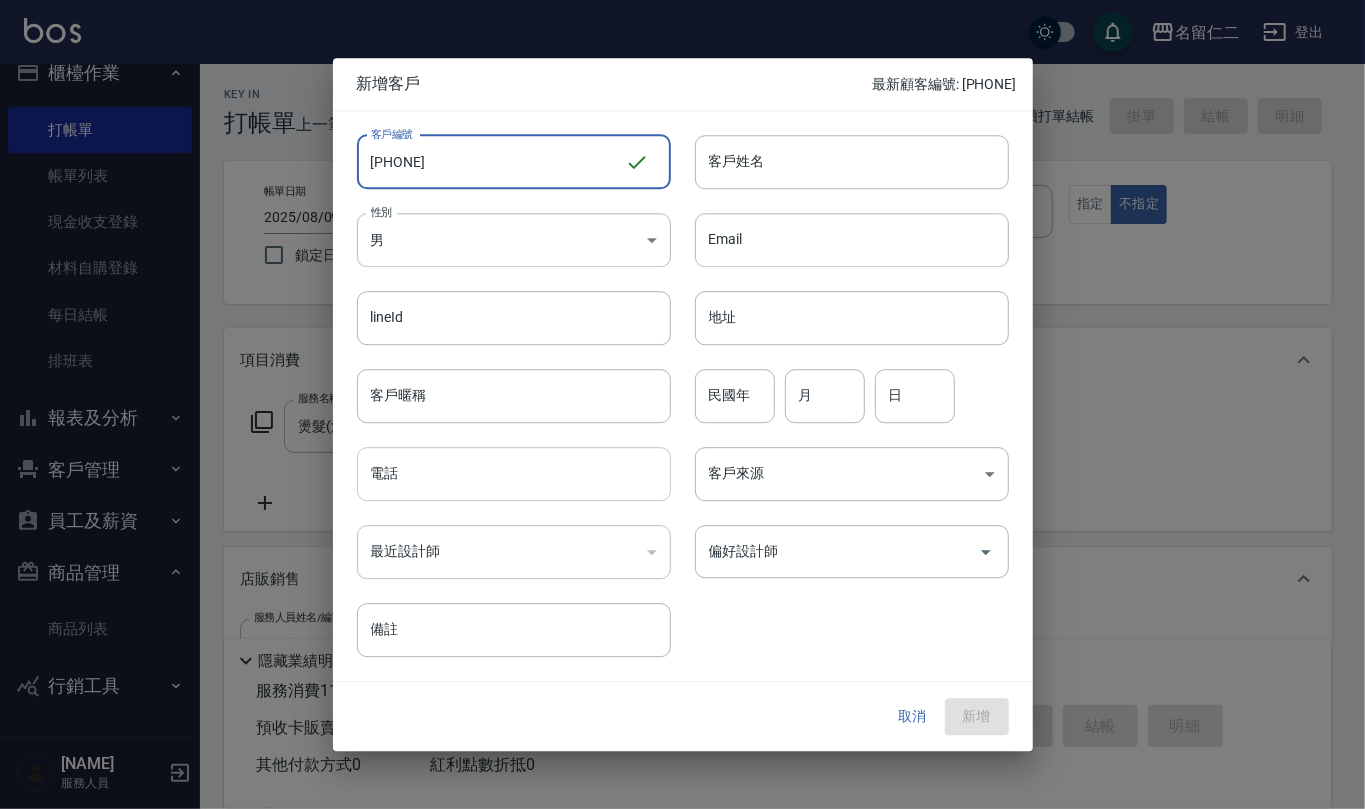 type on "0981869671" 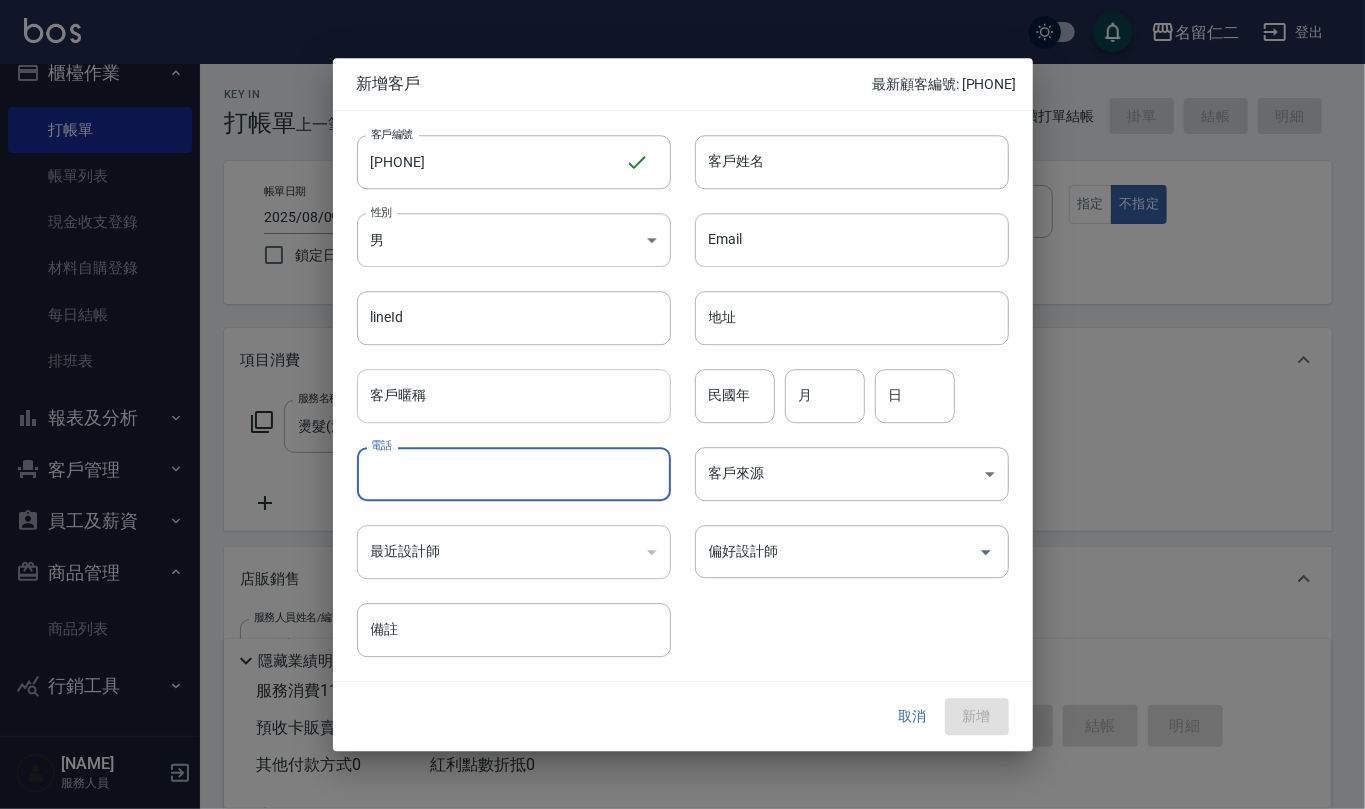 paste on "0981869671" 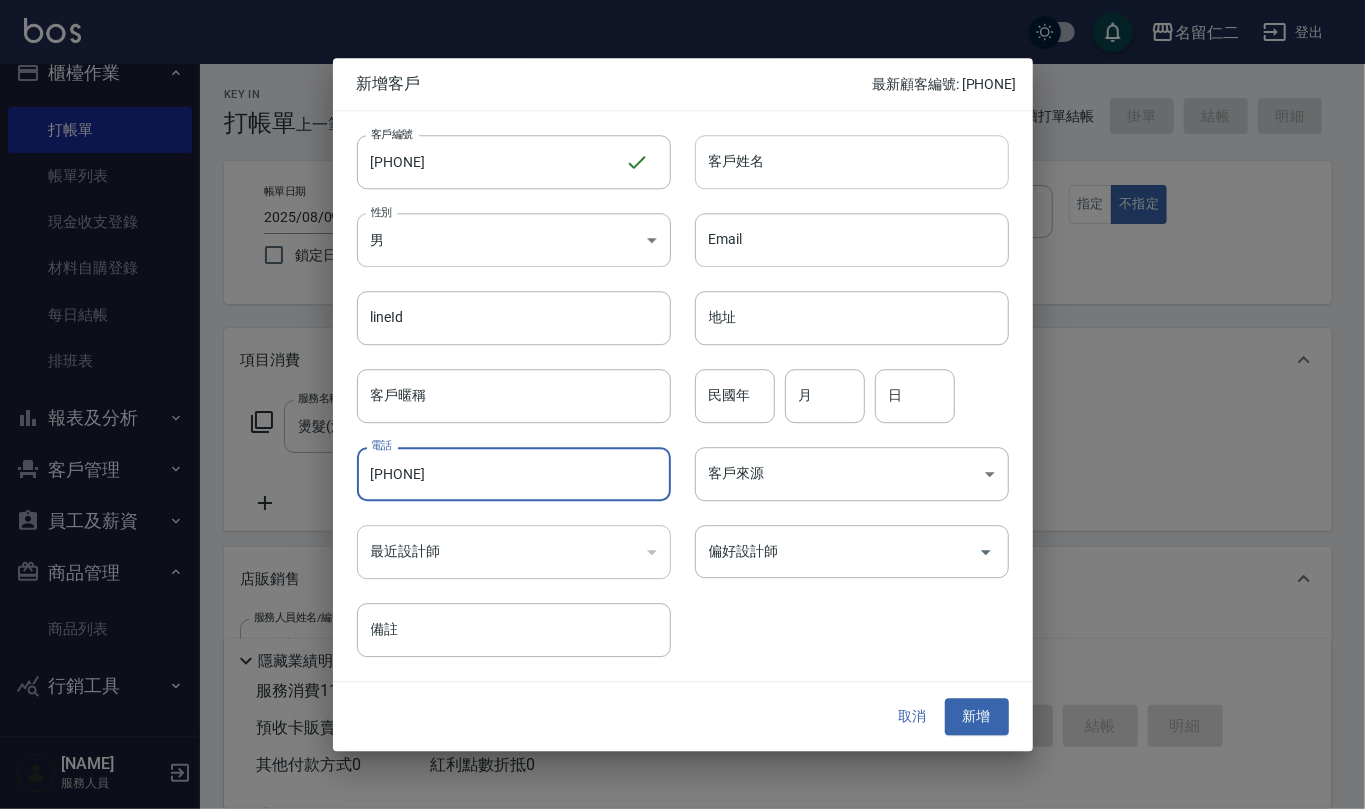 type on "0981869671" 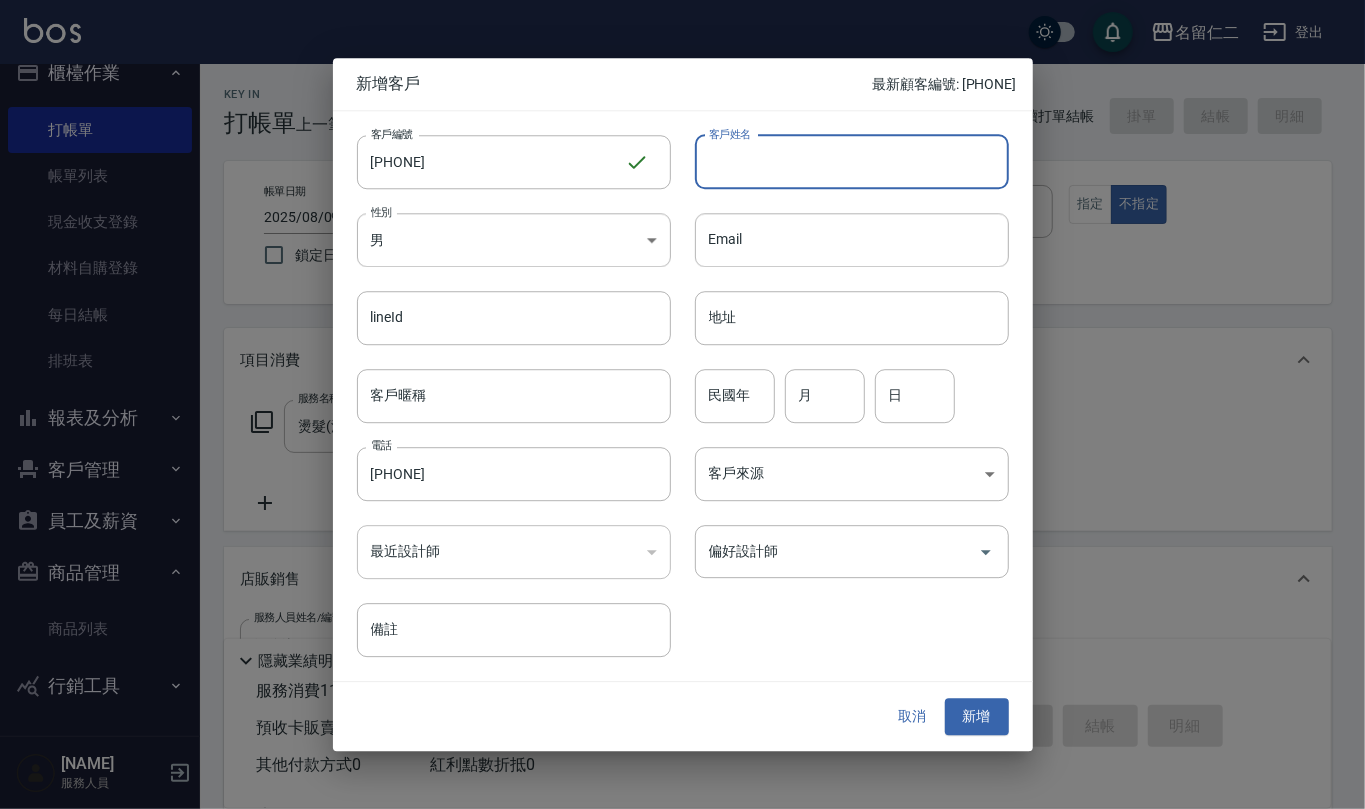 click on "客戶姓名" at bounding box center [852, 162] 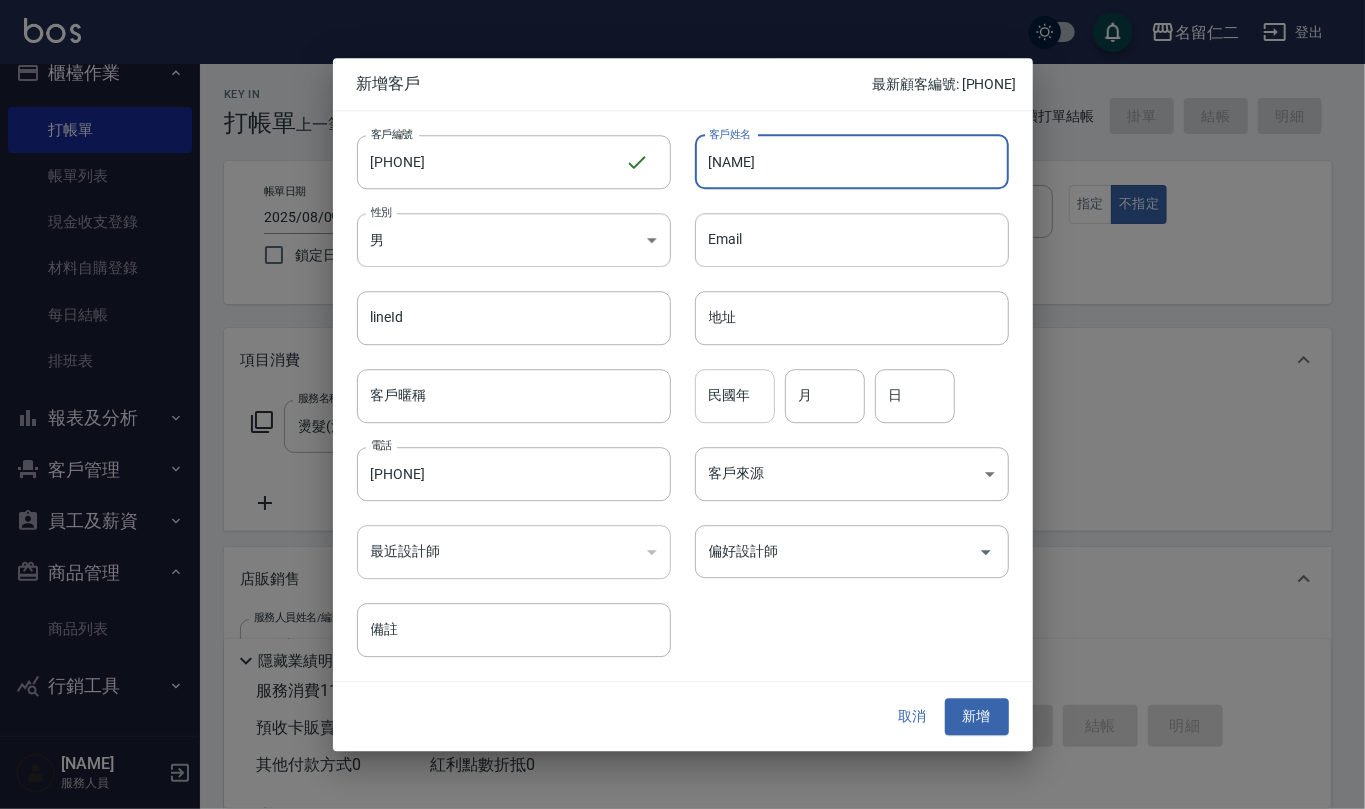 type on "夏俊儒" 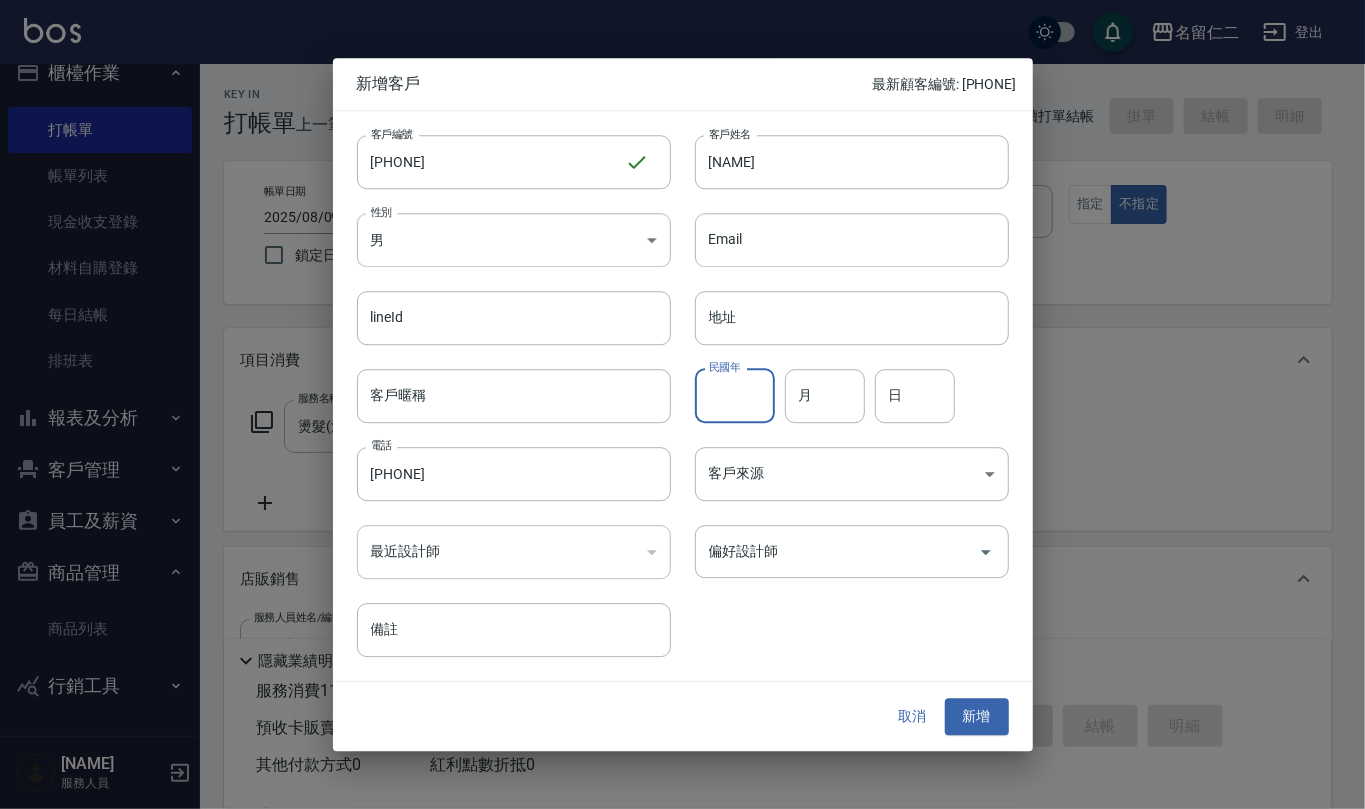 click on "民國年" at bounding box center (735, 396) 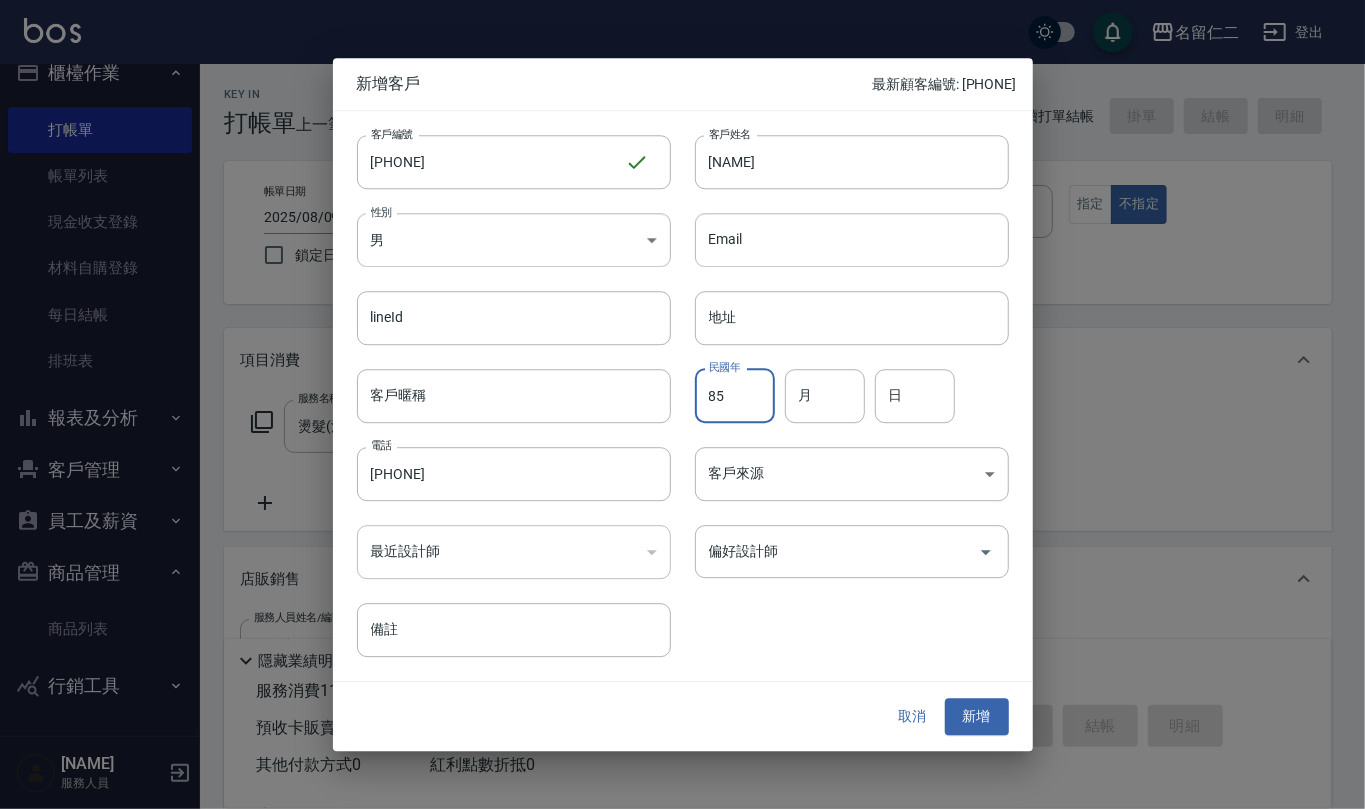 type on "85" 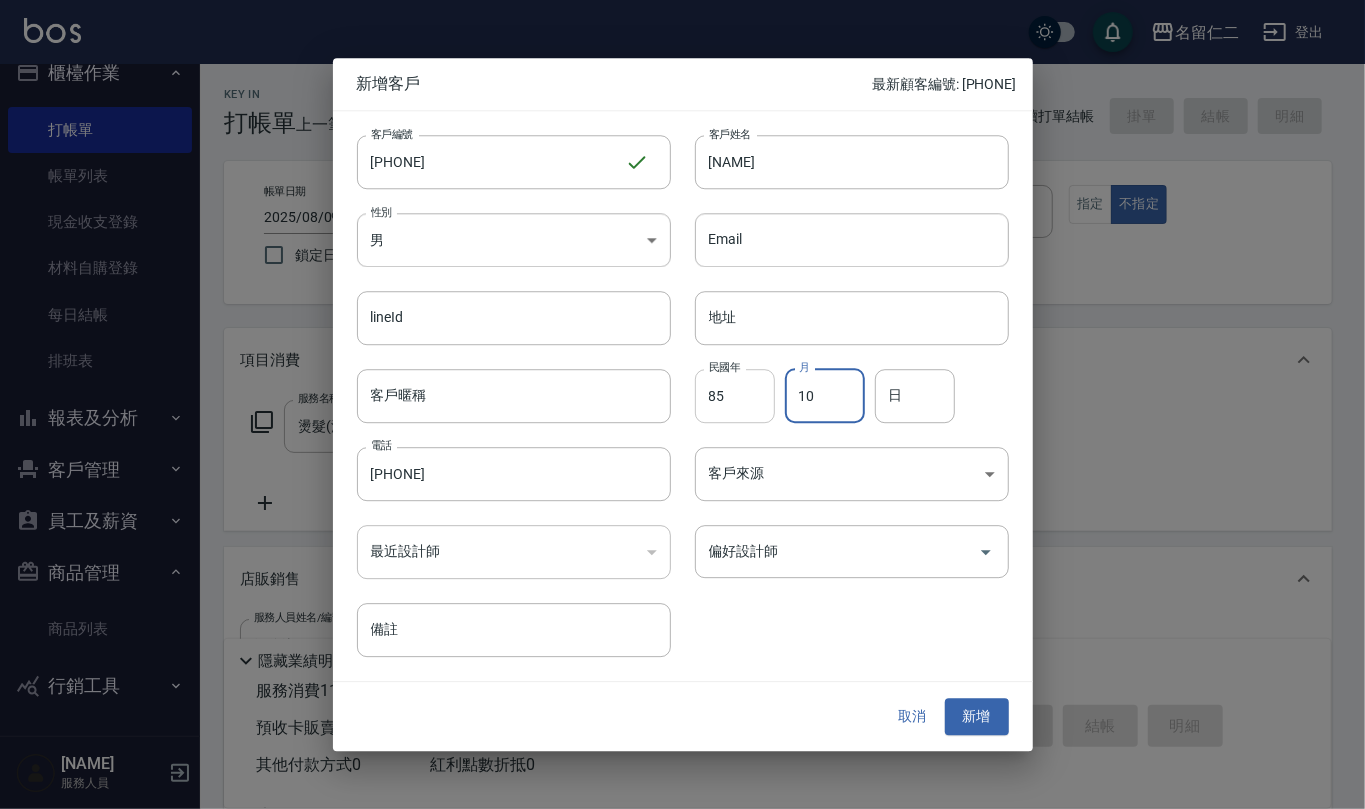 type on "10" 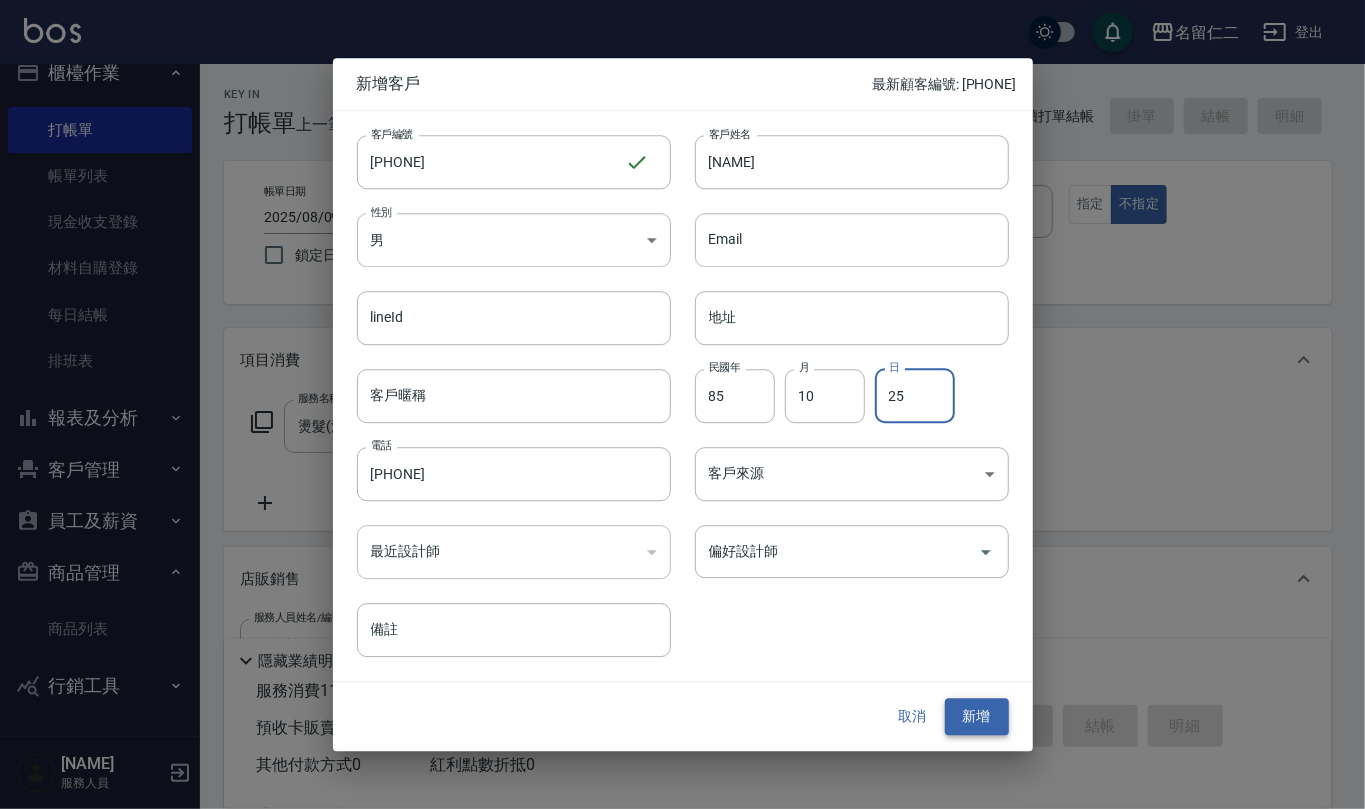 type on "25" 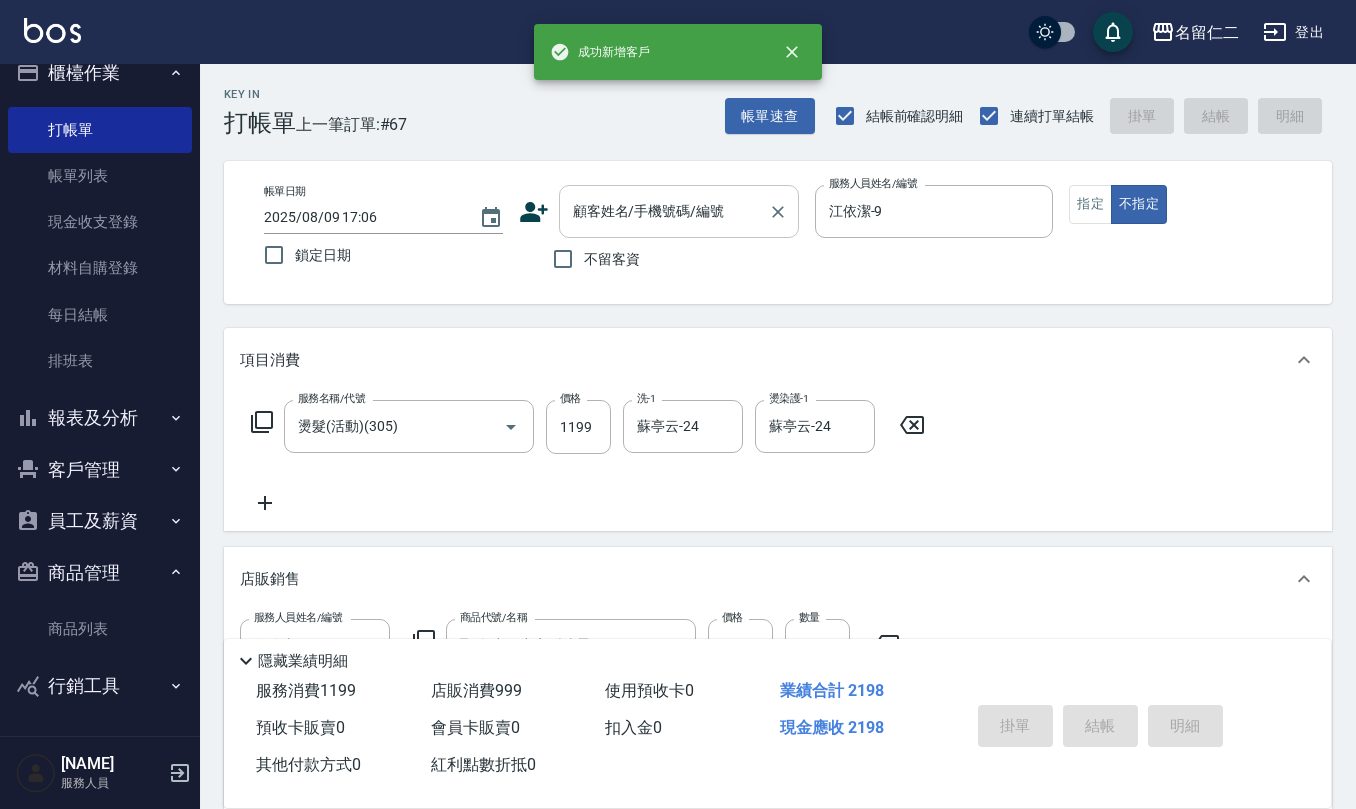 click on "顧客姓名/手機號碼/編號" at bounding box center (664, 211) 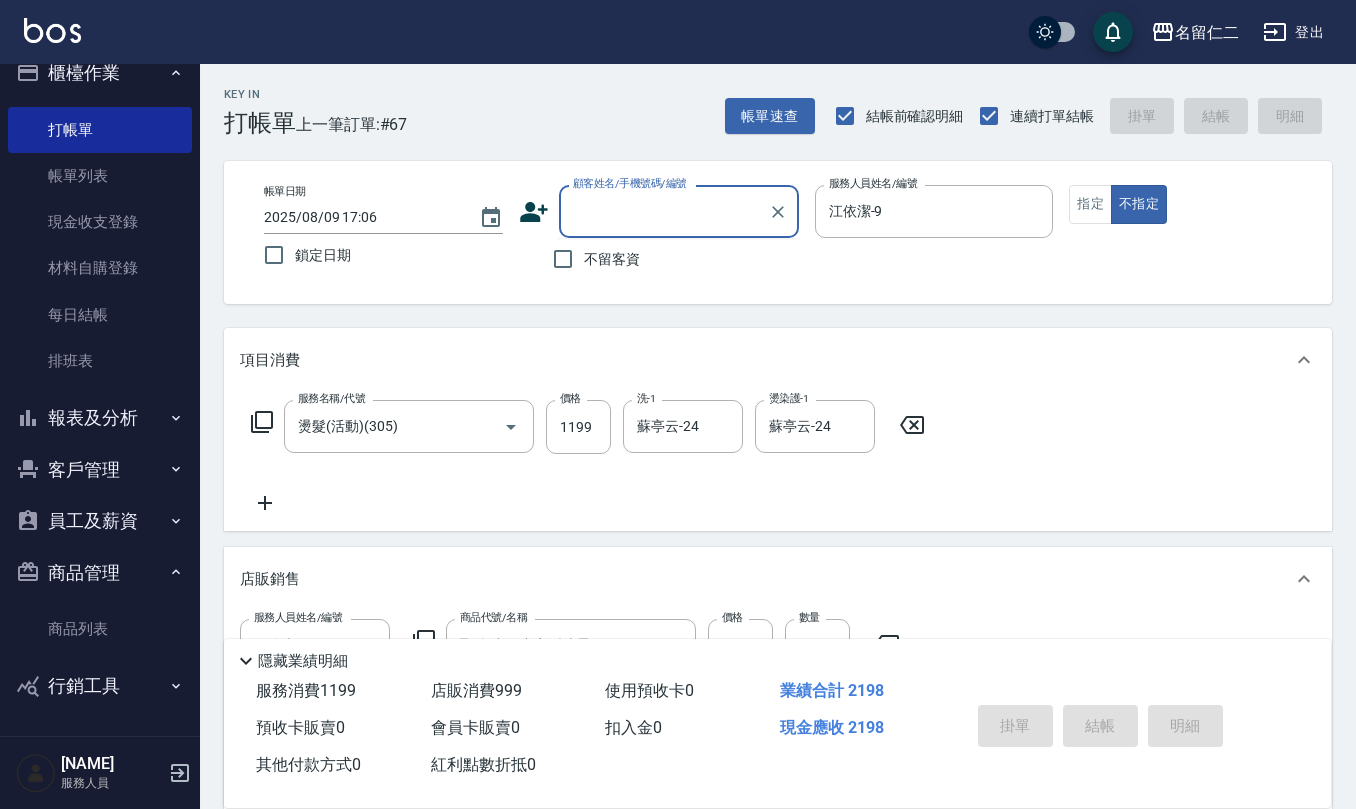 paste on "0981869671" 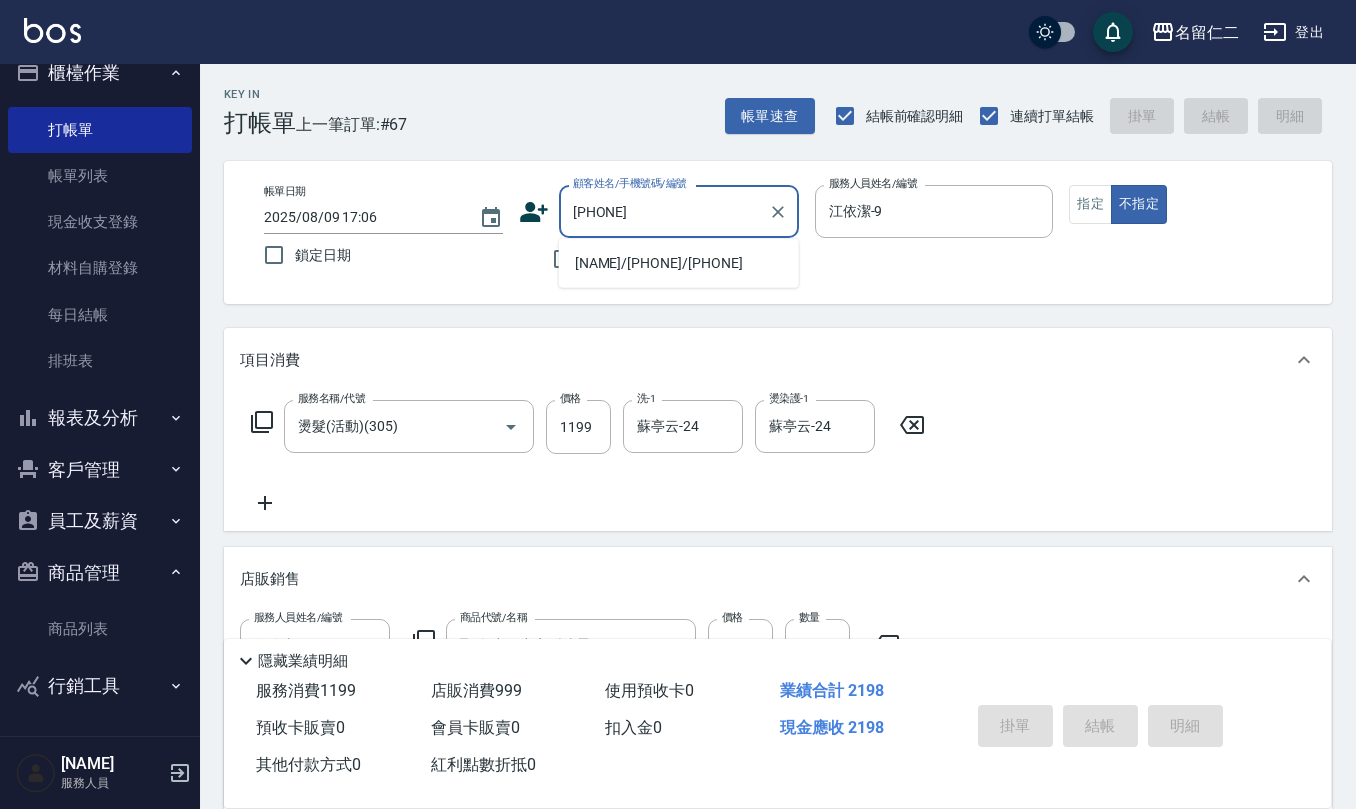 click on "夏俊儒/0981869671/0981869671" at bounding box center [679, 263] 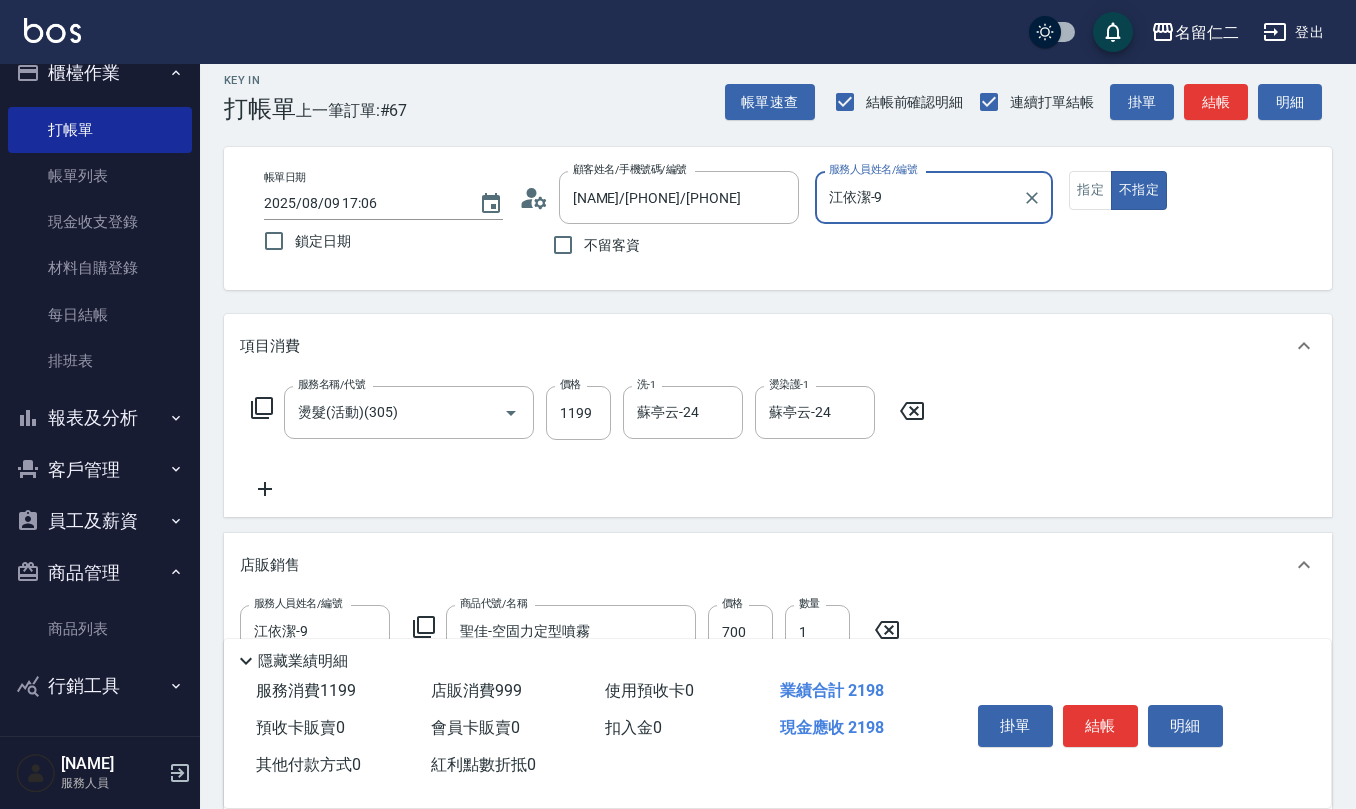 scroll, scrollTop: 0, scrollLeft: 0, axis: both 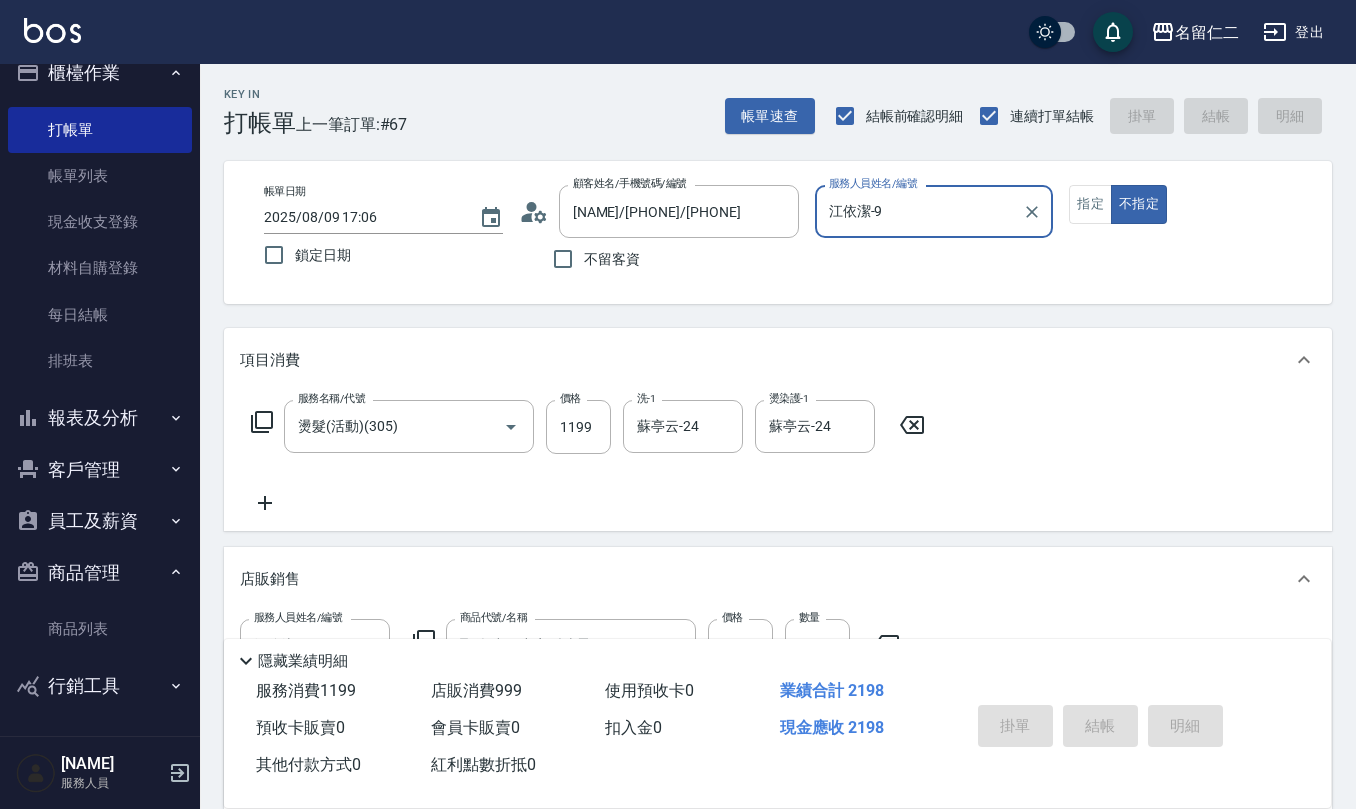 type on "2025/08/09 17:08" 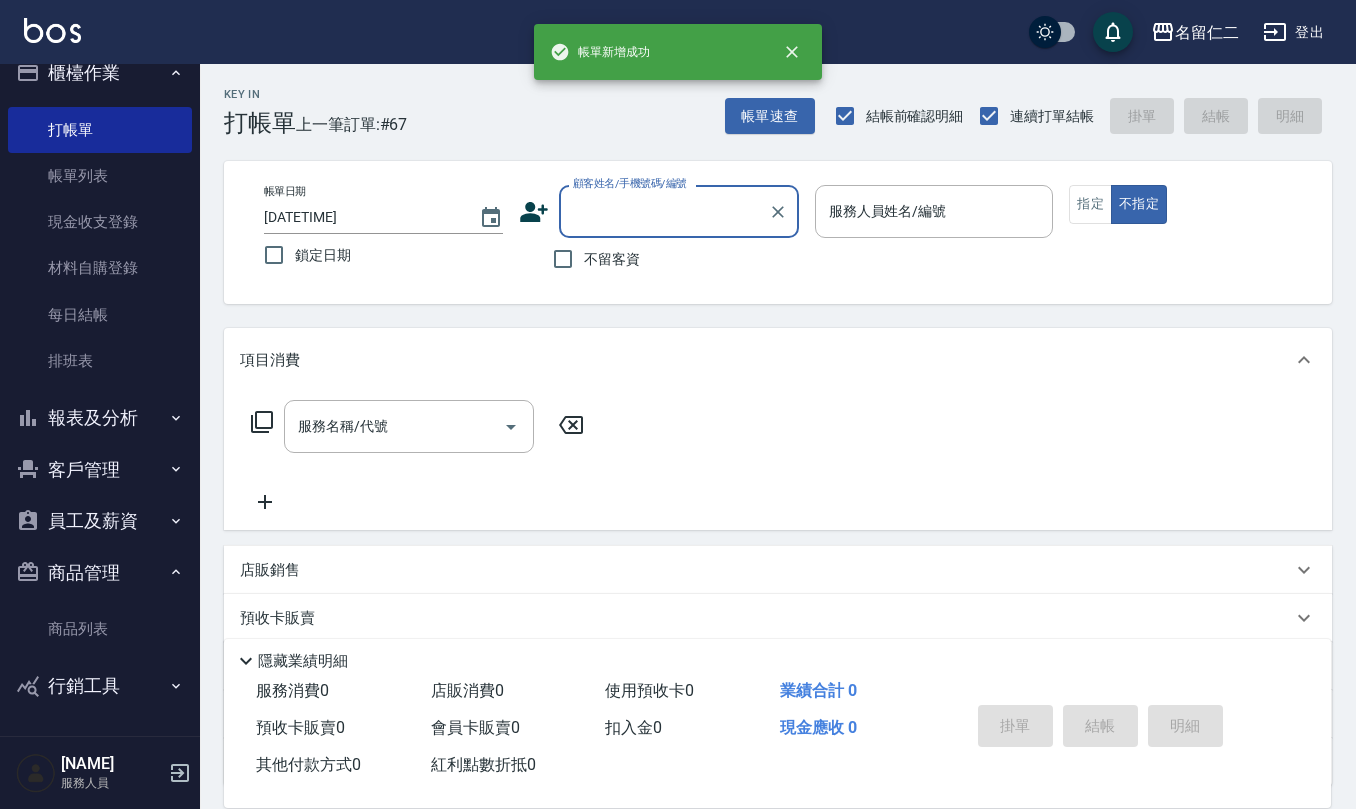 scroll, scrollTop: 0, scrollLeft: 0, axis: both 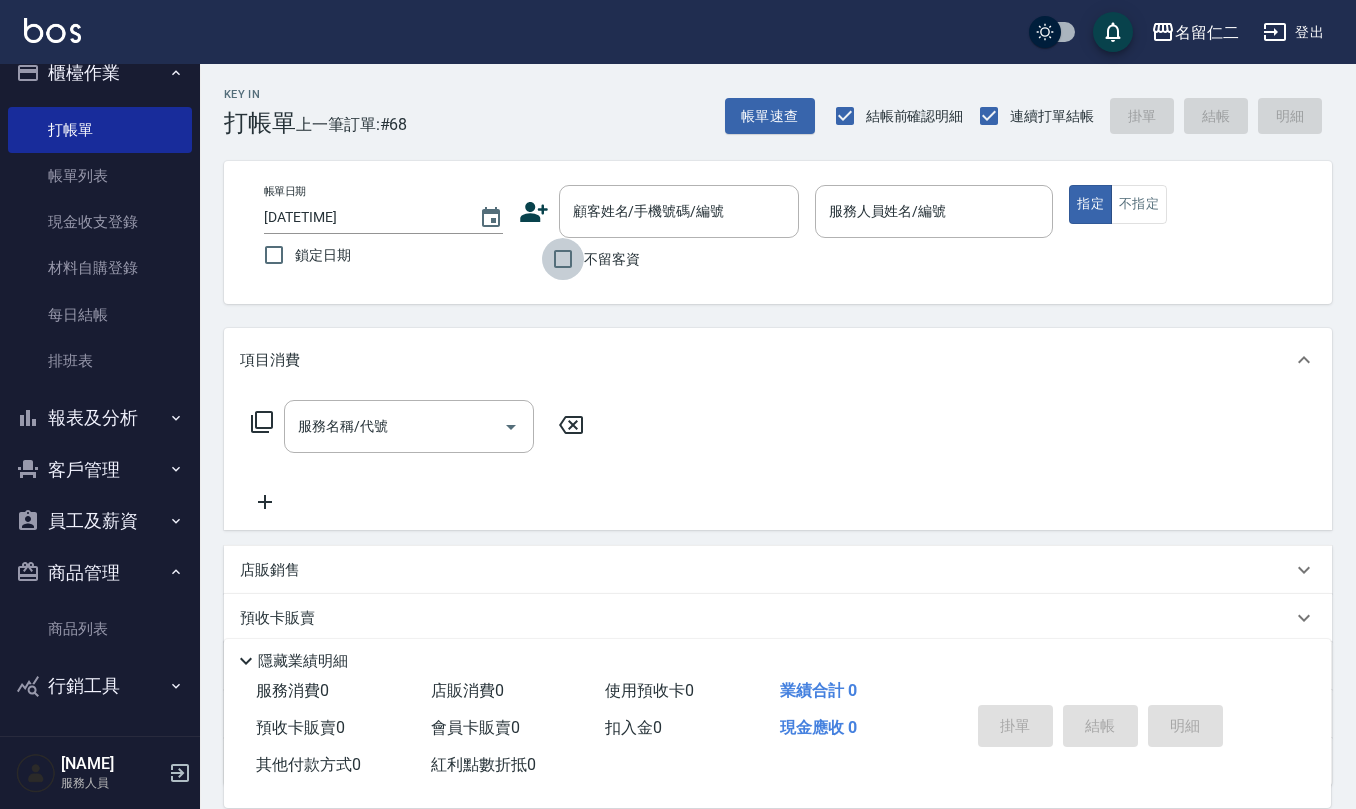 click on "不留客資" at bounding box center (563, 259) 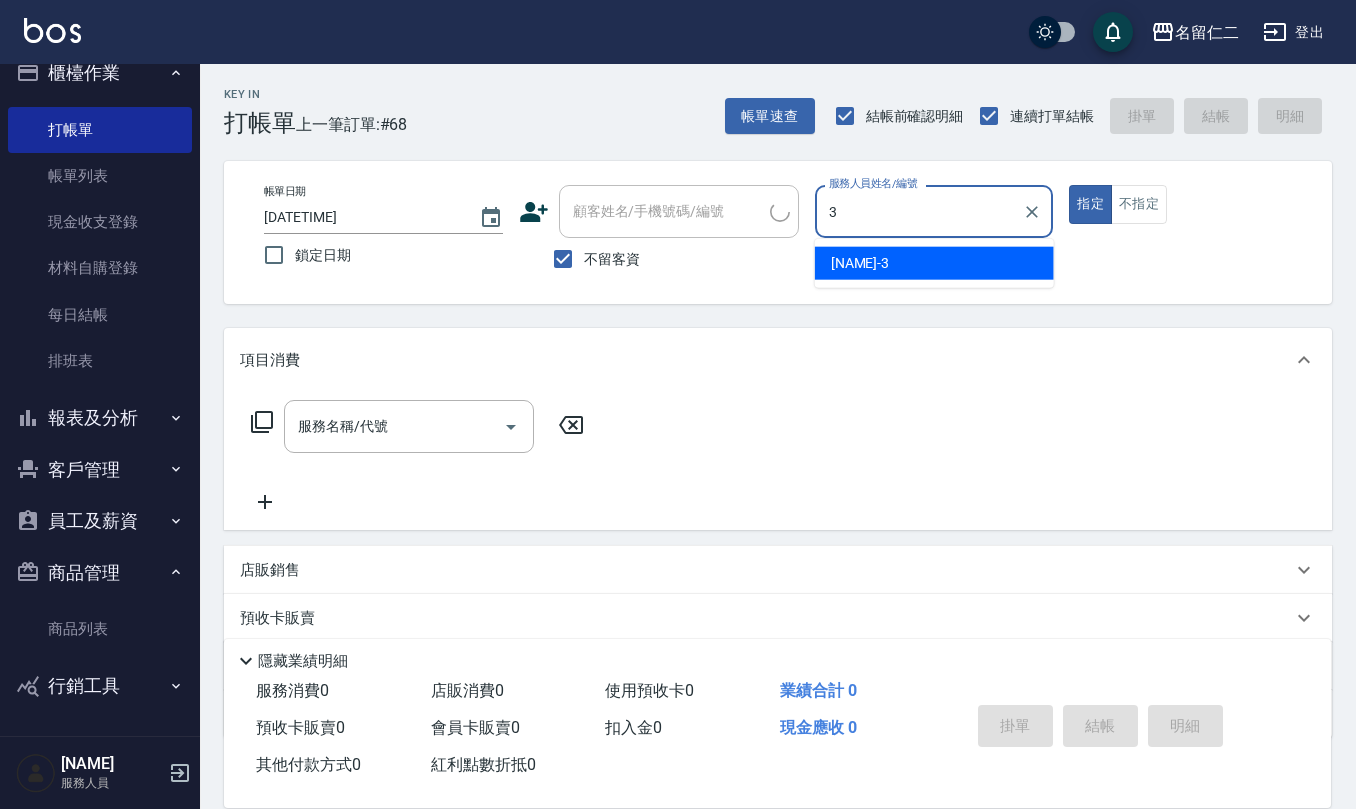 type on "陳旅玨-3" 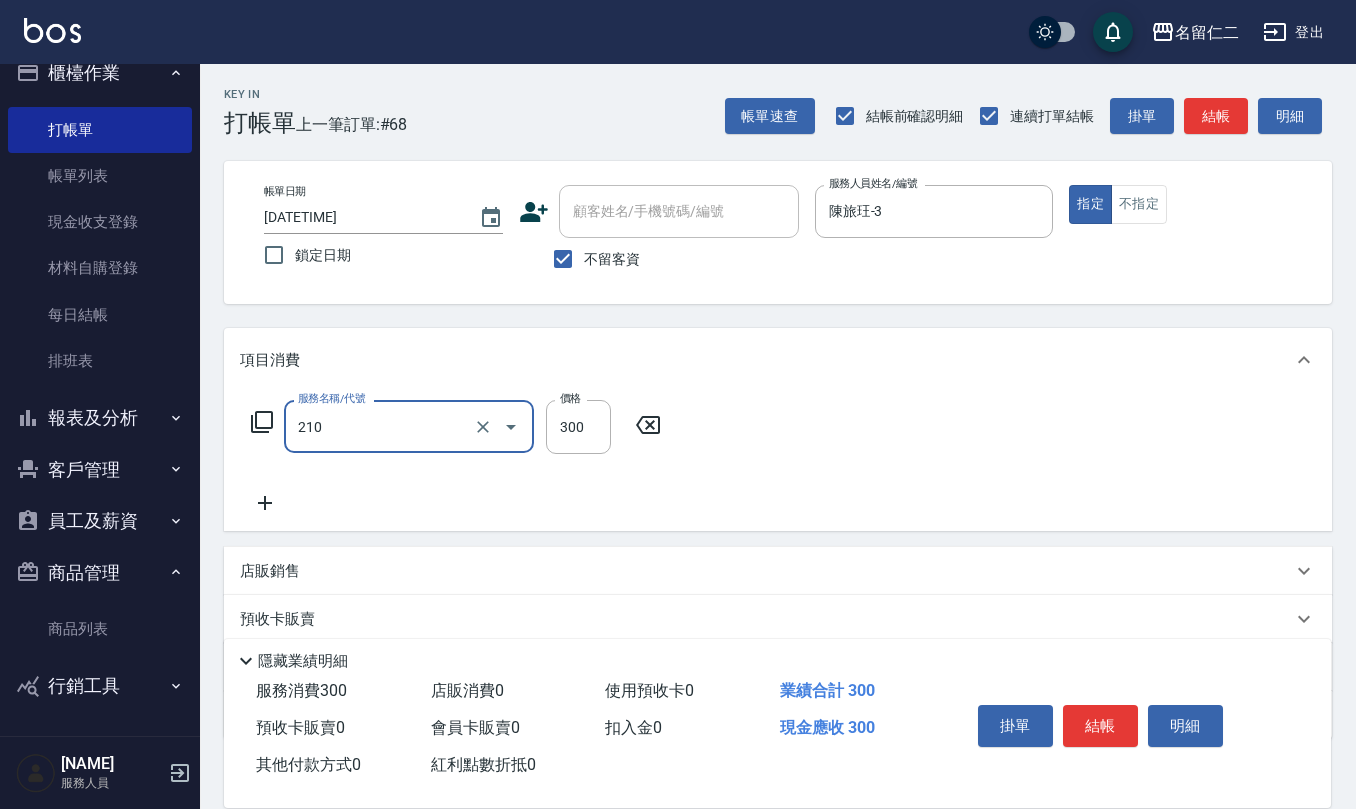 type on "歐娜洗髮精(210)" 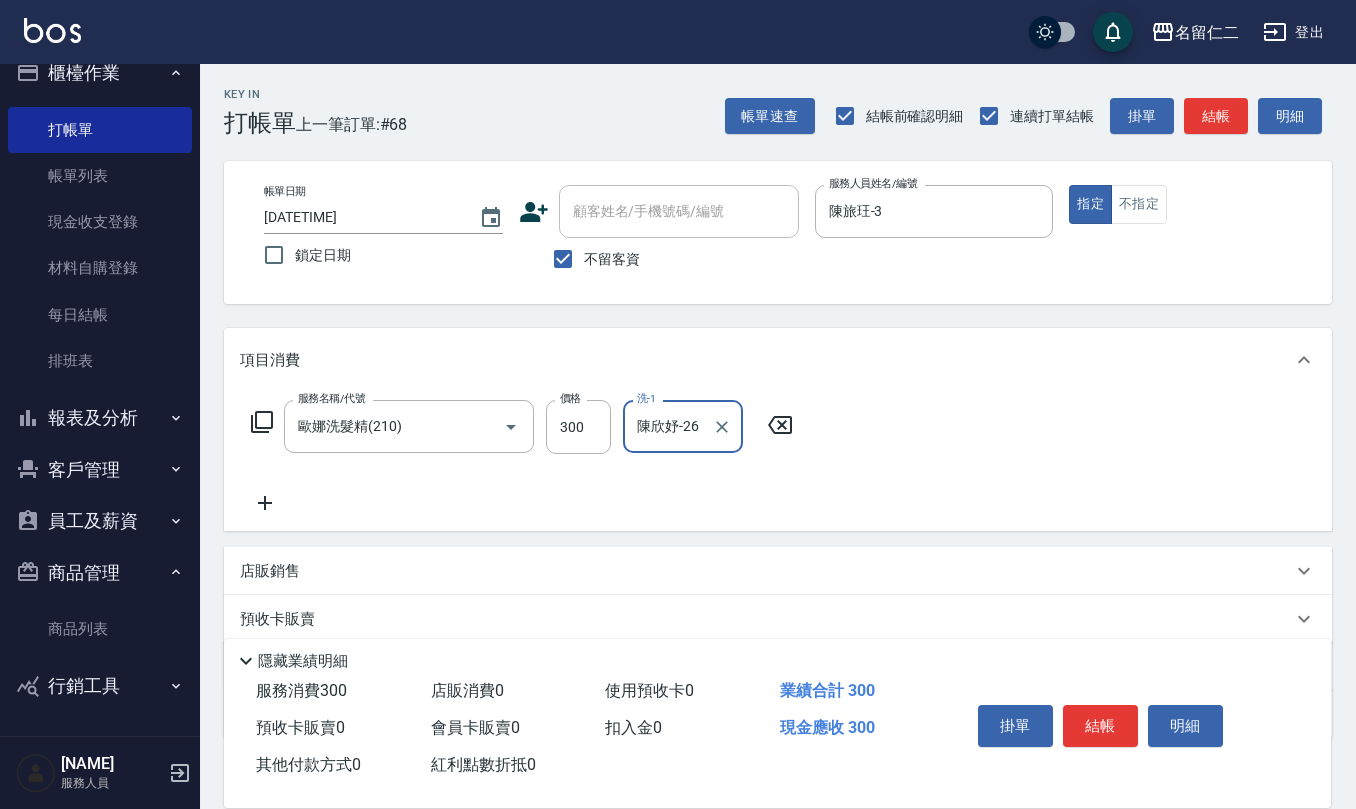 type on "陳欣妤-26" 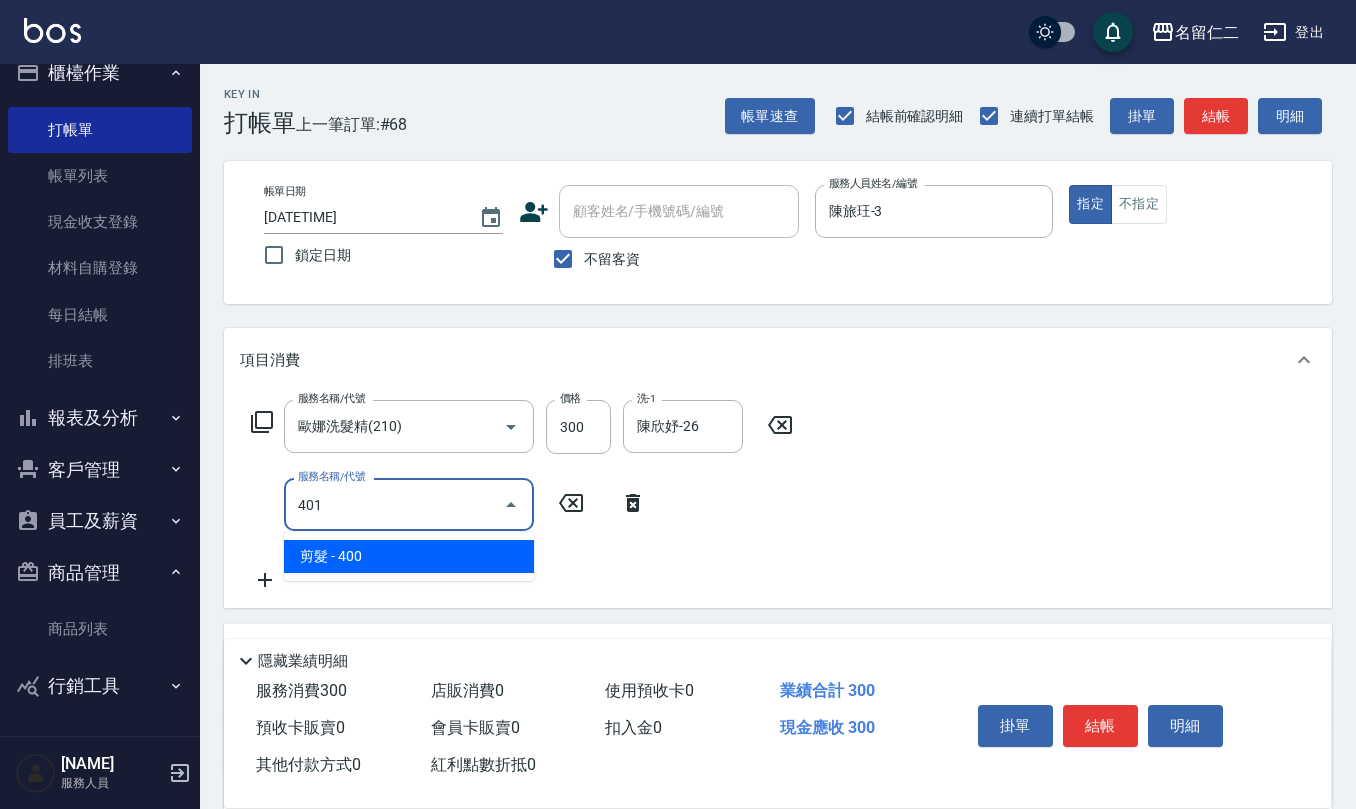type on "剪髮(401)" 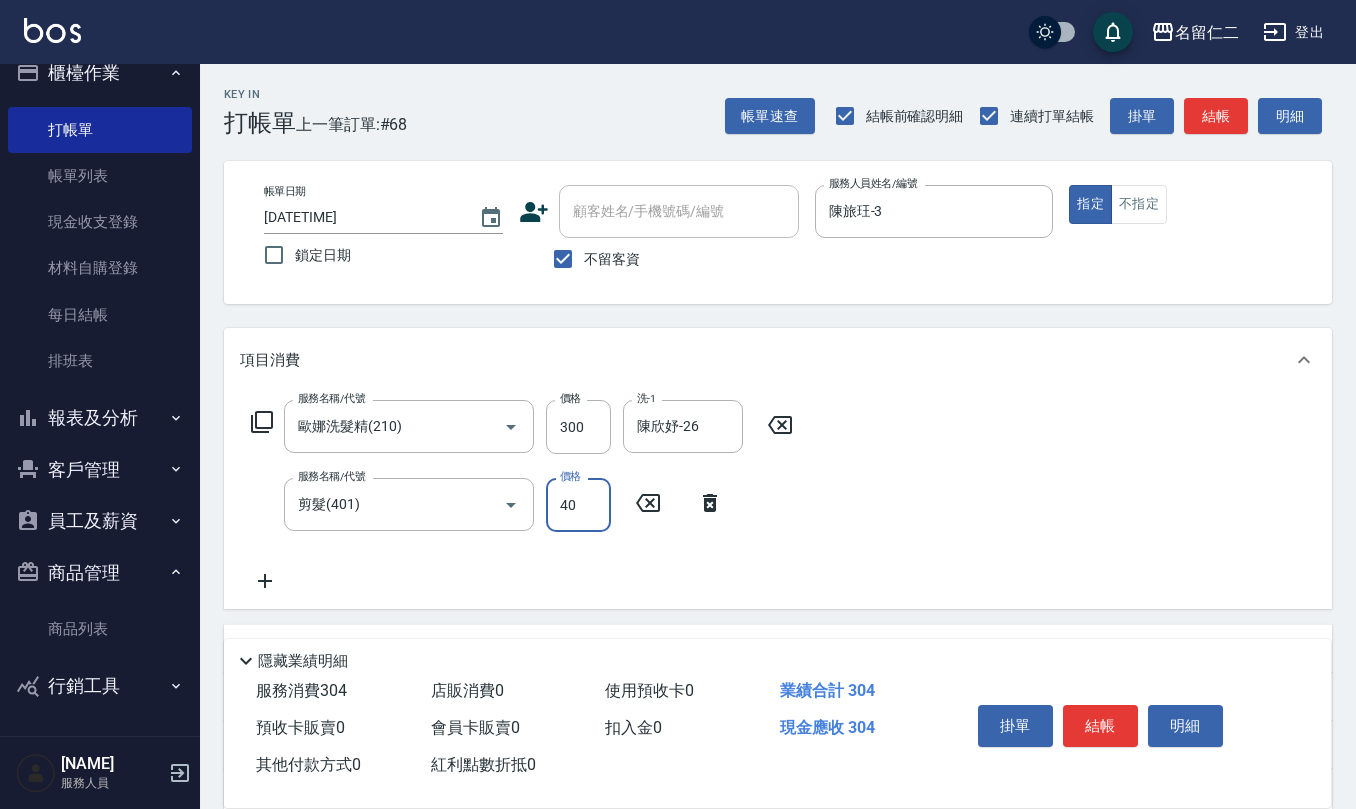 type on "400" 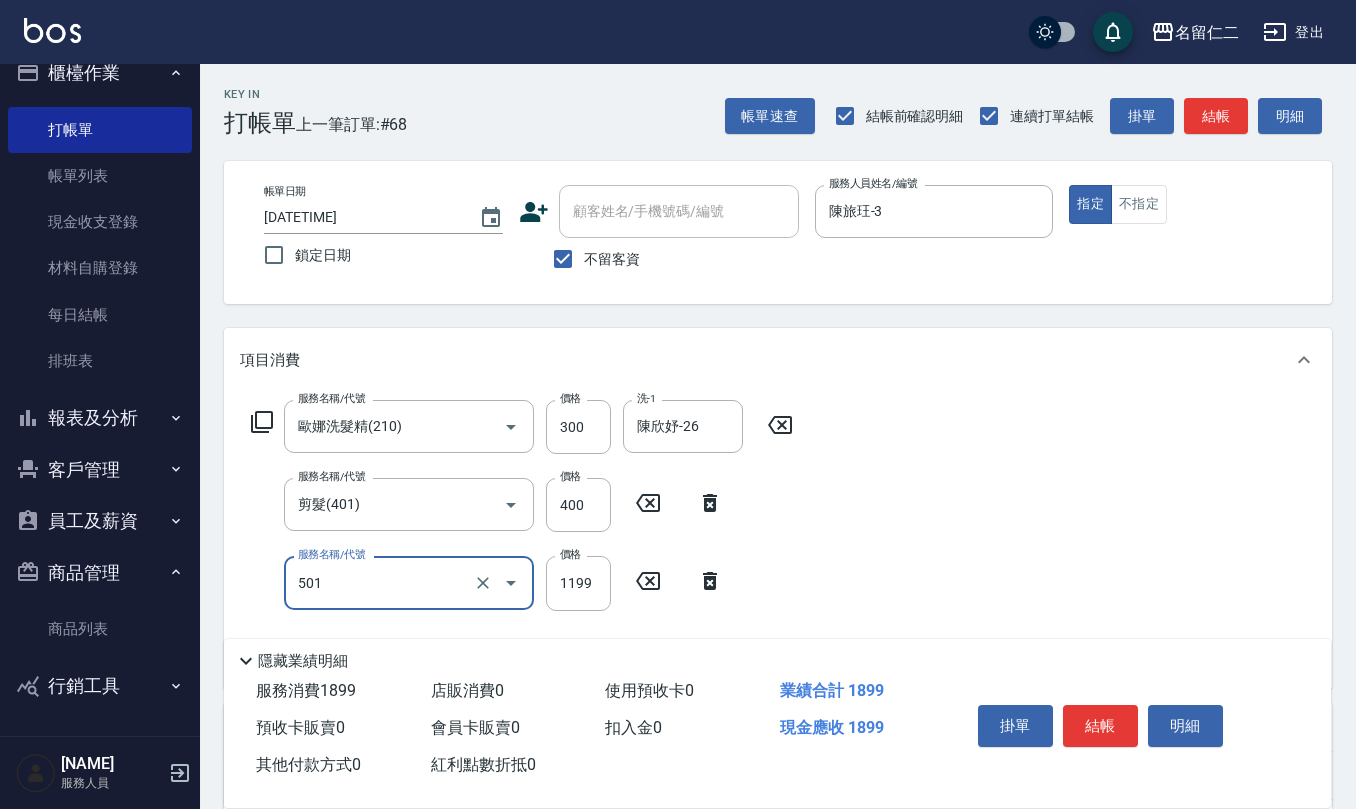 type on "染髮(501)" 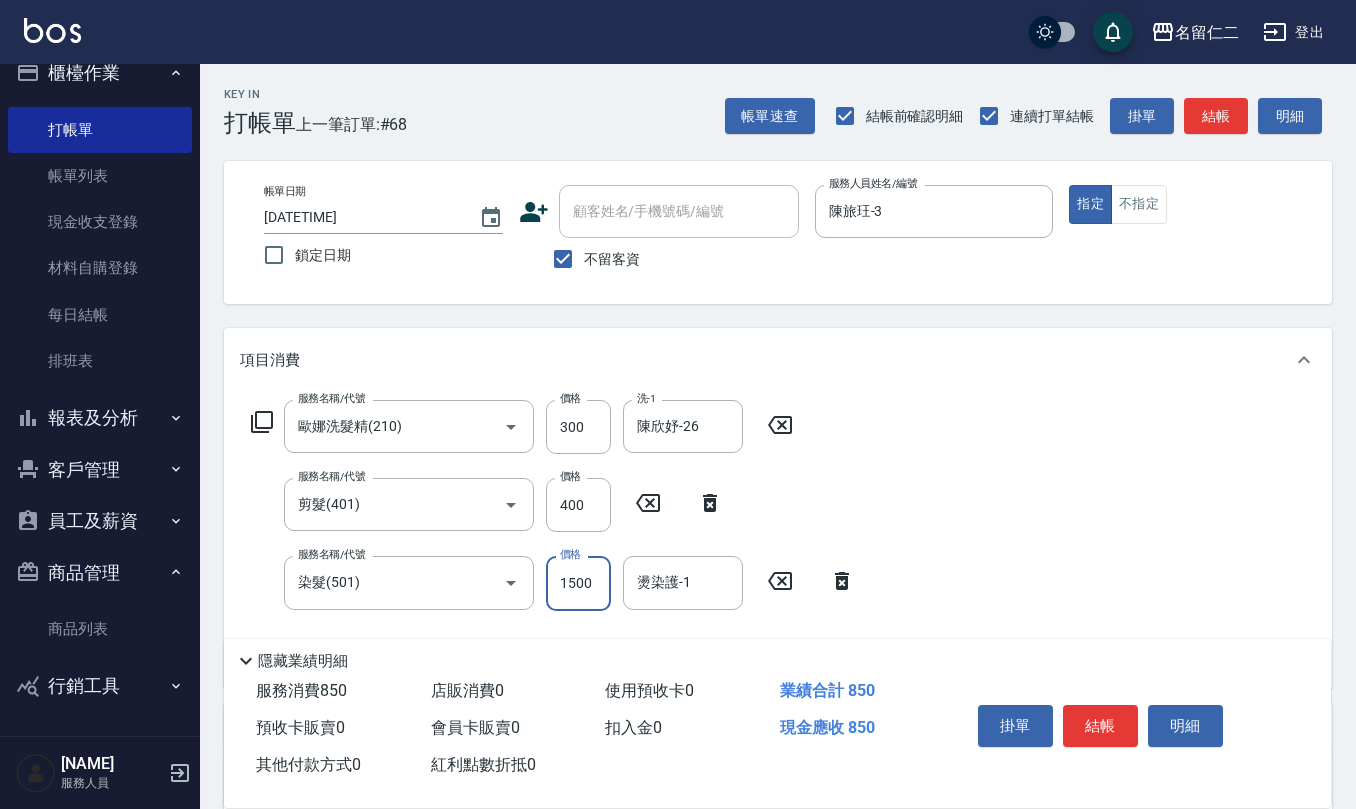 type on "1500" 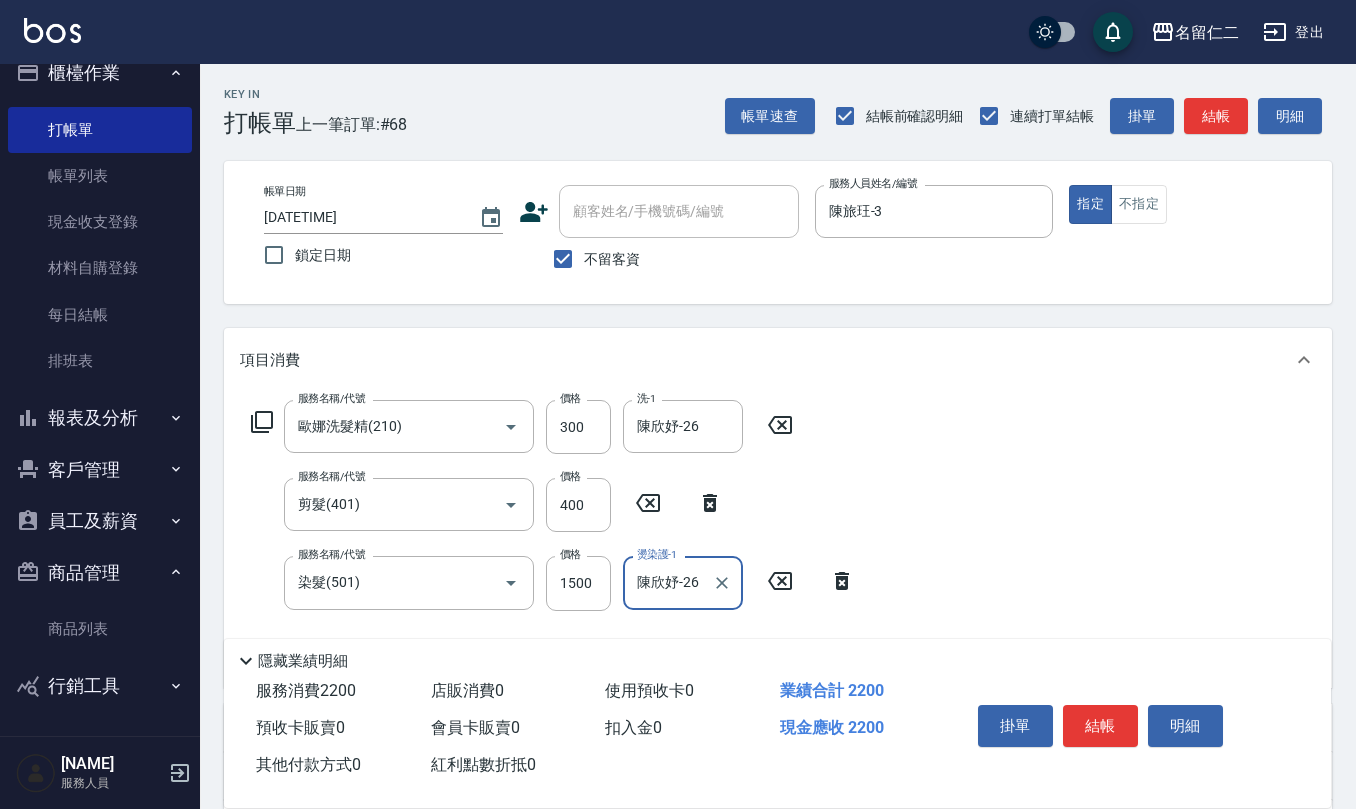 type on "陳欣妤-26" 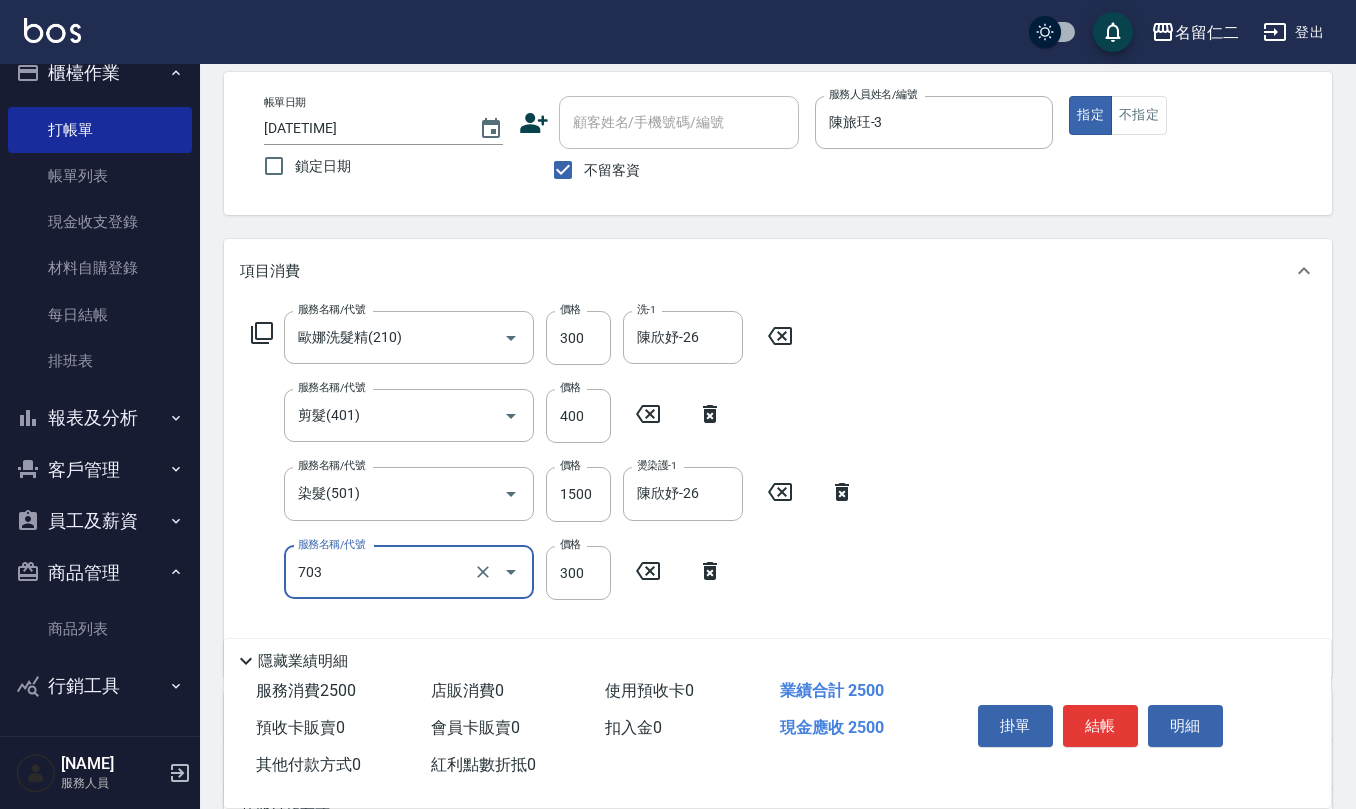 scroll, scrollTop: 133, scrollLeft: 0, axis: vertical 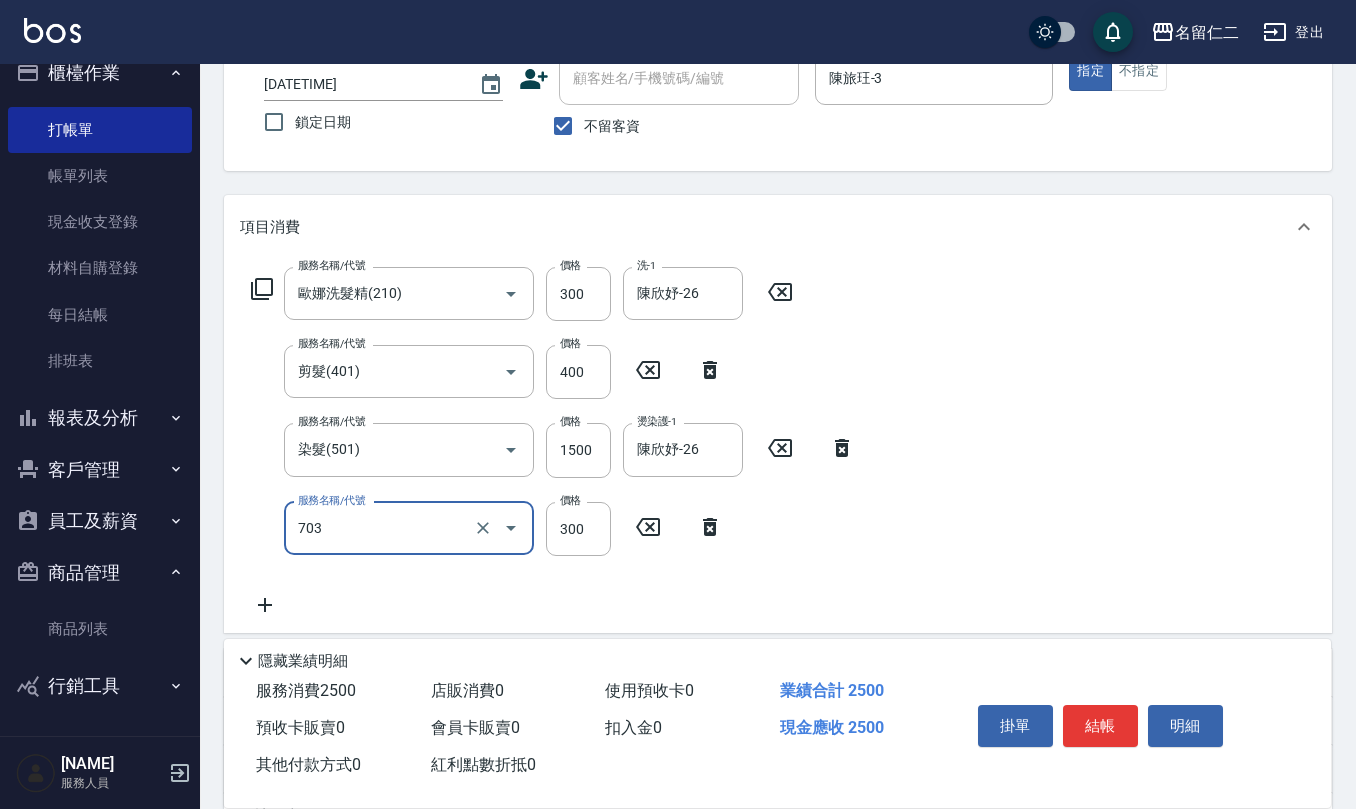 type on "(1236)設計師(703)" 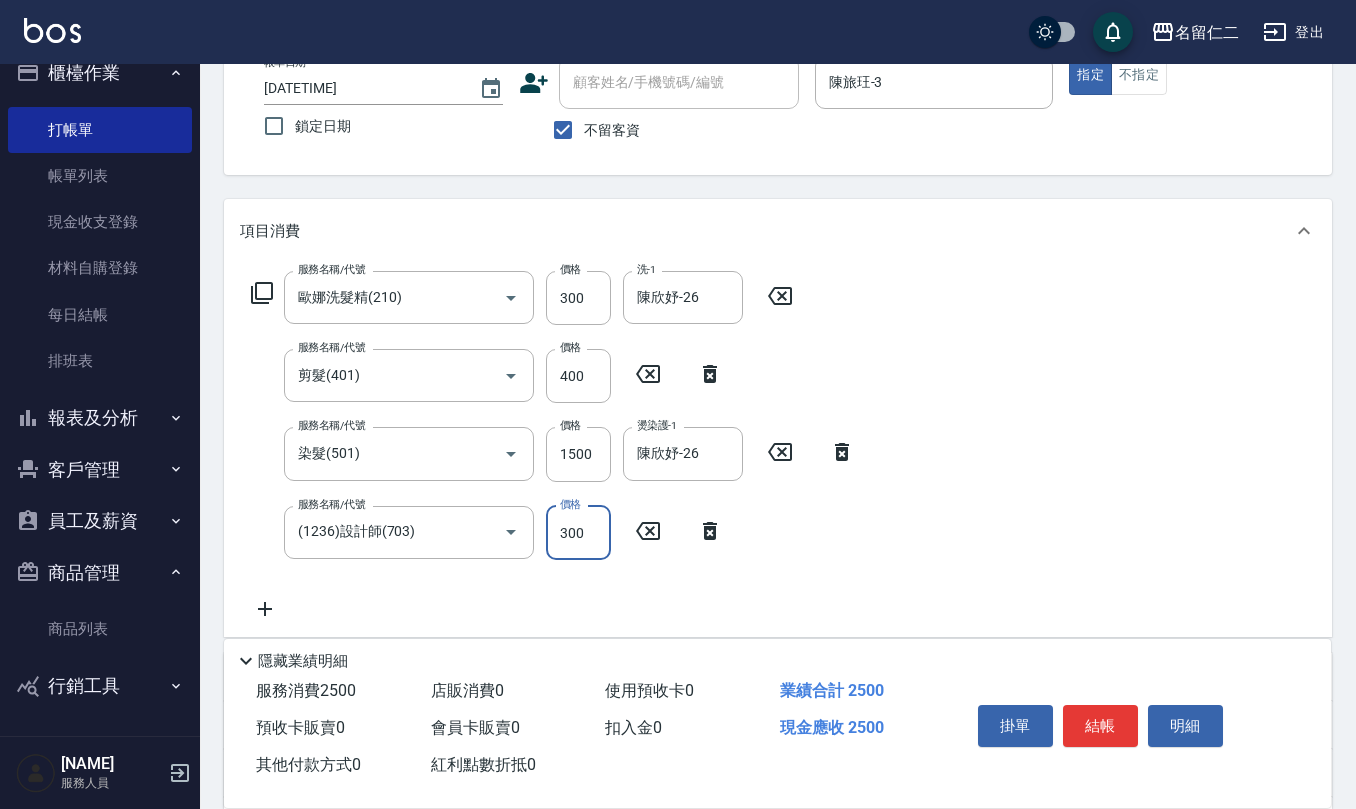 scroll, scrollTop: 133, scrollLeft: 0, axis: vertical 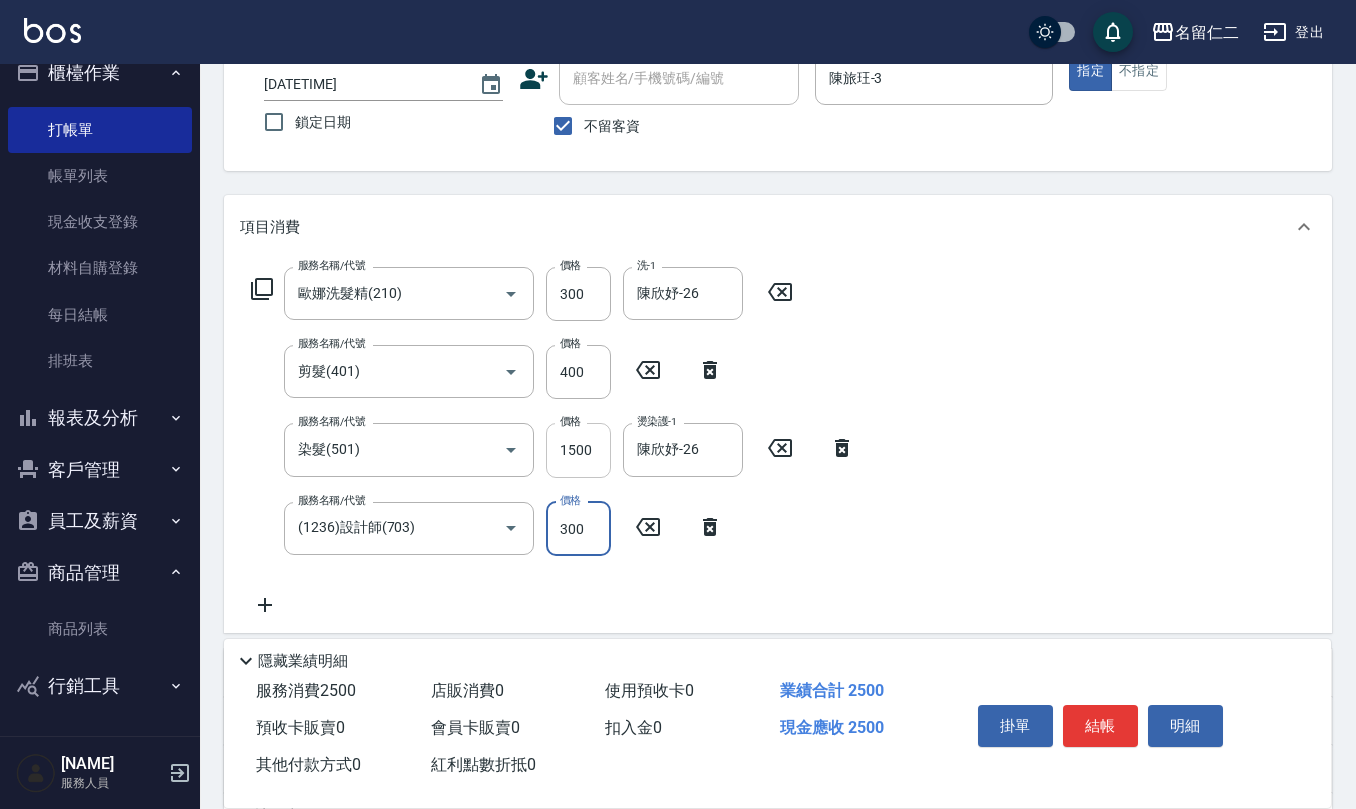 click on "1500" at bounding box center (578, 450) 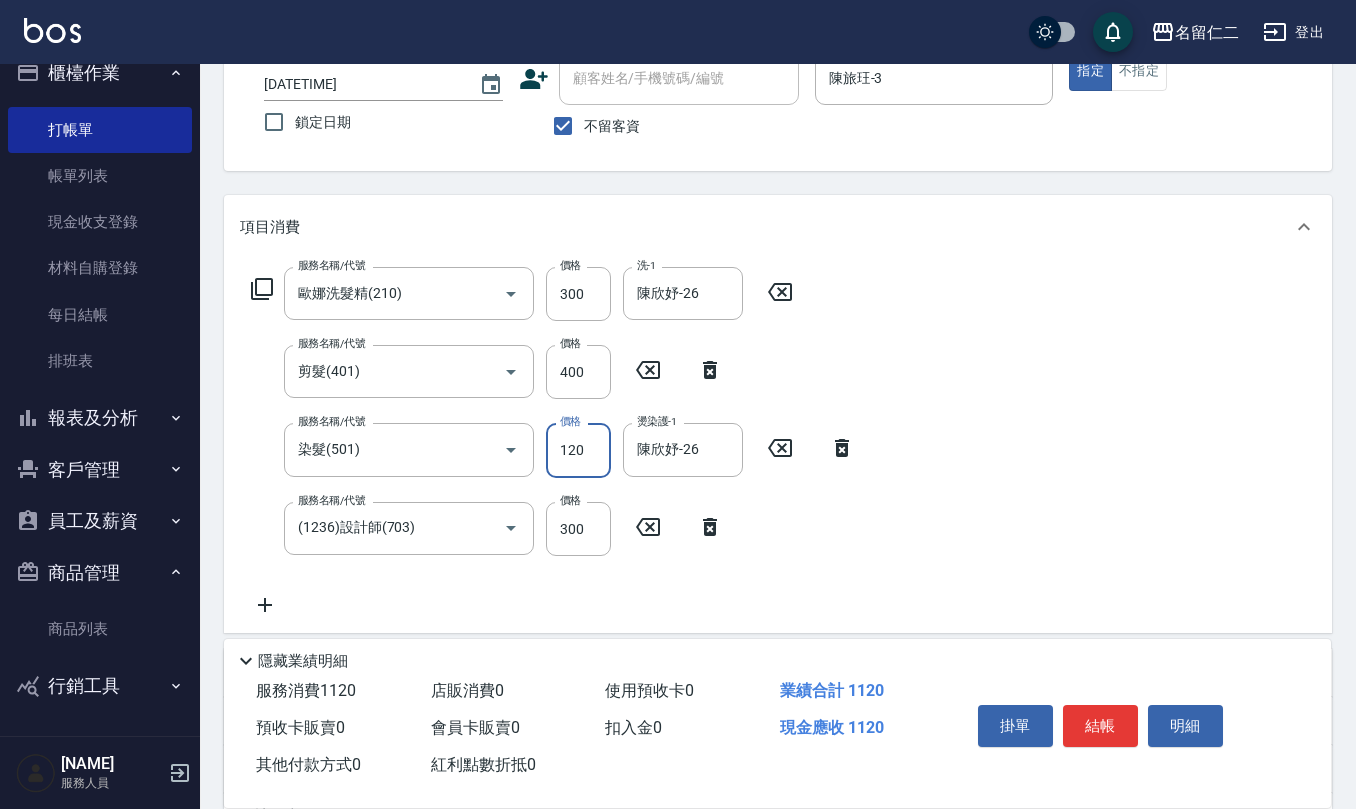 type on "1200" 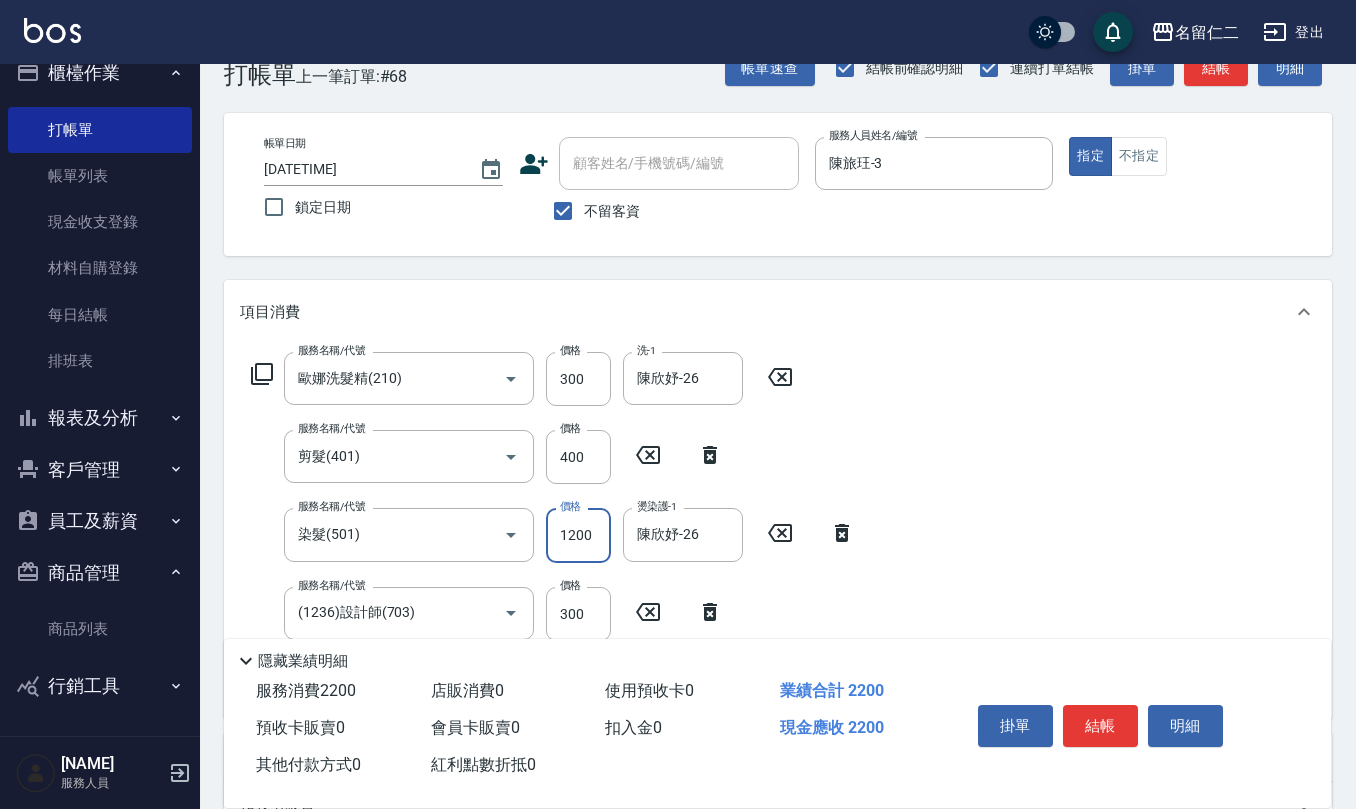 scroll, scrollTop: 0, scrollLeft: 0, axis: both 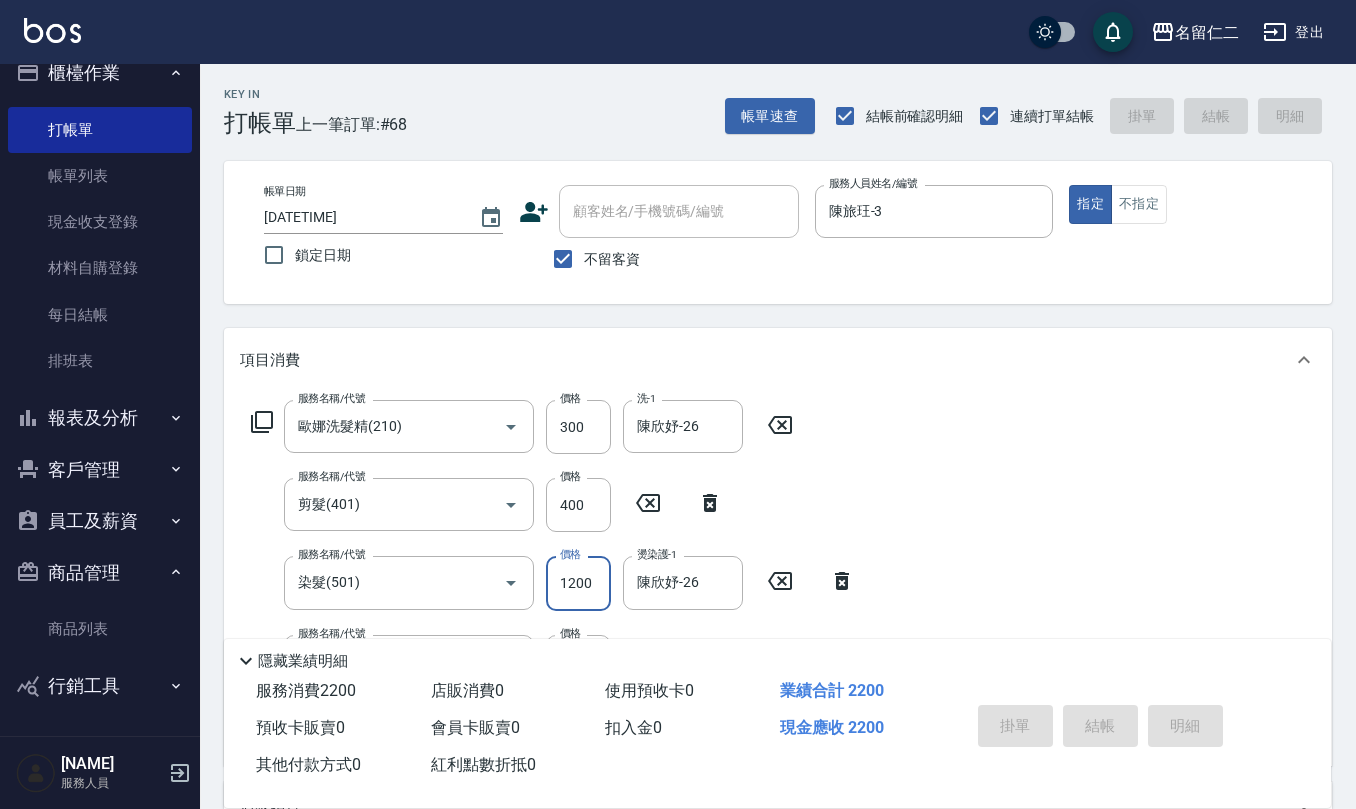 type 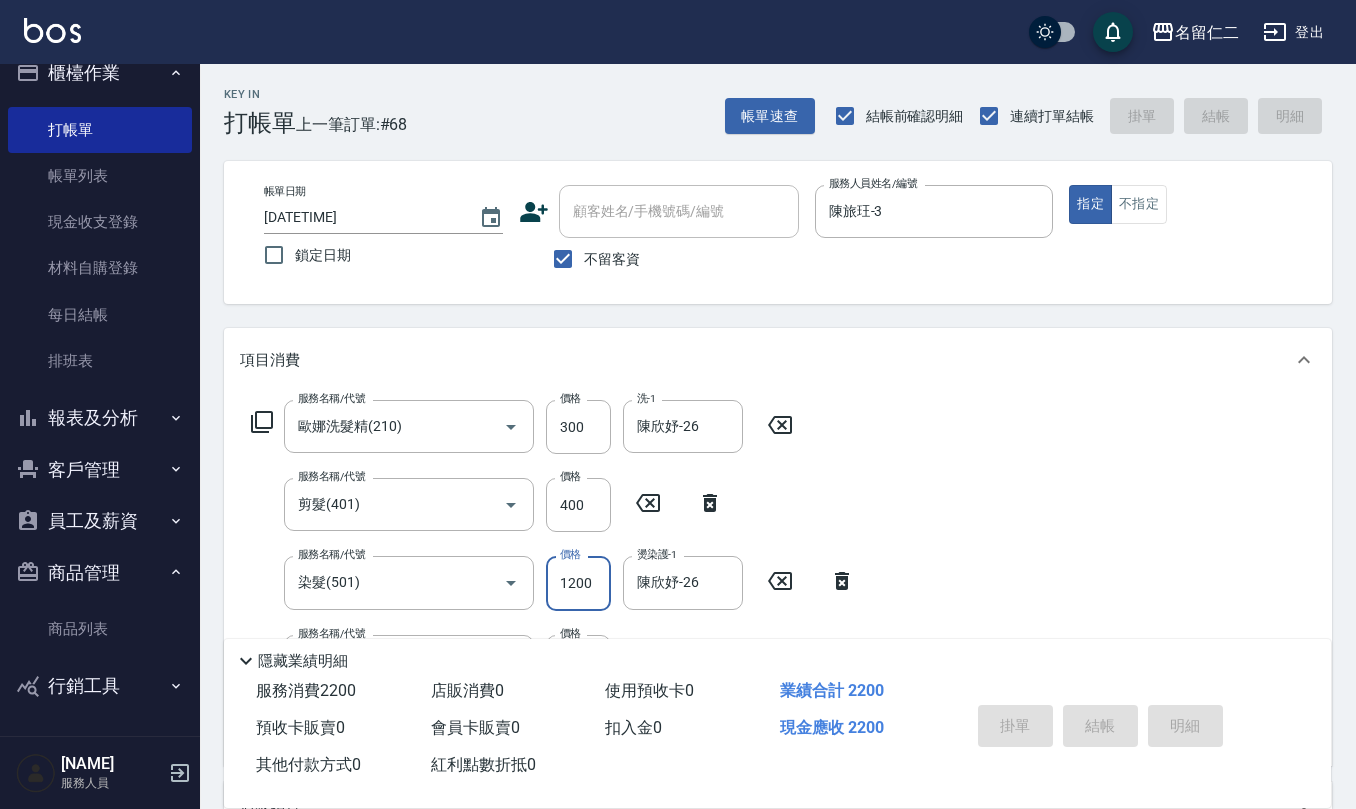type 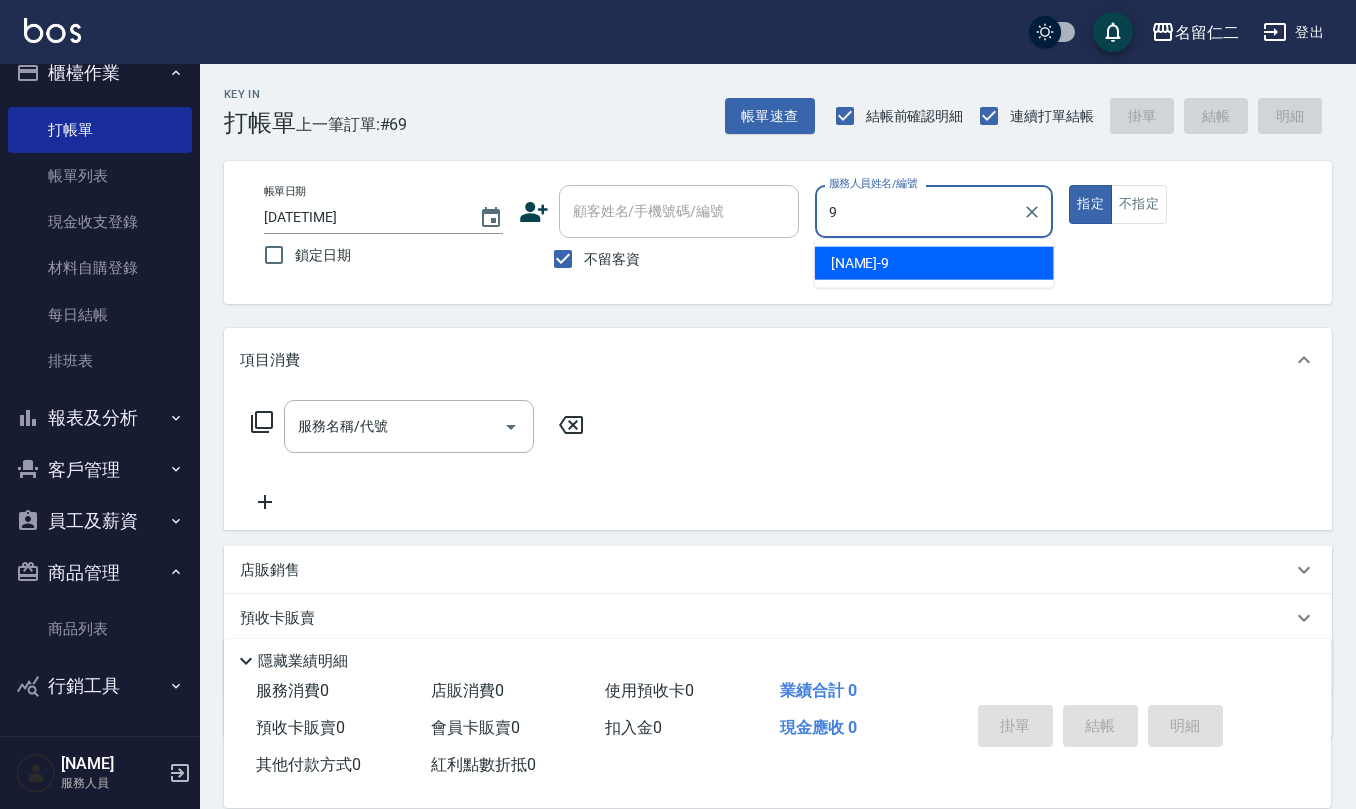 type on "江依潔-9" 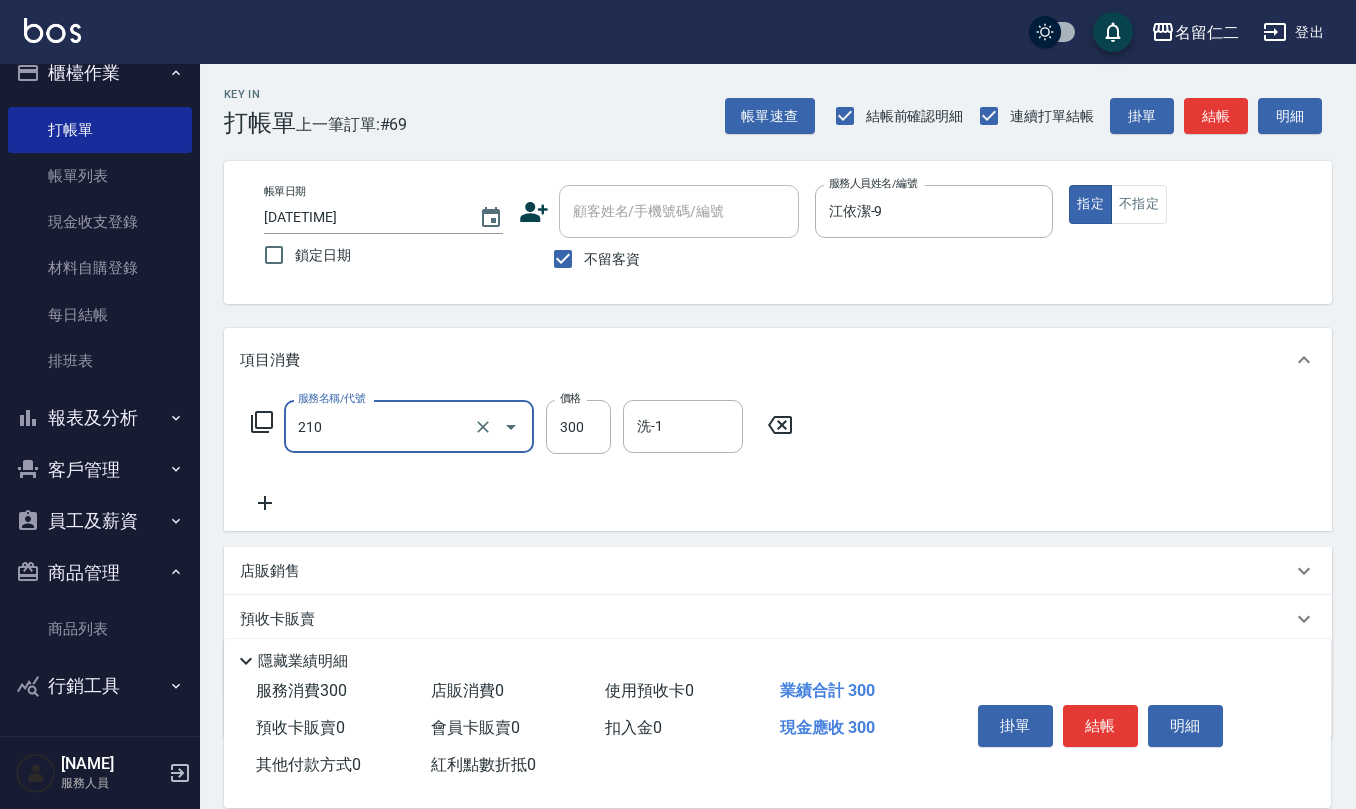 type on "歐娜洗髮精(210)" 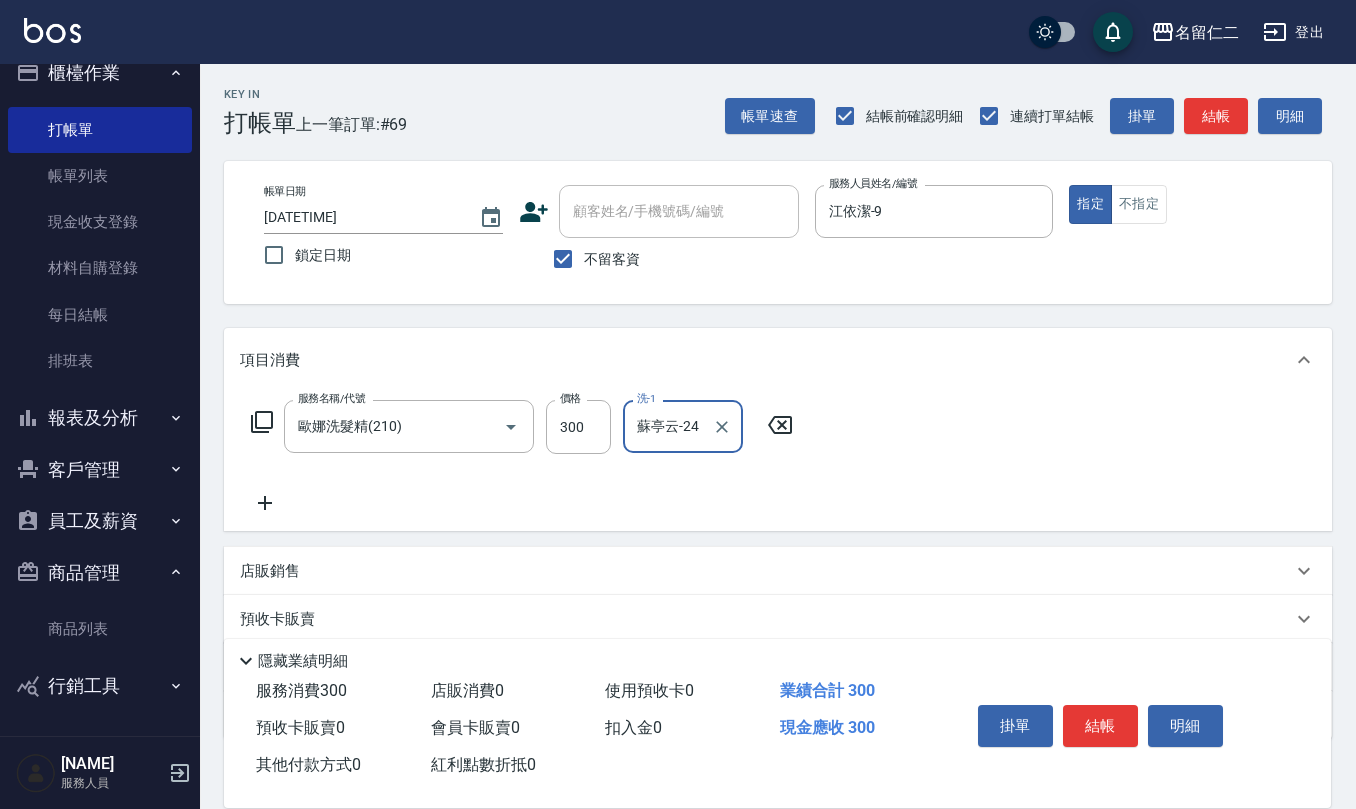 type on "蘇亭云-24" 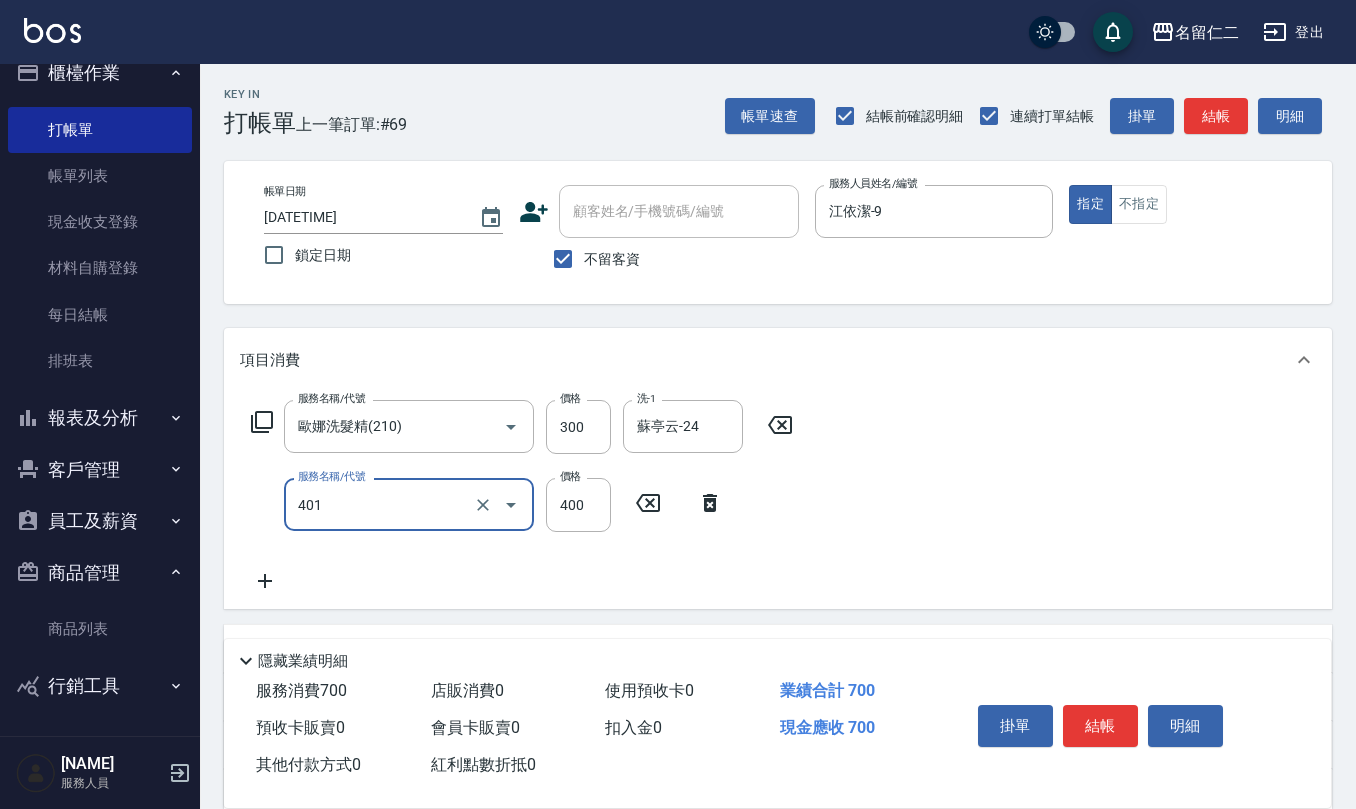 type on "剪髮(401)" 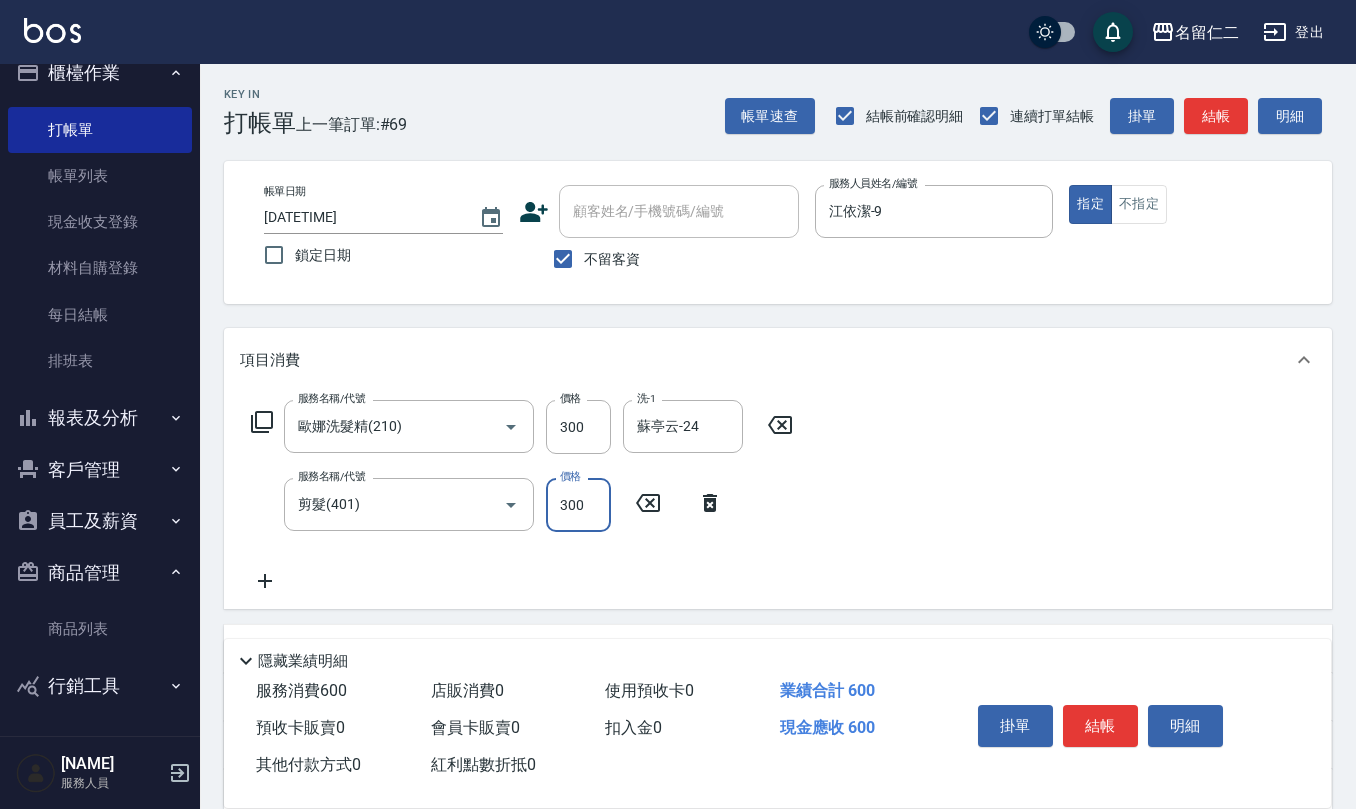 type on "300" 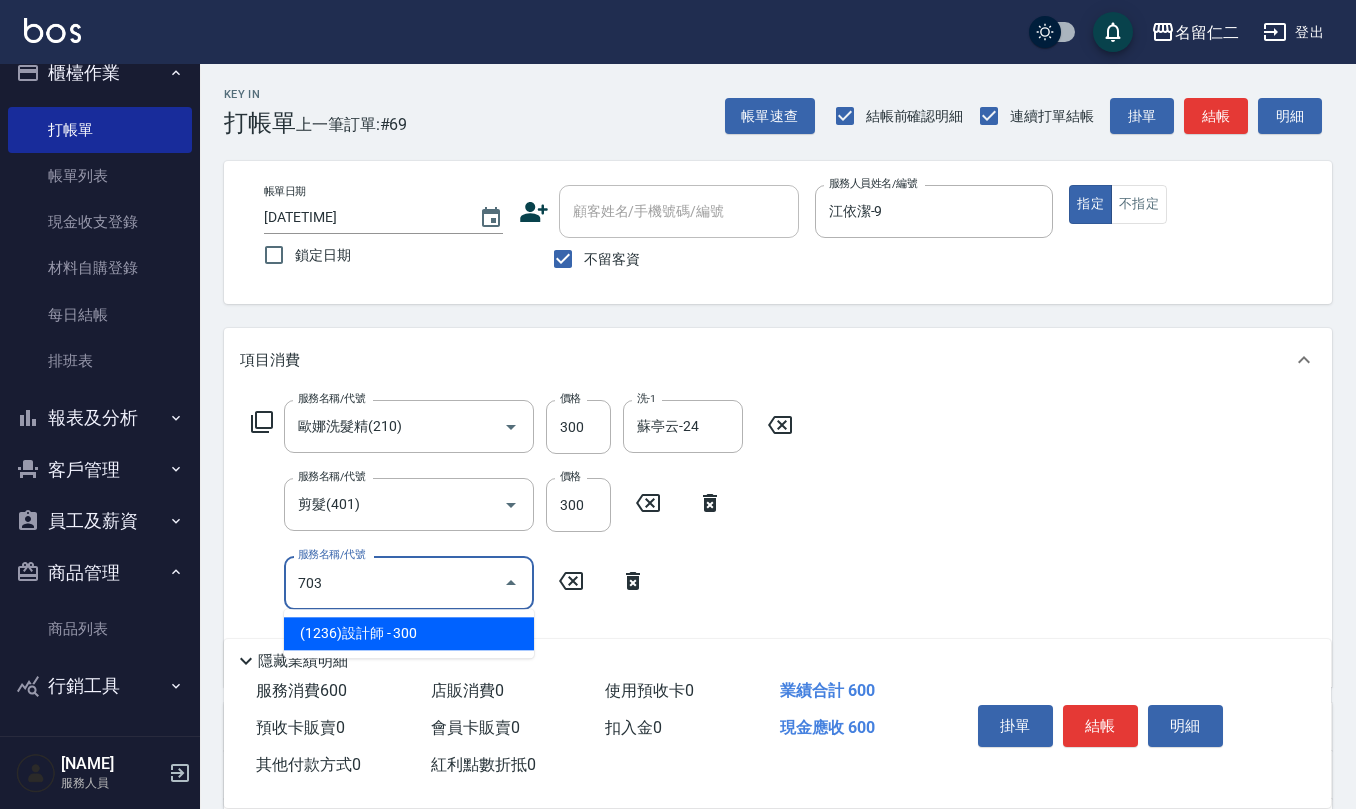 type on "(1236)設計師(703)" 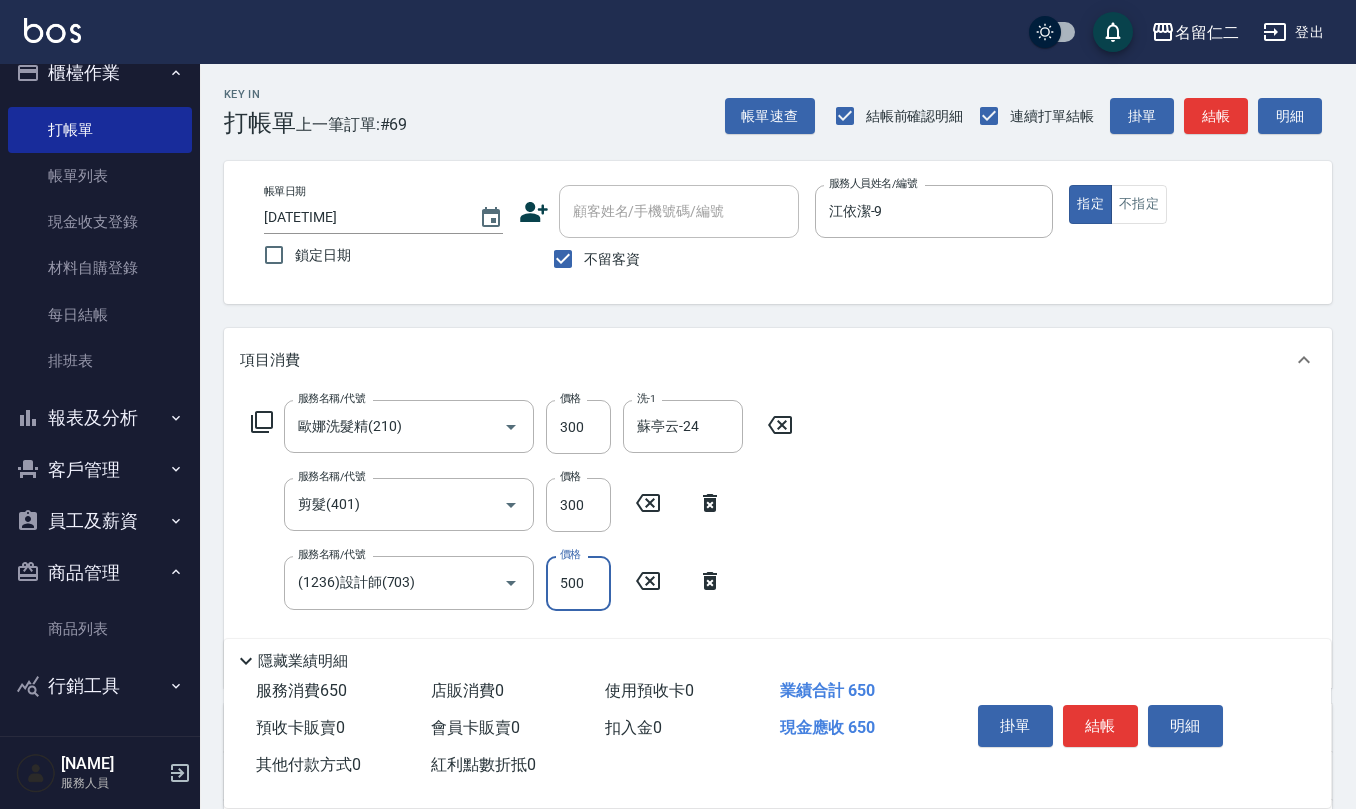 type on "500" 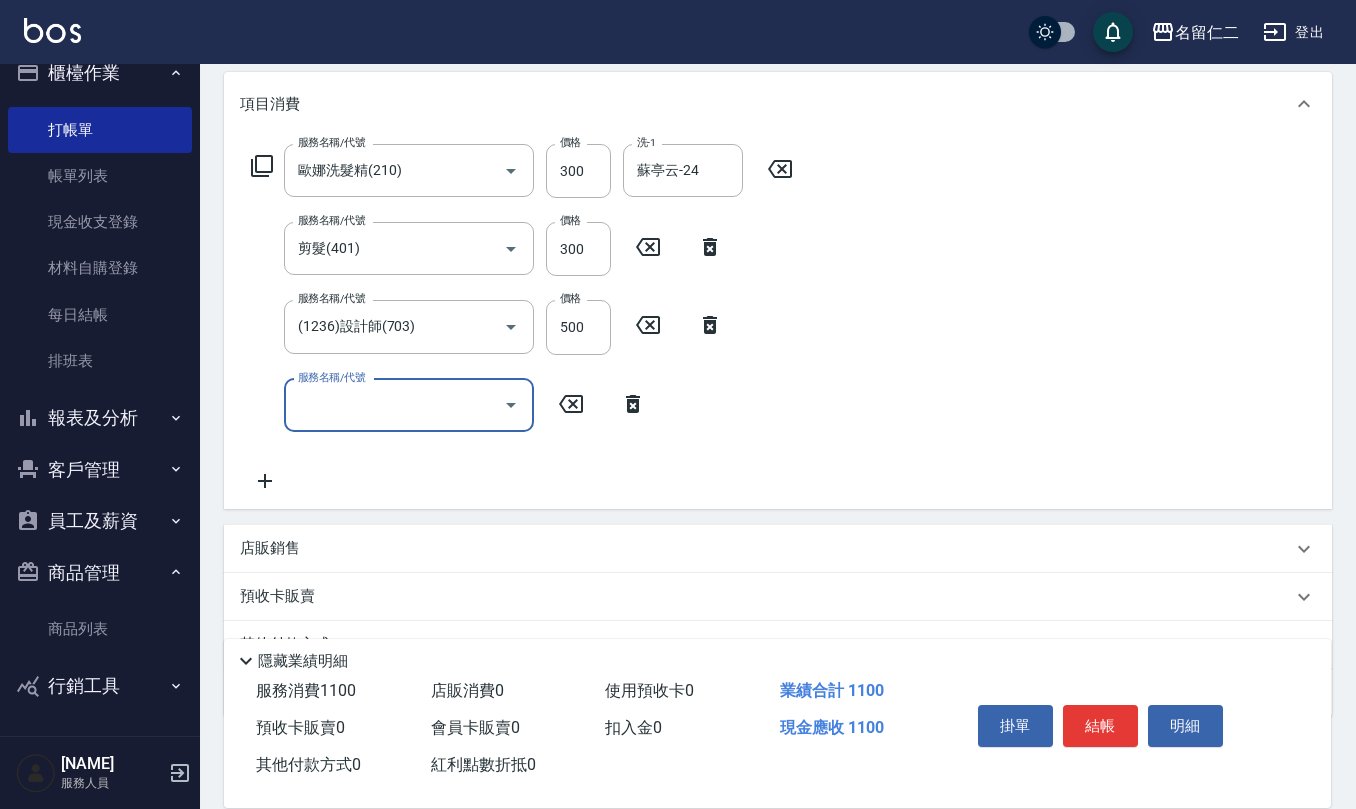 scroll, scrollTop: 266, scrollLeft: 0, axis: vertical 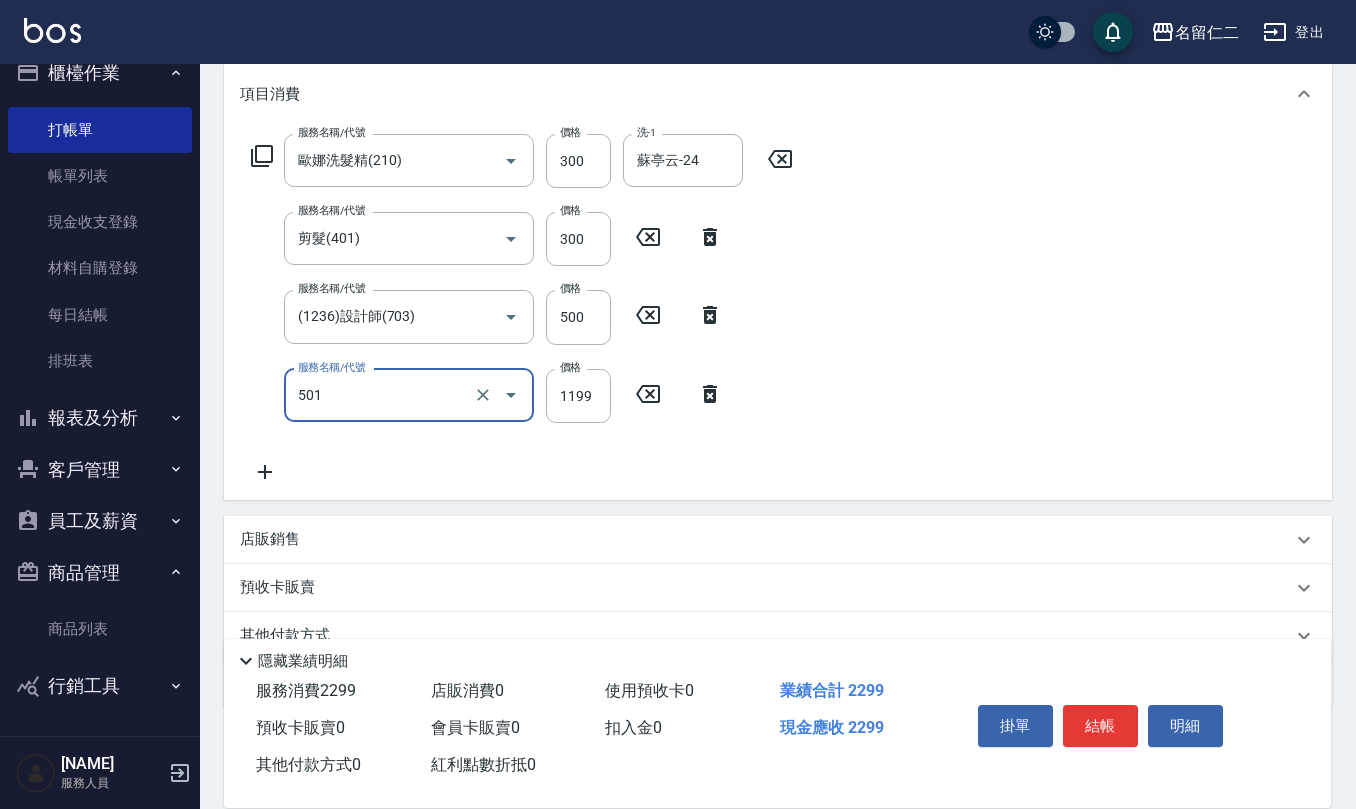 type on "染髮(501)" 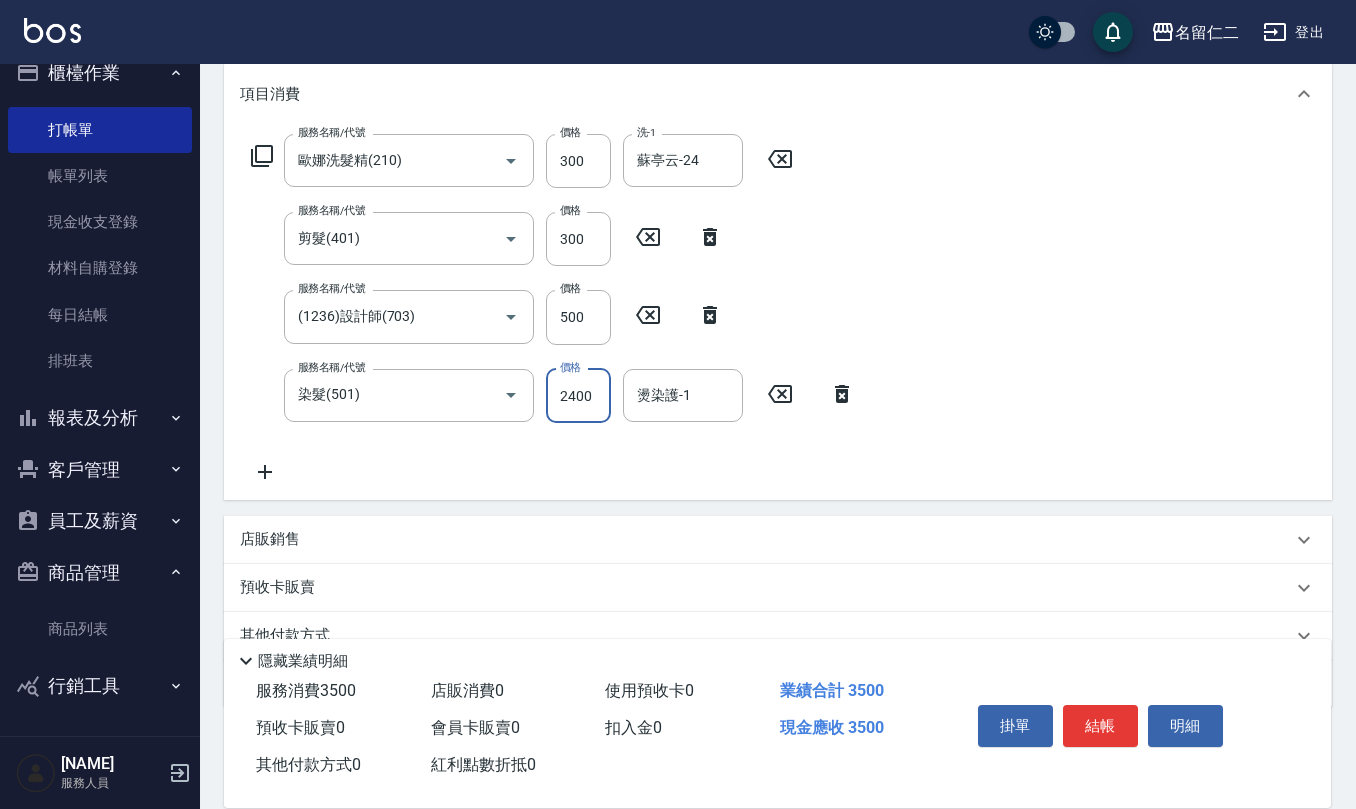 type on "2400" 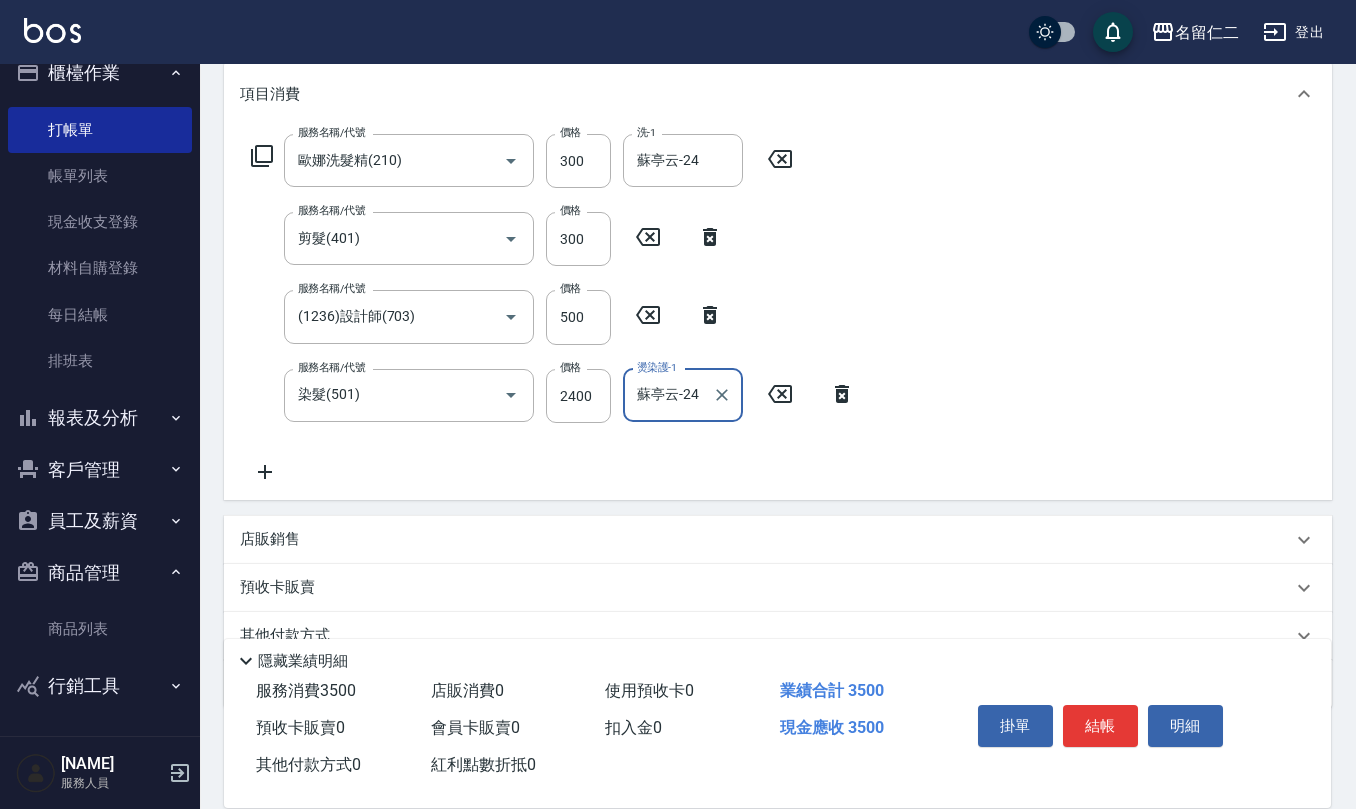 type on "蘇亭云-24" 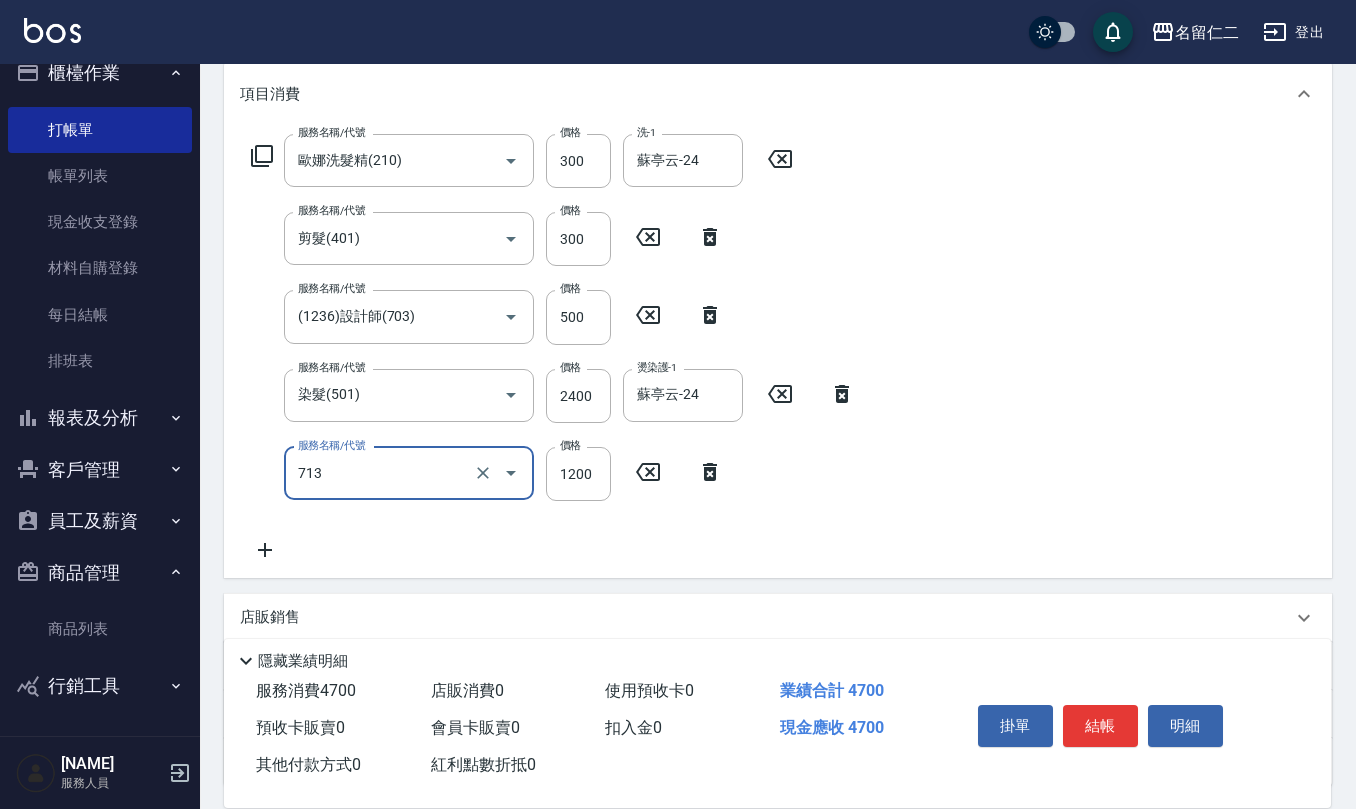 type on "水樣結構式1200(713)" 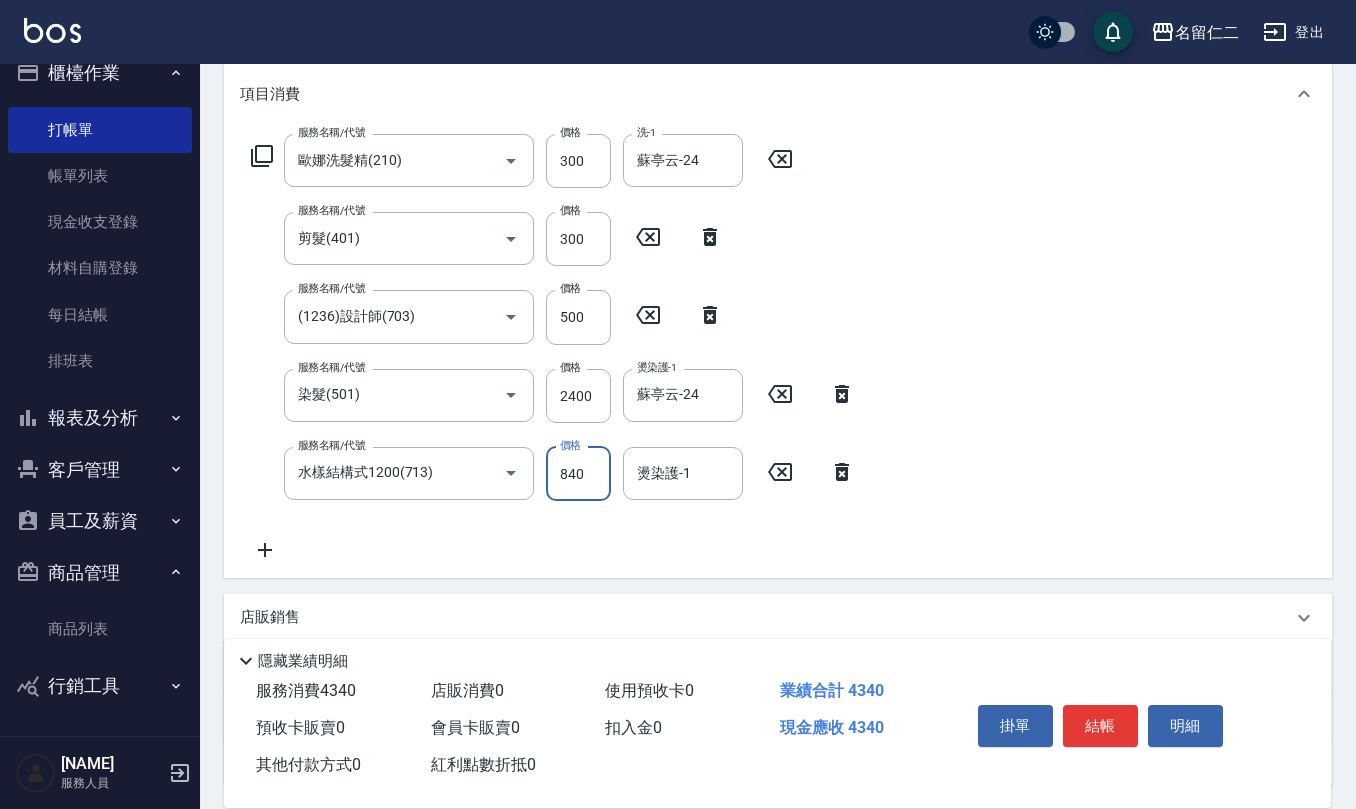 type on "840" 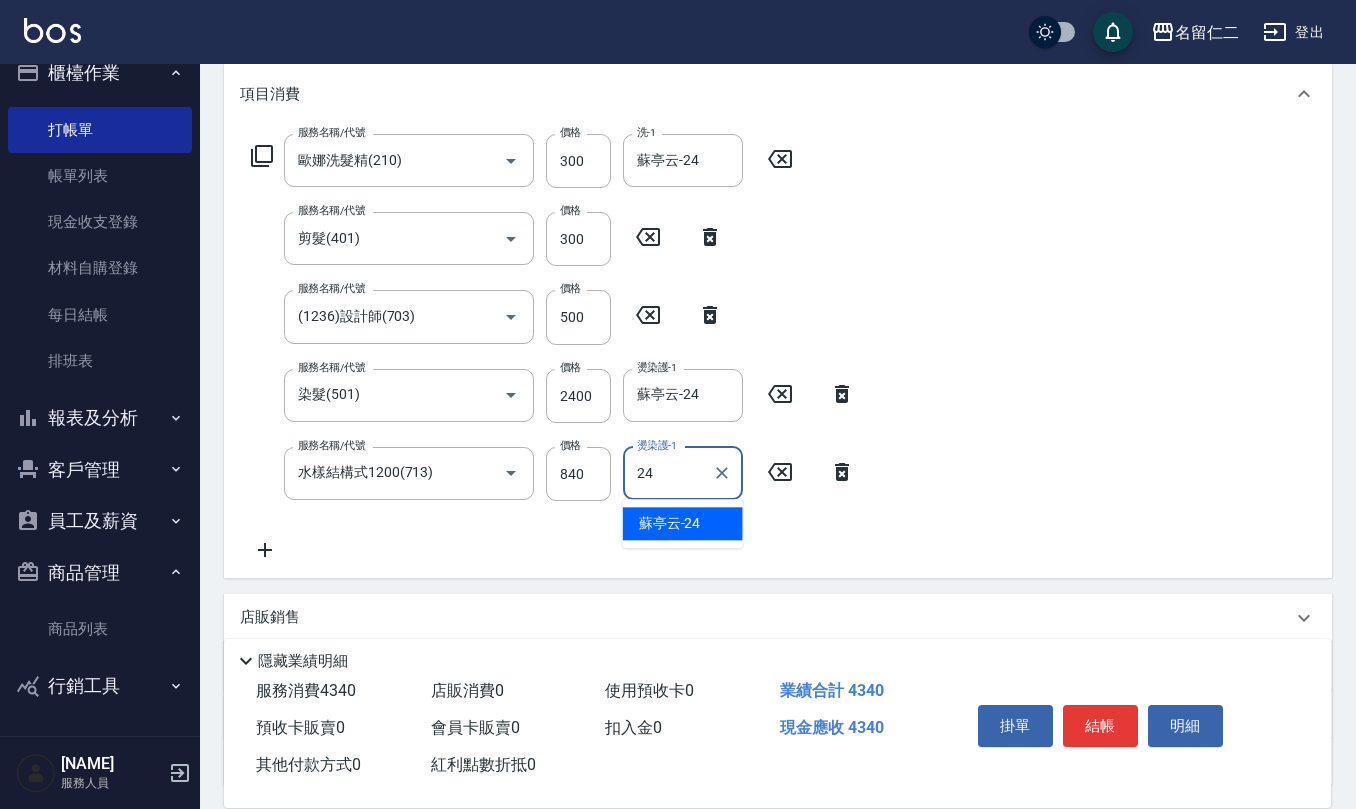 type on "蘇亭云-24" 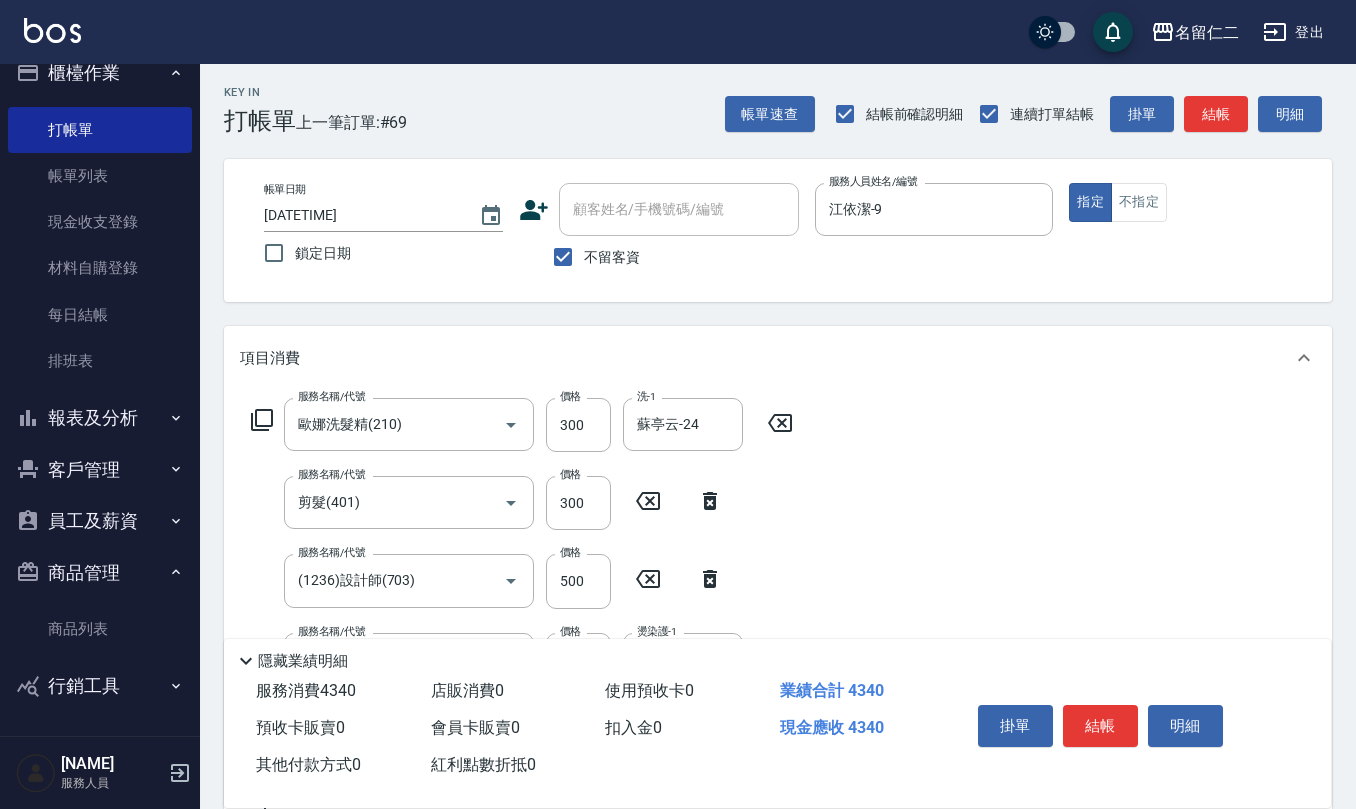 scroll, scrollTop: 0, scrollLeft: 0, axis: both 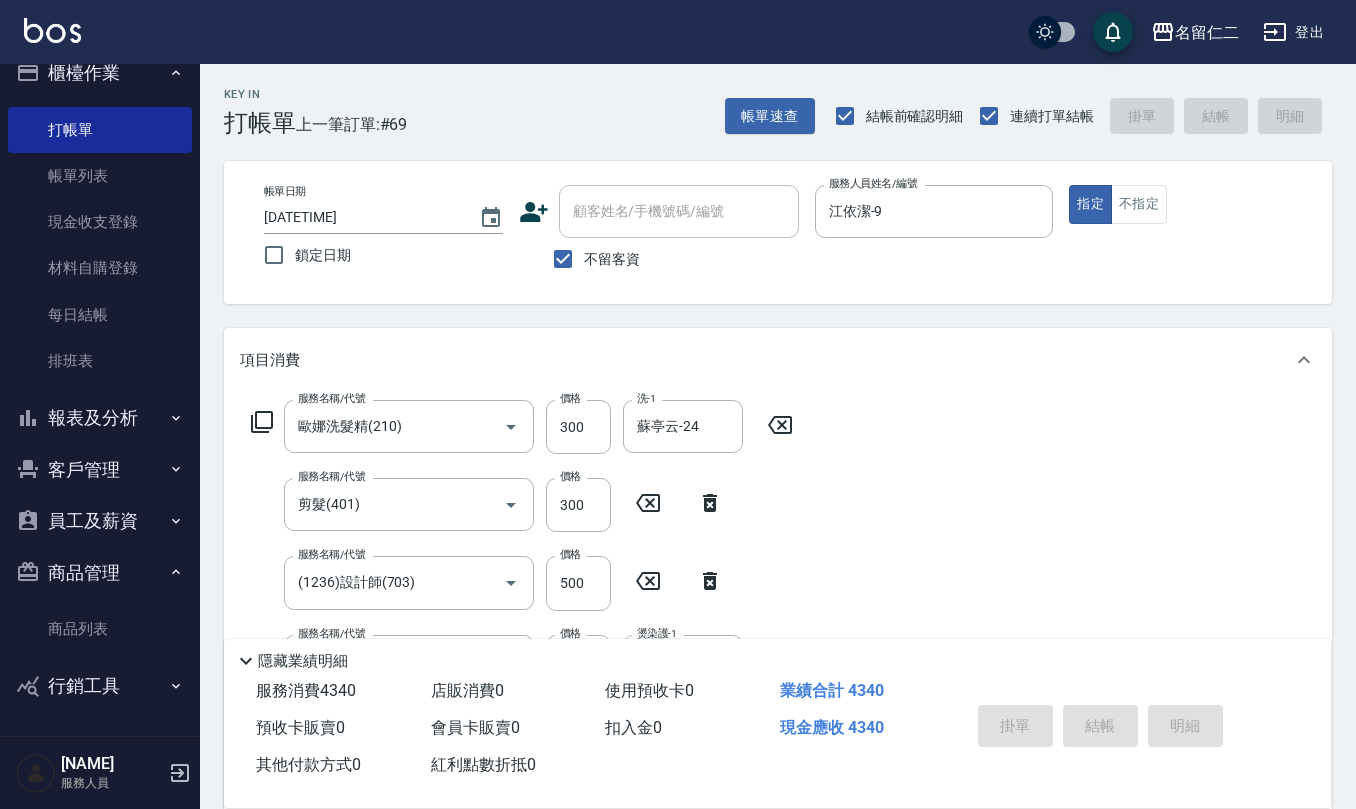 type on "2025/08/09 17:09" 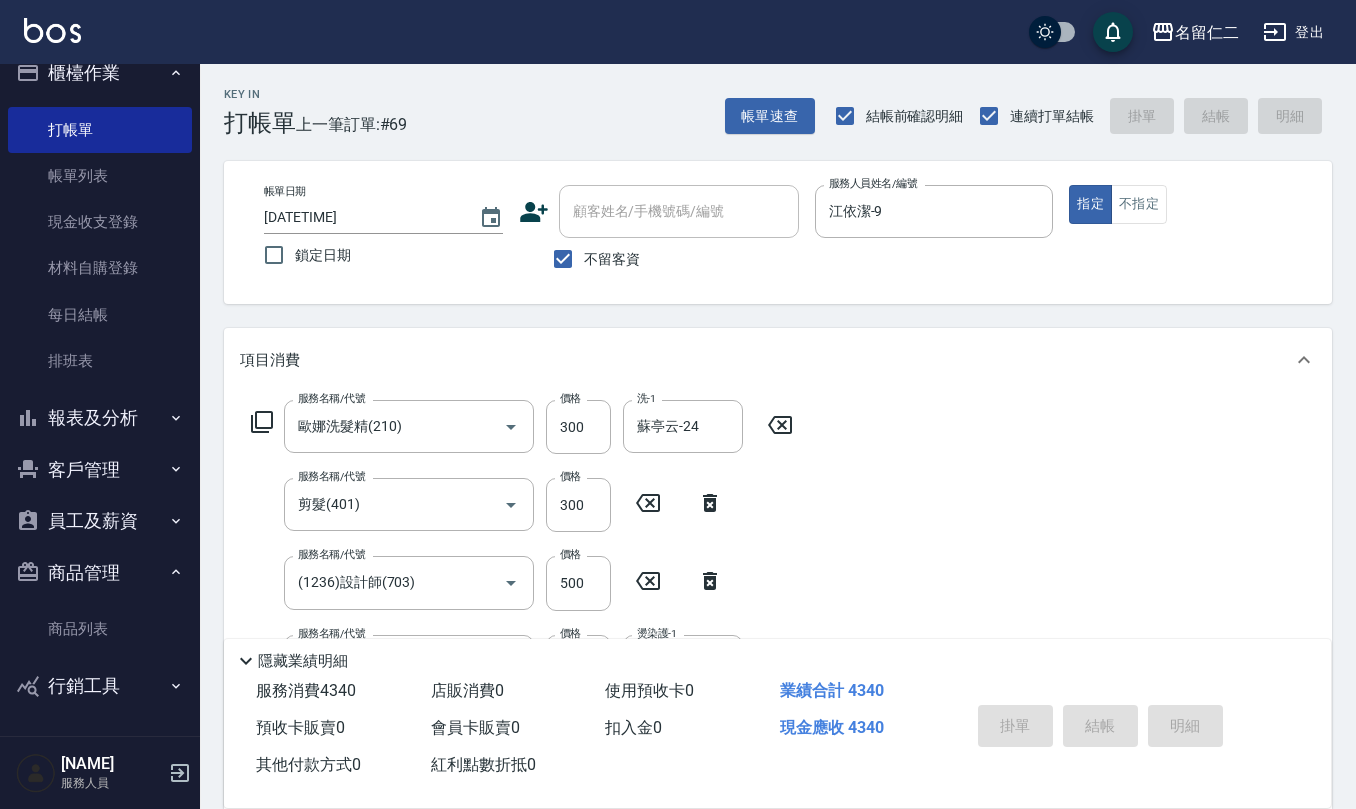type 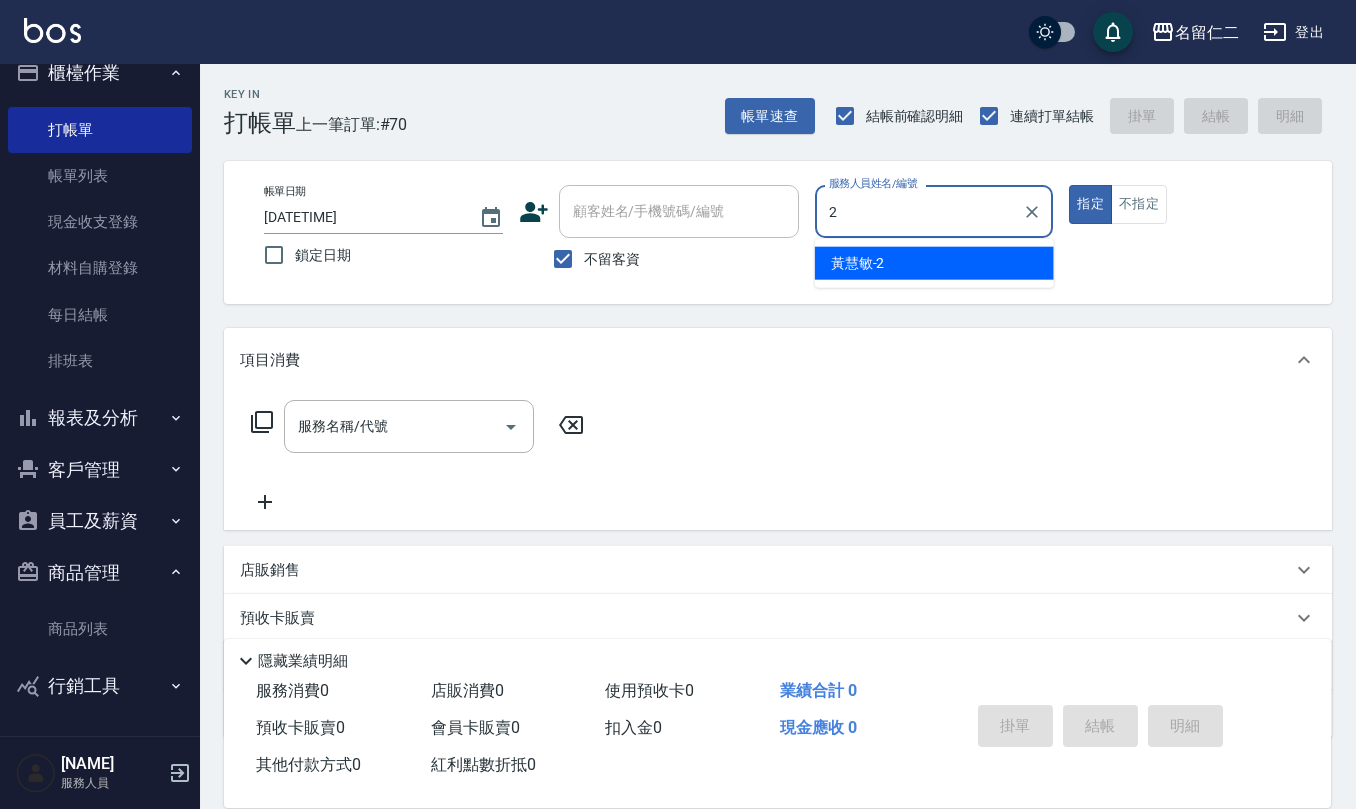 type on "[LAST_NAME]-2" 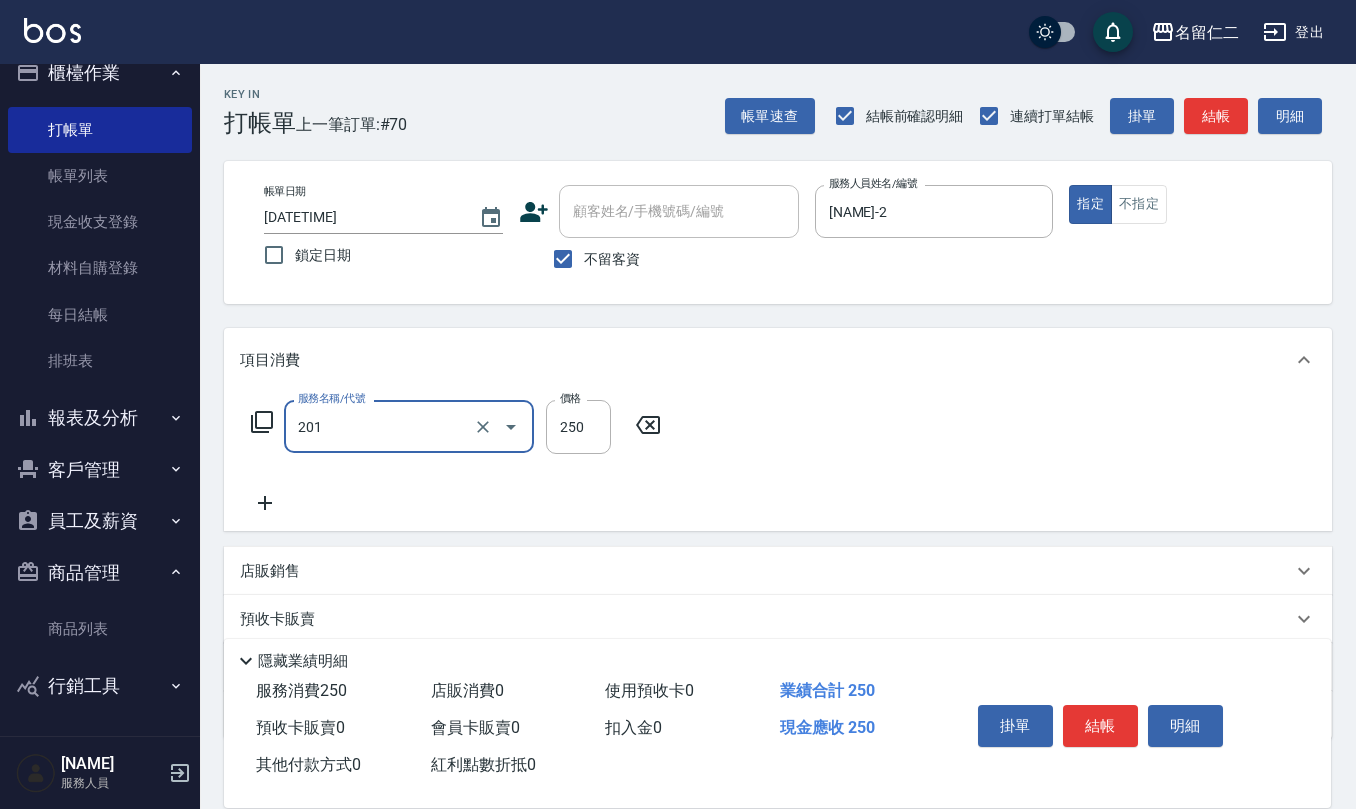 type on "洗髮(201)" 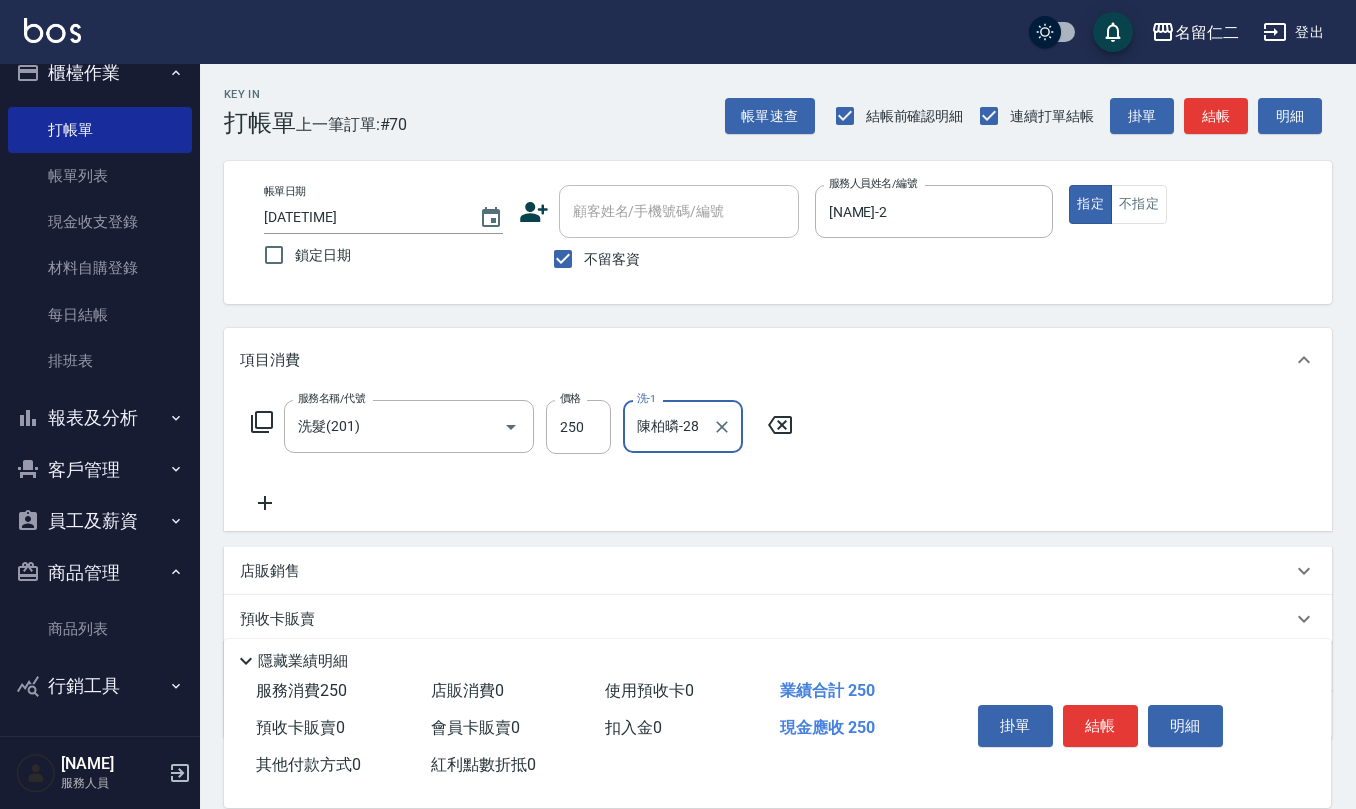 type on "陳柏暽-28" 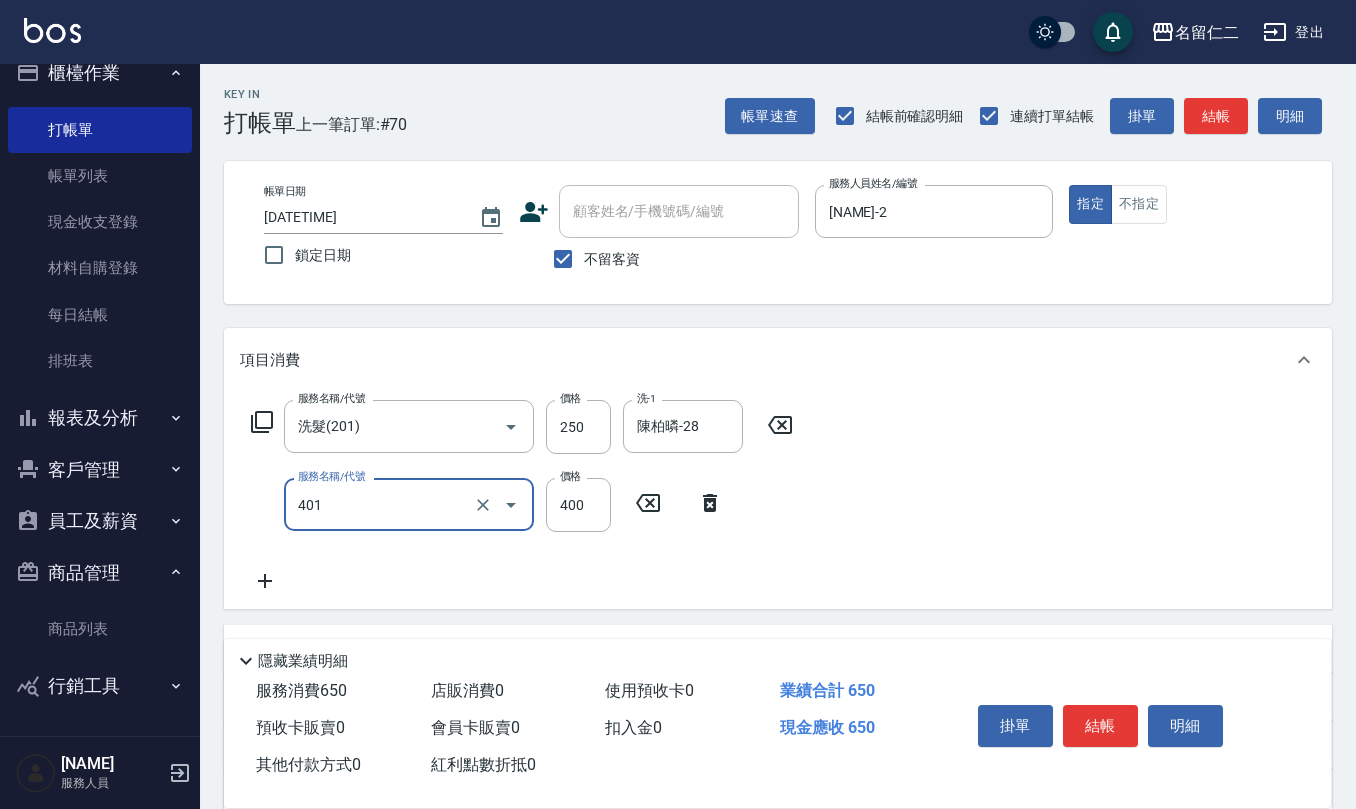 type on "剪髮(401)" 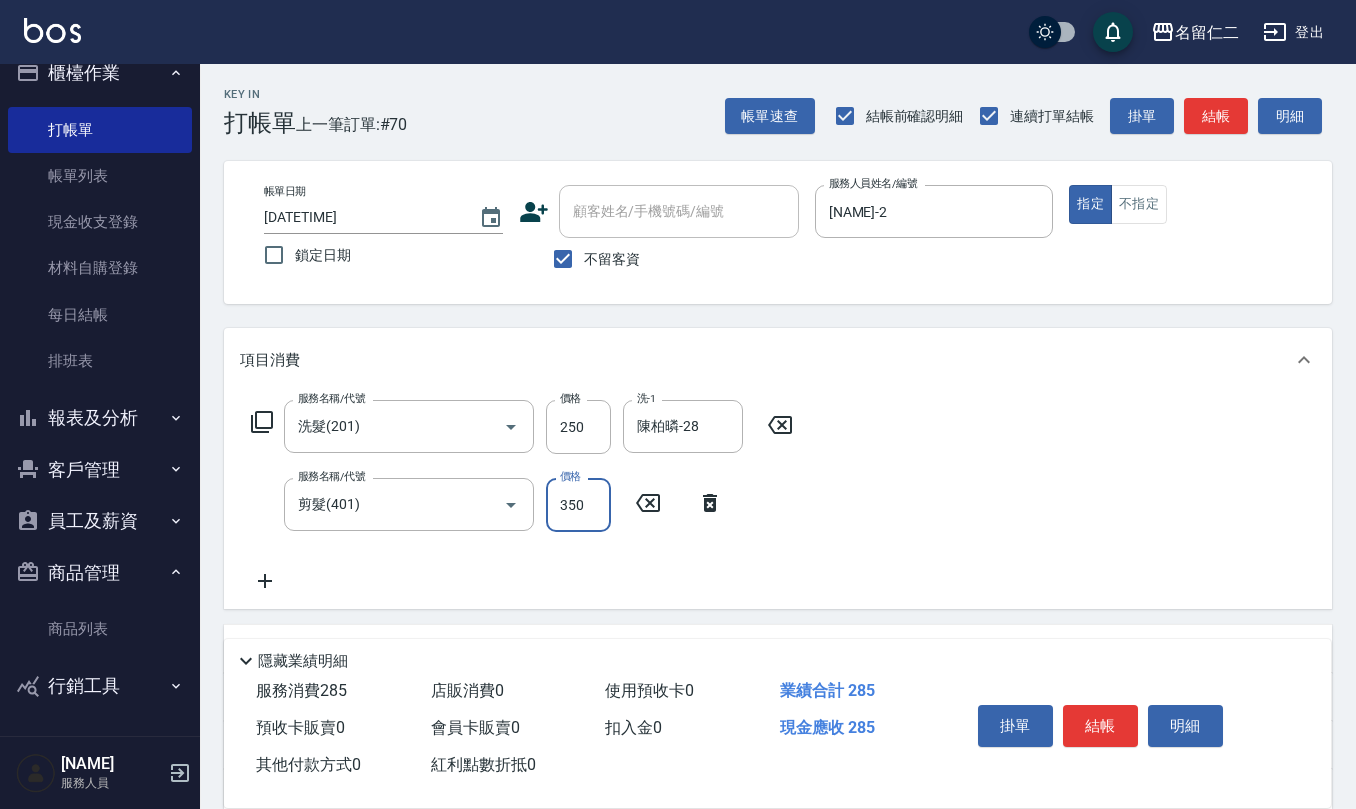 type on "350" 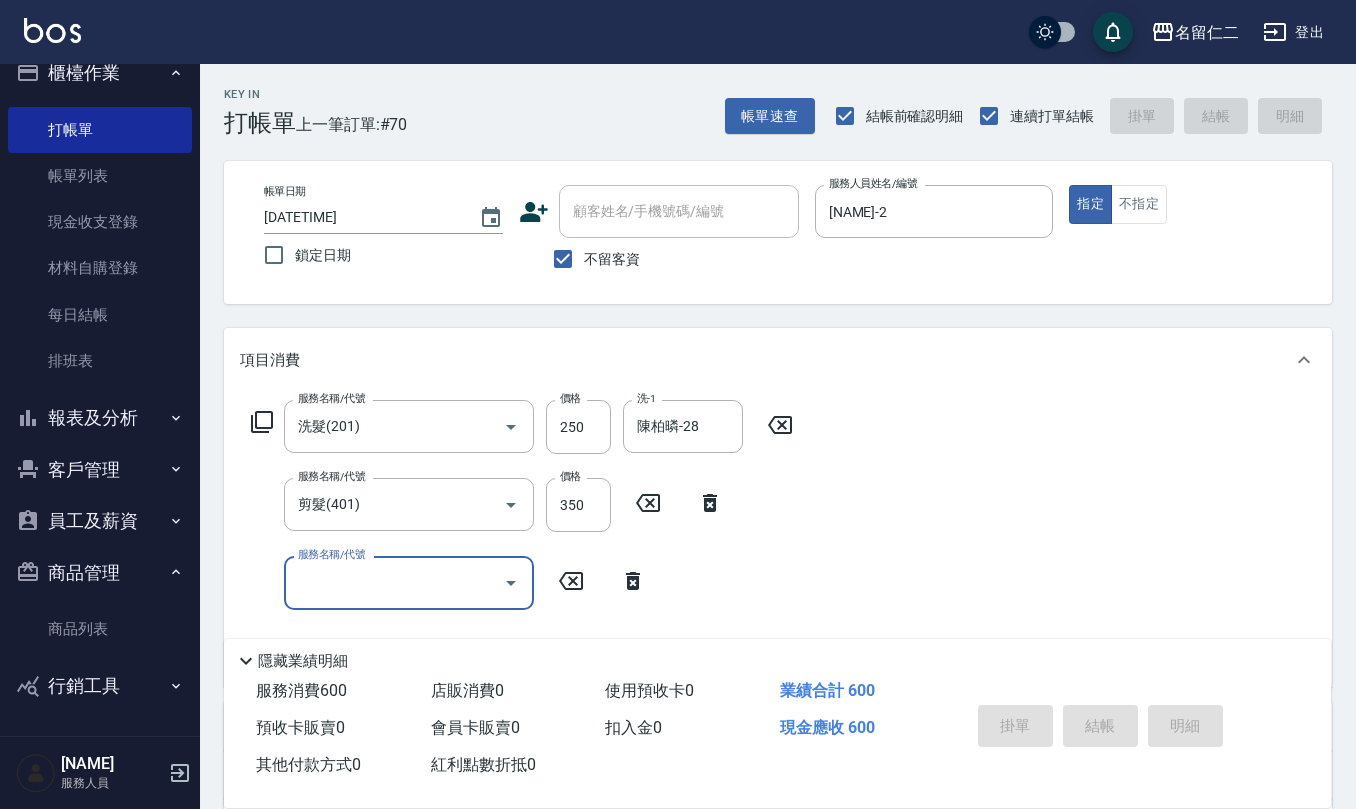 type 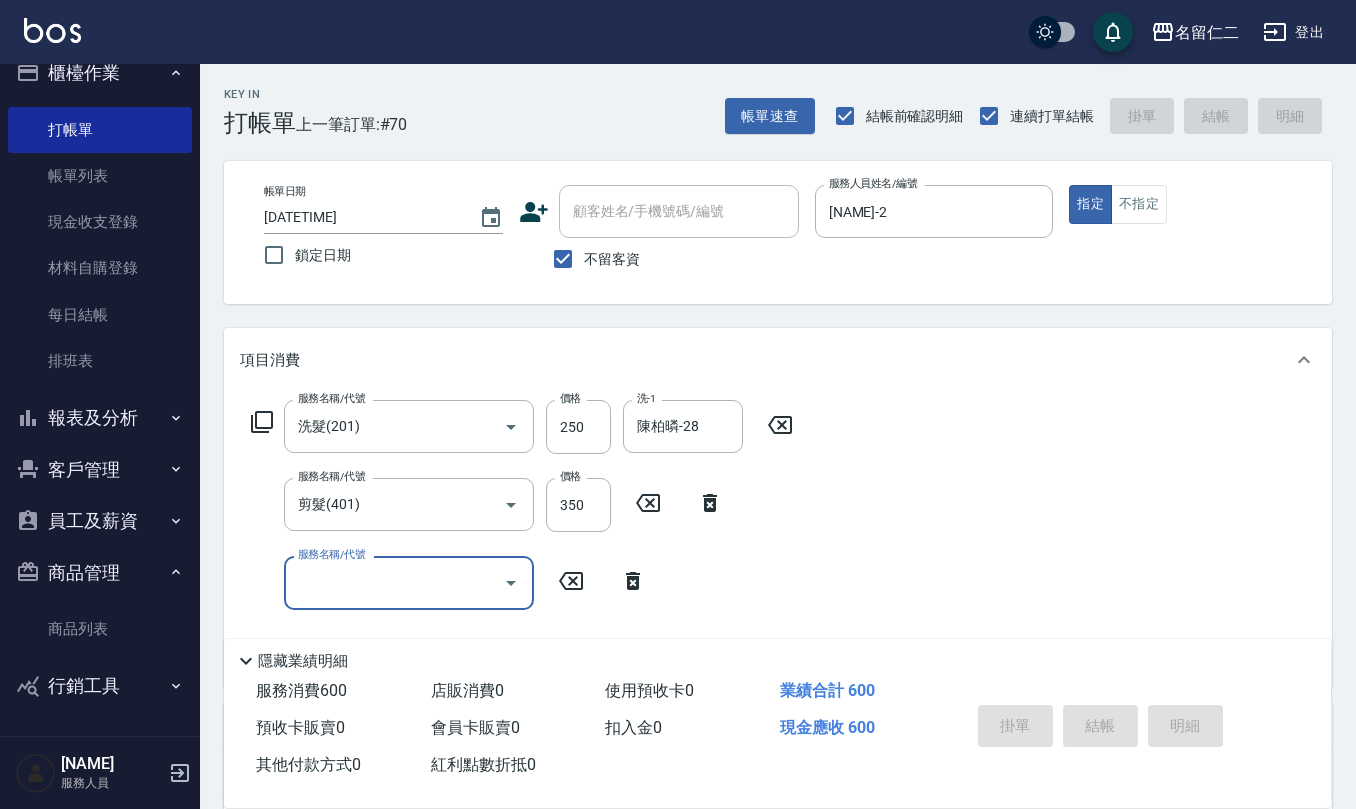 type 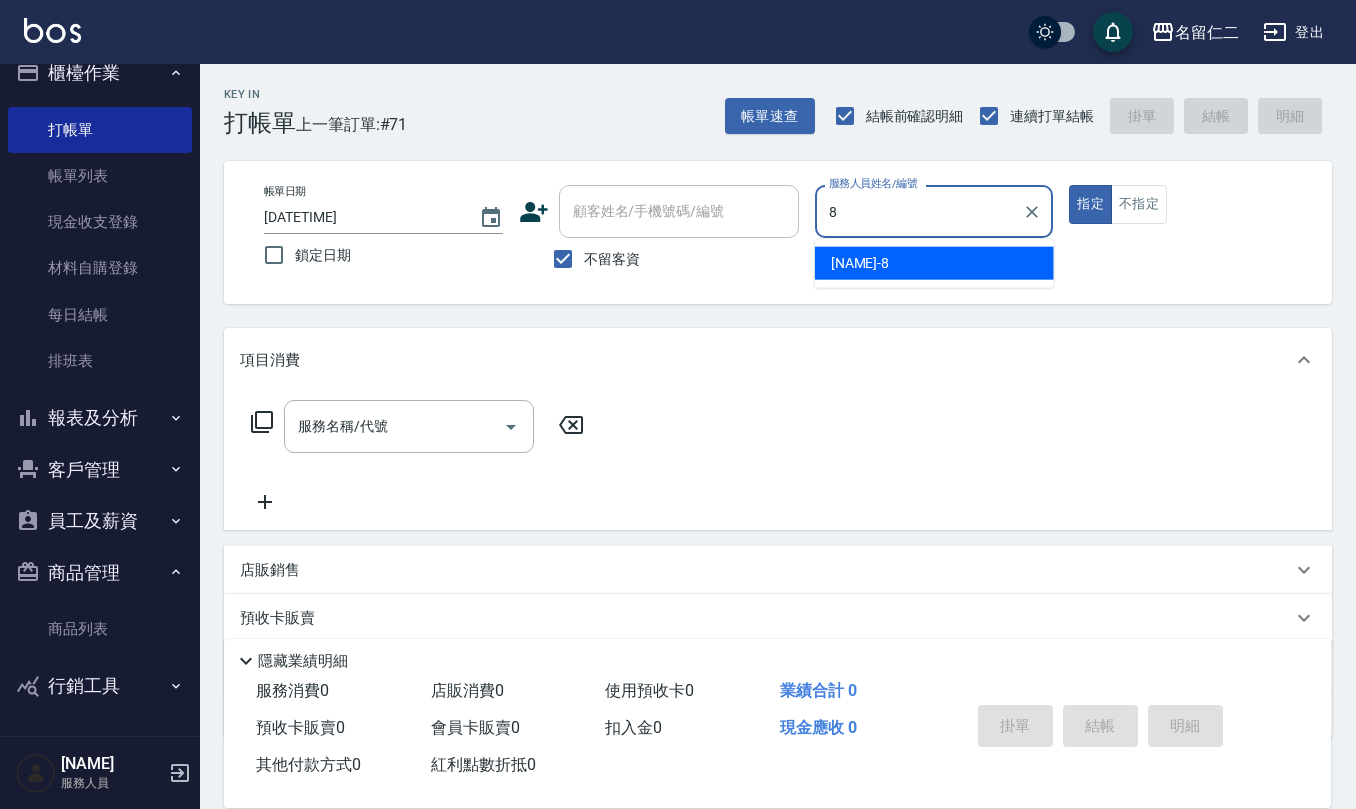 type on "[NAME]-8" 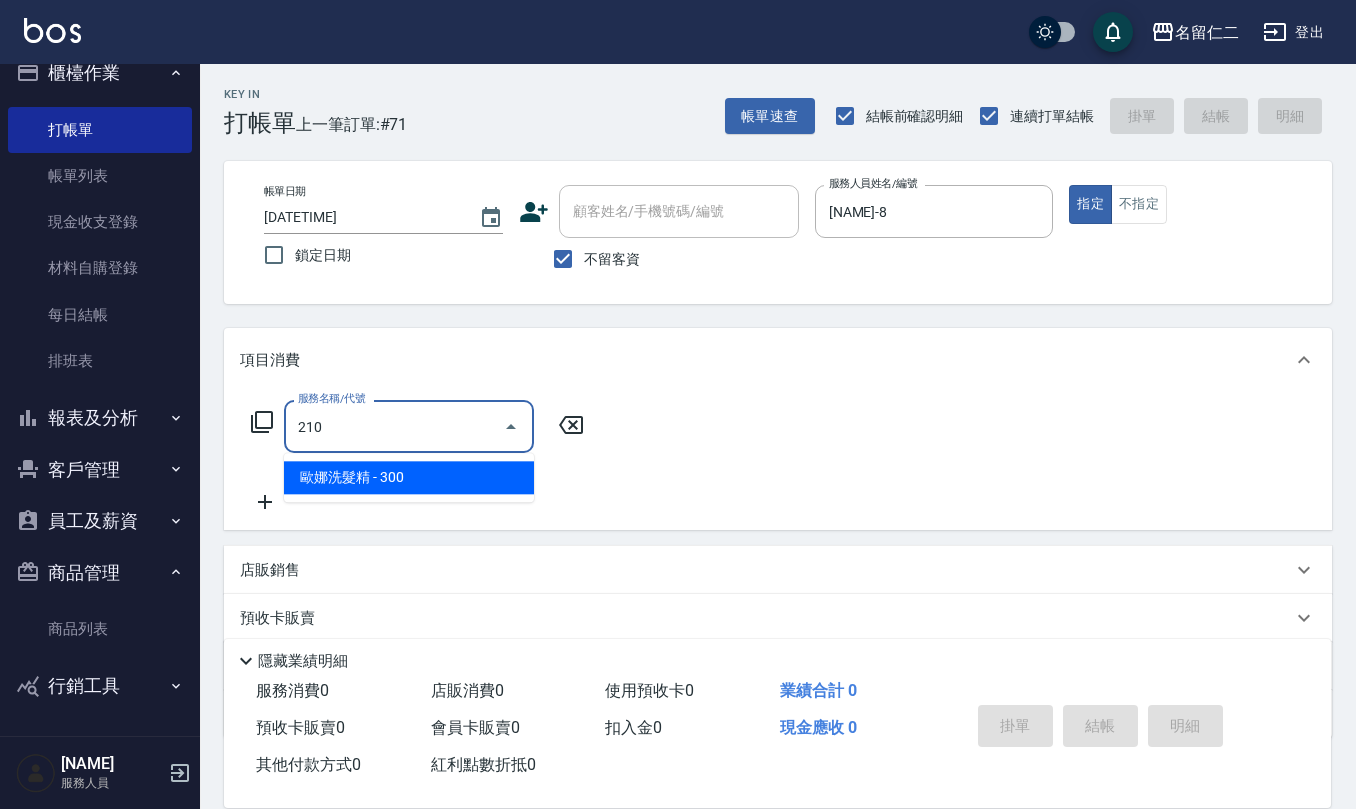 type on "歐娜洗髮精(210)" 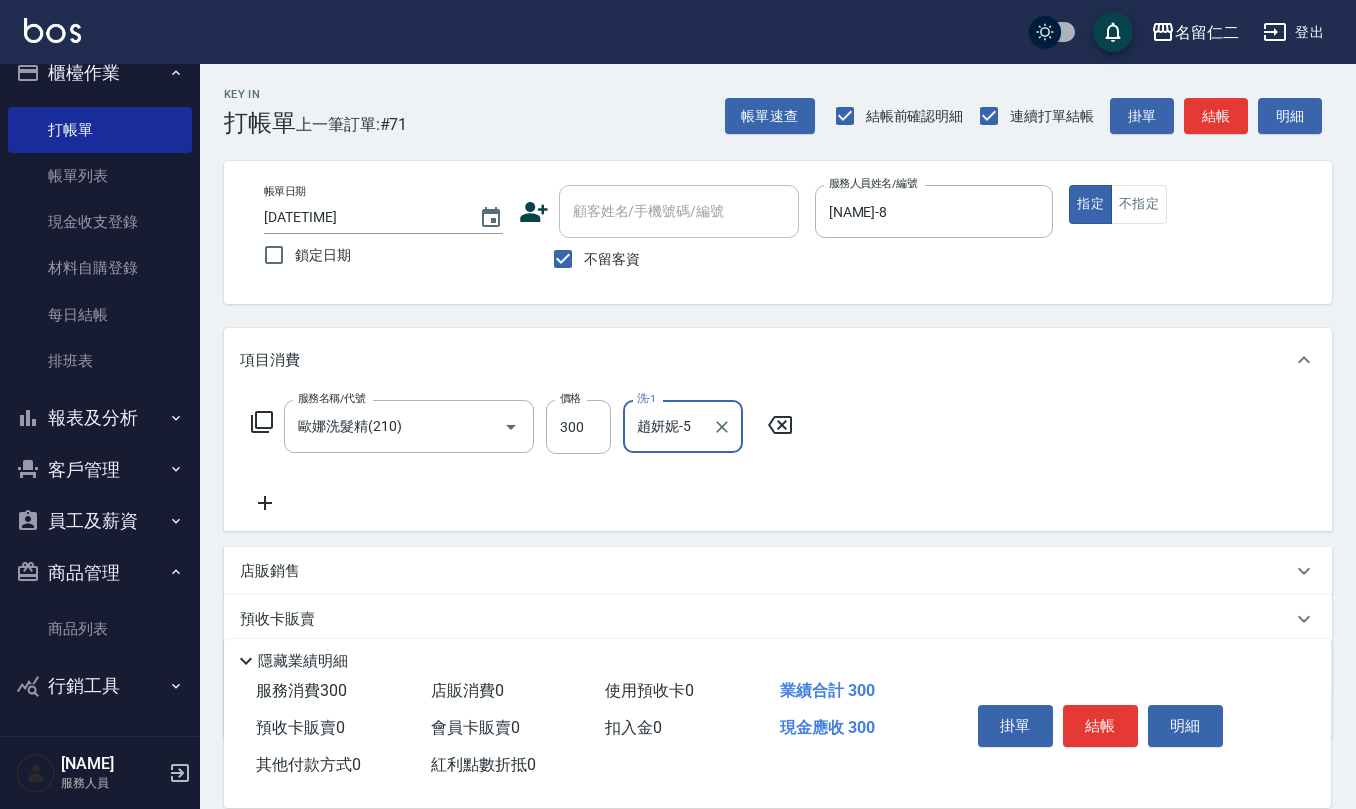 type on "趙妍妮-5" 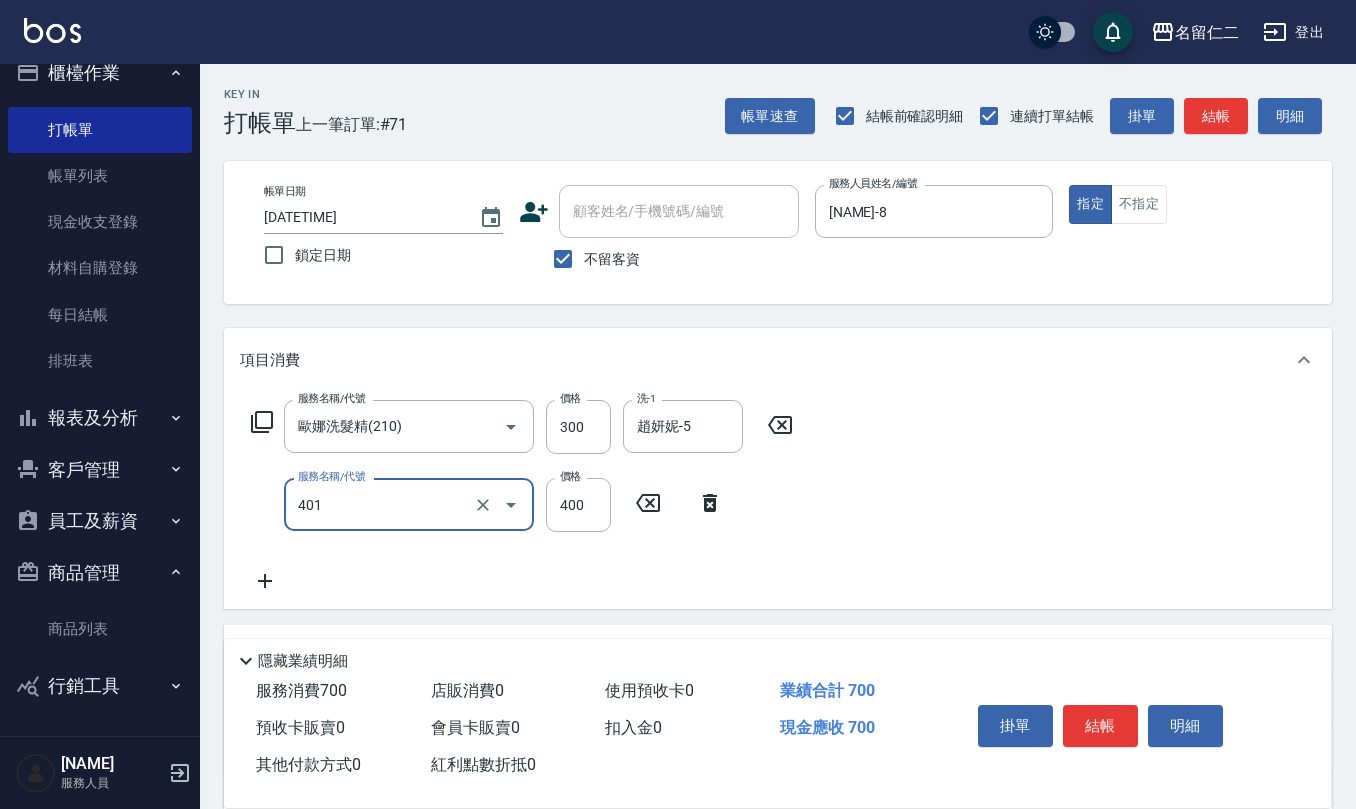 type on "剪髮(401)" 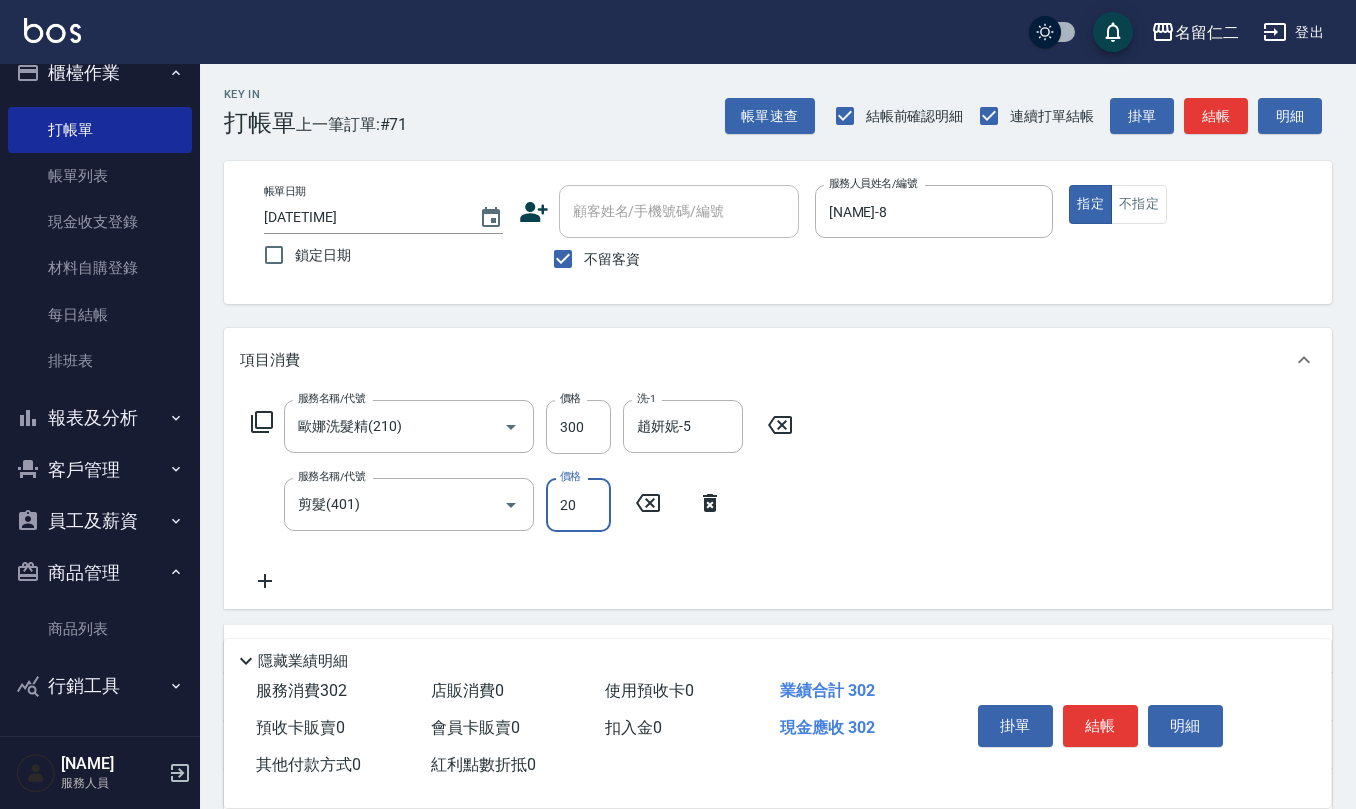 type on "200" 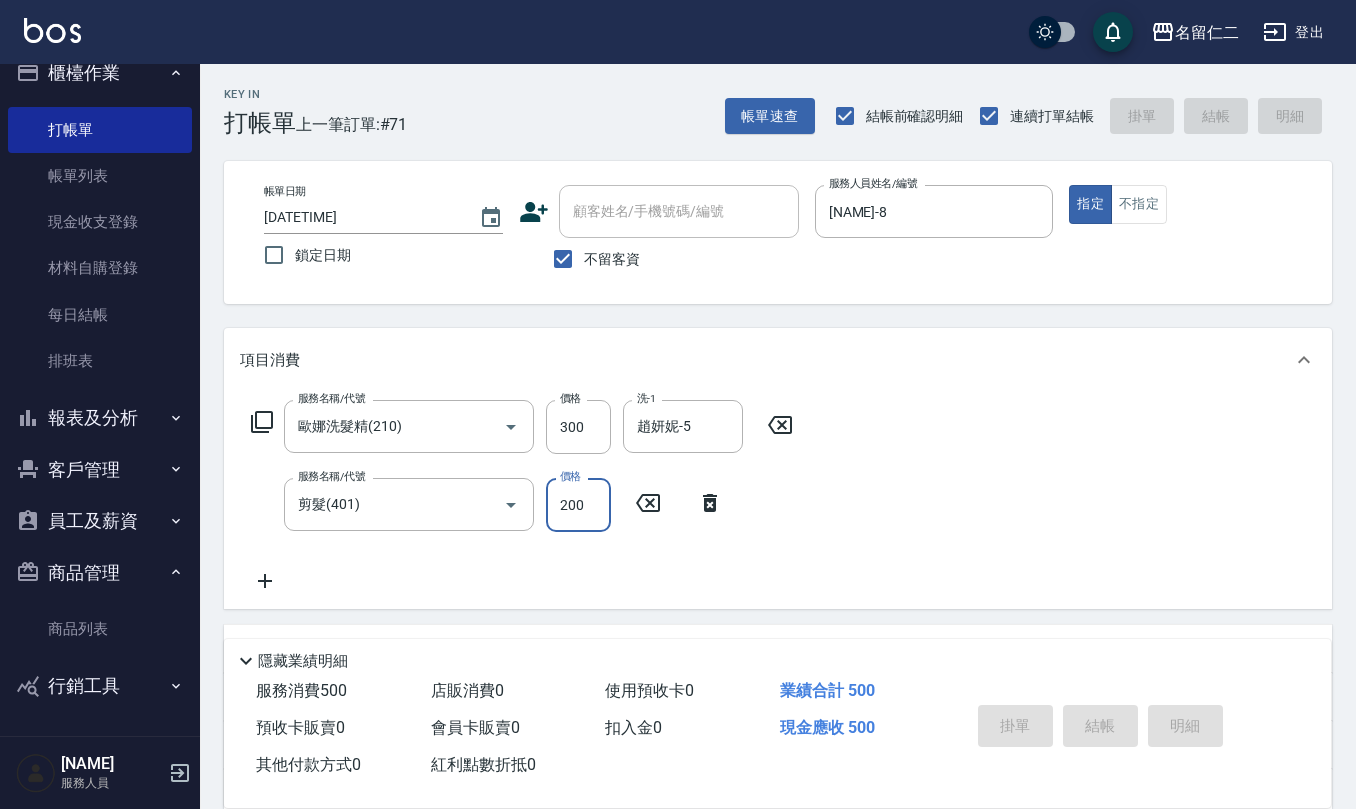 type on "2025/08/09 17:10" 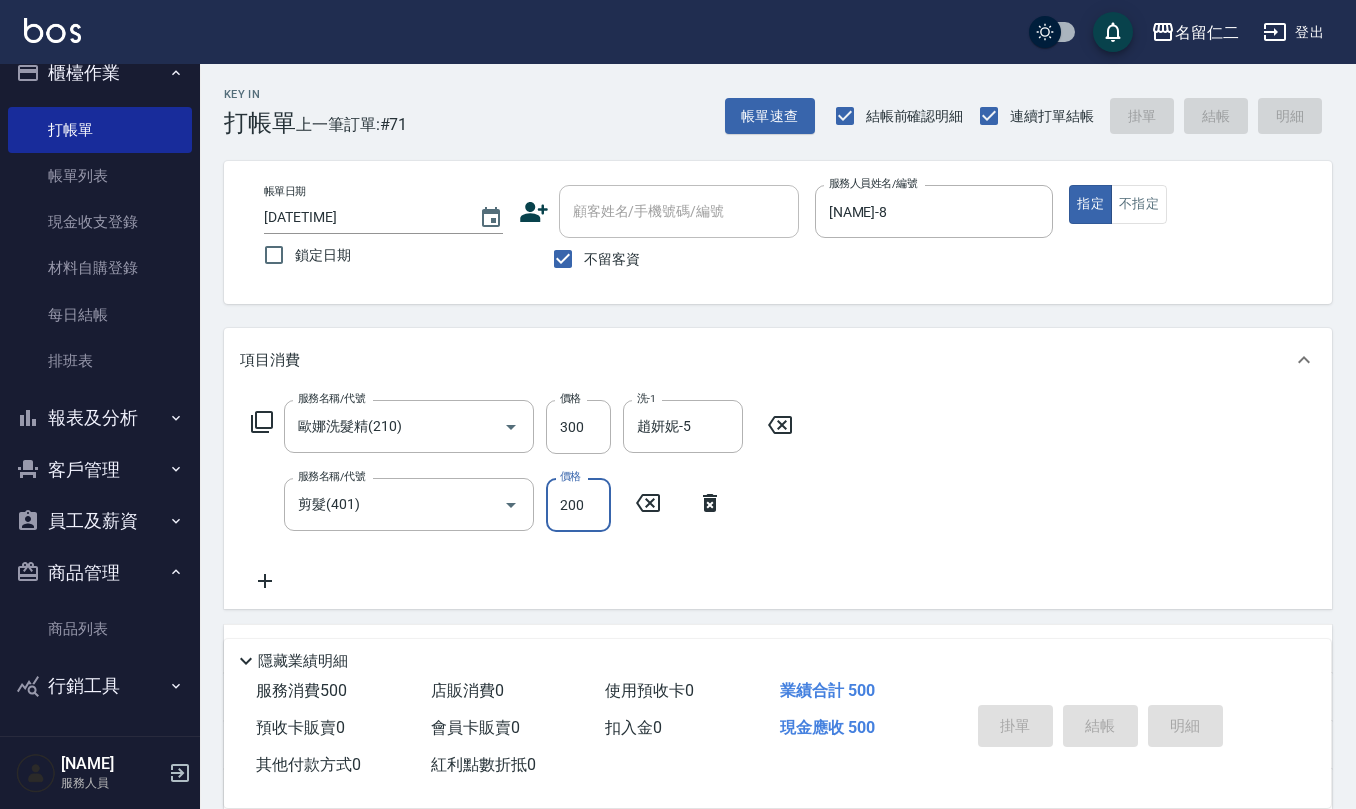 type 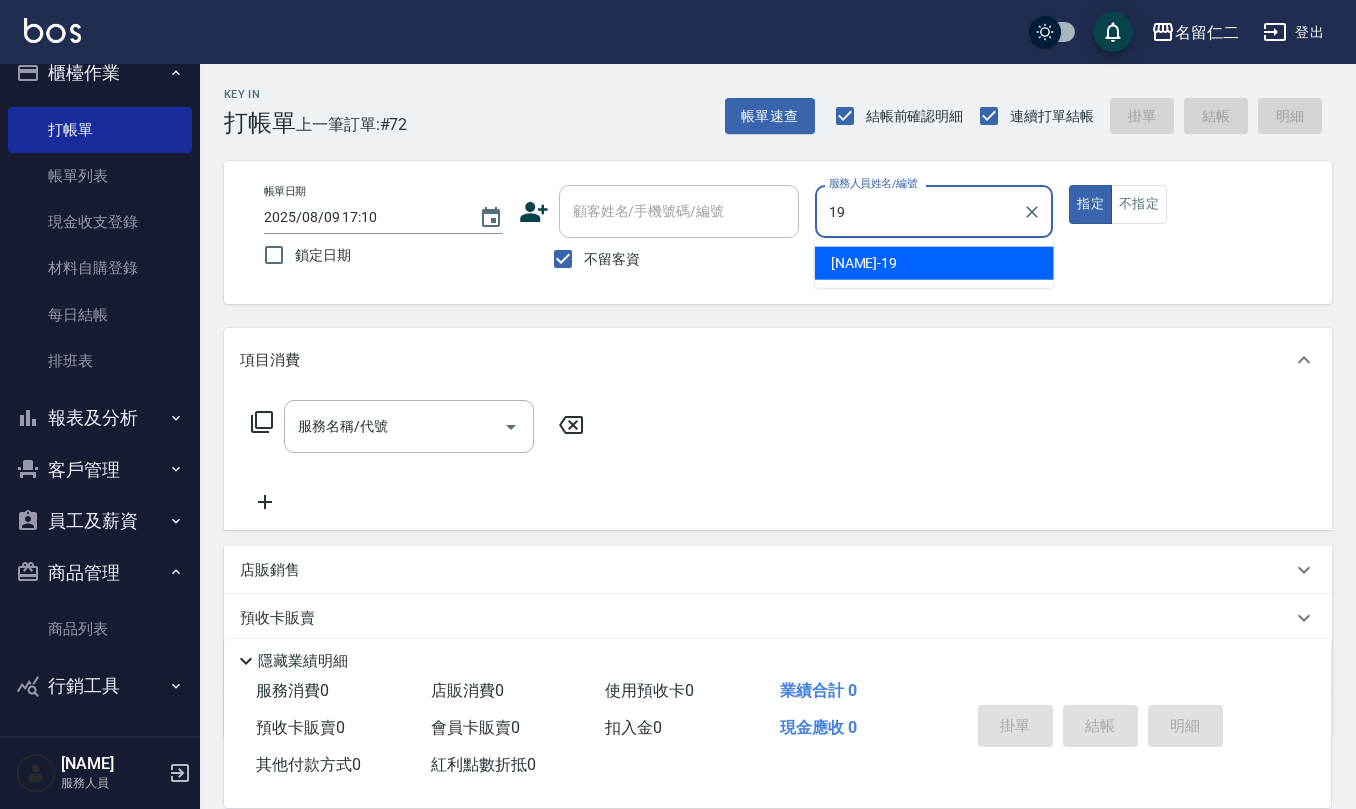 type on "[LAST]-[AGE]" 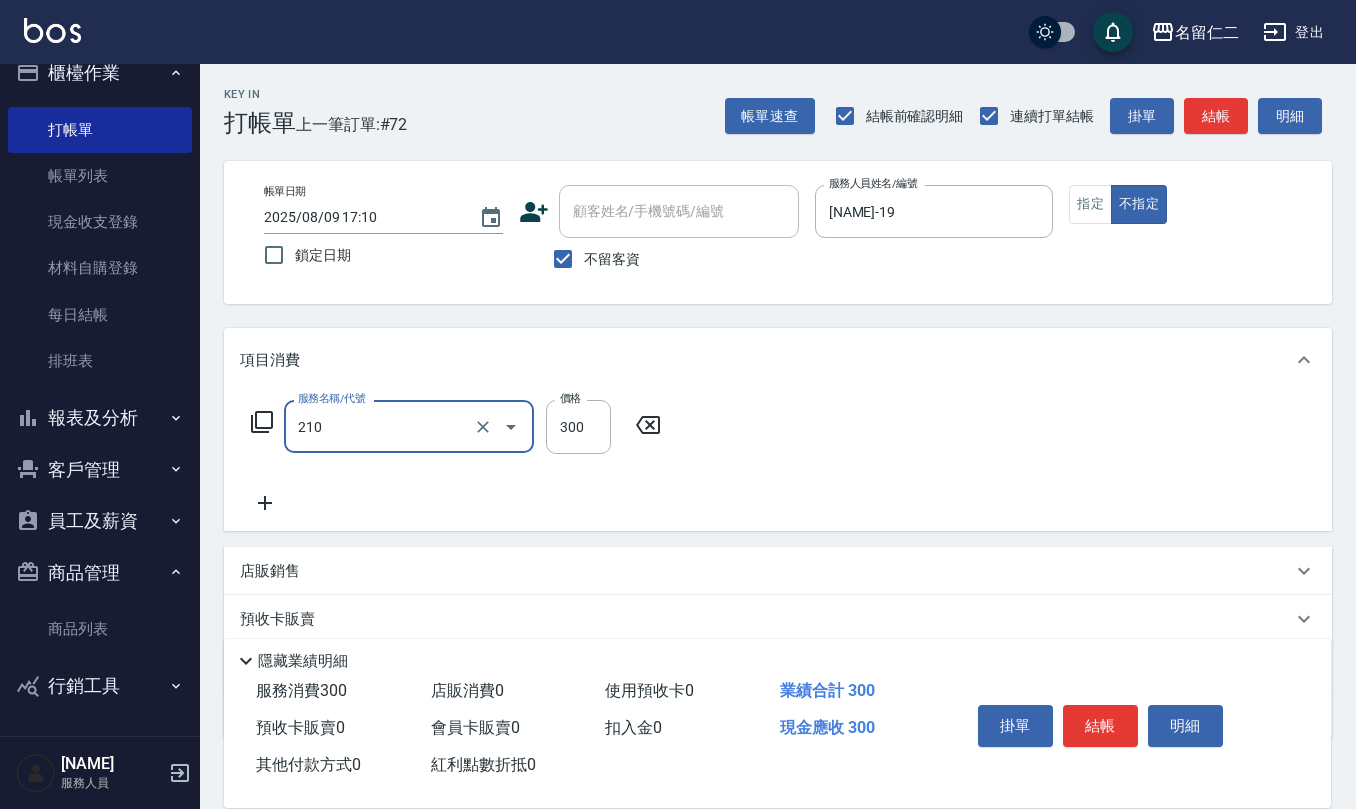 type on "歐娜洗髮精(210)" 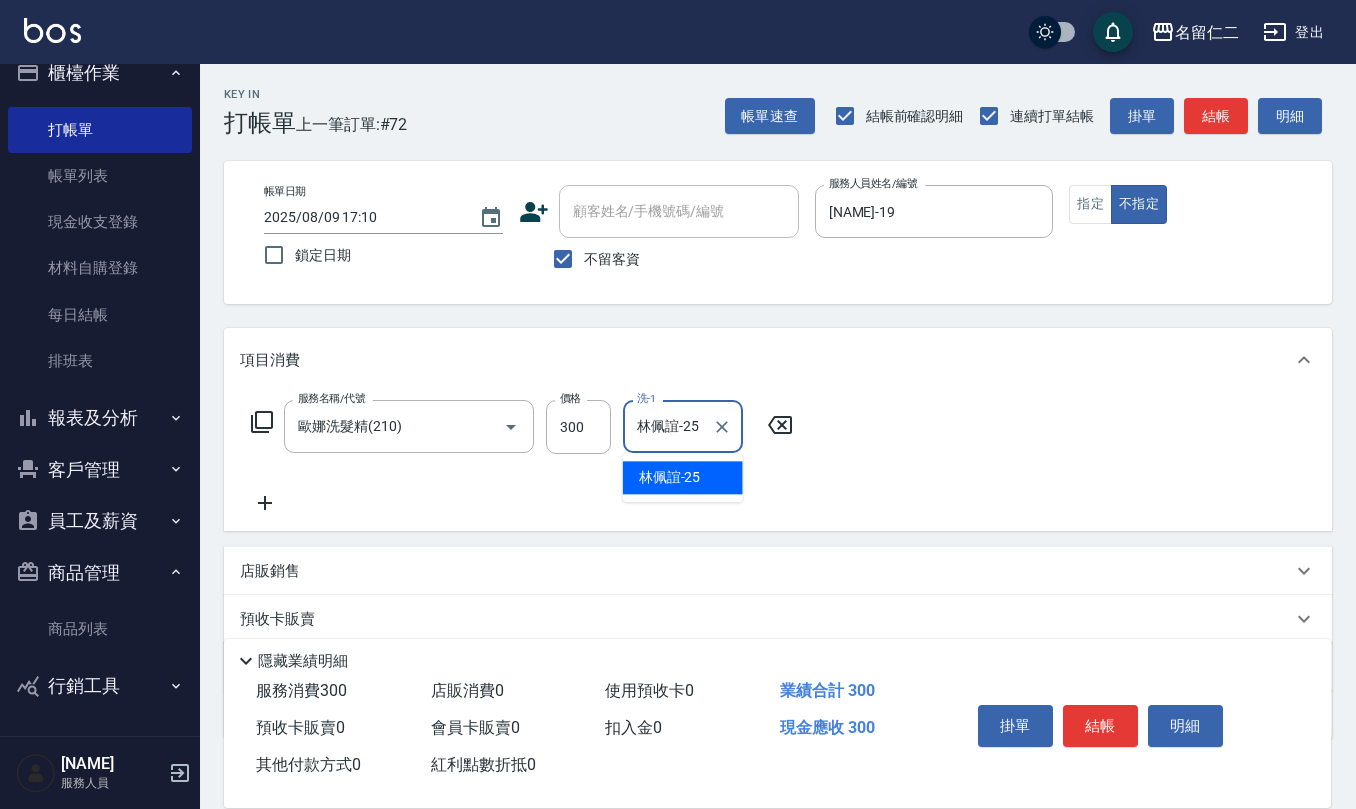 type on "林佩誼-25" 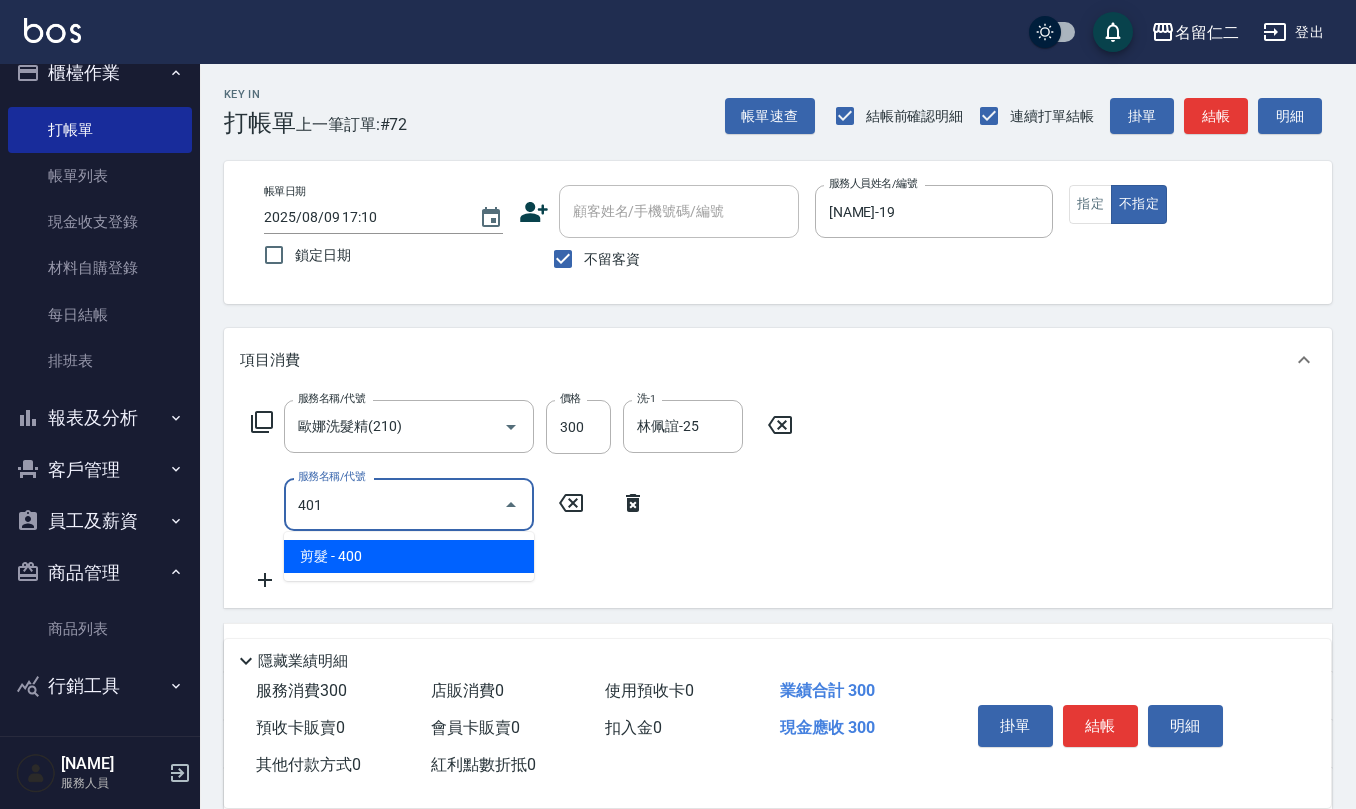 type on "剪髮(401)" 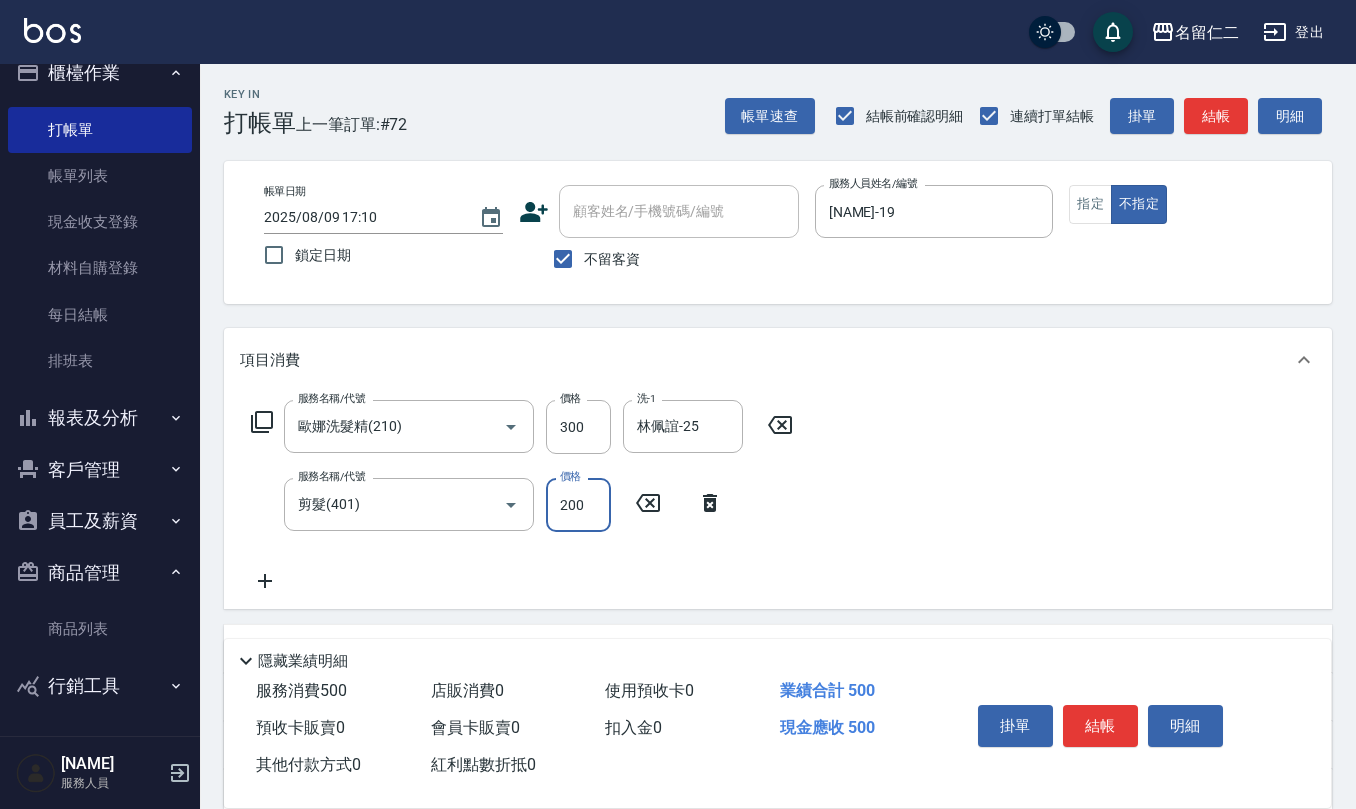 type on "200" 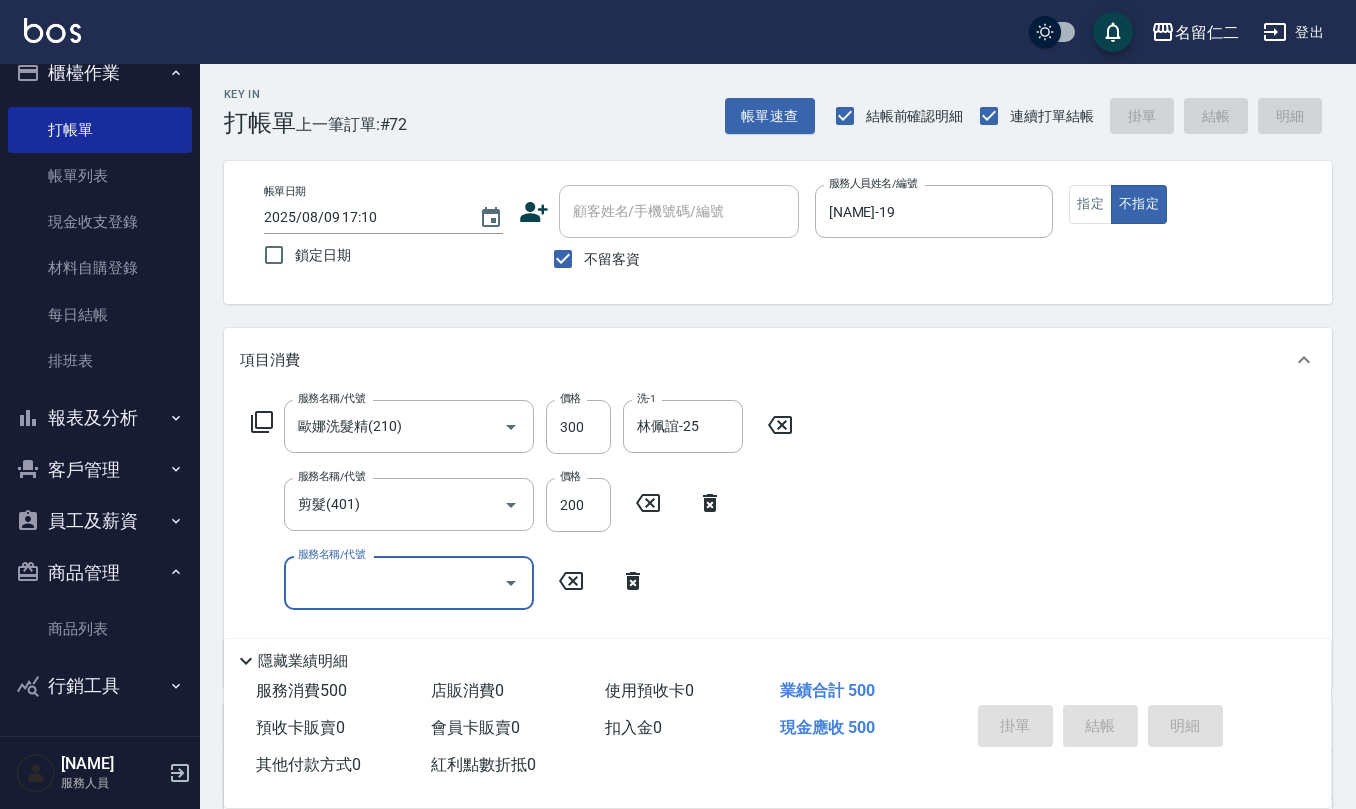 type 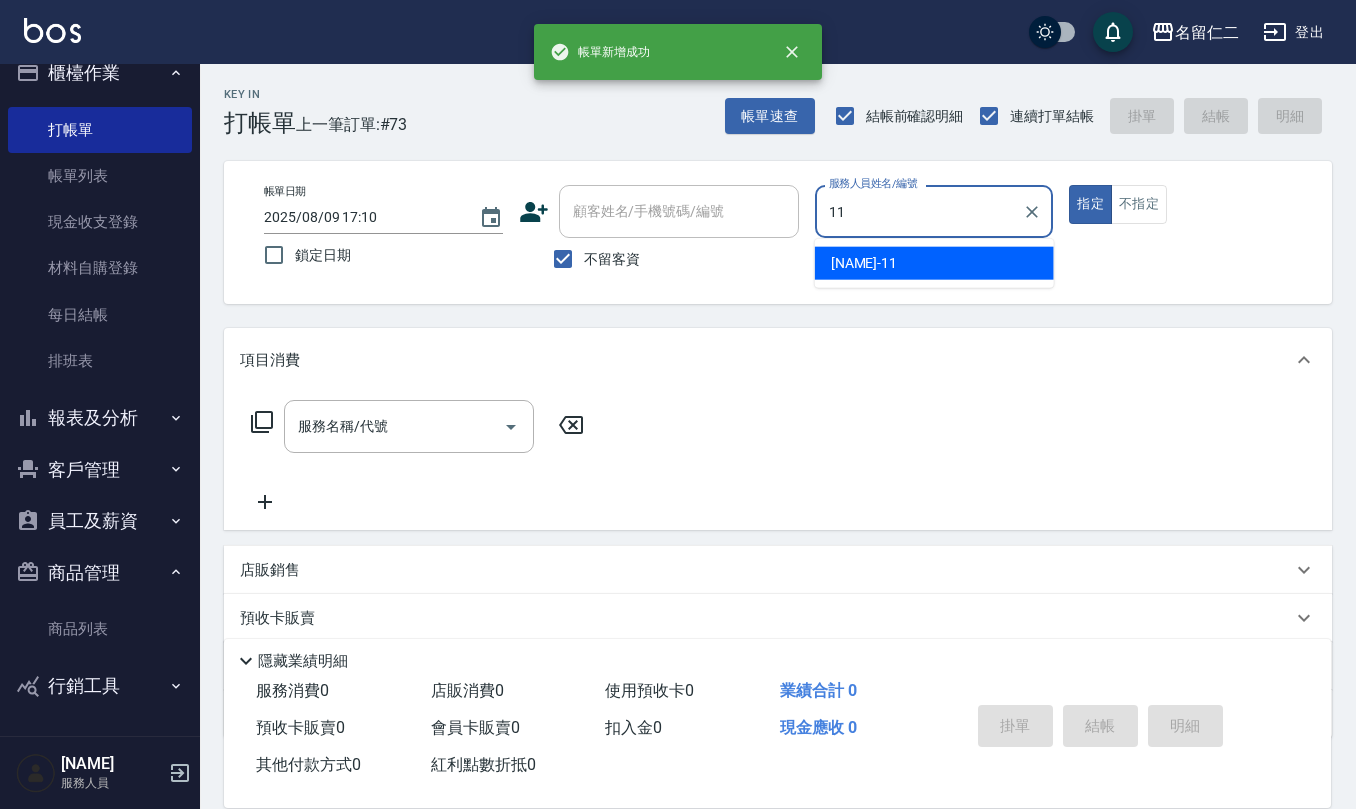 type on "詹沛橙-11" 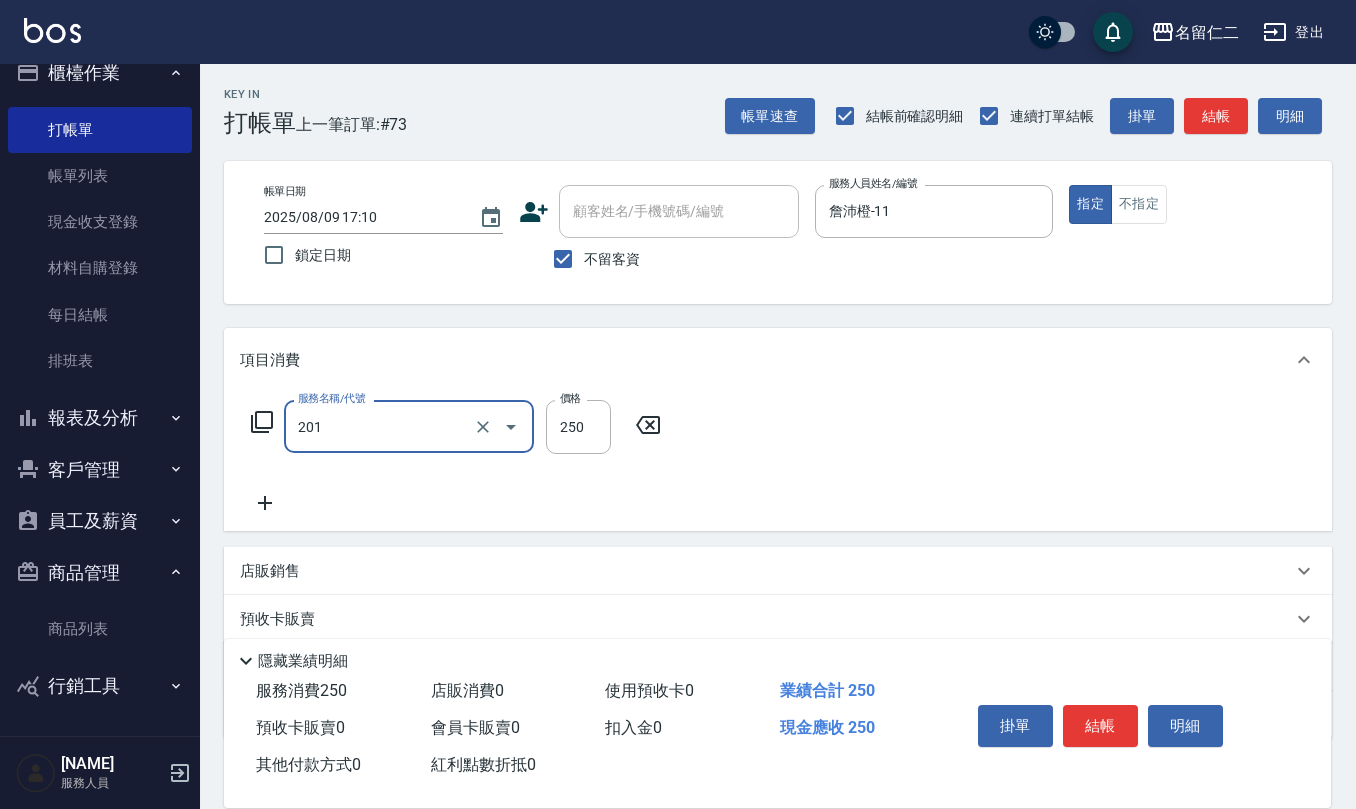 type on "洗髮(201)" 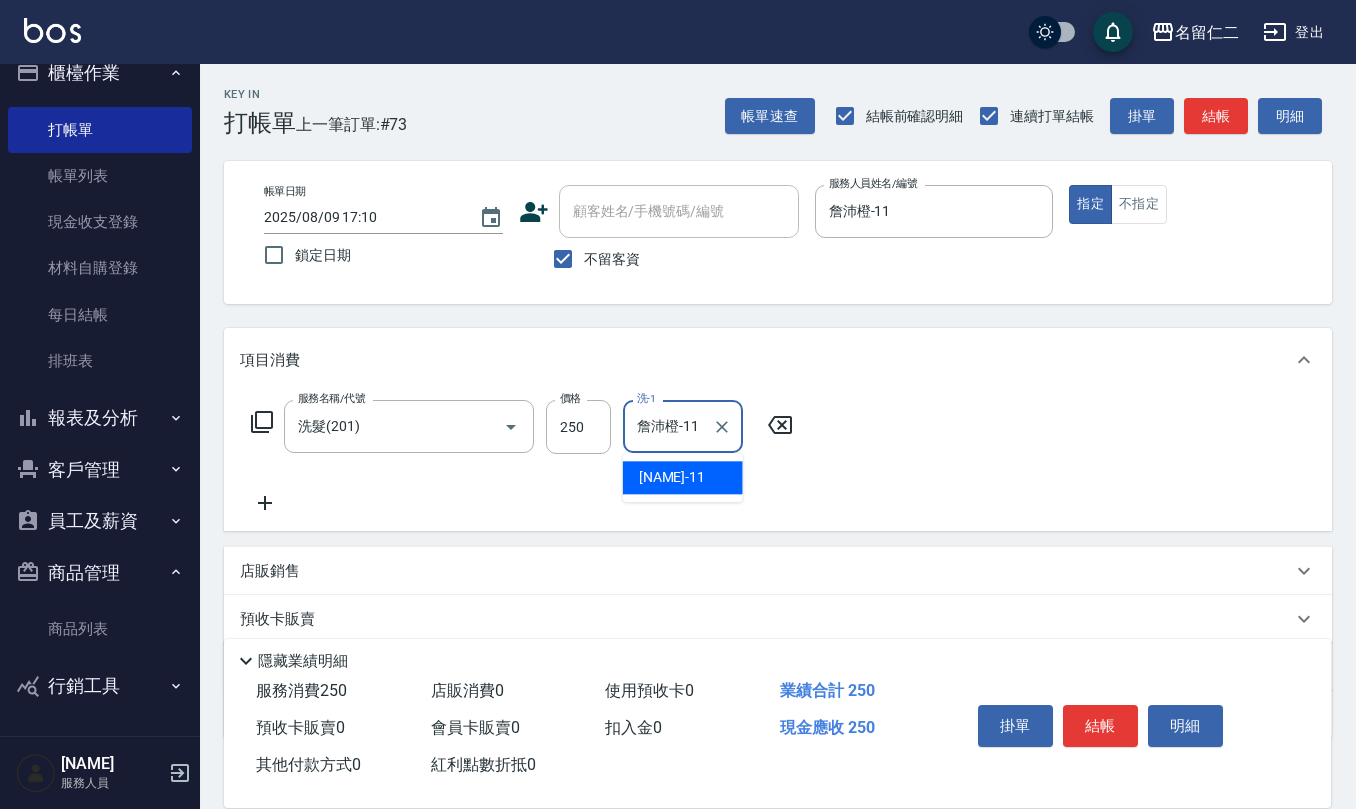 type on "詹沛橙-11" 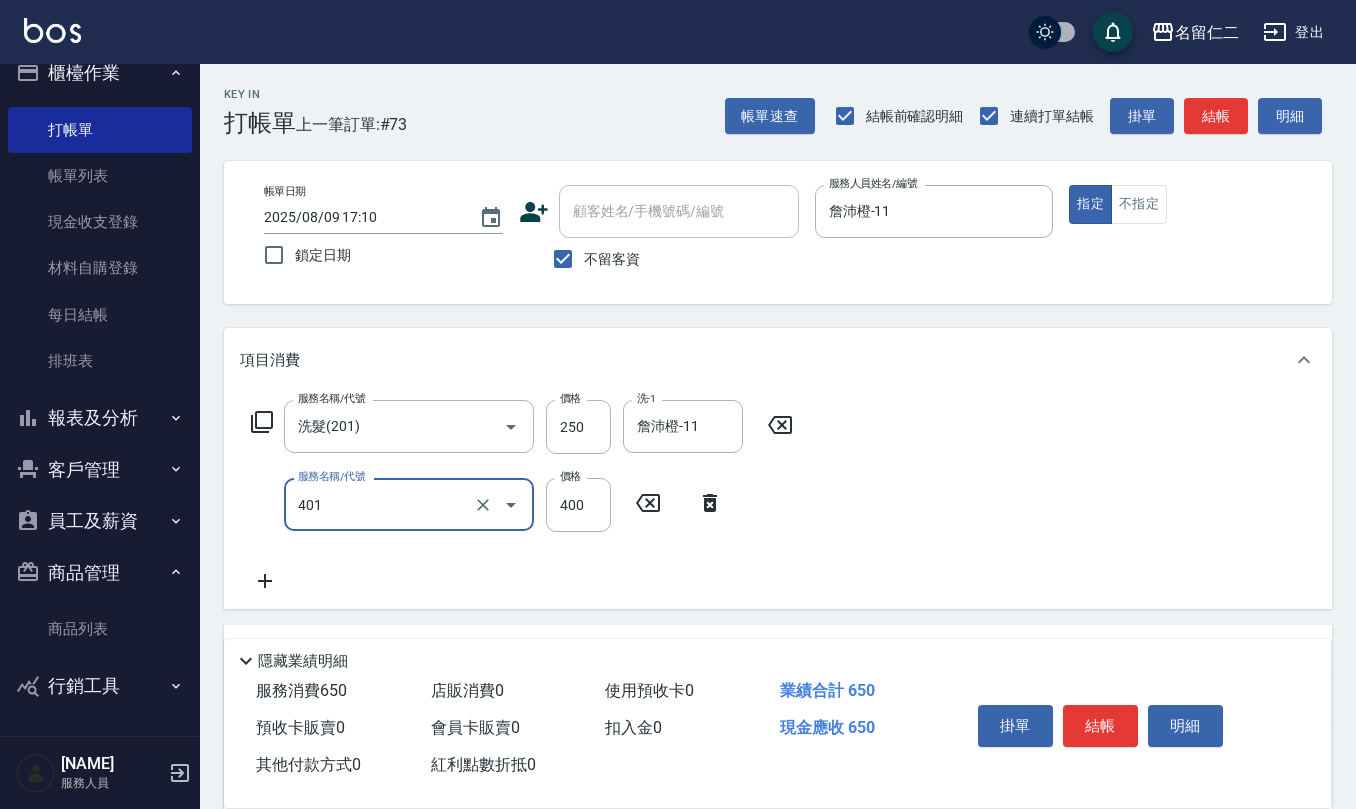 type on "剪髮(401)" 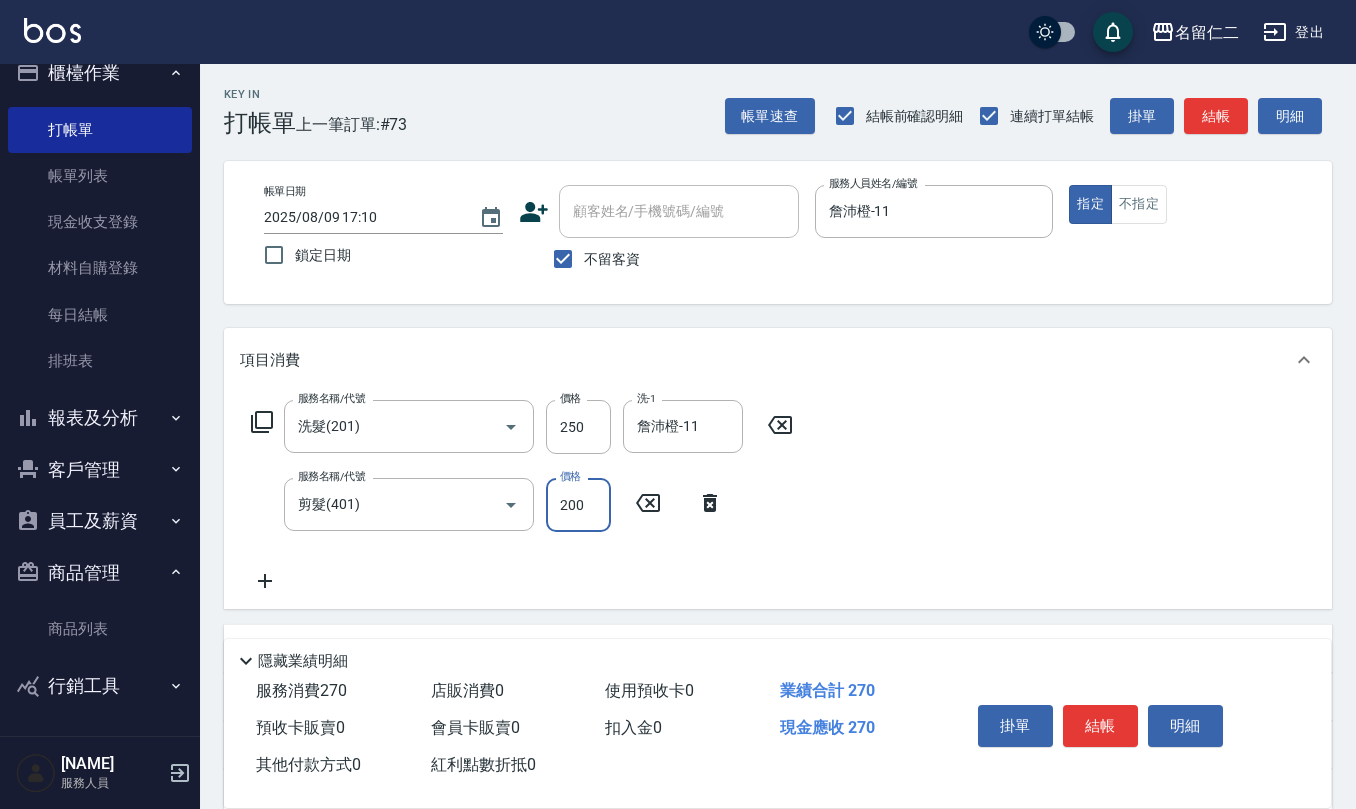 type on "200" 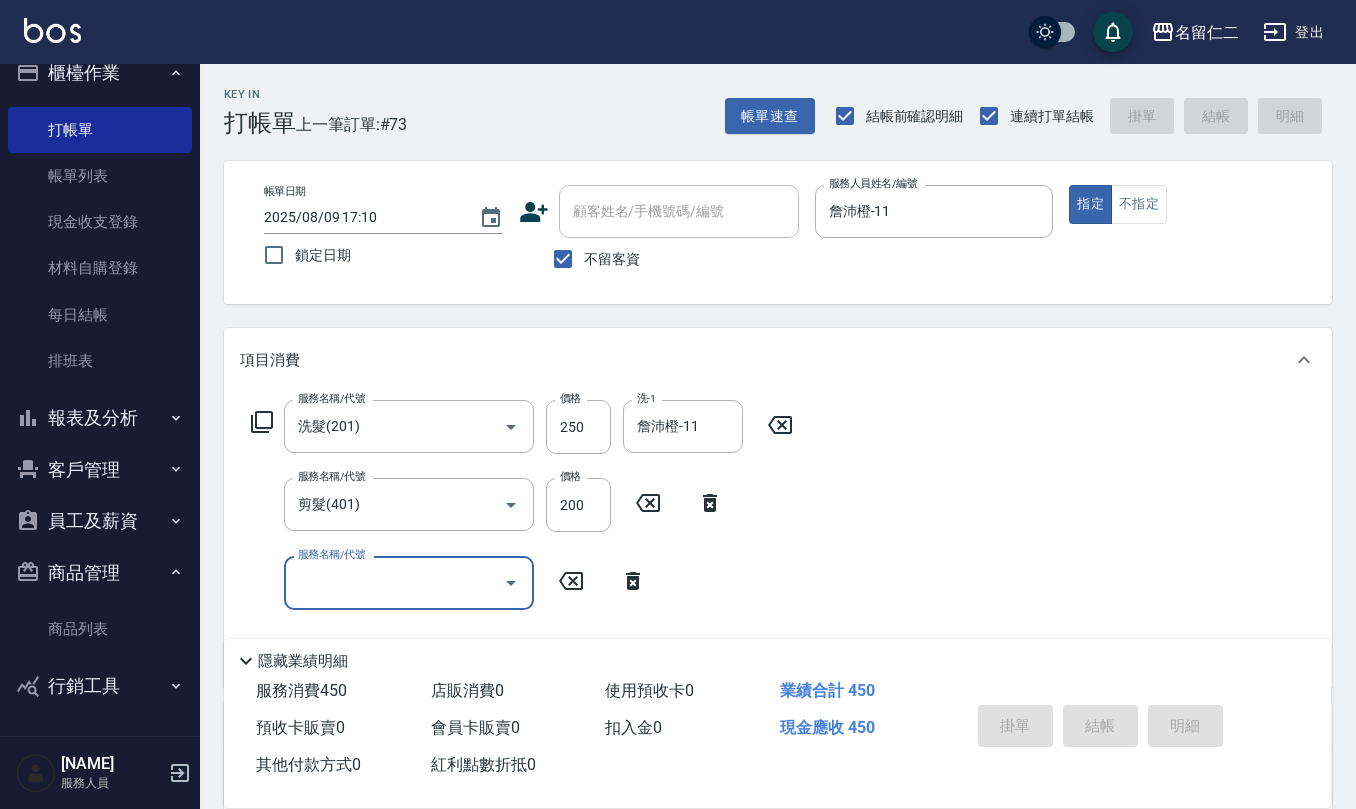 type 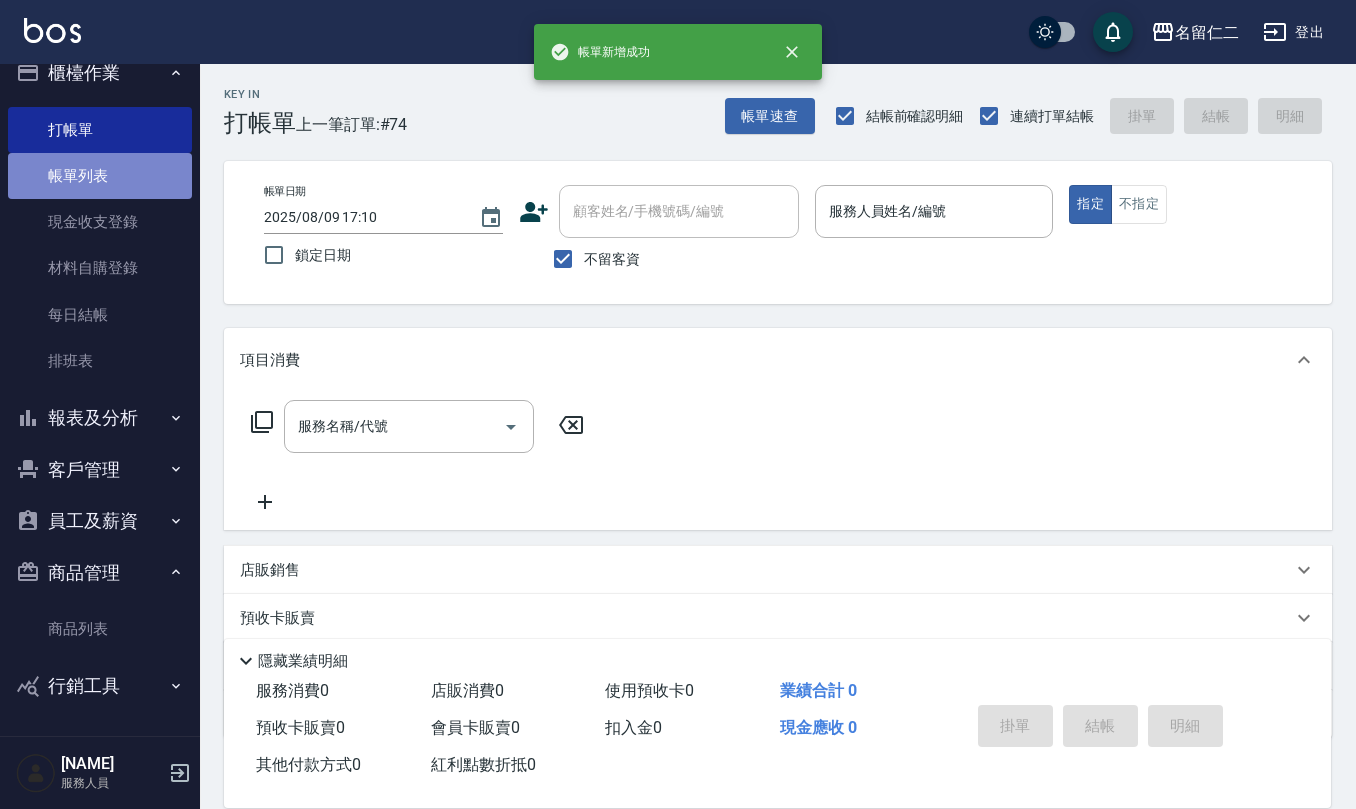 click on "帳單列表" at bounding box center (100, 176) 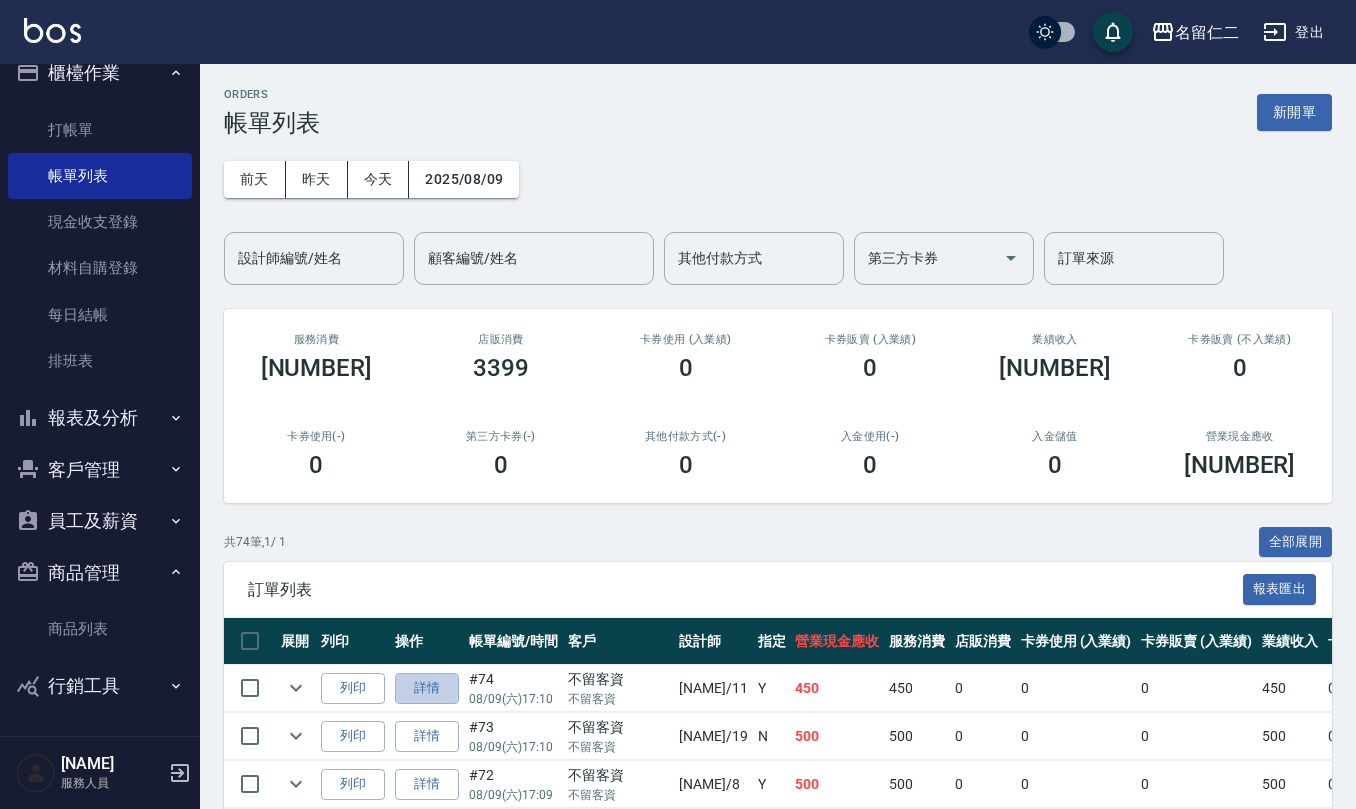 click on "詳情" at bounding box center [427, 688] 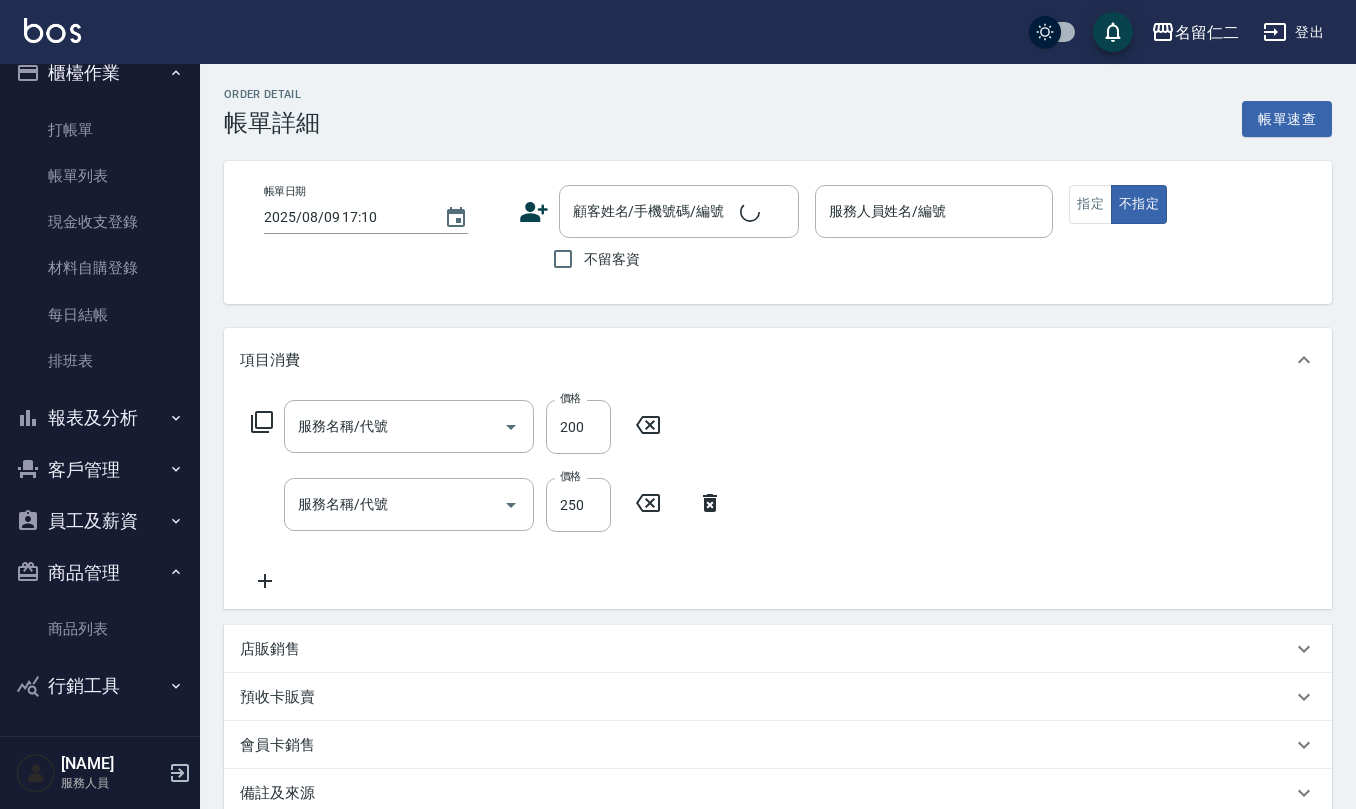 checkbox on "true" 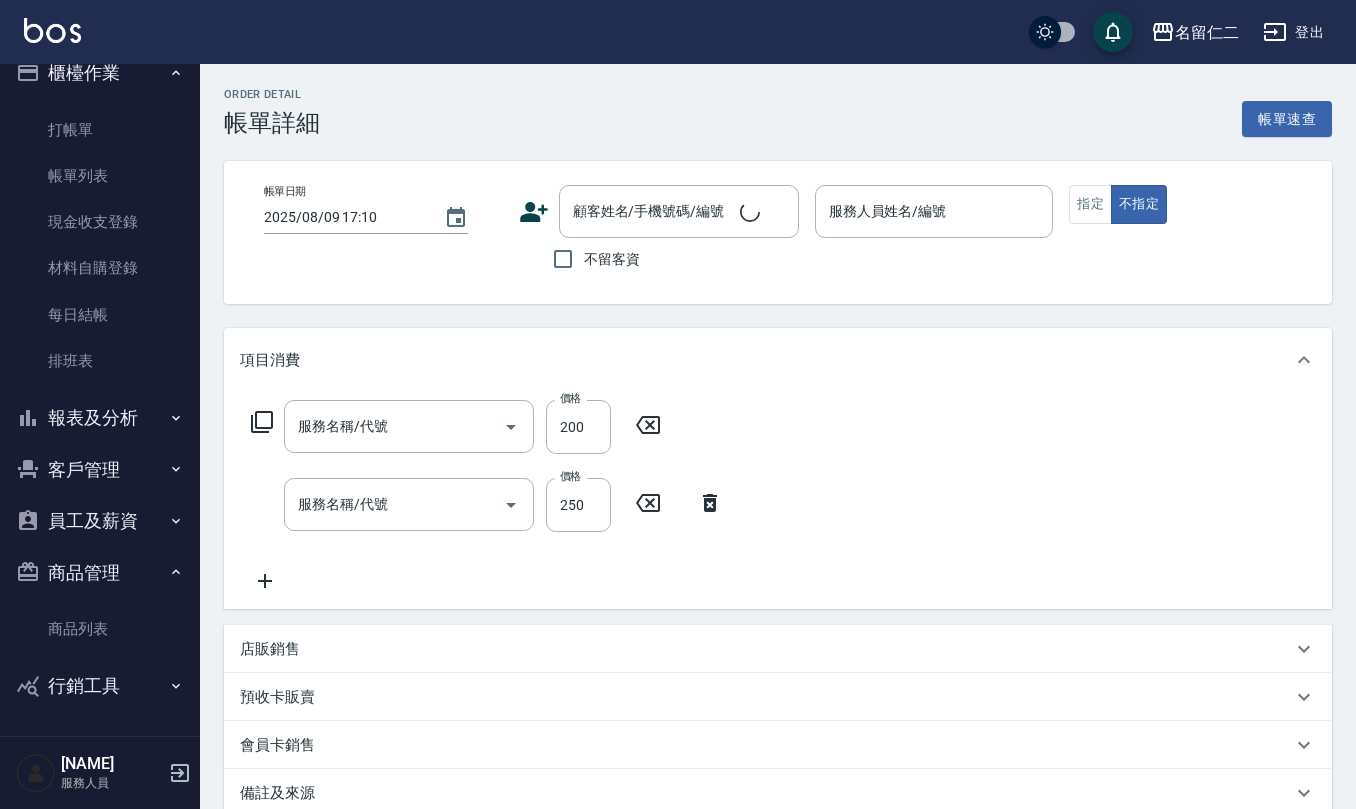 type on "詹沛橙-11" 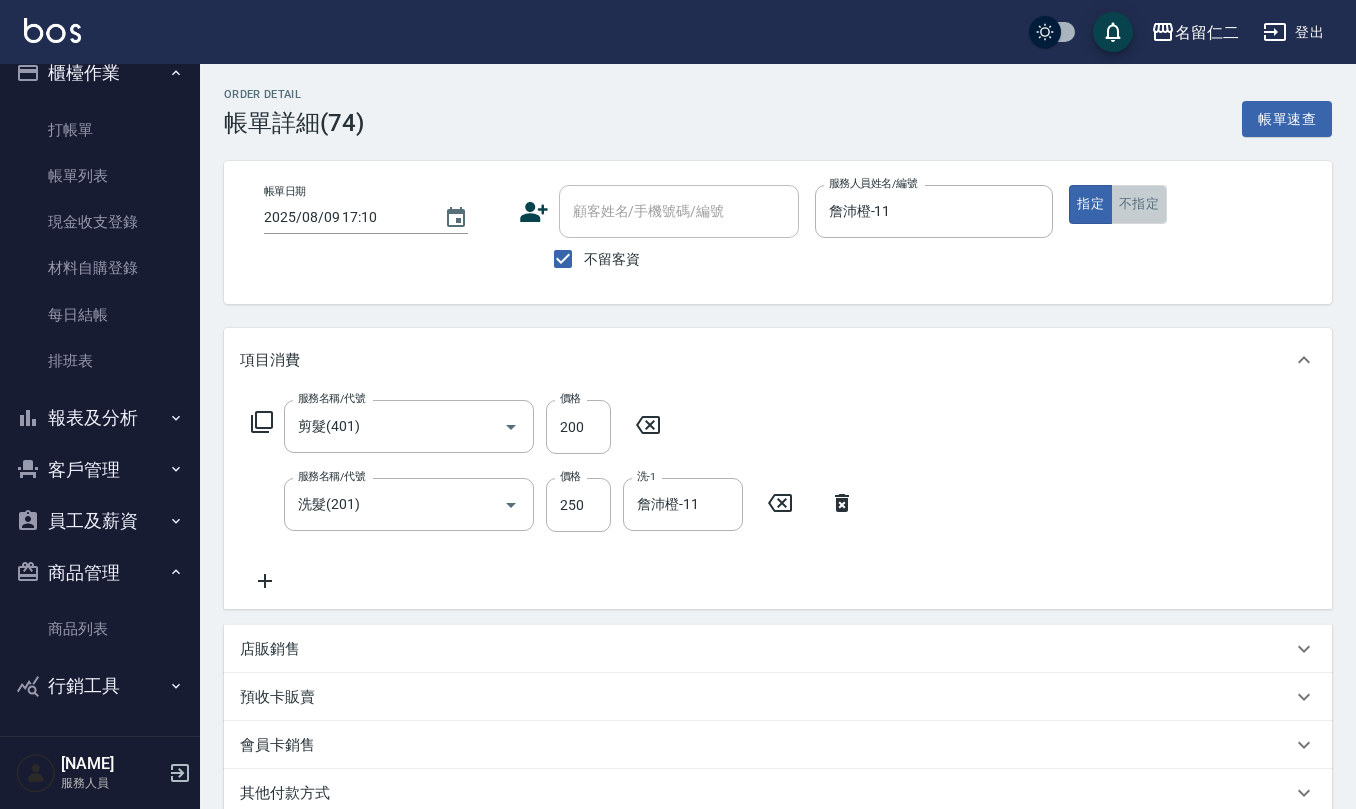 click on "不指定" at bounding box center (1139, 204) 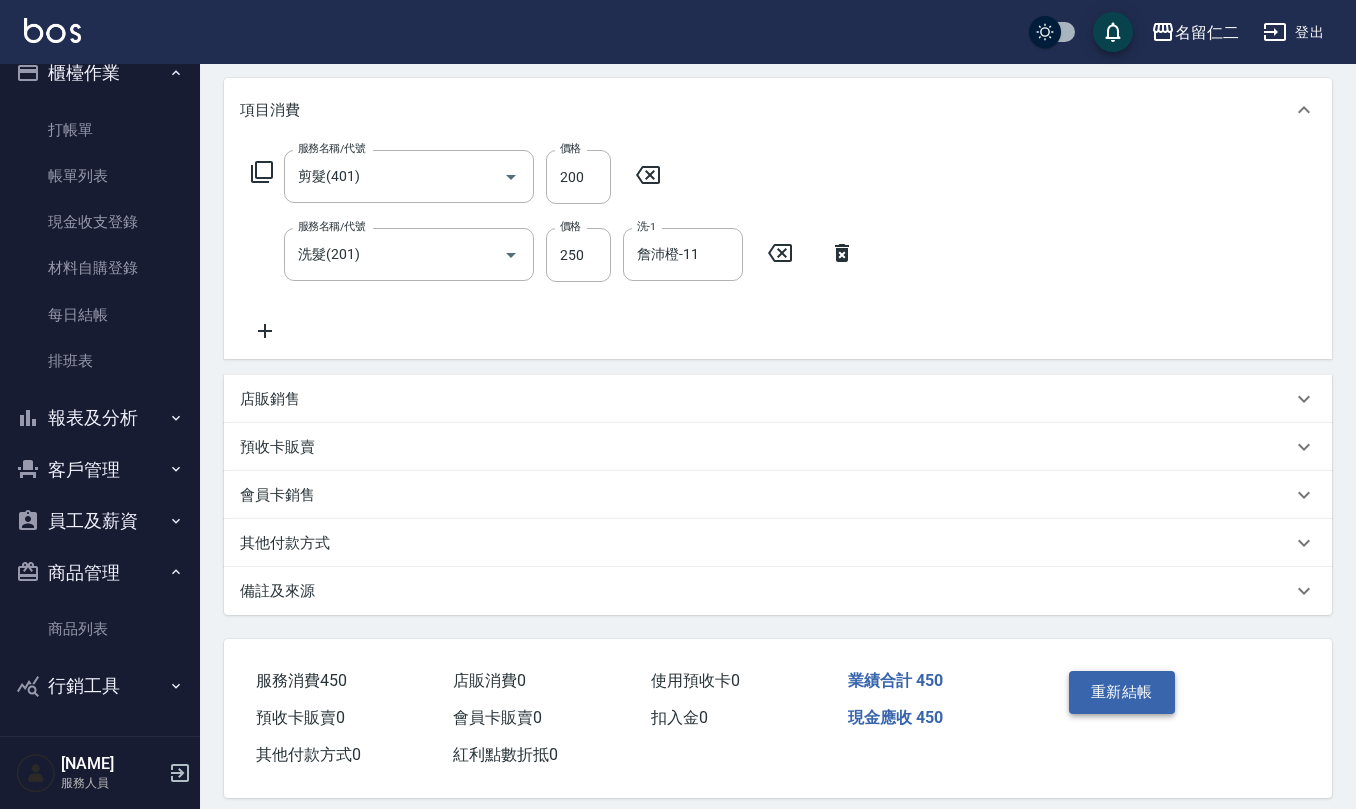 scroll, scrollTop: 268, scrollLeft: 0, axis: vertical 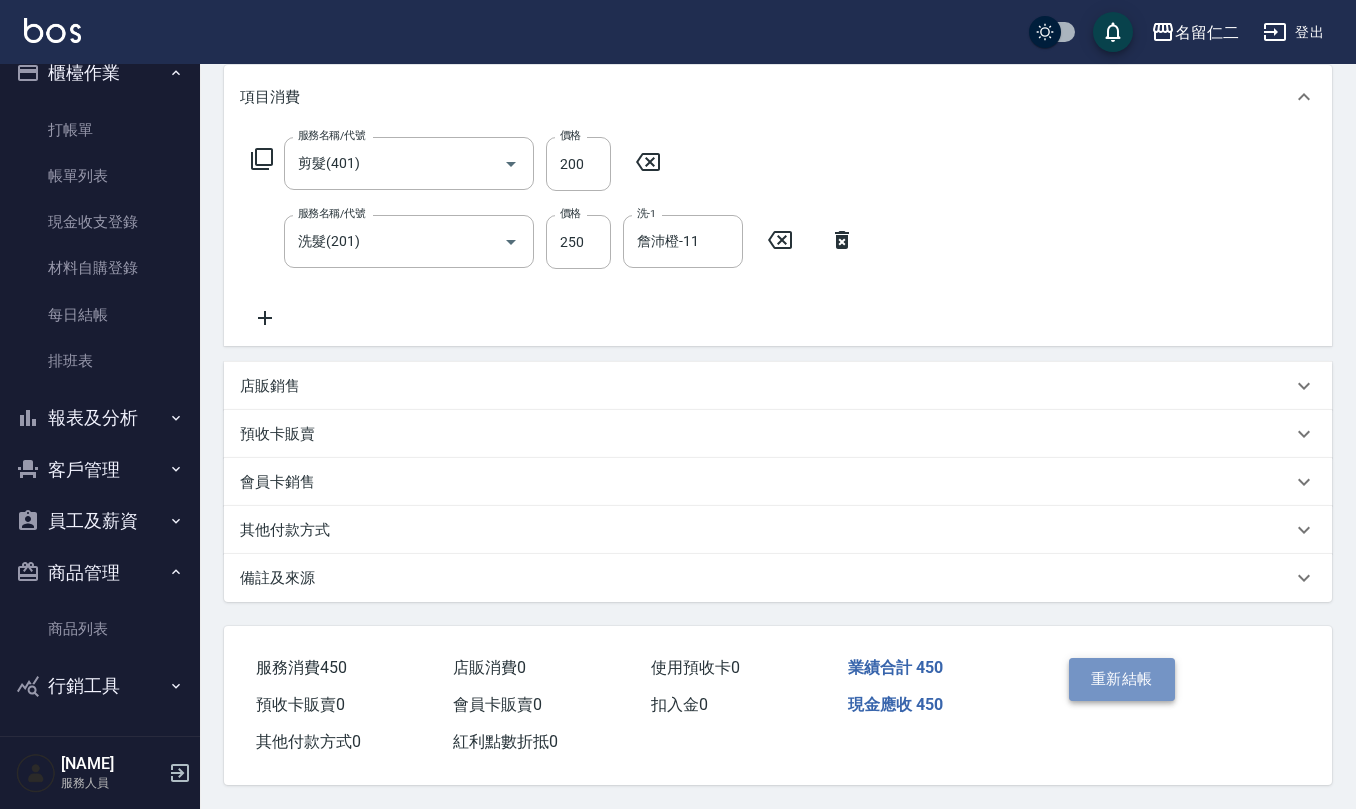 click on "重新結帳" at bounding box center [1122, 679] 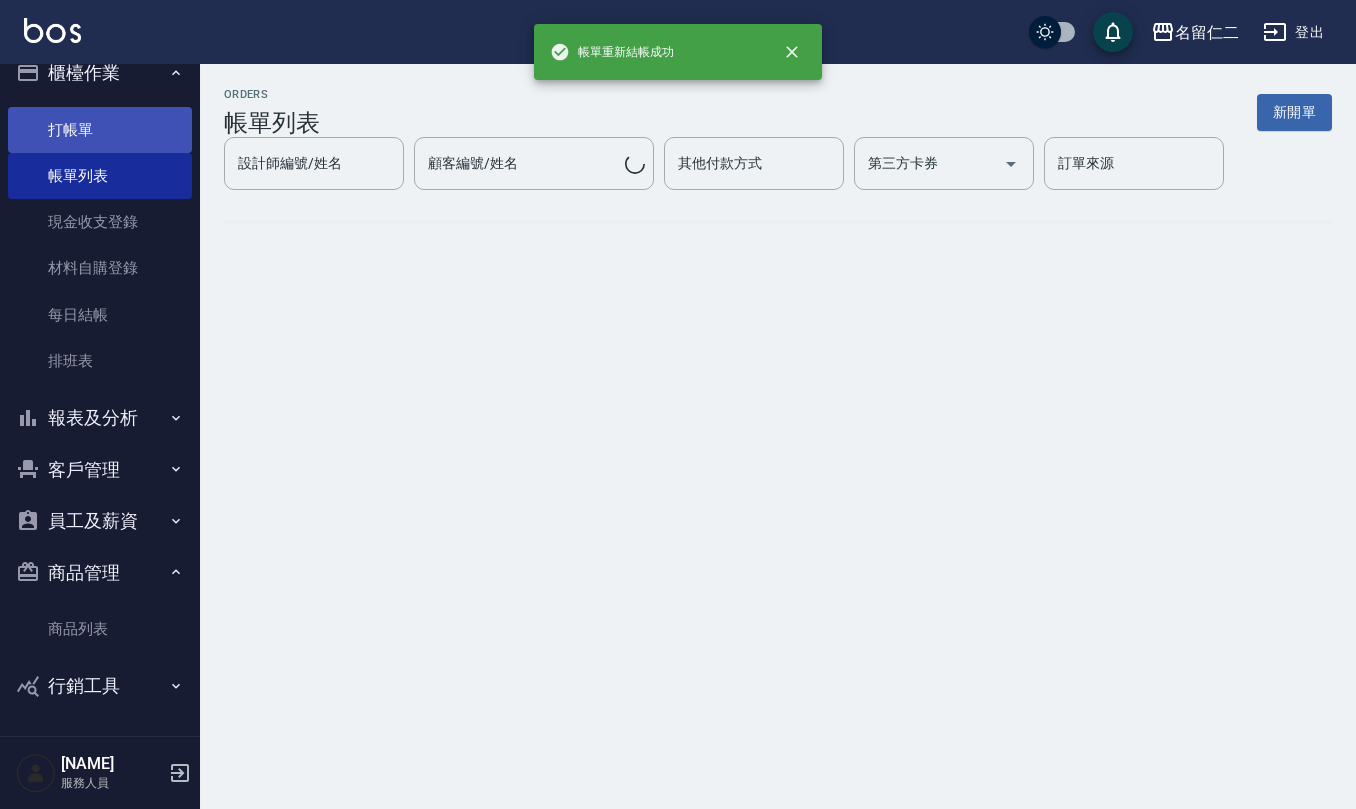 scroll, scrollTop: 0, scrollLeft: 0, axis: both 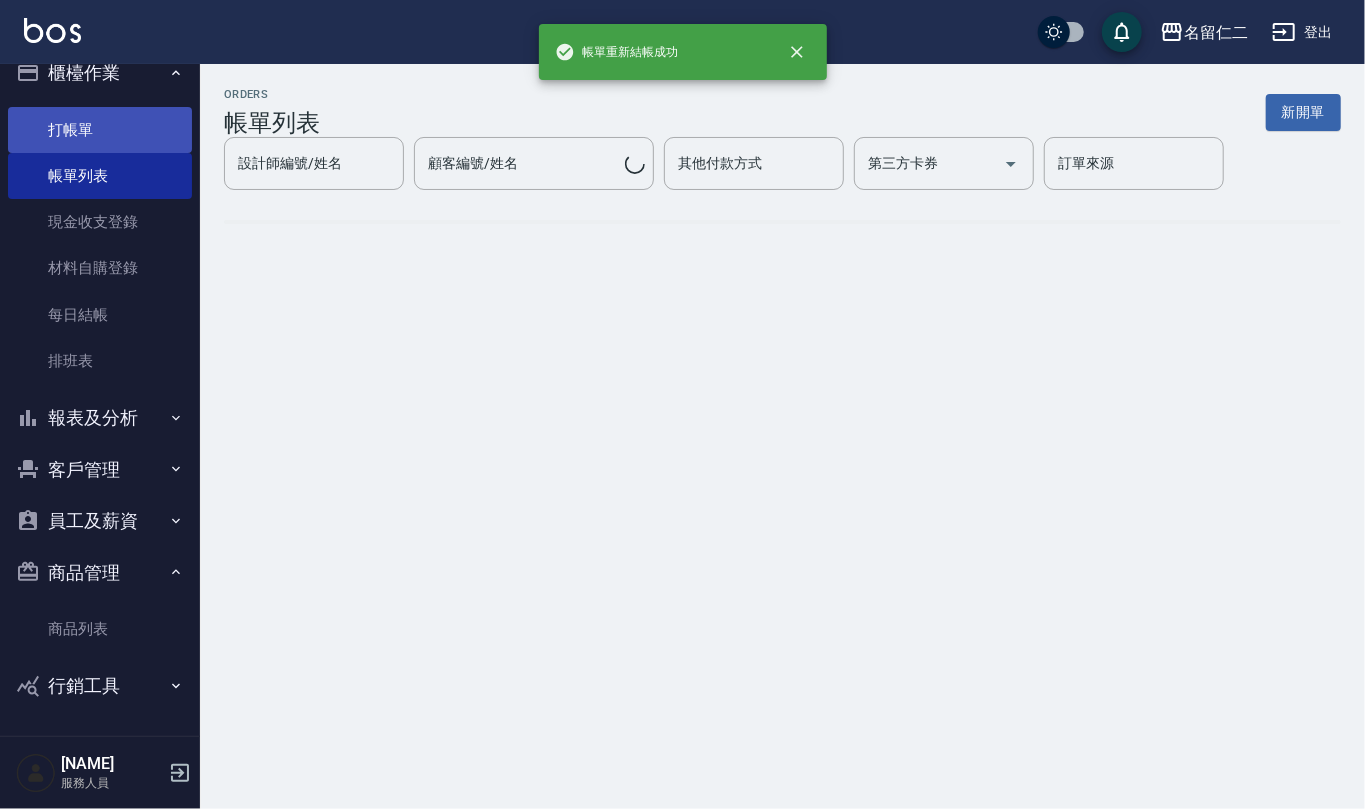click on "打帳單" at bounding box center (100, 130) 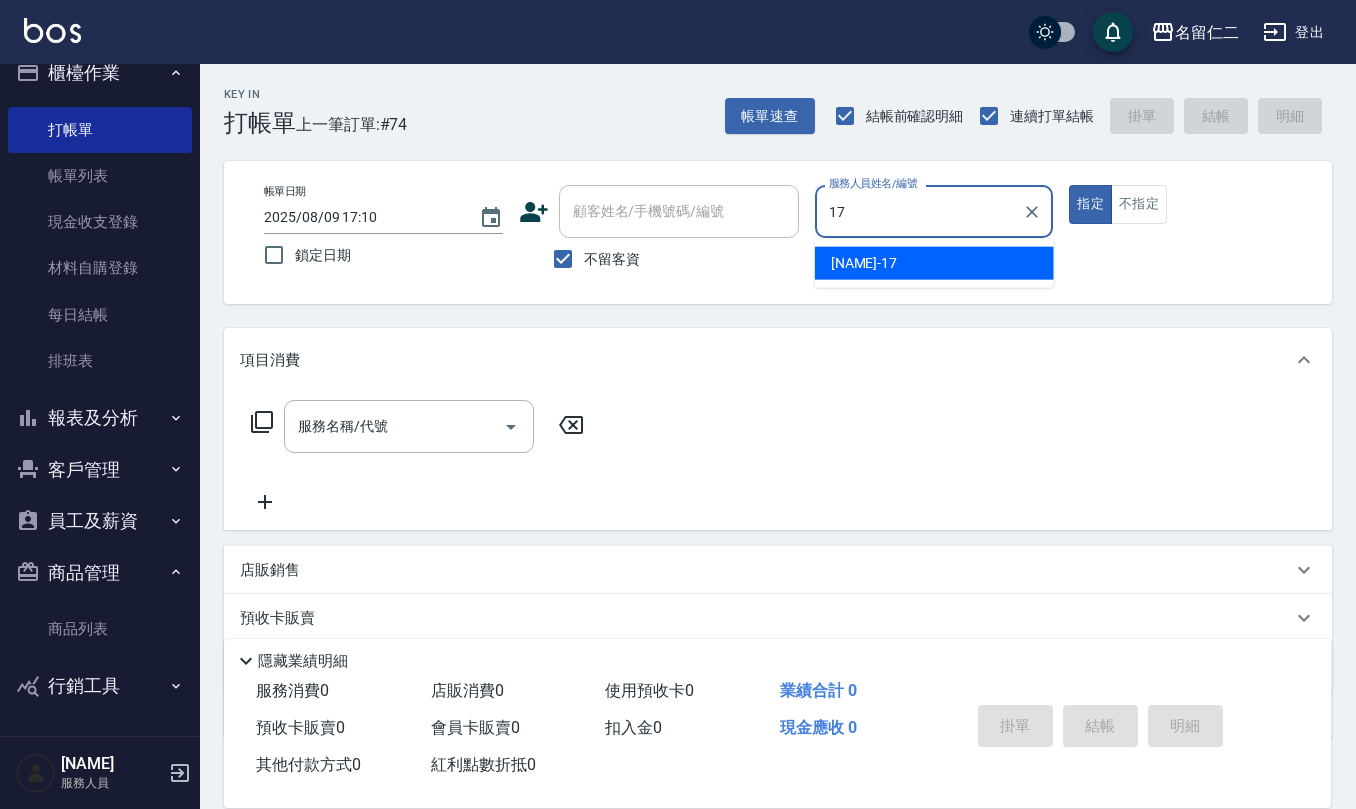 type on "李俞玫-17" 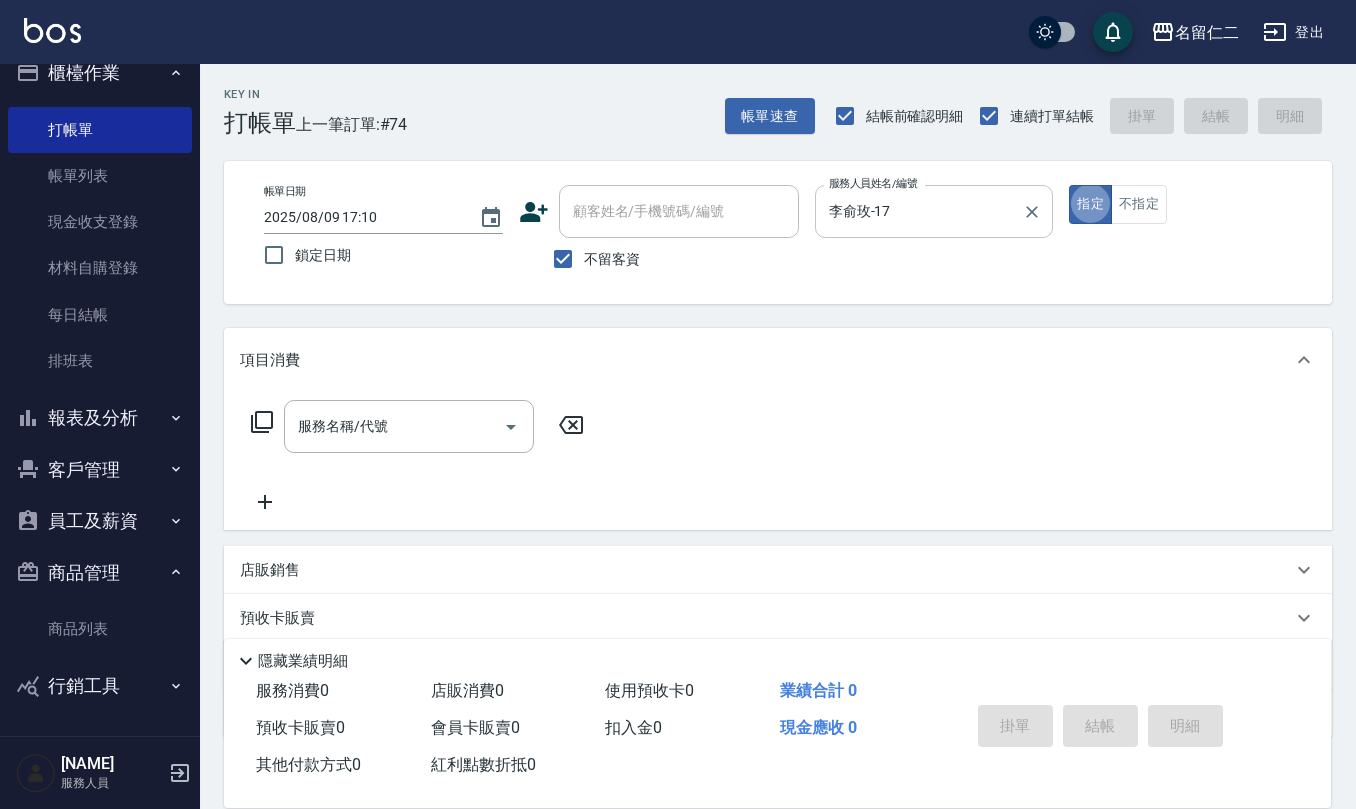 type on "true" 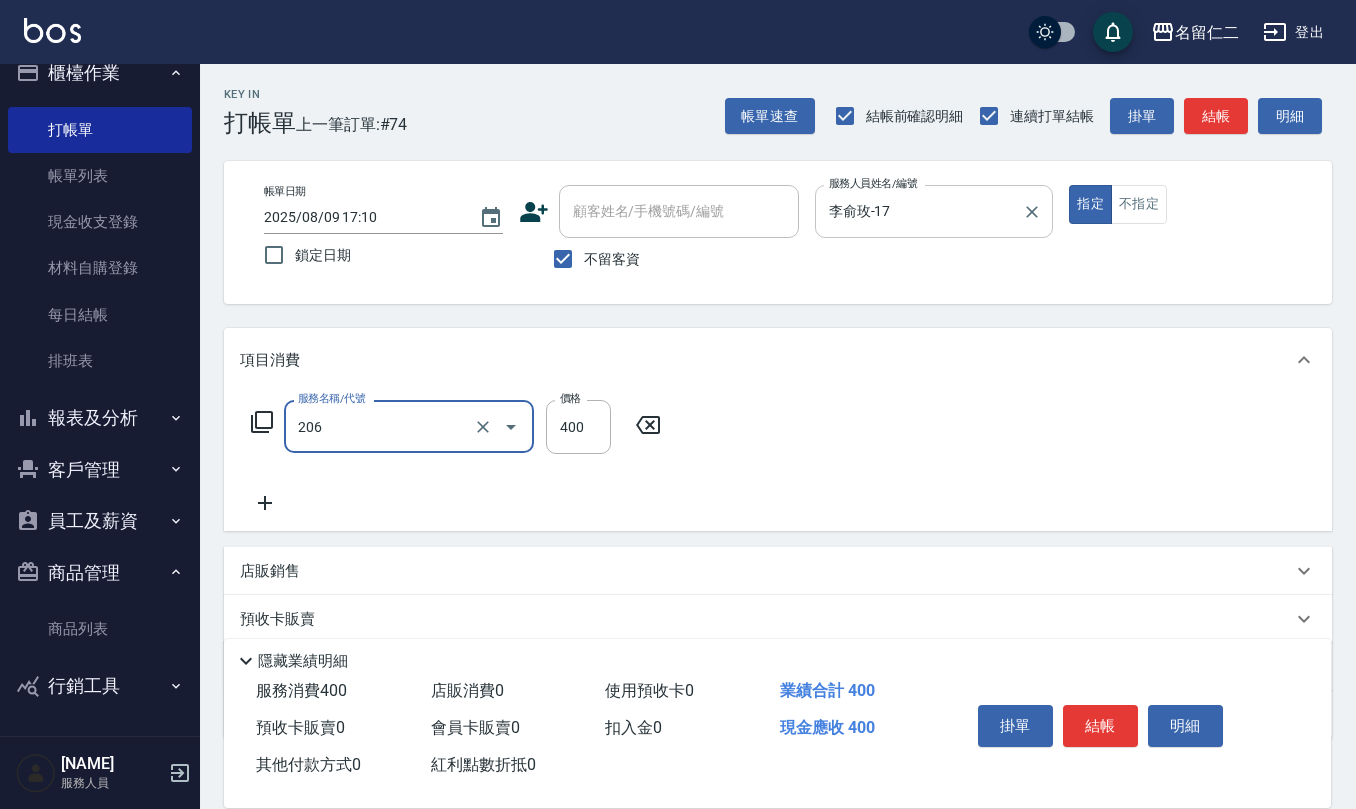 type on "健康洗(206)" 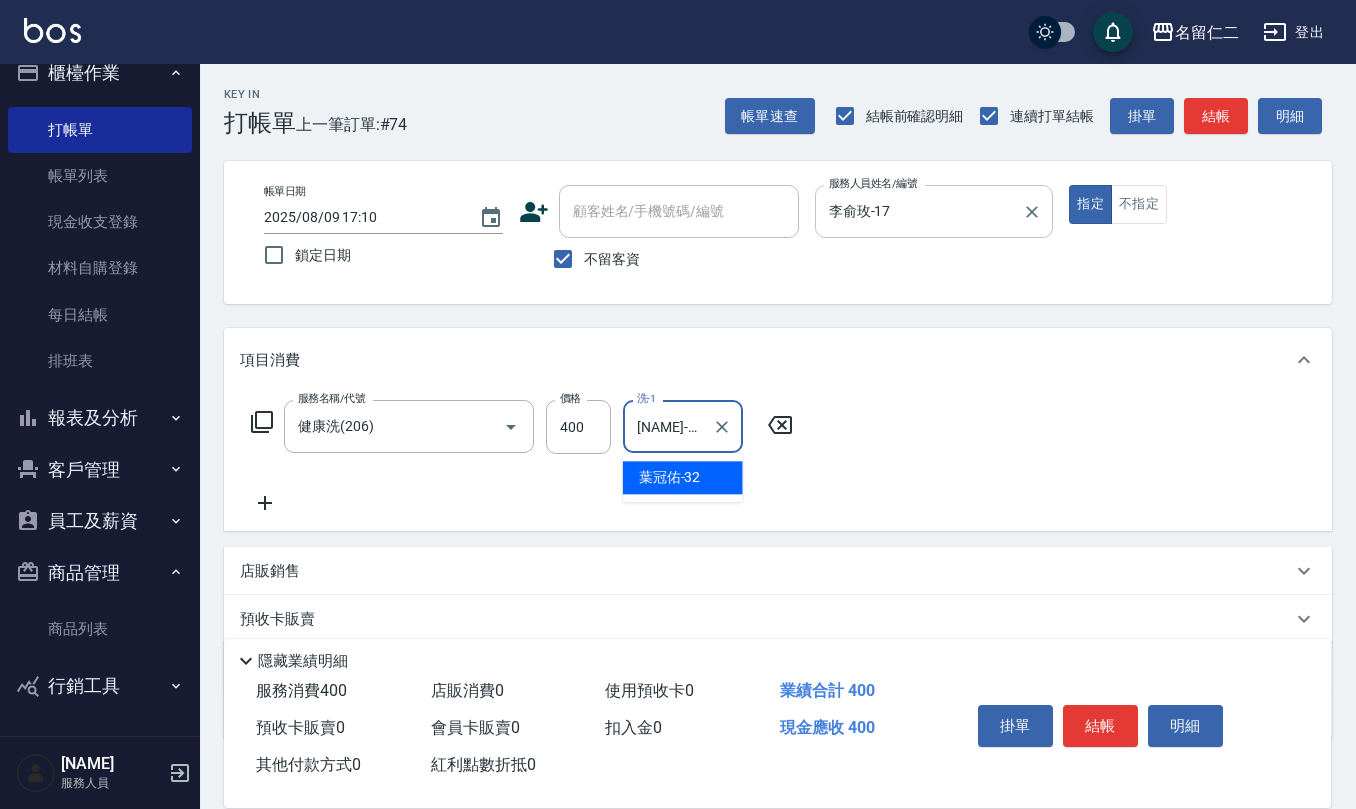 type on "[LAST_NAME]-32" 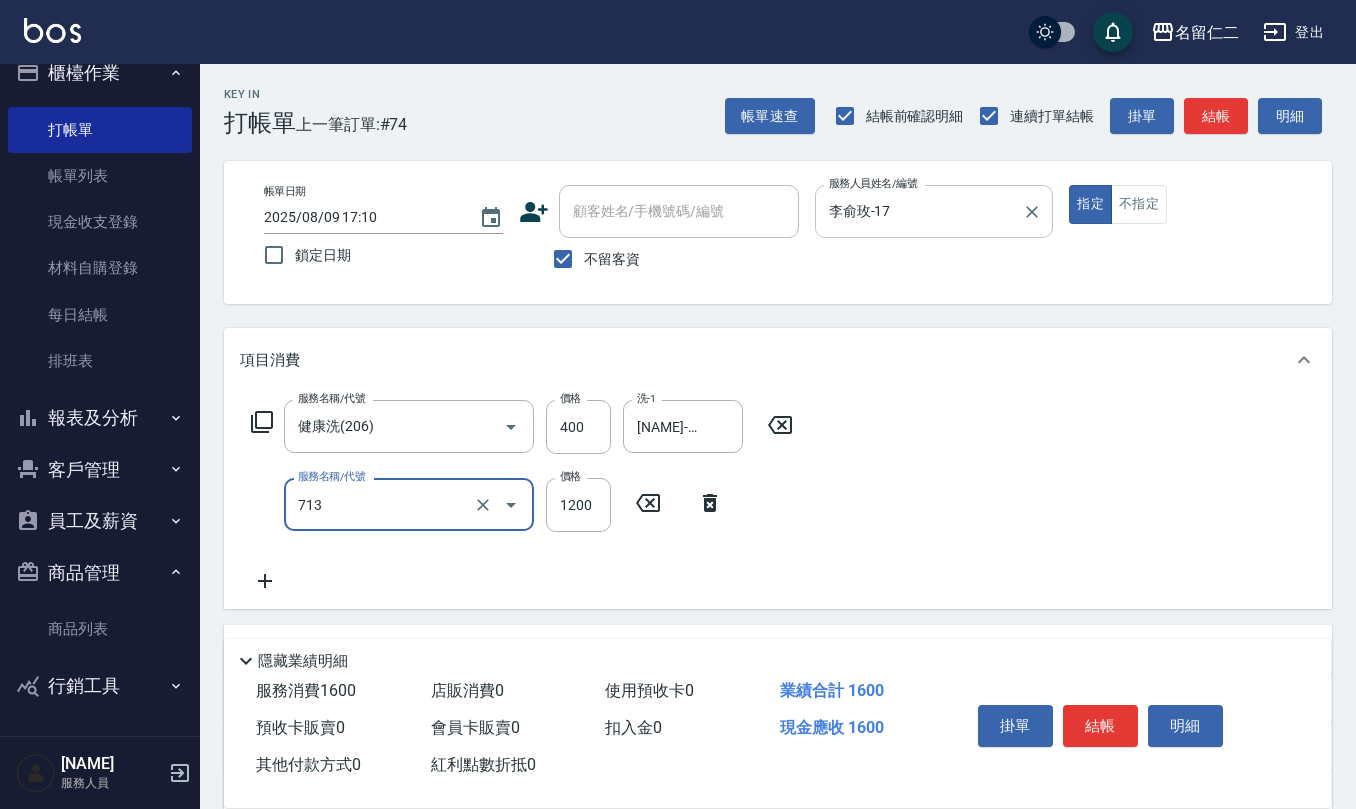 type on "水樣結構式1200(713)" 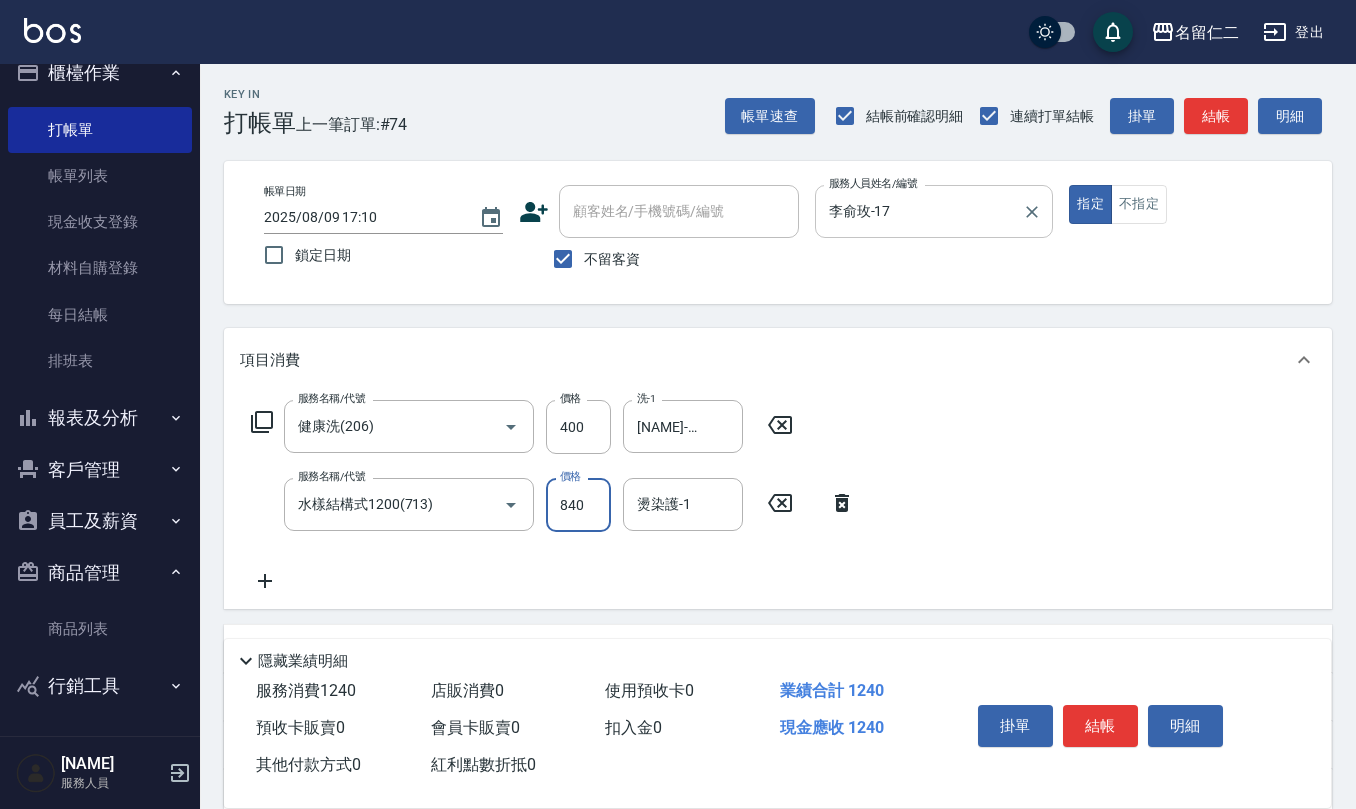 type on "840" 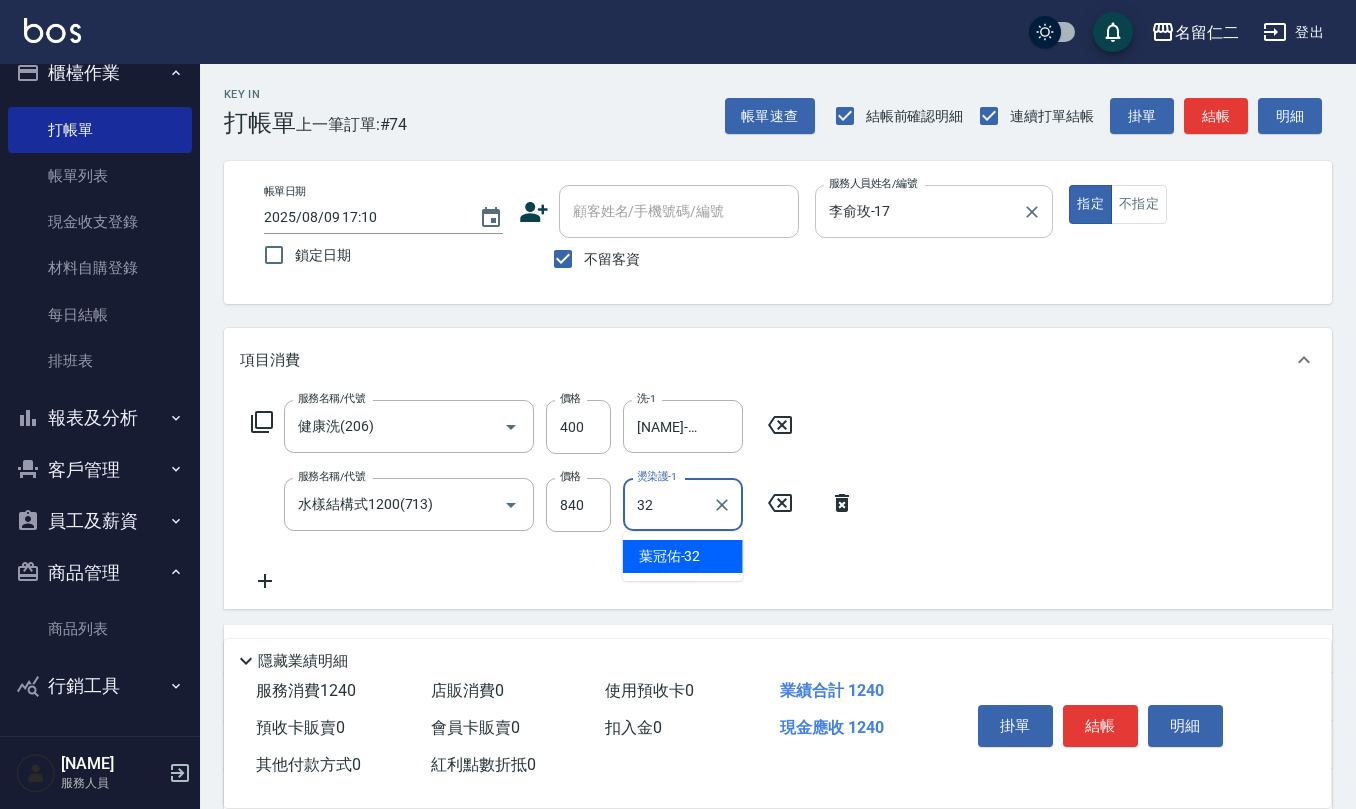 type on "[LAST_NAME]-32" 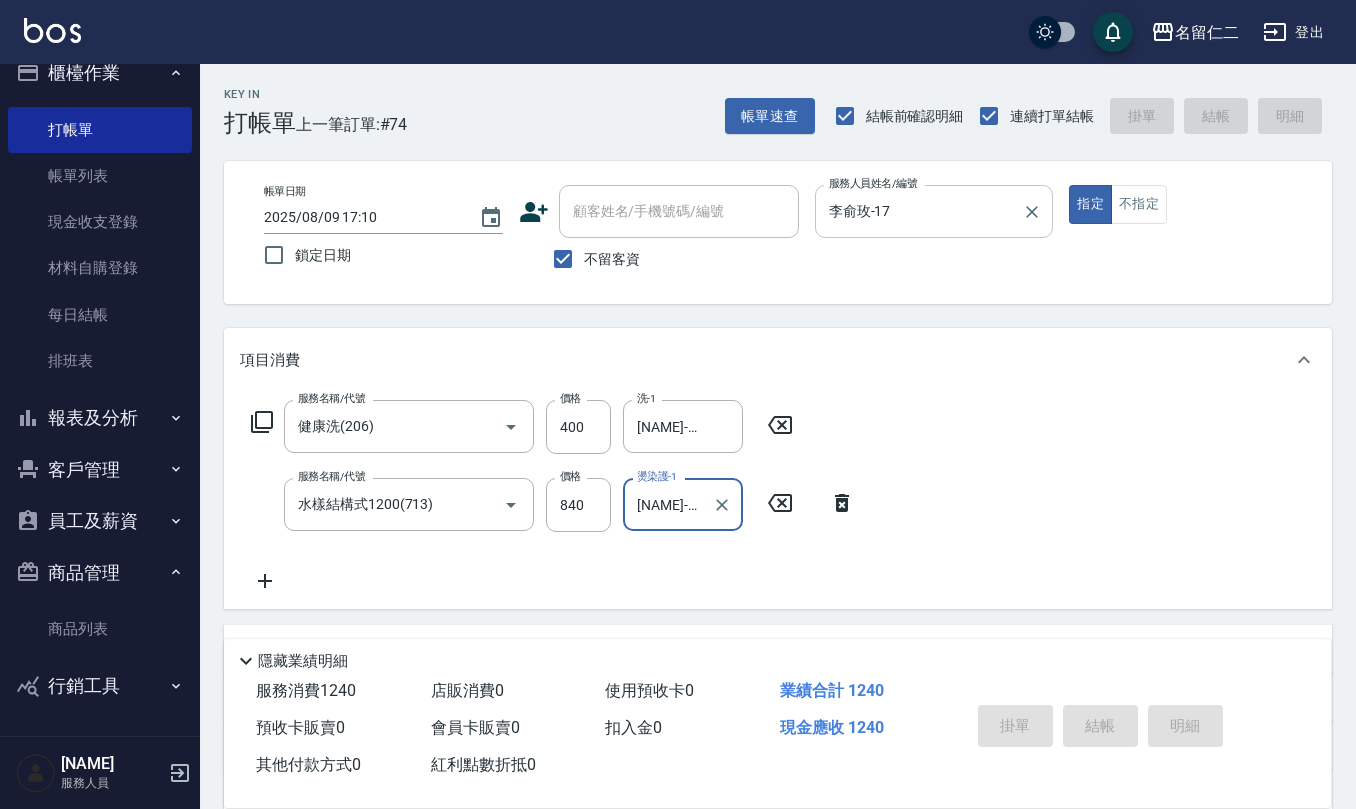 type on "2025/08/09 17:11" 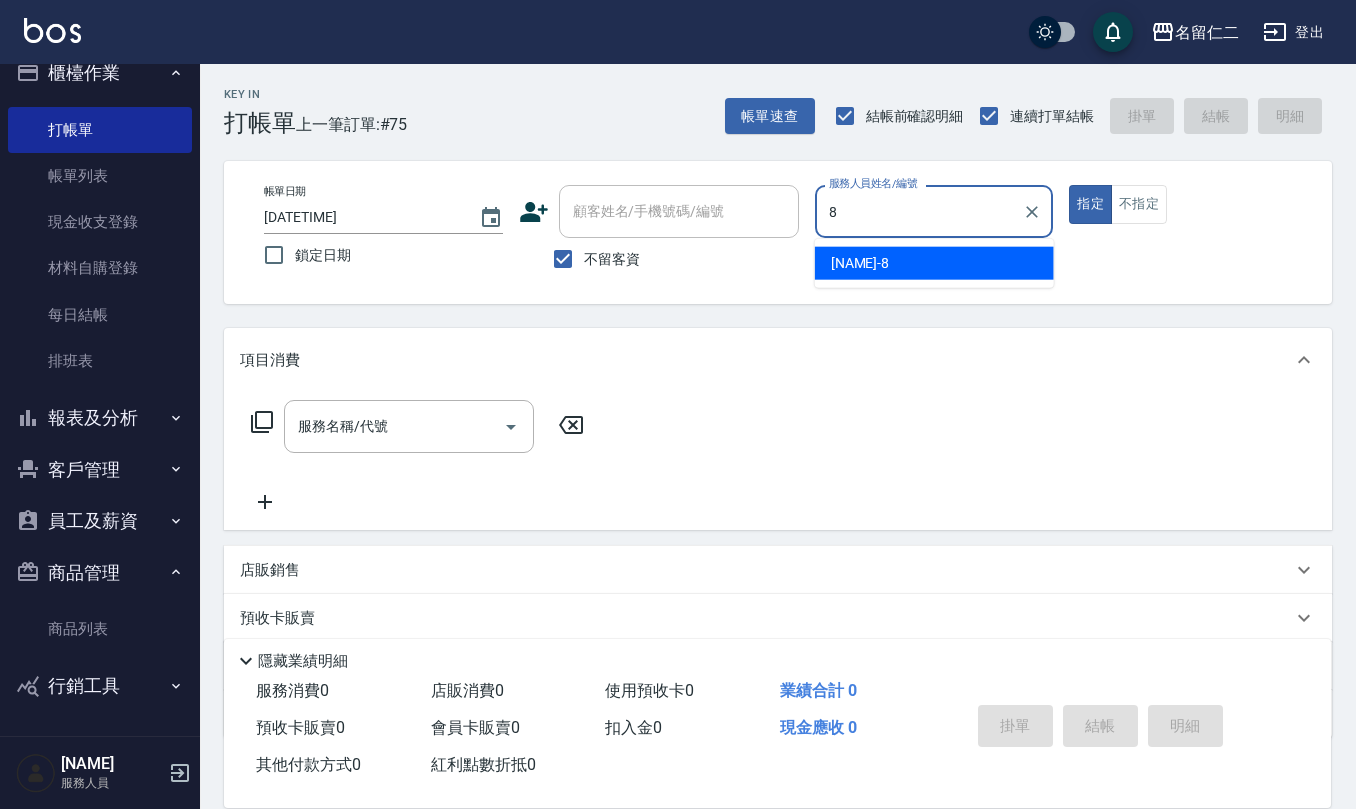 type on "[NAME]-8" 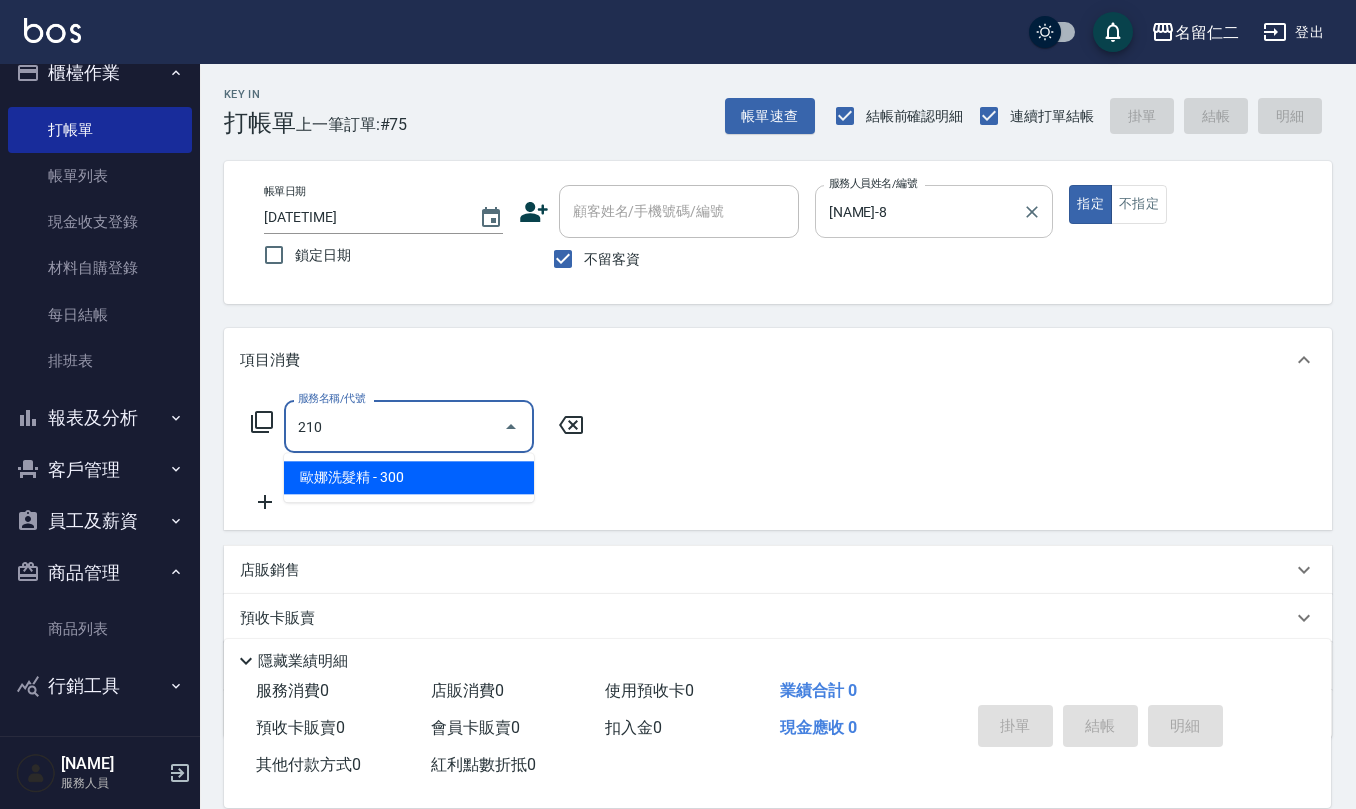 type on "歐娜洗髮精(210)" 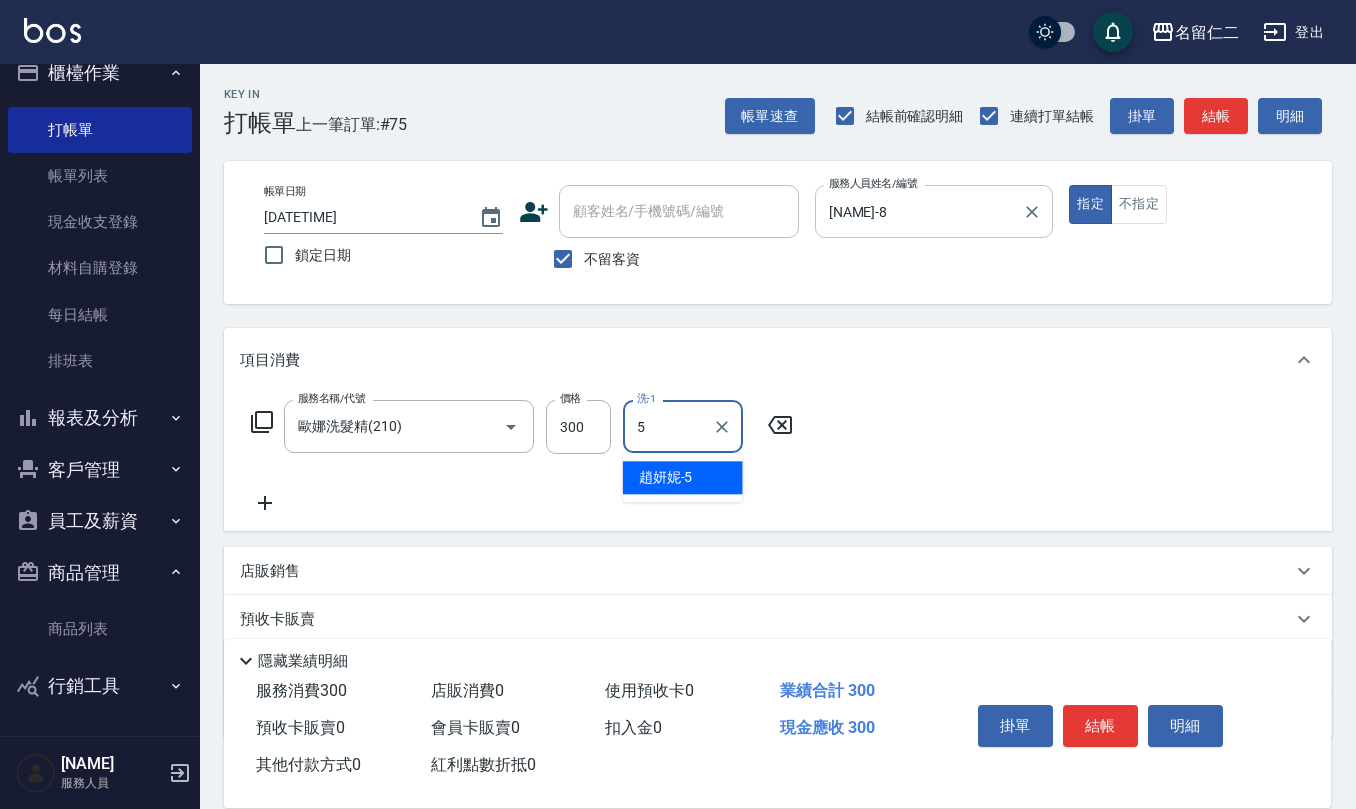 type on "趙妍妮-5" 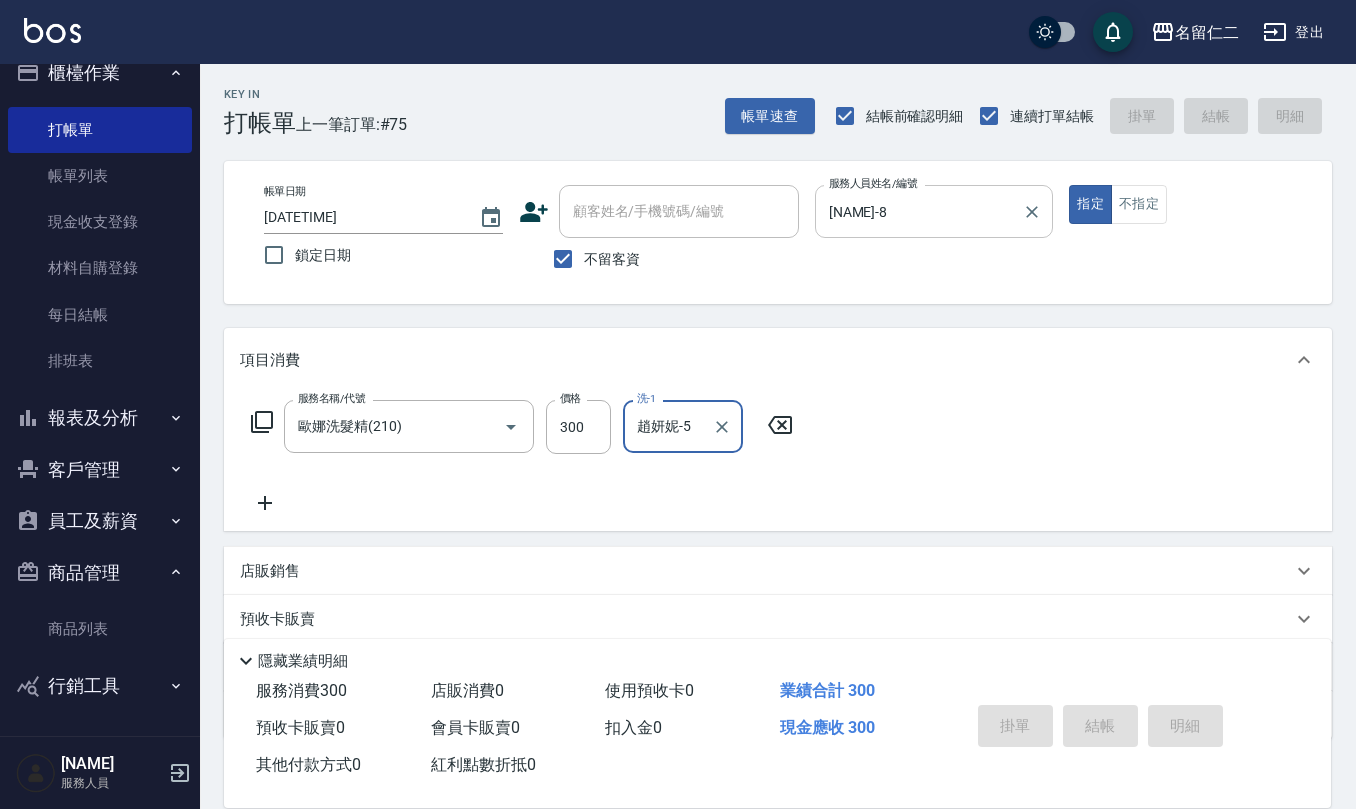 type 